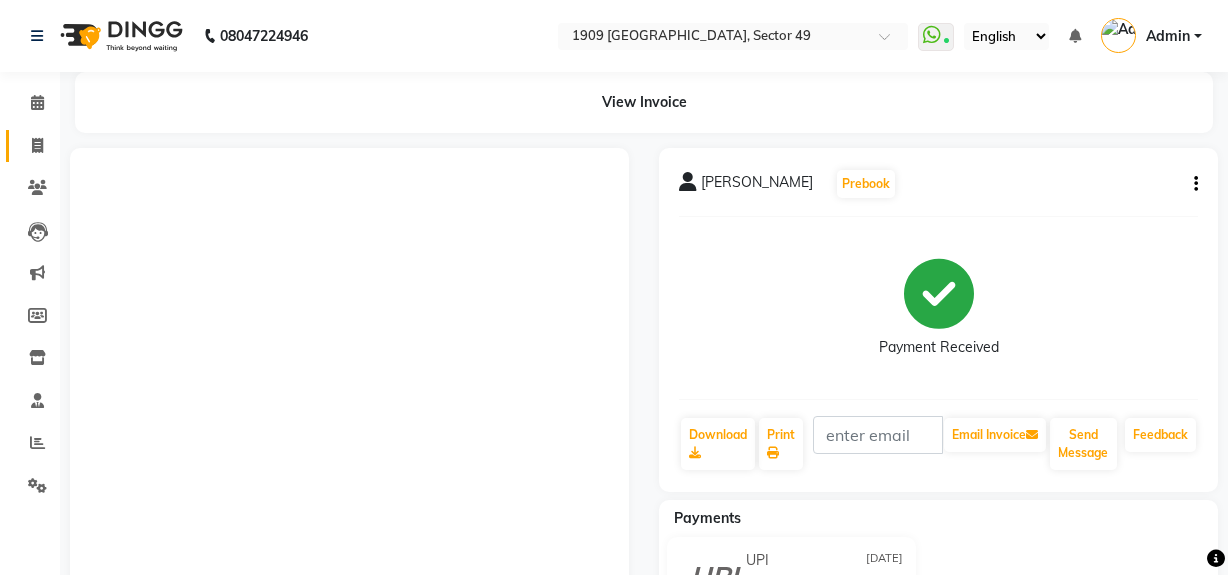 scroll, scrollTop: 0, scrollLeft: 0, axis: both 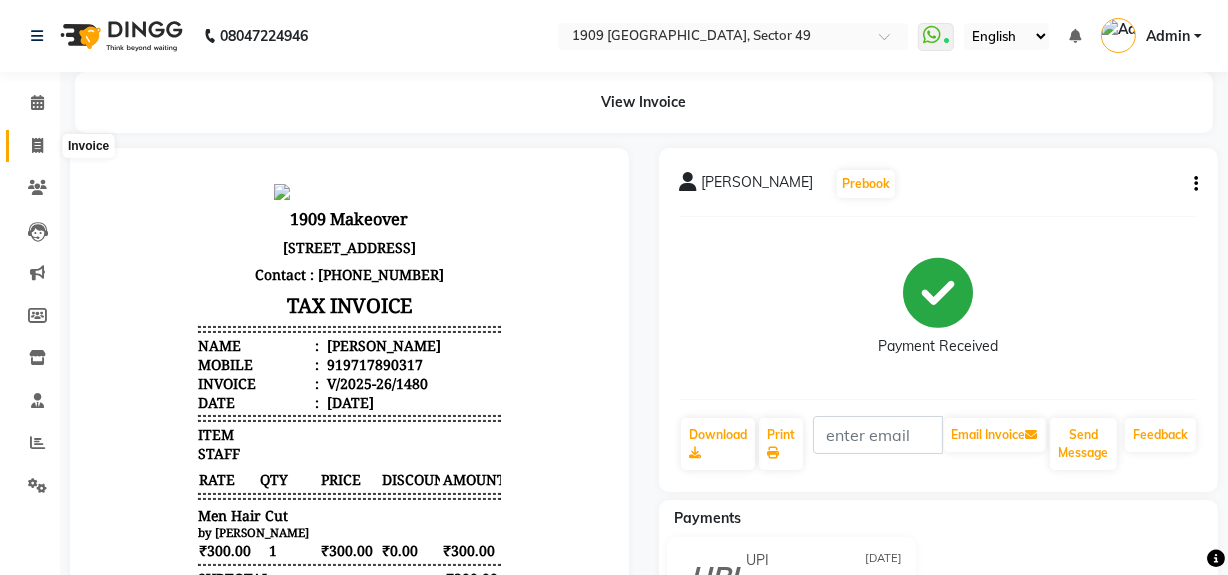 click 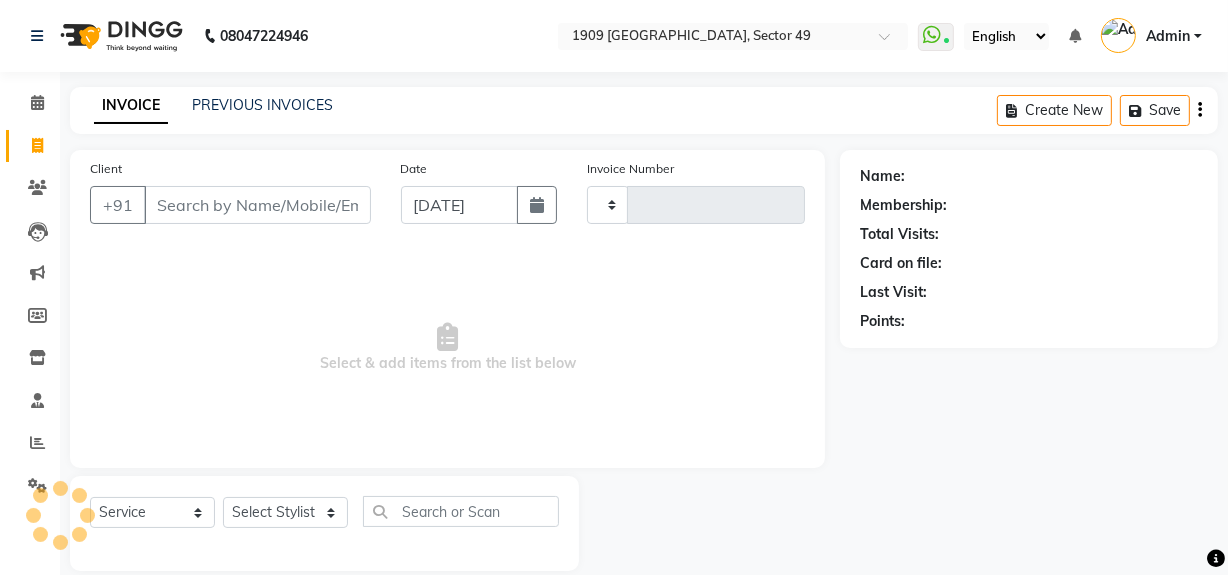 type on "1481" 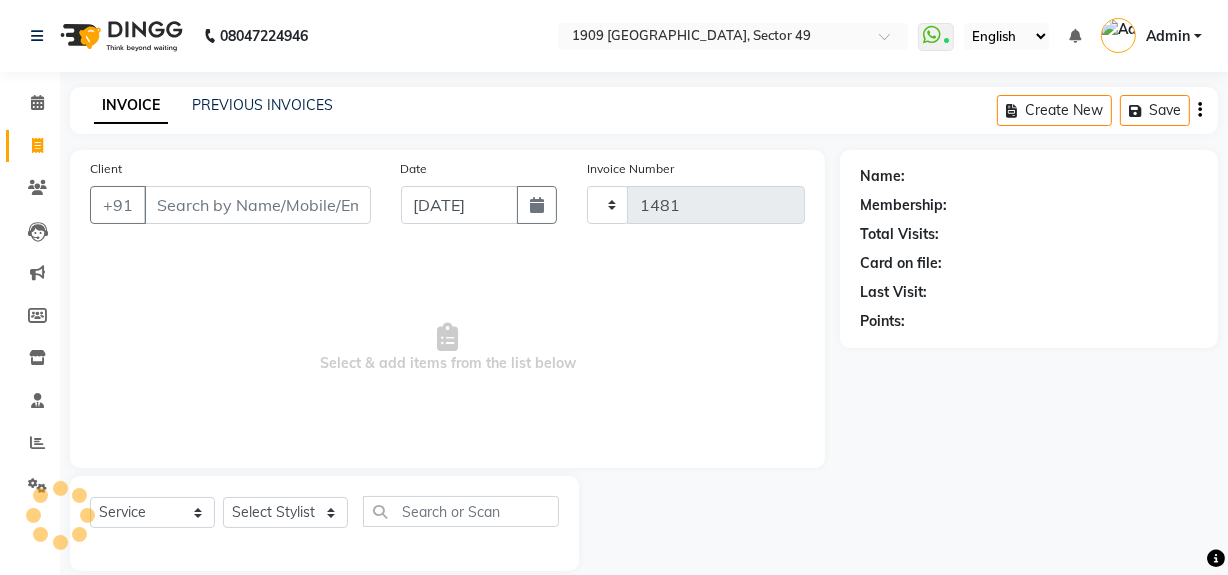 scroll, scrollTop: 26, scrollLeft: 0, axis: vertical 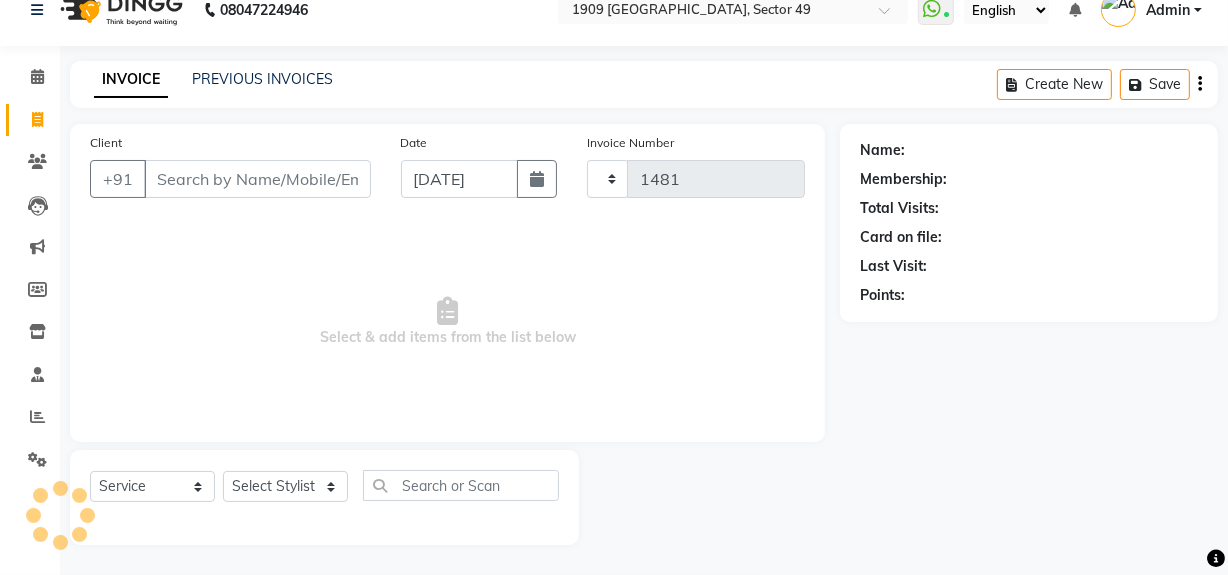 select on "6923" 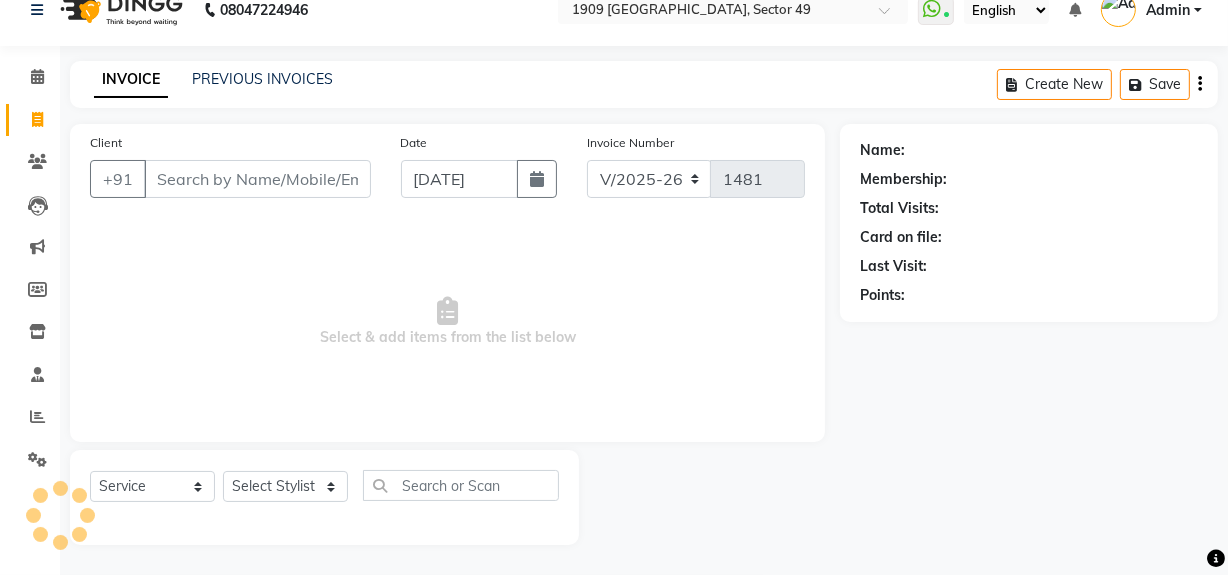 click on "Client" at bounding box center (257, 179) 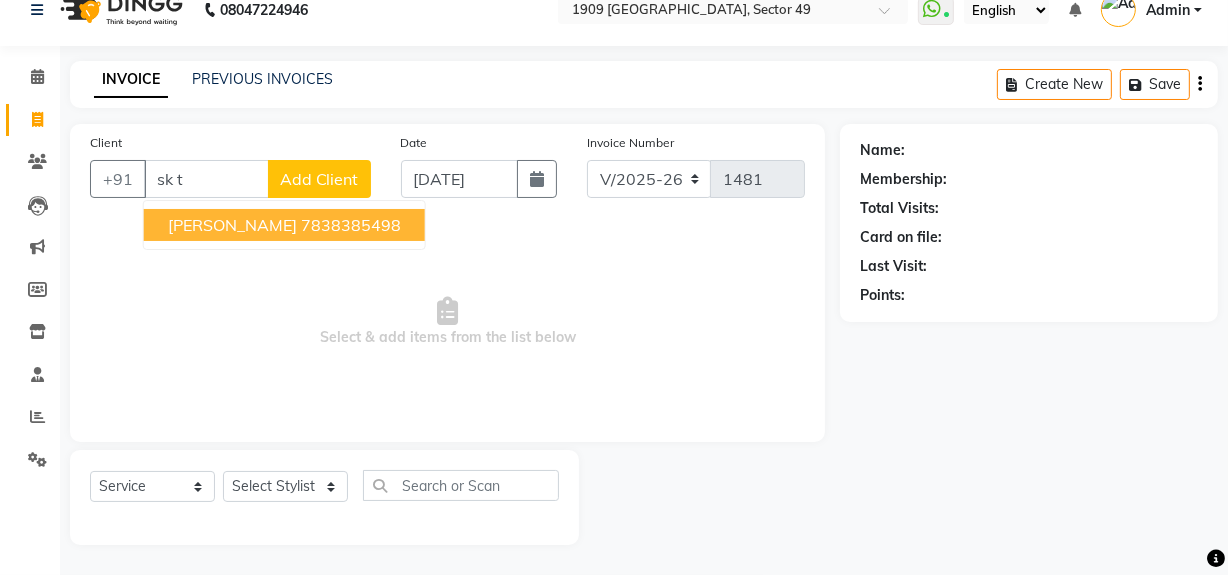 drag, startPoint x: 253, startPoint y: 221, endPoint x: 213, endPoint y: 333, distance: 118.92855 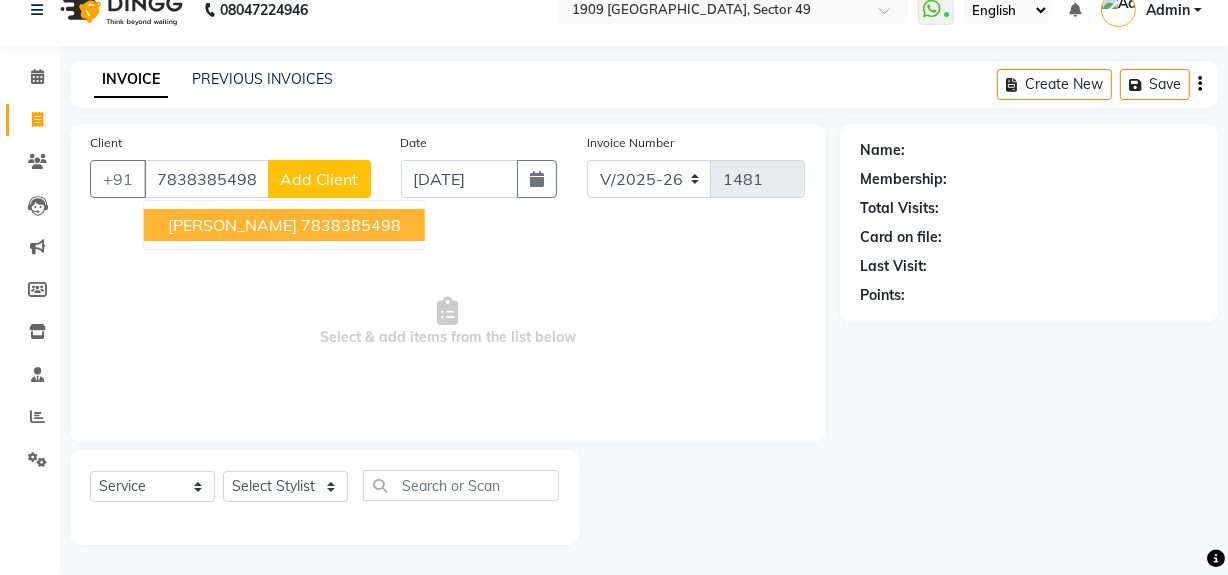 type on "7838385498" 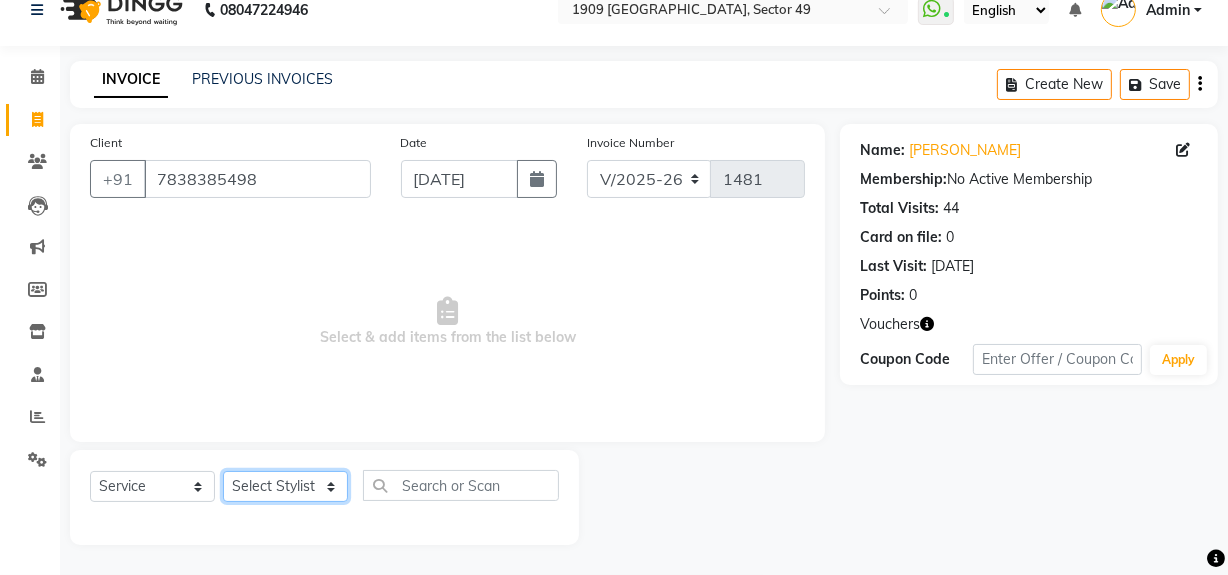 click on "Select Stylist Abdul Ahmed Arif Harun House Sale Jyoti Nisha Rehaan Ujjwal Umesh Veer vikram mehta Vishal" 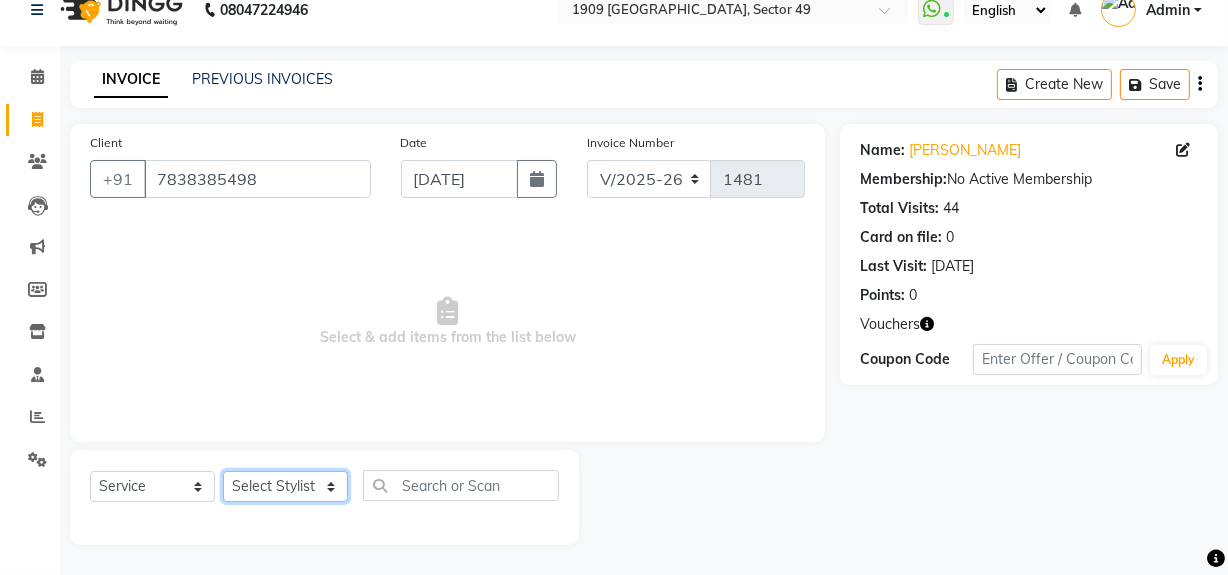 select on "57118" 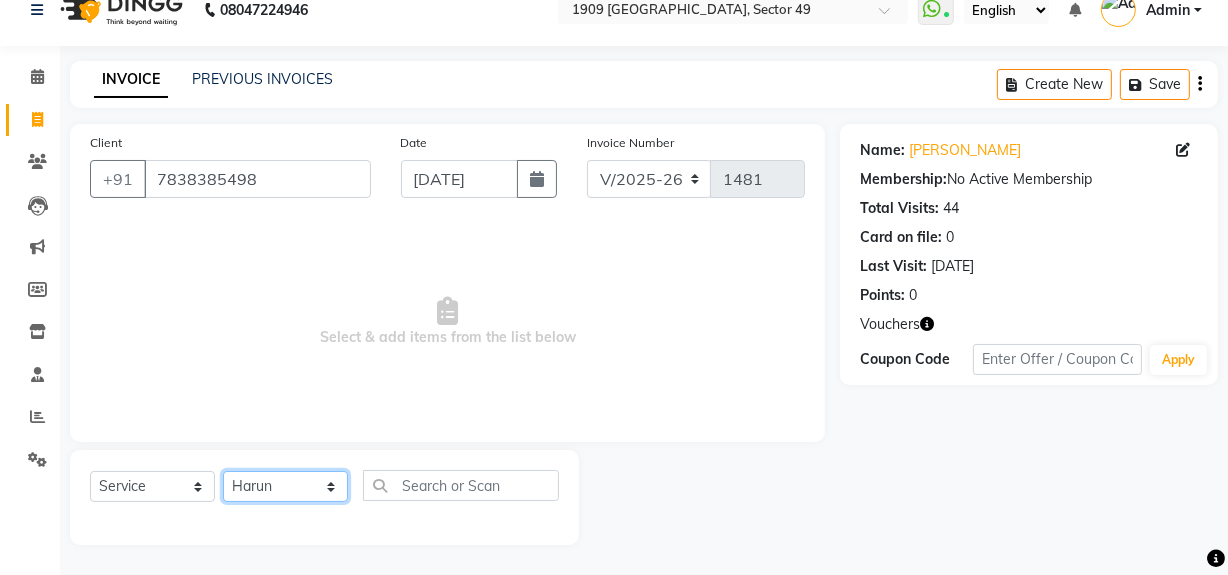 click on "Select Stylist Abdul Ahmed Arif Harun House Sale Jyoti Nisha Rehaan Ujjwal Umesh Veer vikram mehta Vishal" 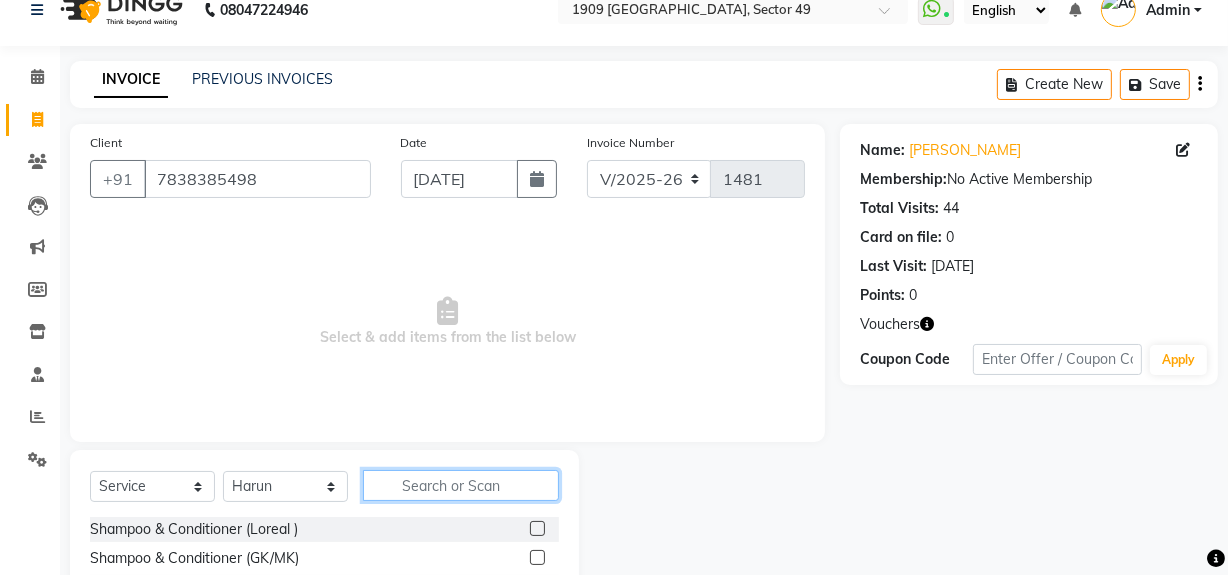 click 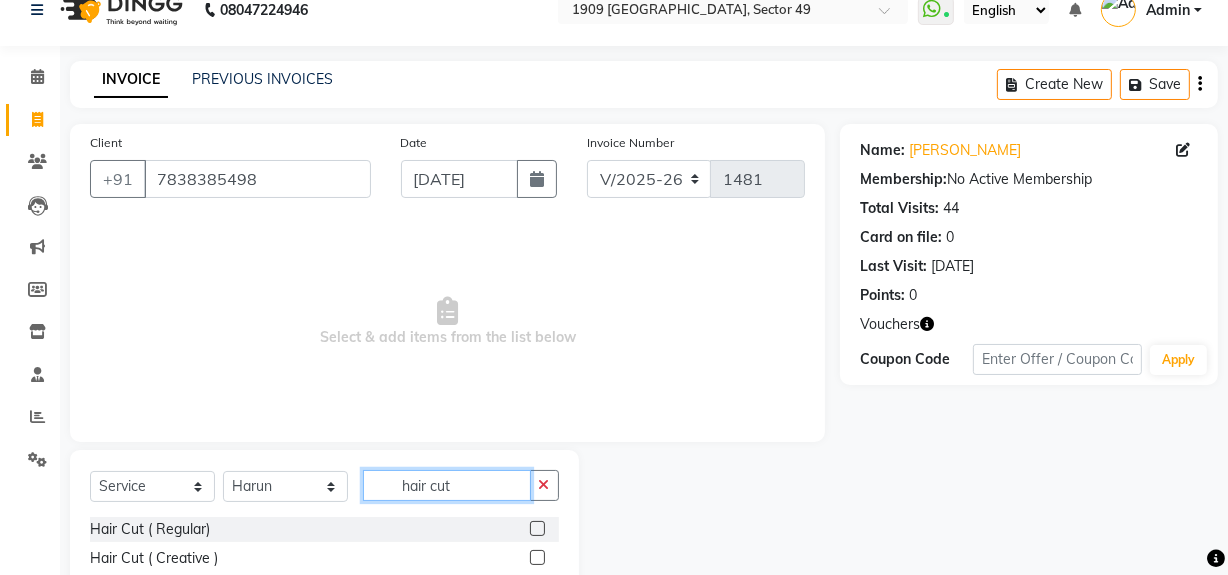 scroll, scrollTop: 170, scrollLeft: 0, axis: vertical 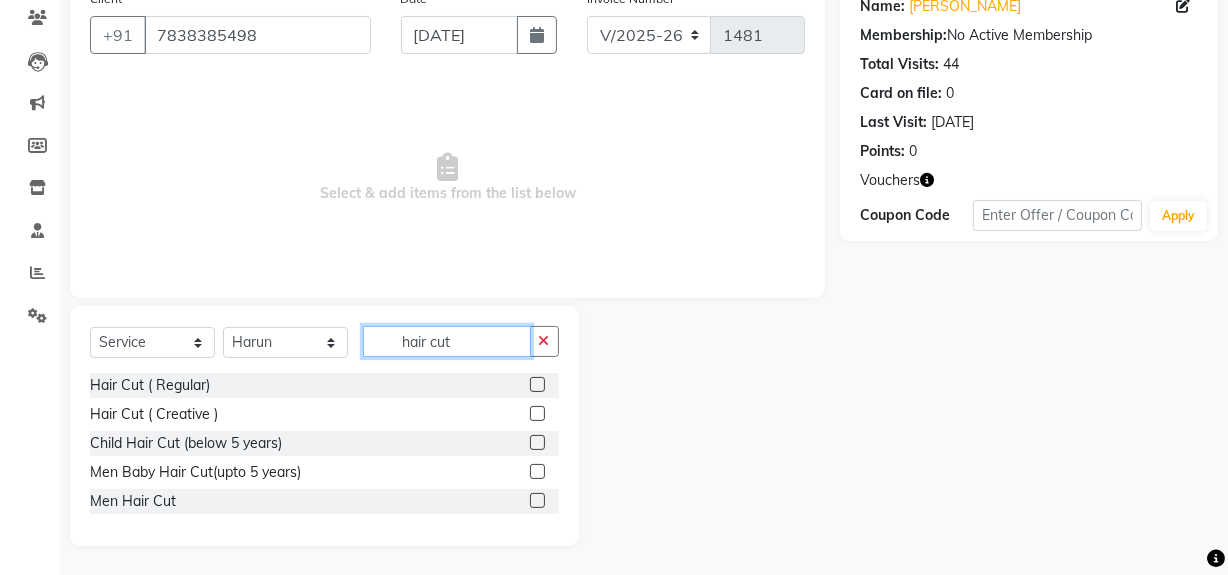 type on "hair cut" 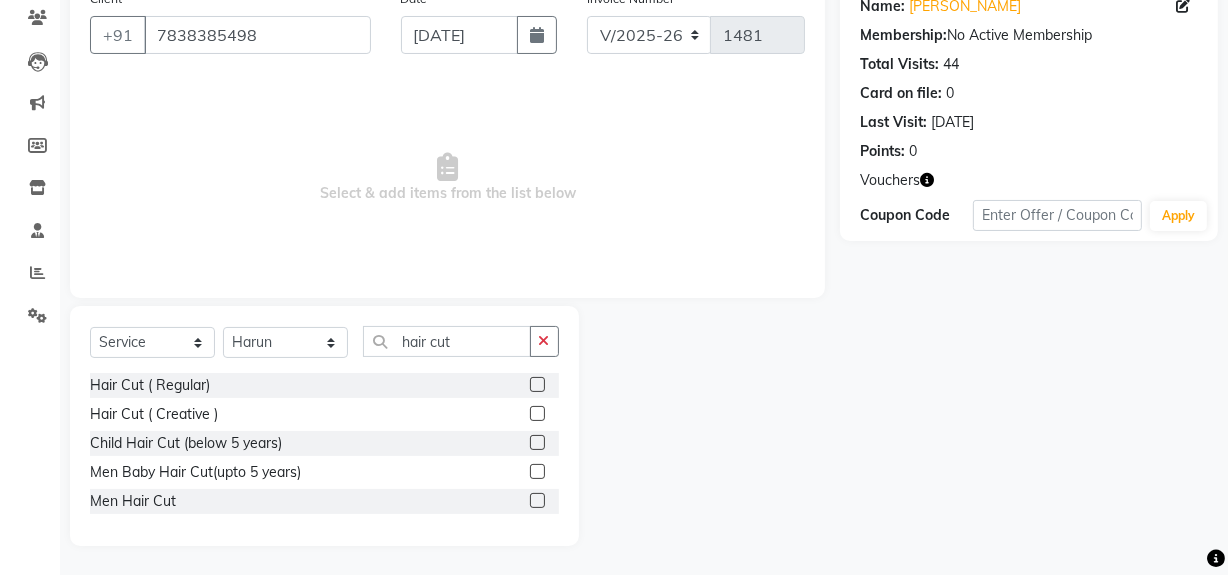 click 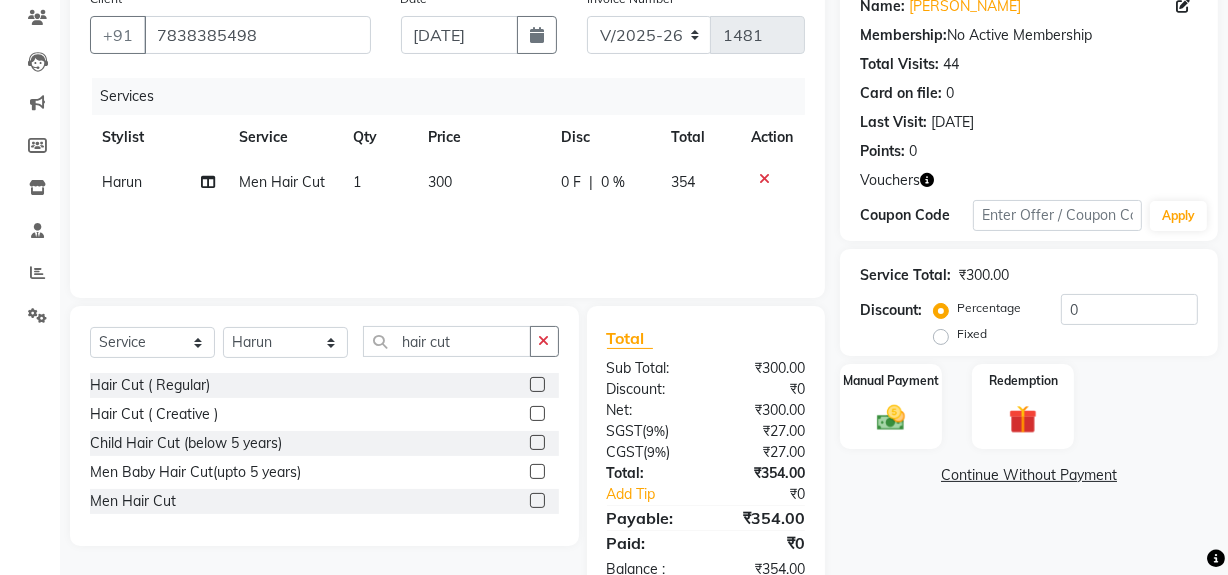 click 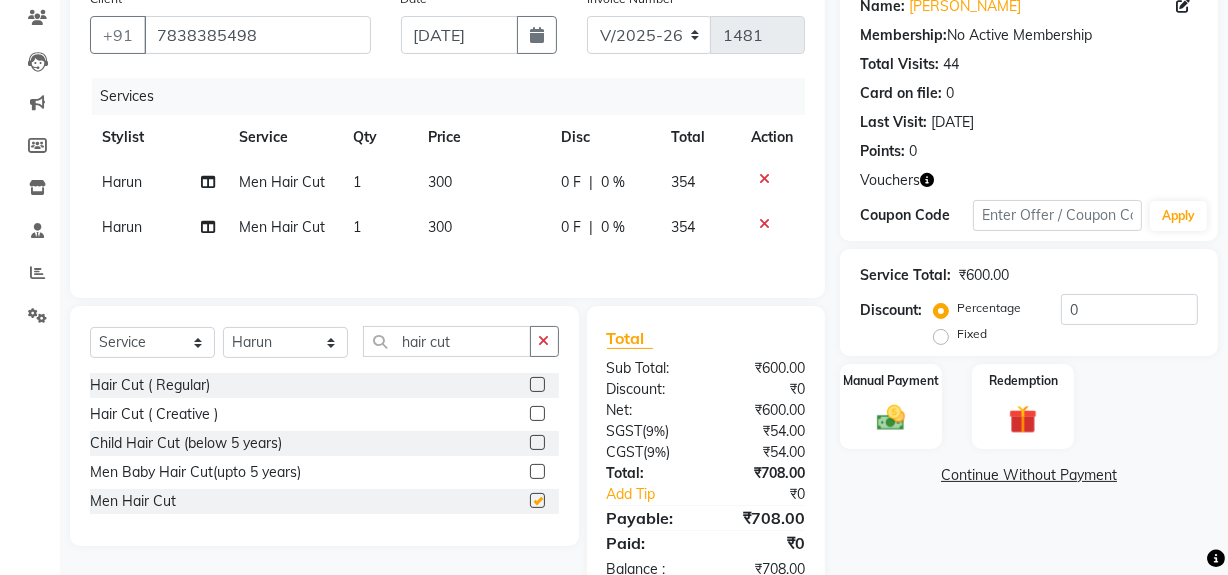 checkbox on "false" 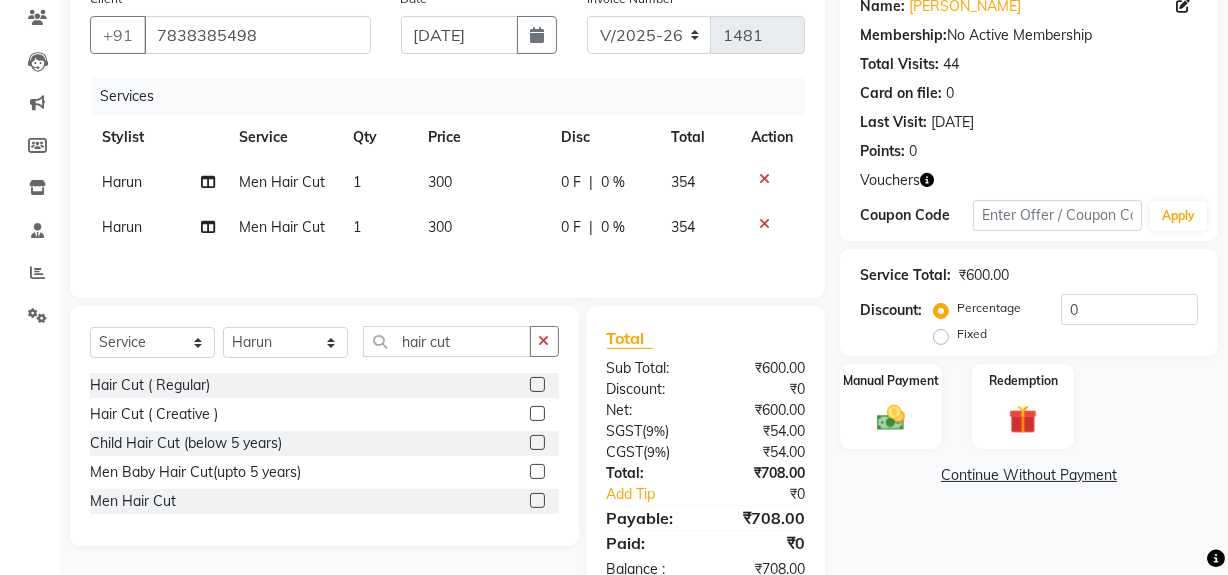click 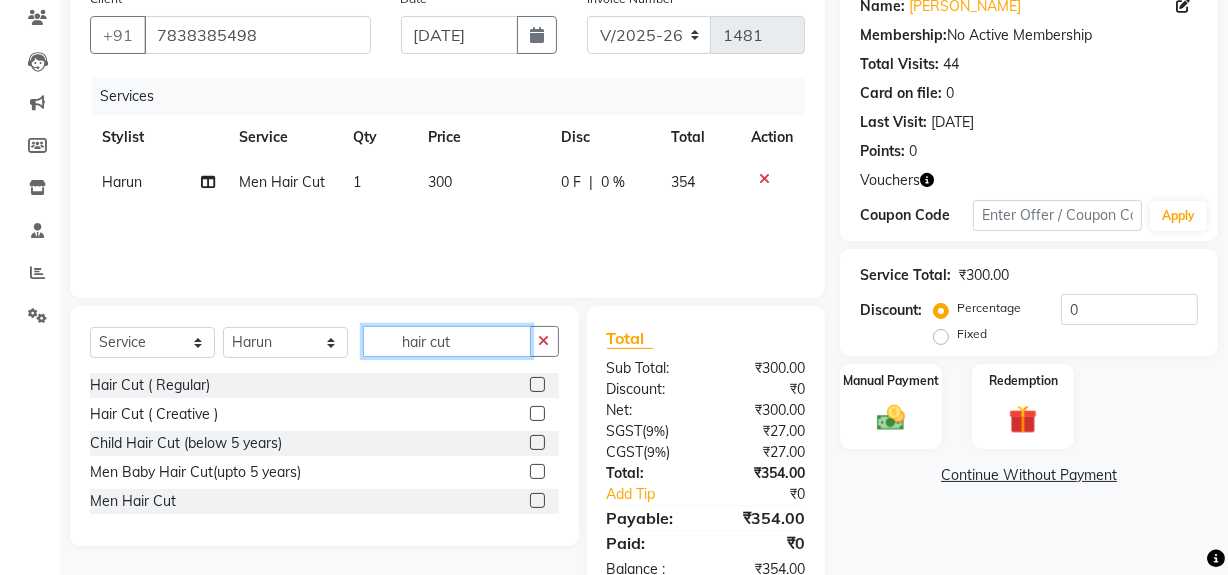drag, startPoint x: 408, startPoint y: 338, endPoint x: 493, endPoint y: 341, distance: 85.052925 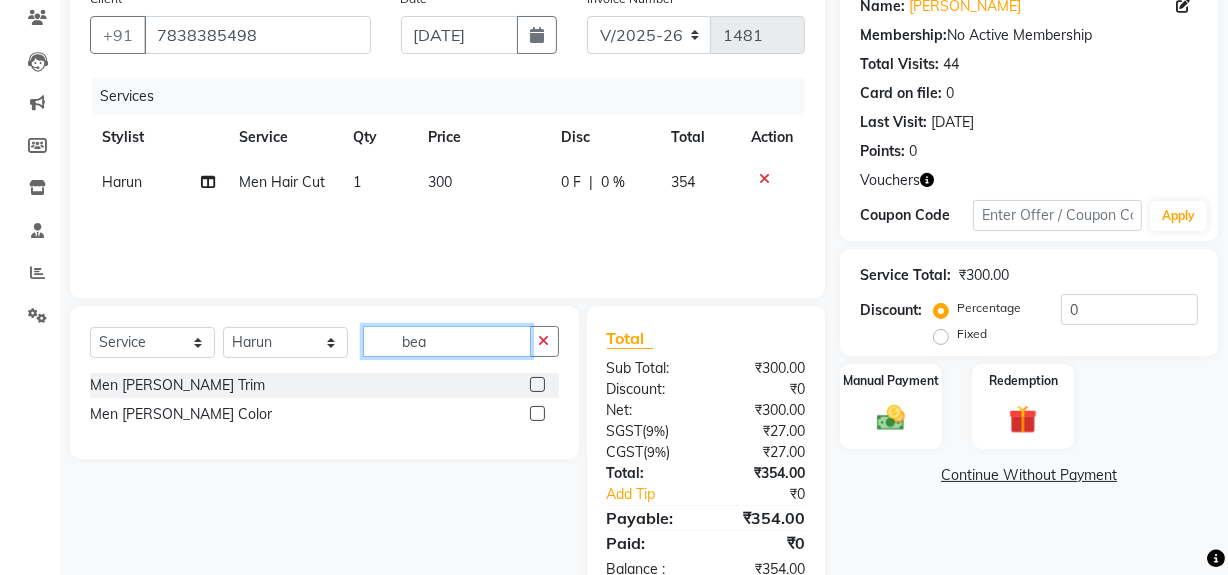 type on "bea" 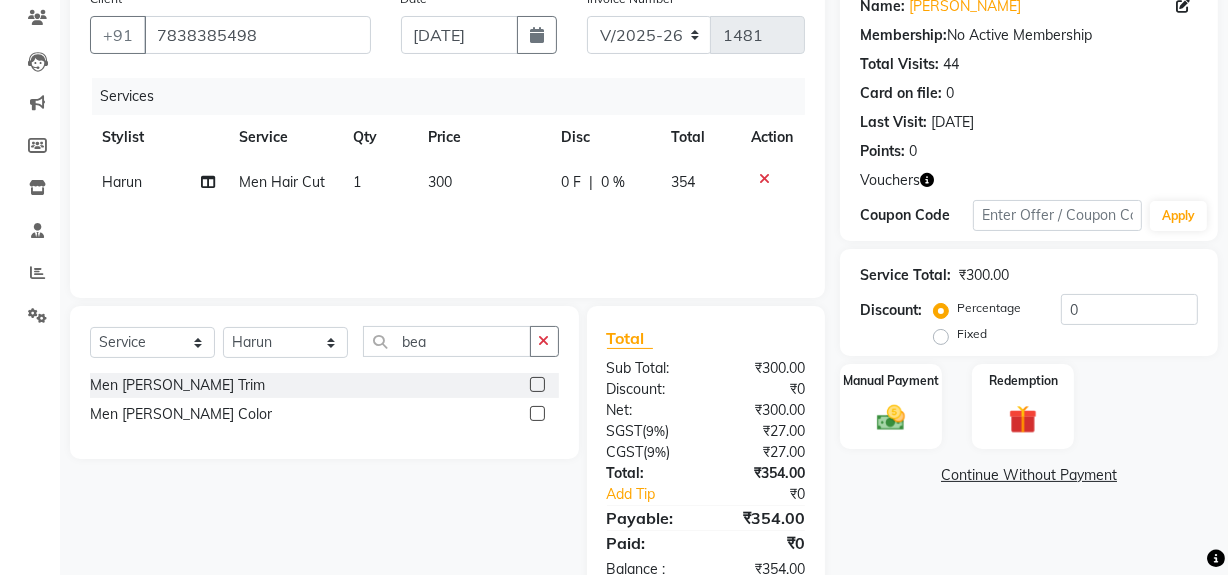 click 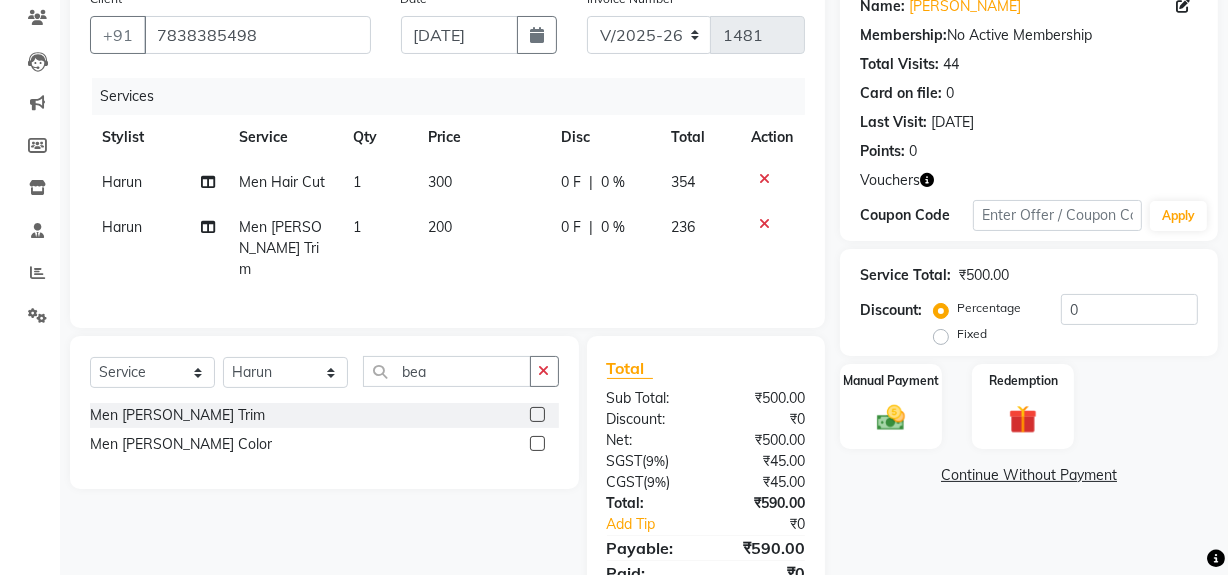 click 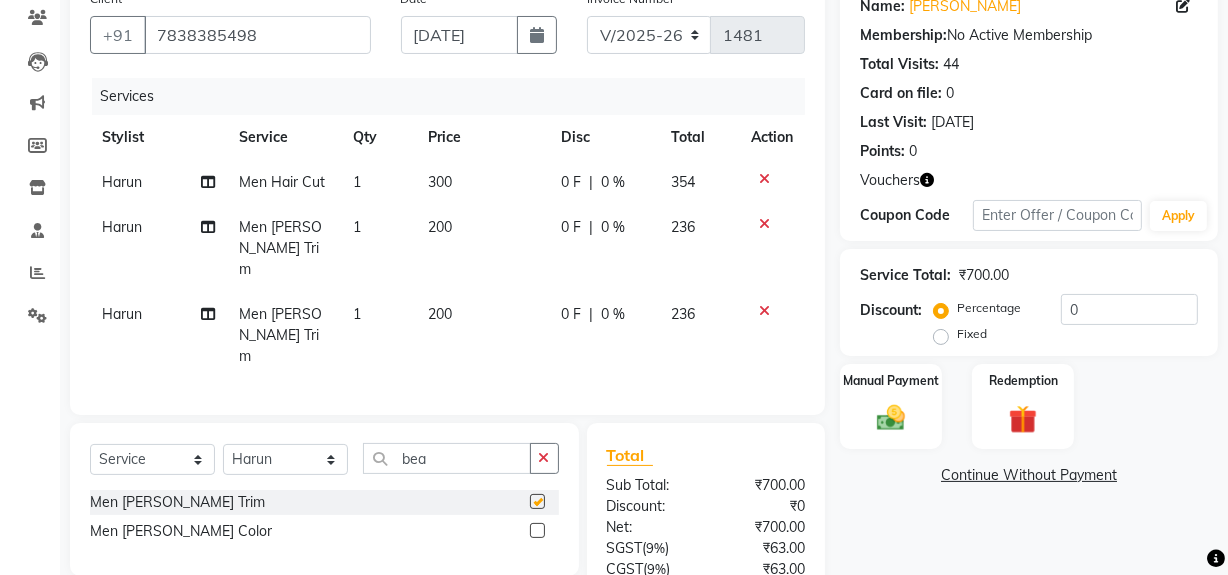 checkbox on "false" 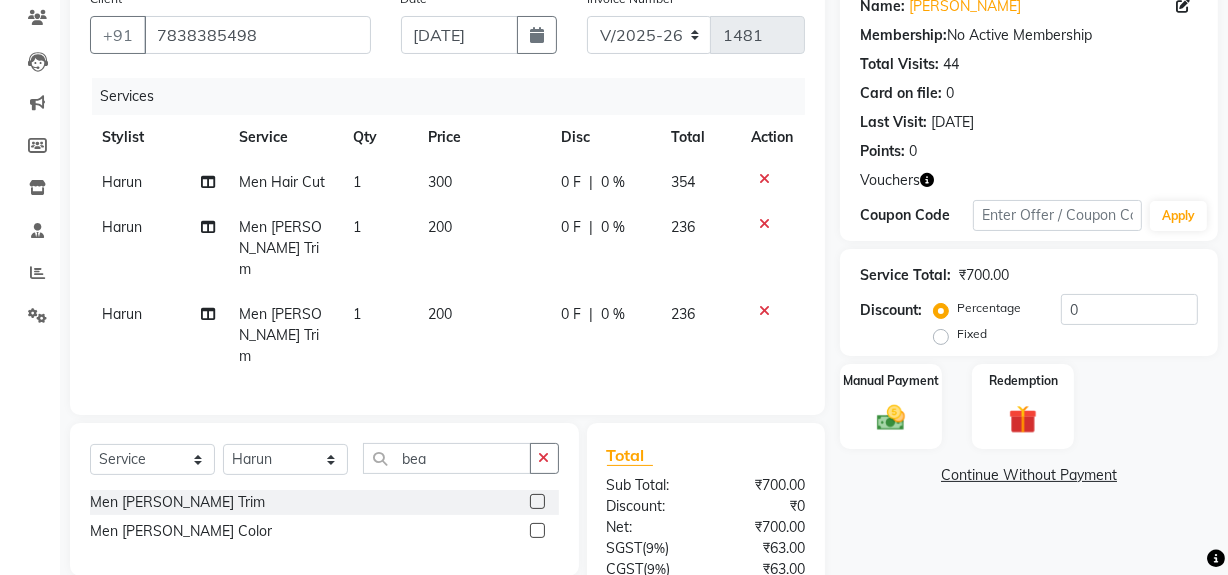 click on "Harun" 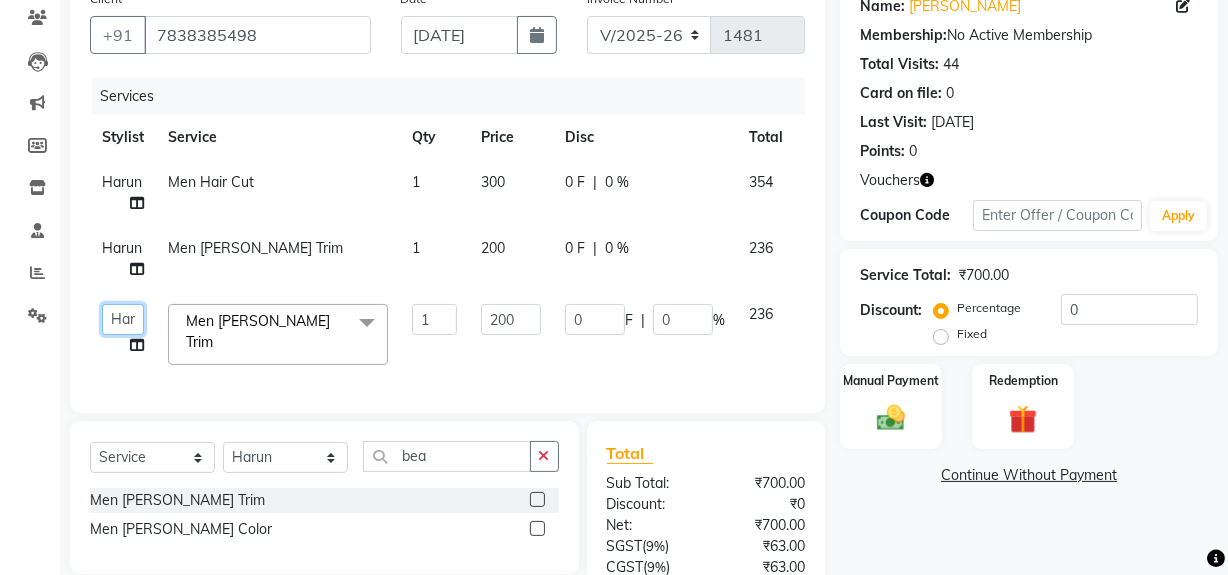 click on "Abdul   Ahmed   Arif   Harun   House Sale   Jyoti   Nisha   Rehaan   Ujjwal   Umesh   Veer   vikram mehta   Vishal" 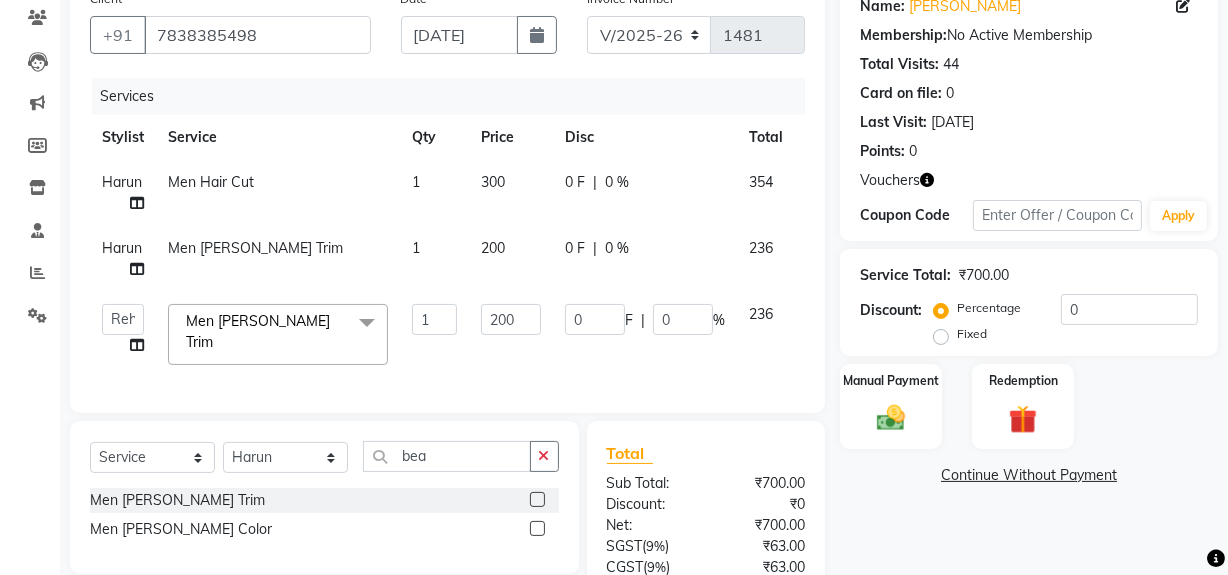 select on "57119" 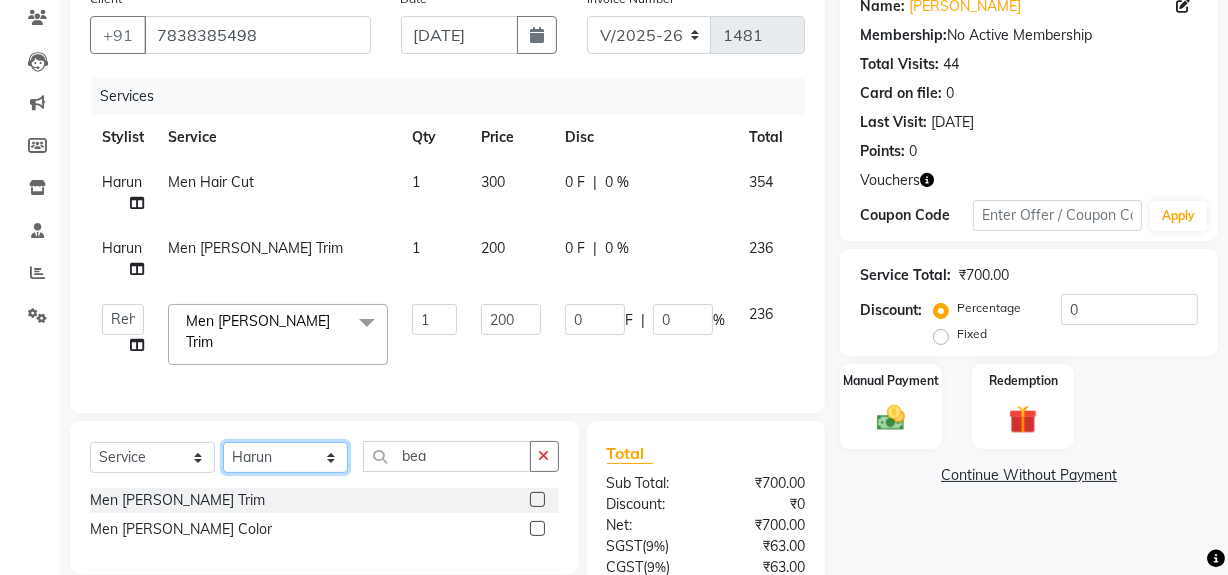 click on "Select Stylist Abdul Ahmed Arif Harun House Sale Jyoti Nisha Rehaan Ujjwal Umesh Veer vikram mehta Vishal" 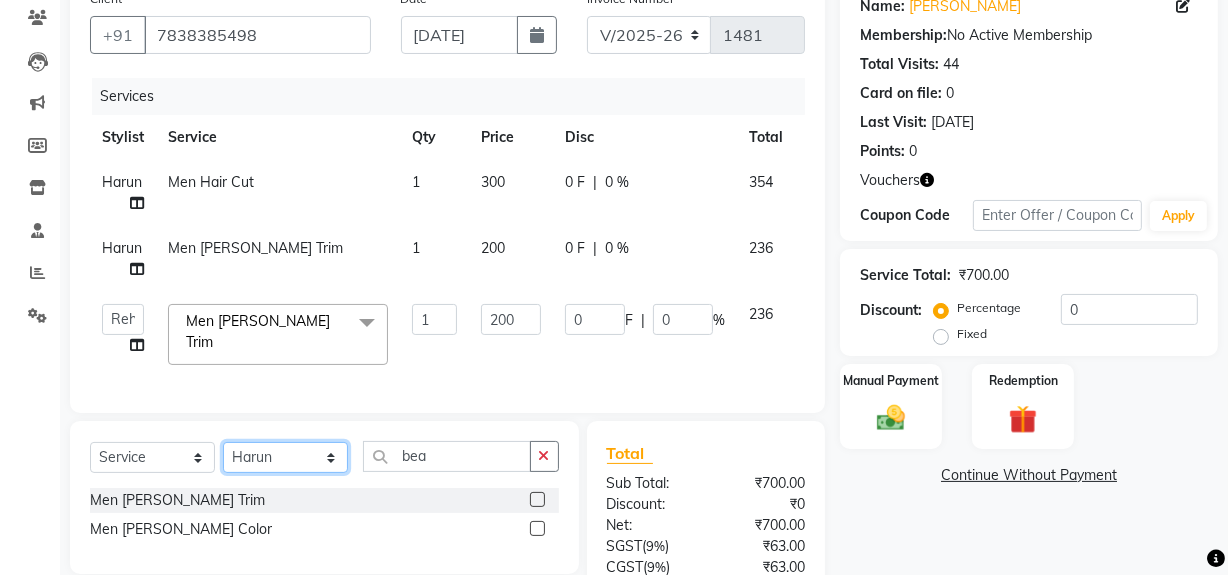 select on "68164" 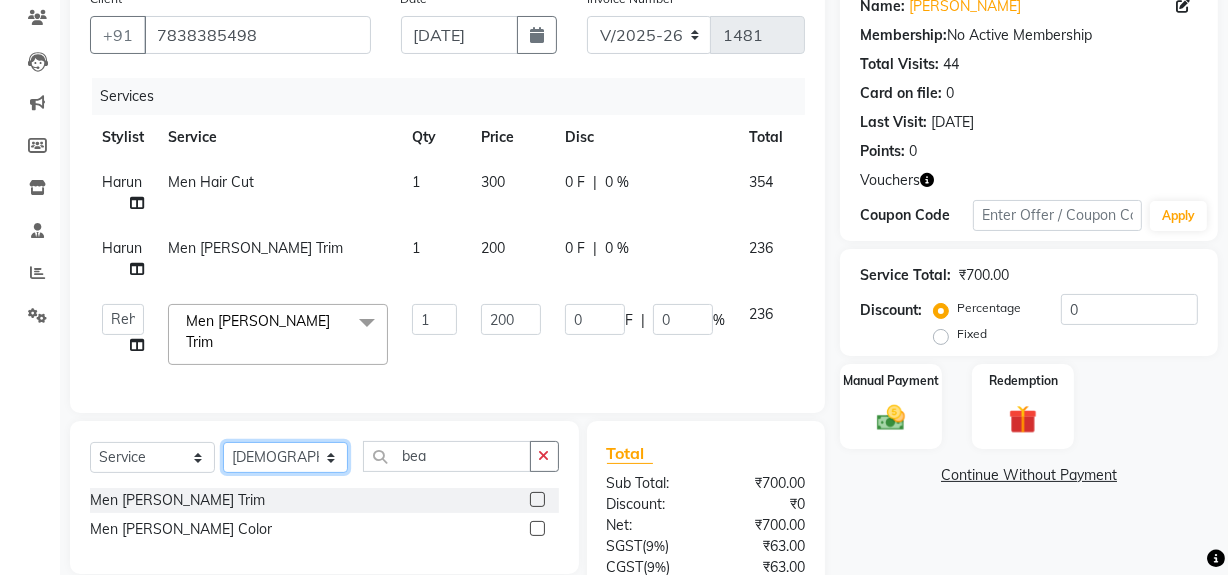click on "Select Stylist Abdul Ahmed Arif Harun House Sale Jyoti Nisha Rehaan Ujjwal Umesh Veer vikram mehta Vishal" 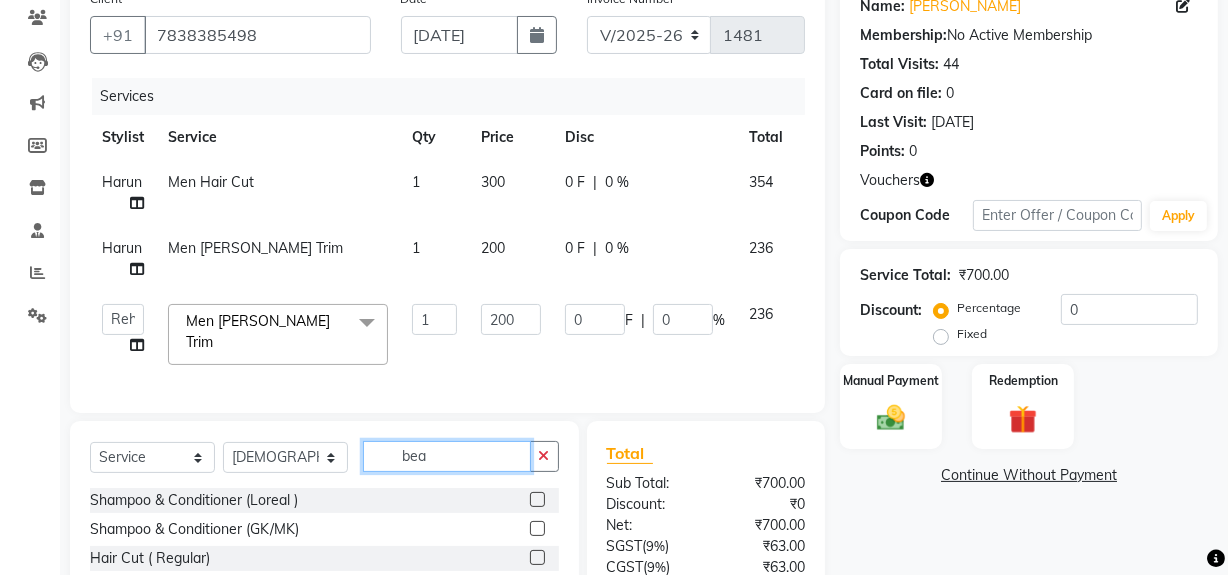 click on "bea" 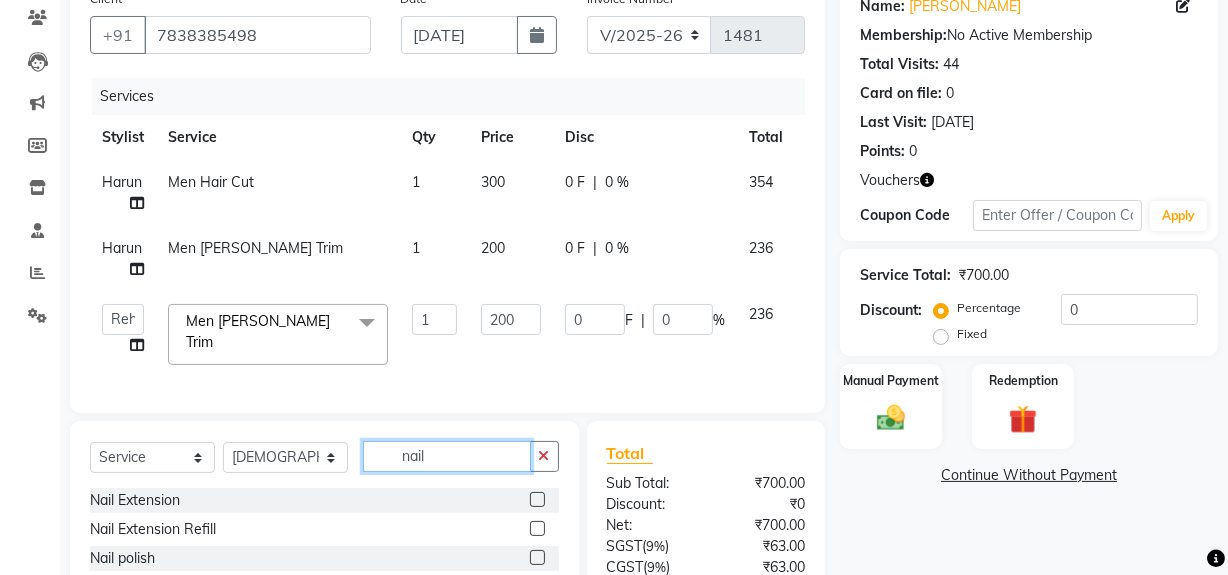 scroll, scrollTop: 345, scrollLeft: 0, axis: vertical 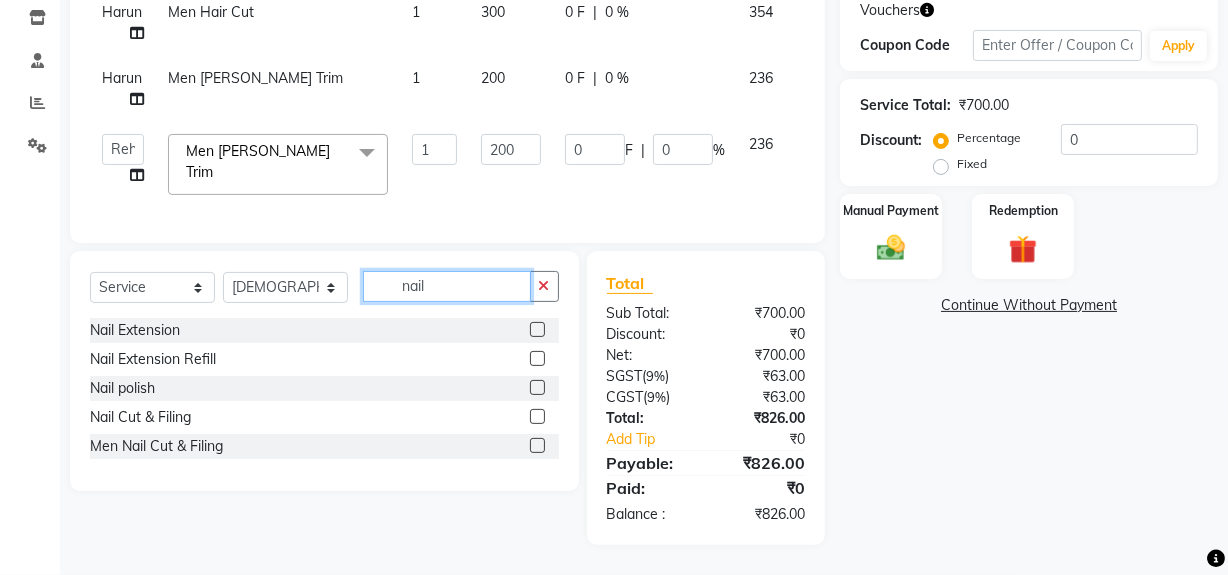 type on "nail" 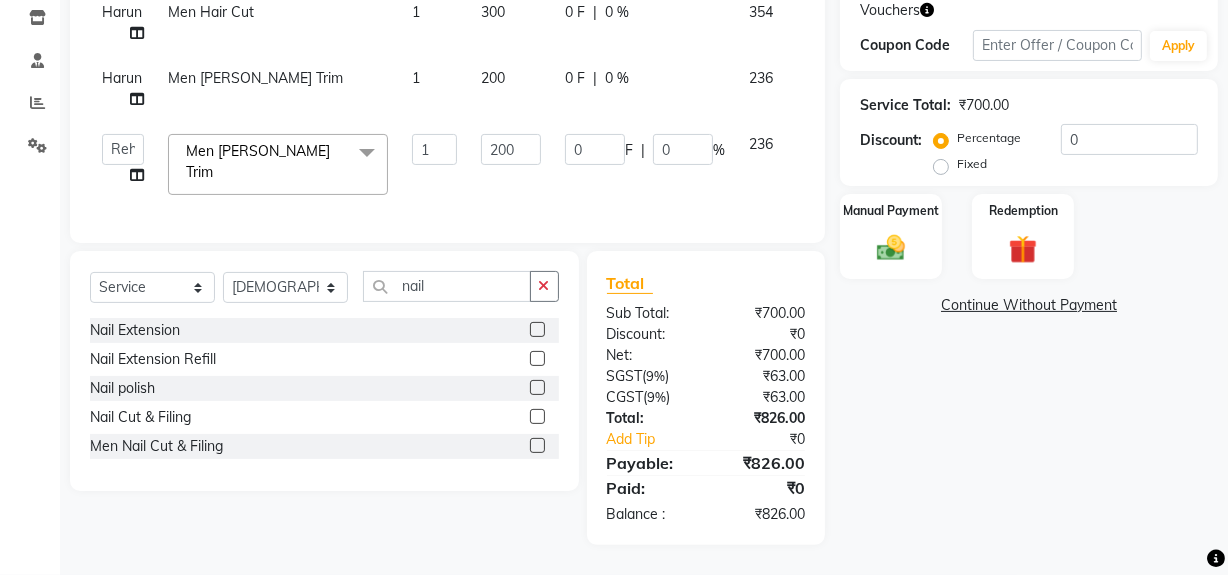 click 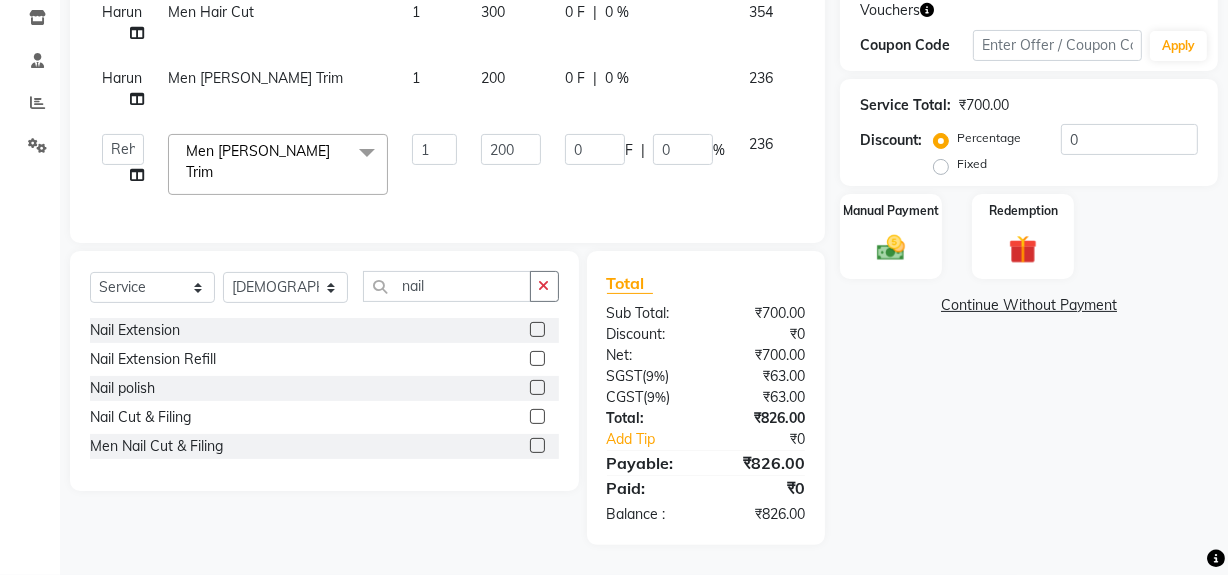 click at bounding box center (536, 417) 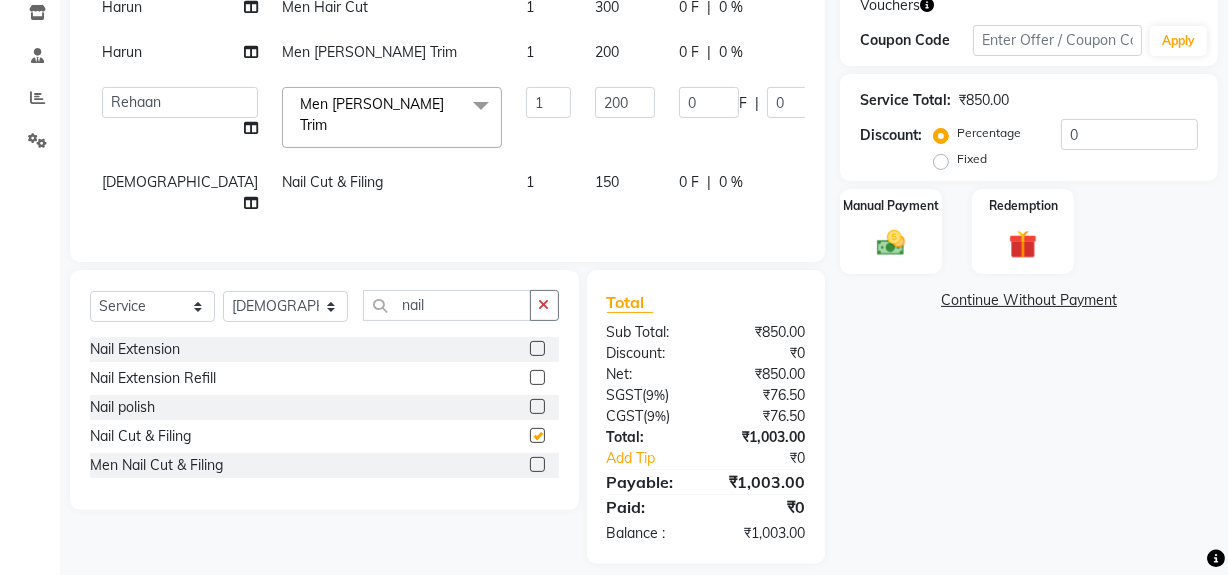 checkbox on "false" 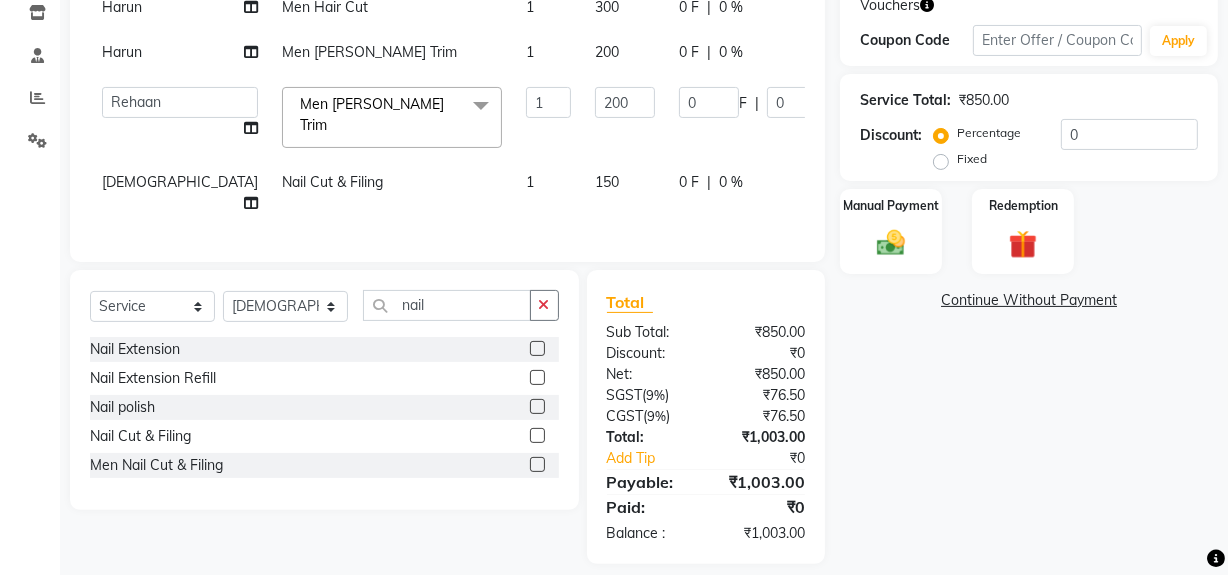 click on "150" 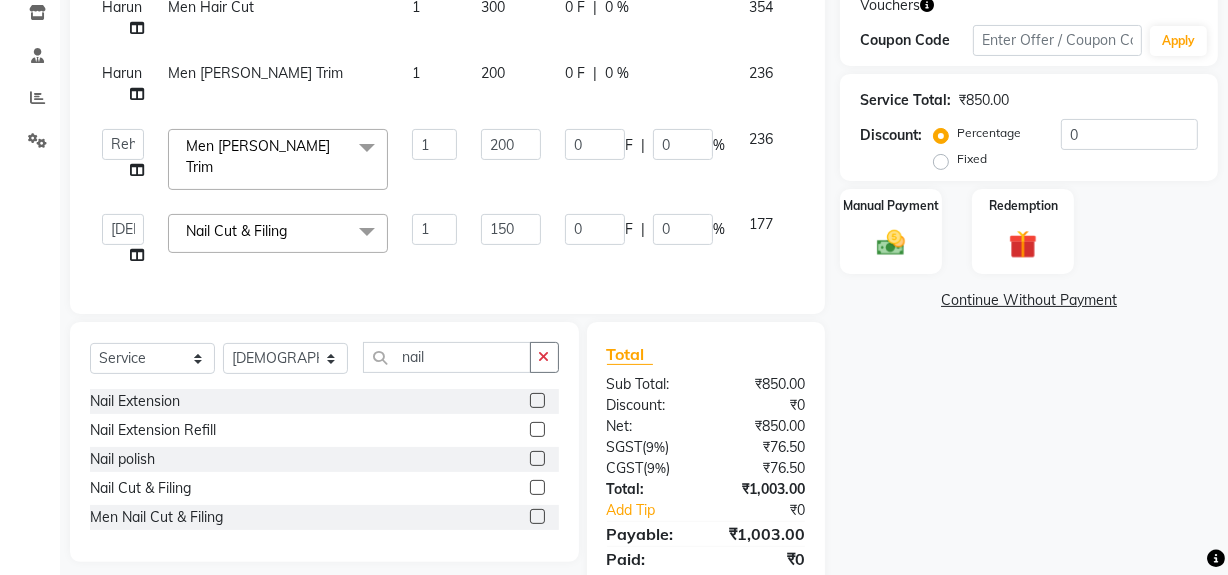click 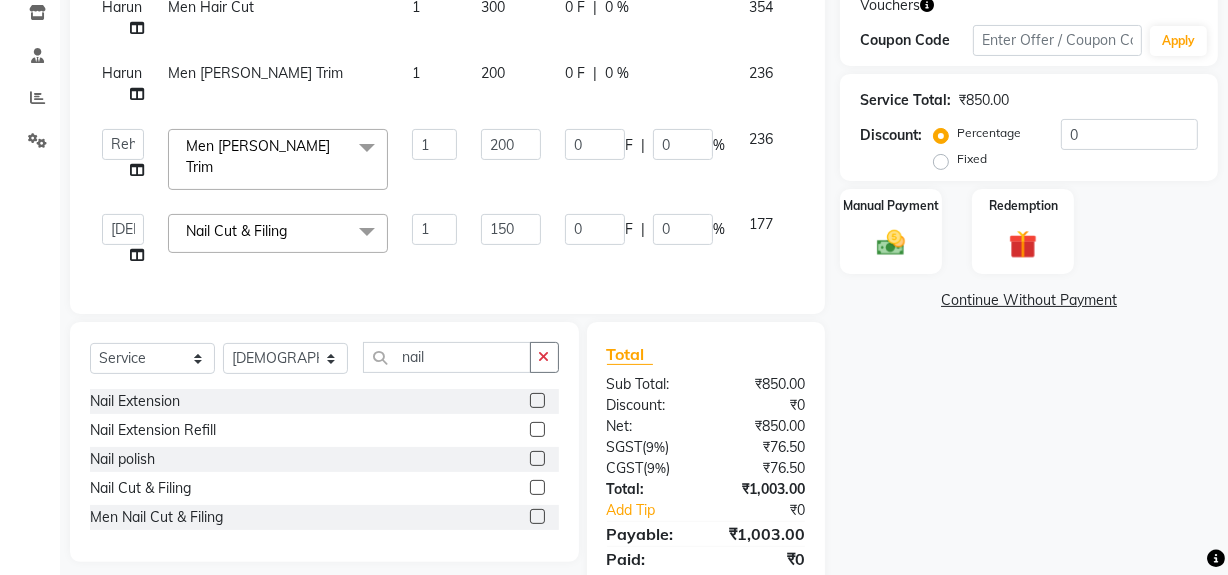 click at bounding box center (536, 488) 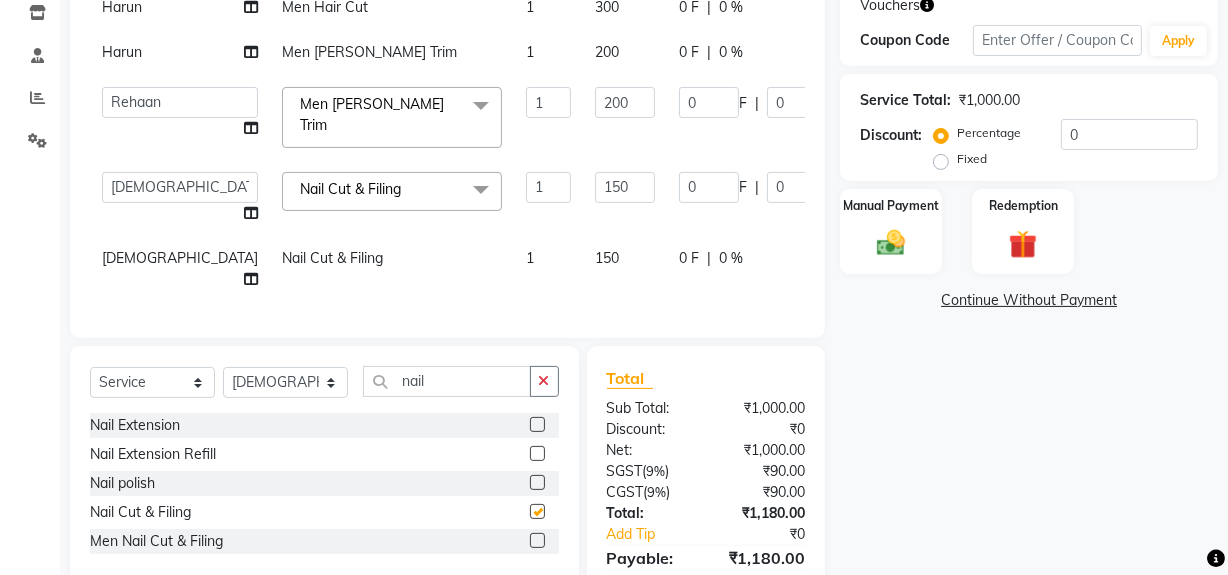 checkbox on "false" 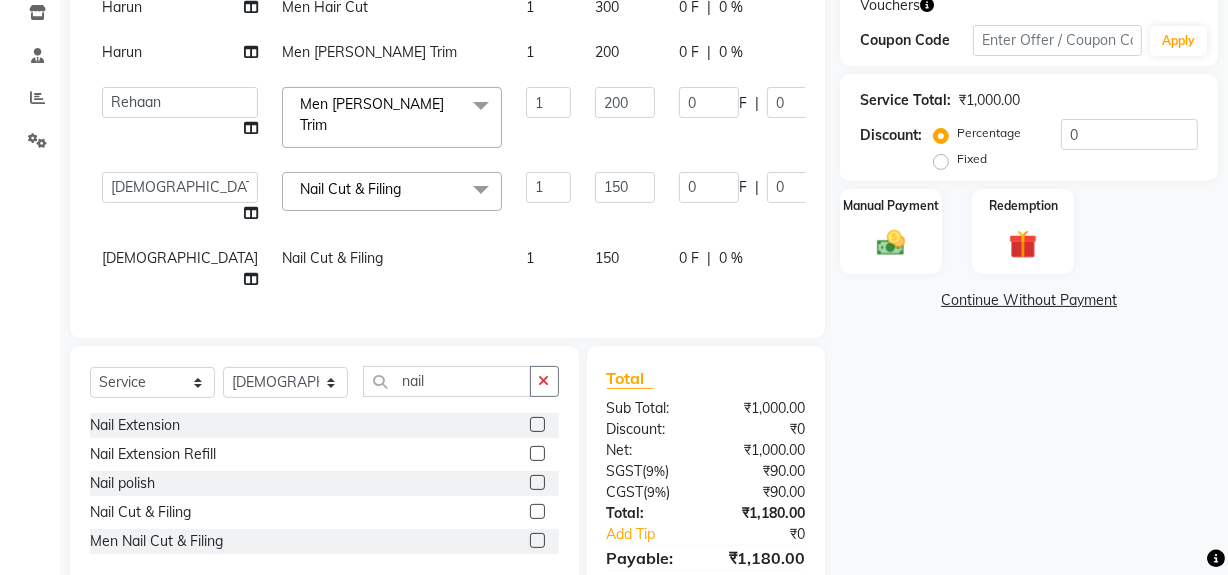 click on "Umesh" 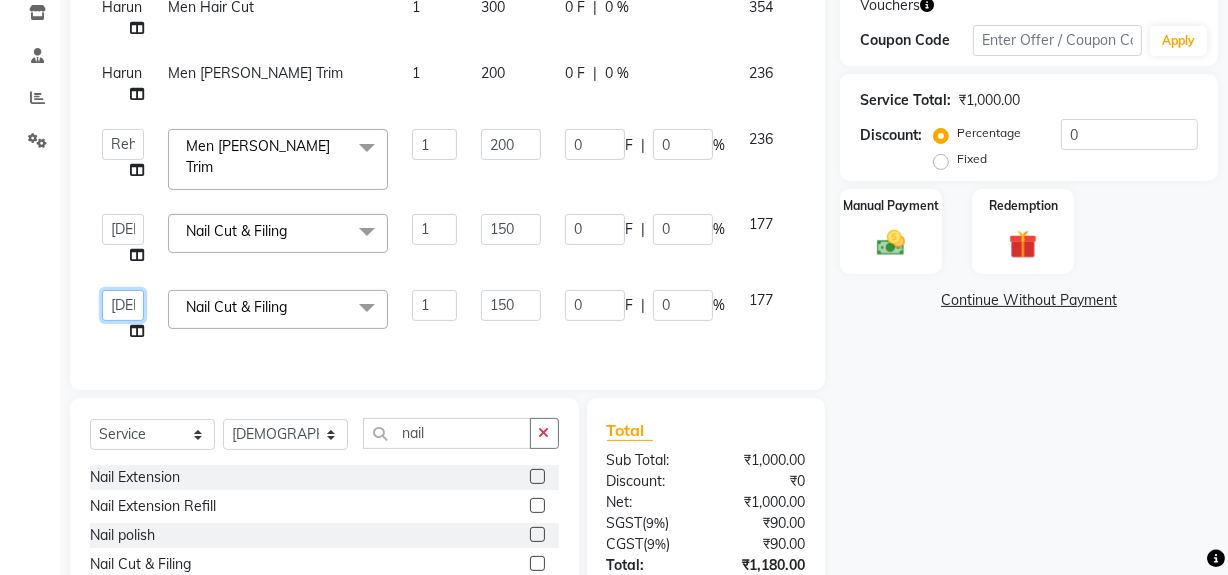 click on "Abdul   Ahmed   Arif   Harun   House Sale   Jyoti   Nisha   Rehaan   Ujjwal   Umesh   Veer   vikram mehta   Vishal" 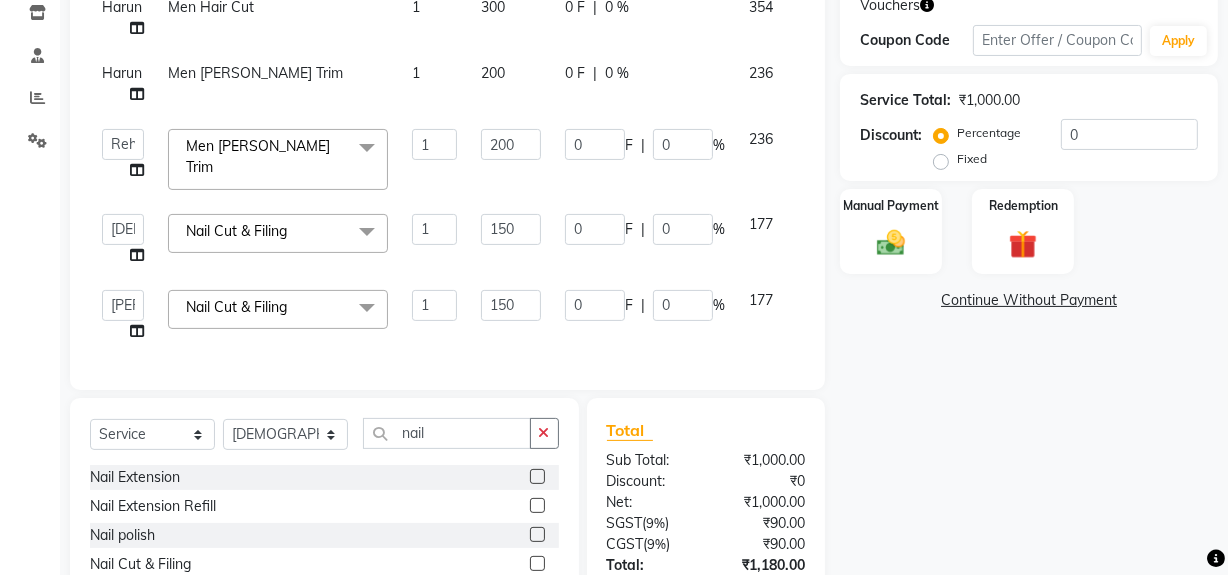 select on "83149" 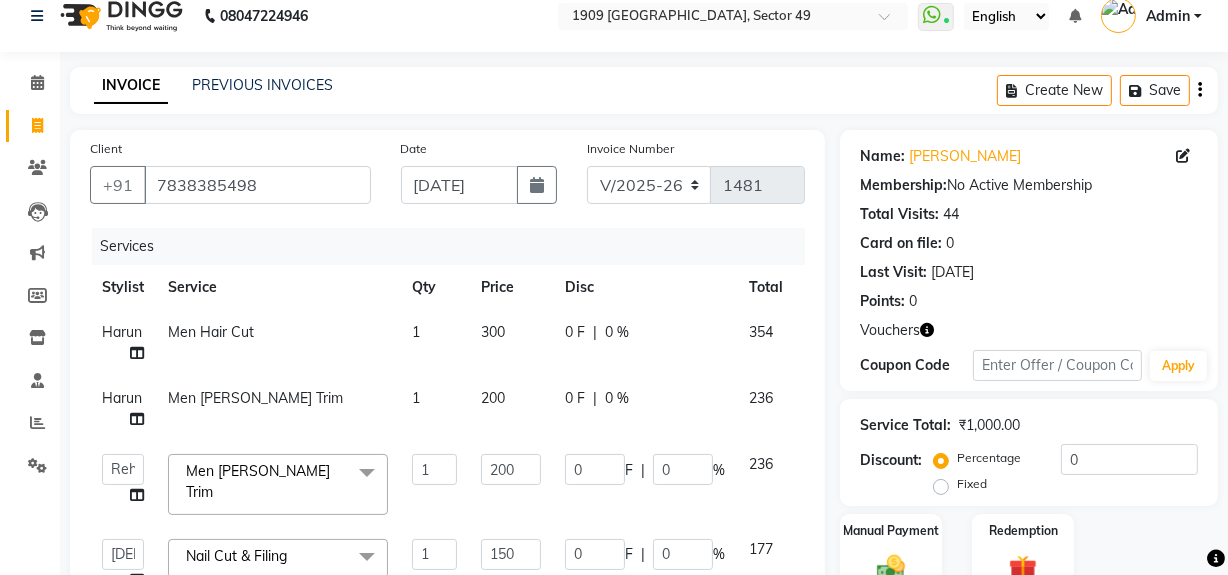 scroll, scrollTop: 0, scrollLeft: 0, axis: both 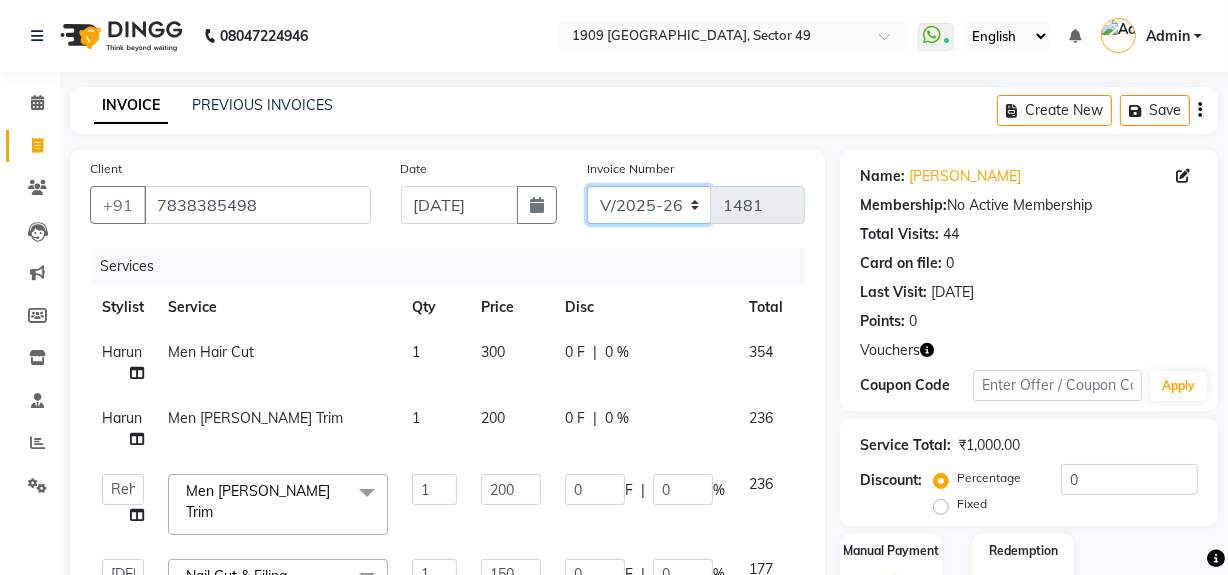 click on "V/2025 V/2025-26" 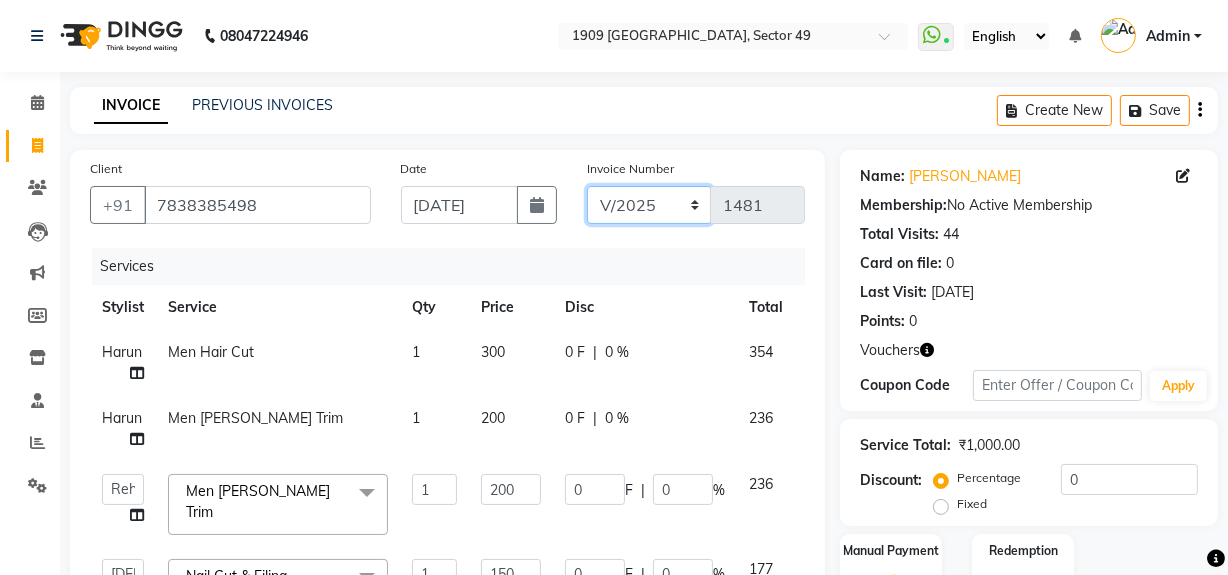 click on "V/2025 V/2025-26" 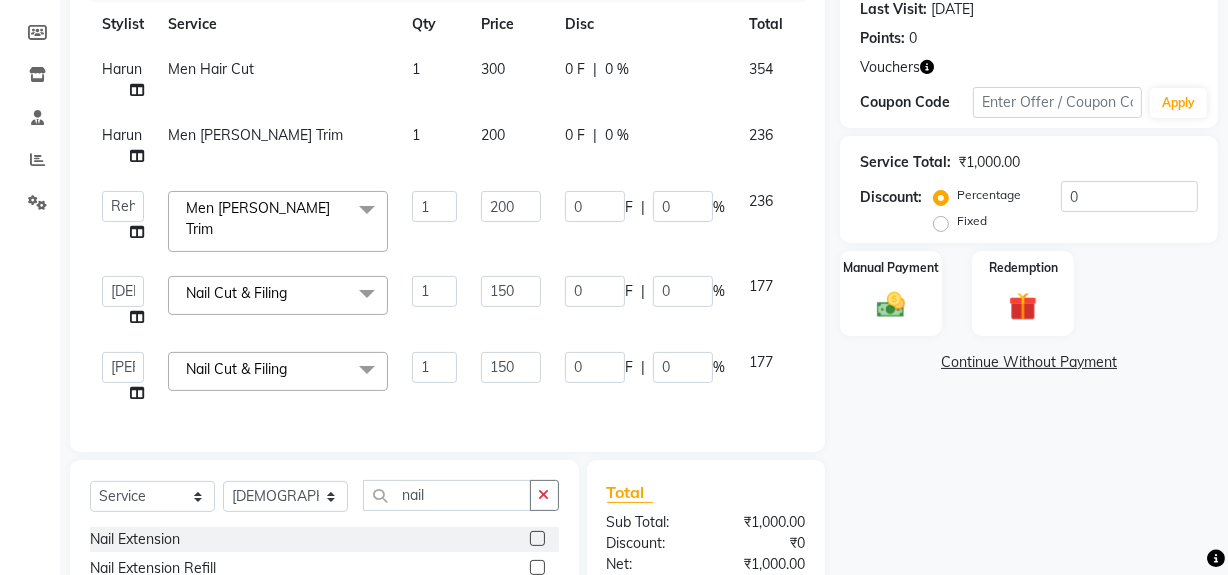 scroll, scrollTop: 493, scrollLeft: 0, axis: vertical 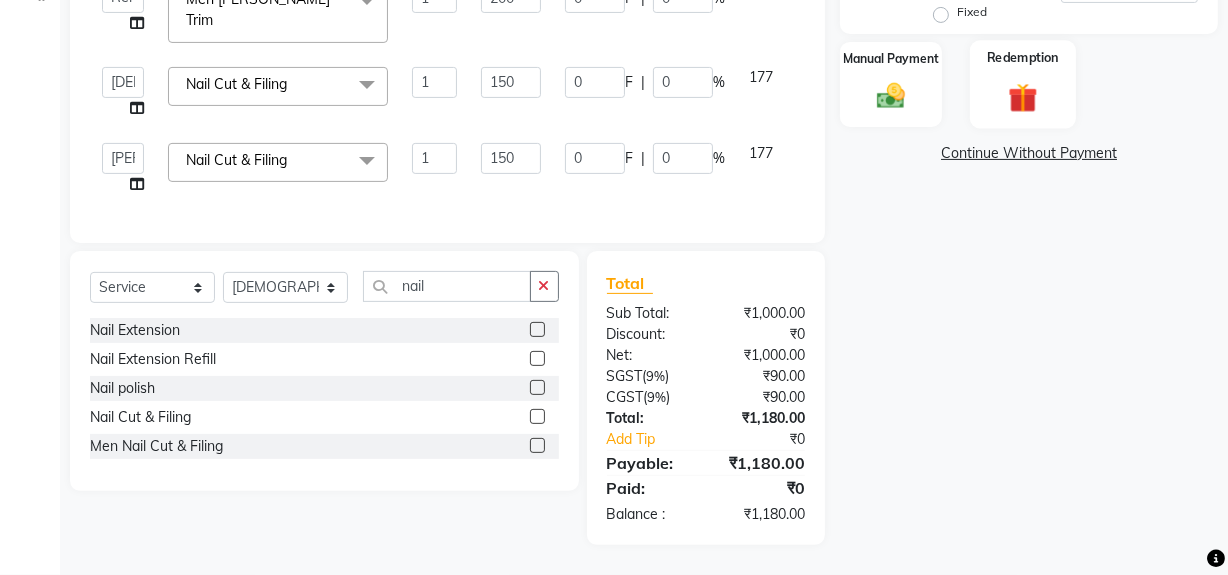 click 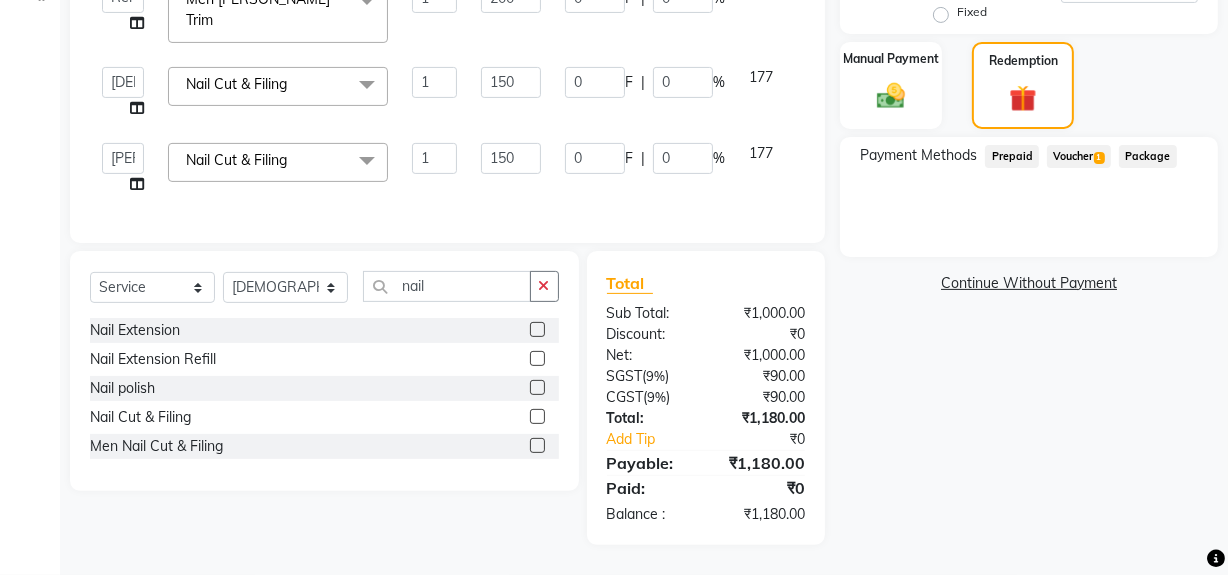 click on "Voucher  1" 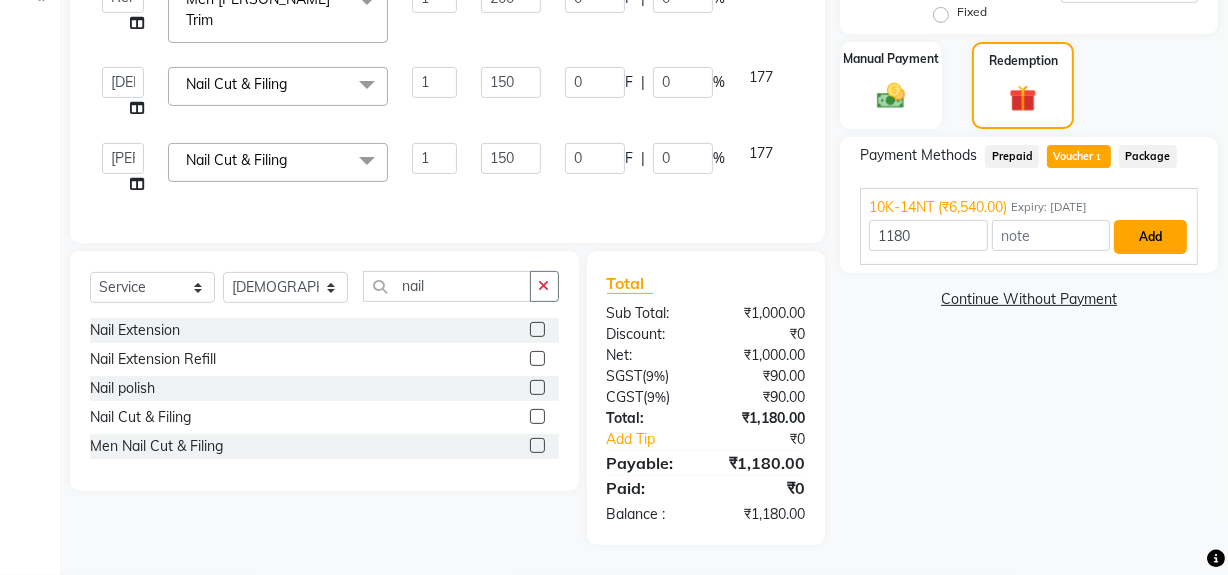 click on "Add" at bounding box center (1150, 237) 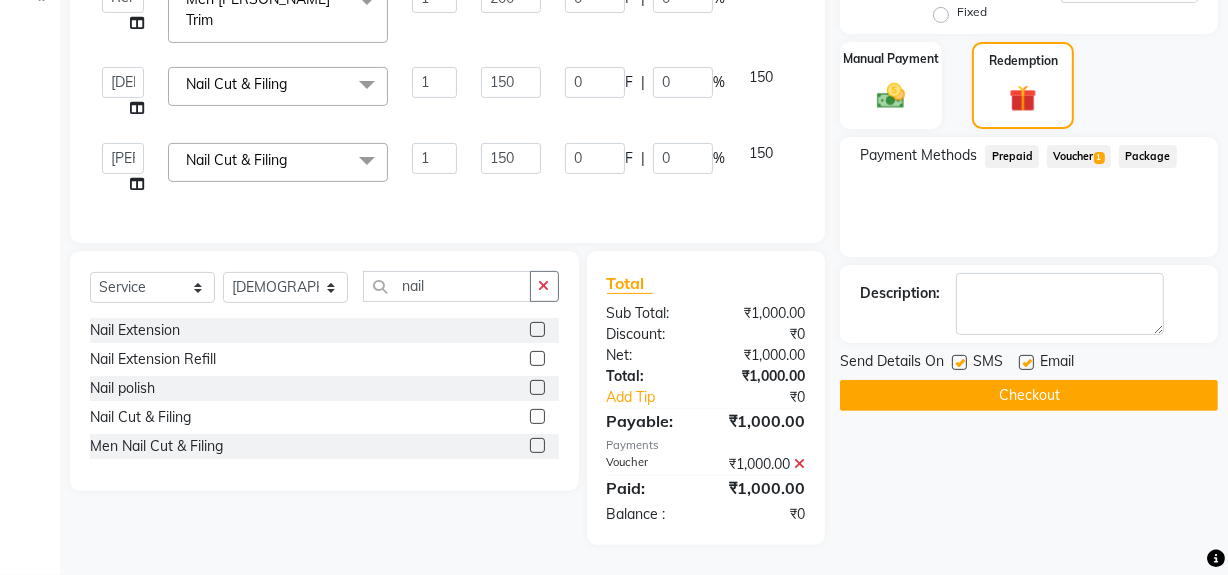 scroll, scrollTop: 496, scrollLeft: 0, axis: vertical 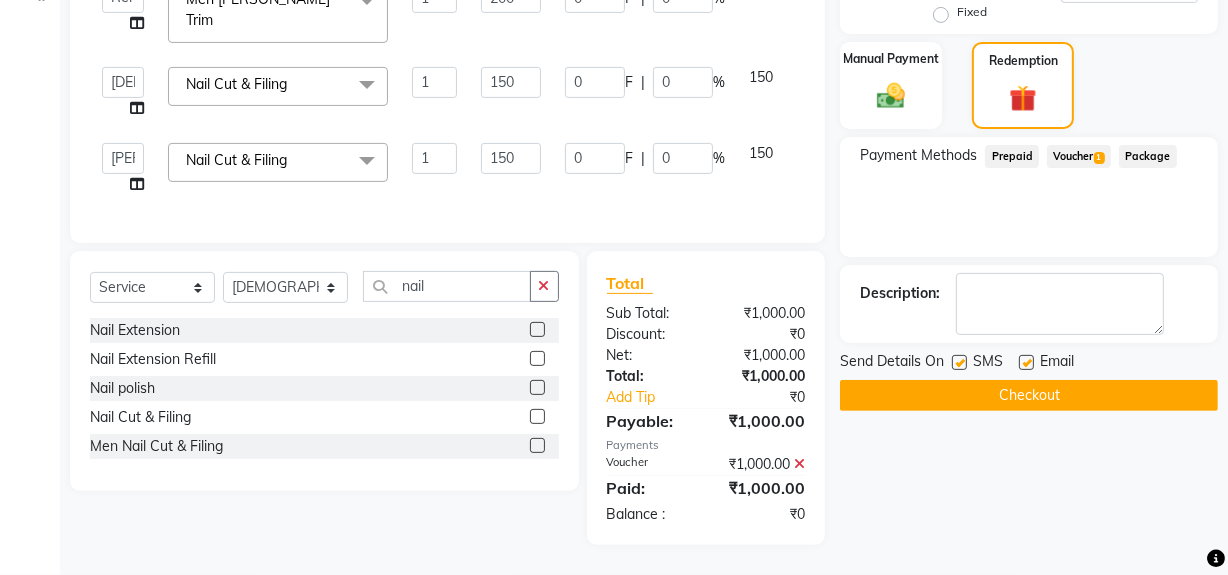 click on "Checkout" 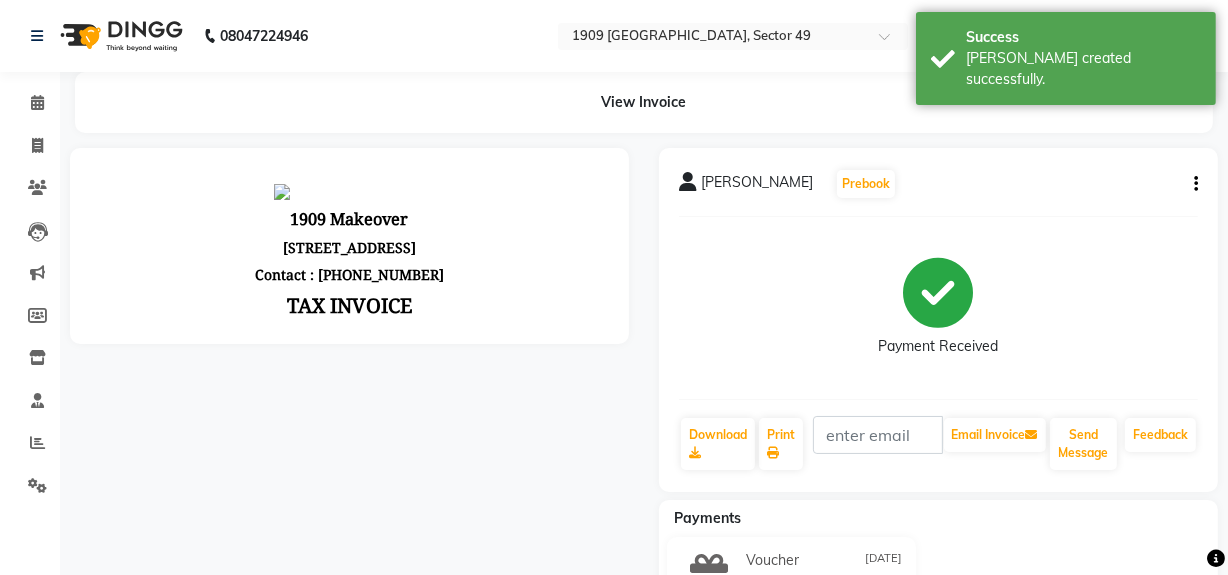 scroll, scrollTop: 0, scrollLeft: 0, axis: both 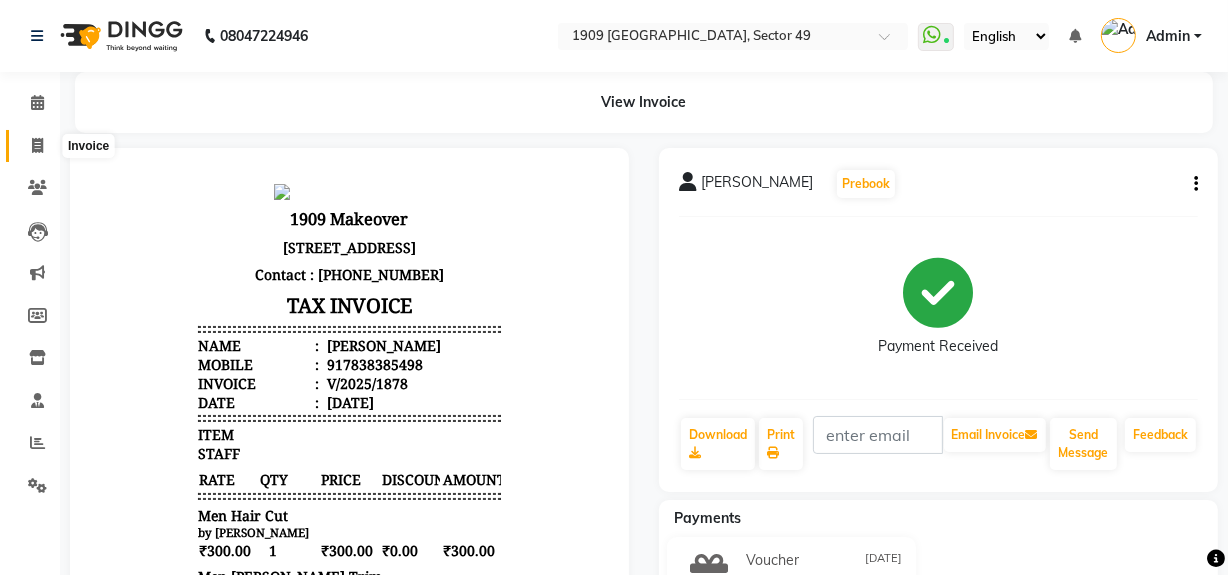 click 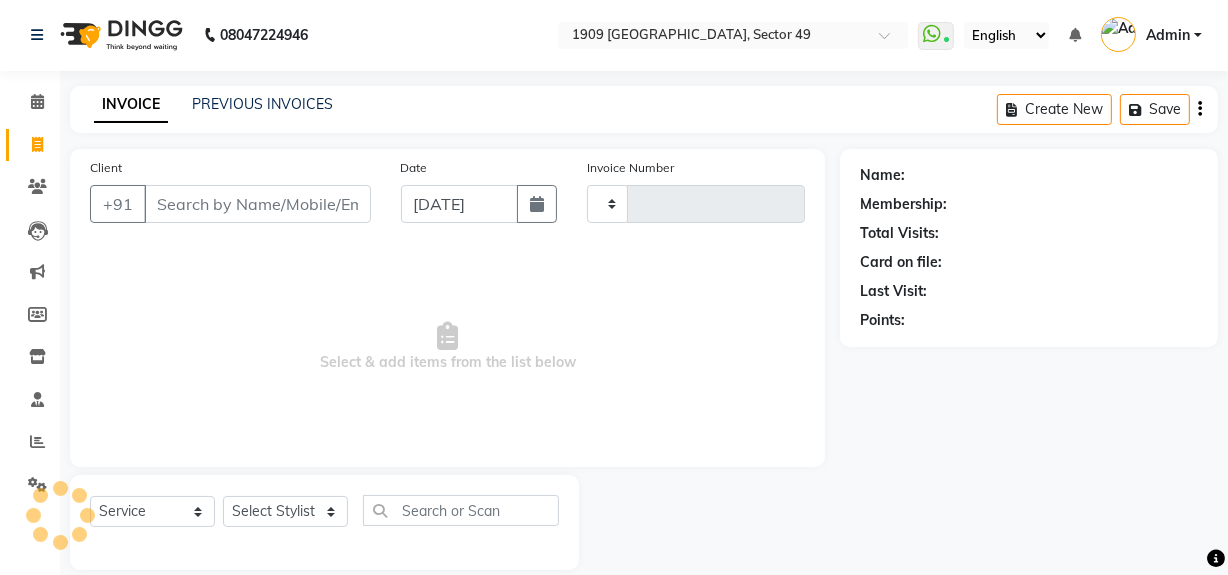type on "1481" 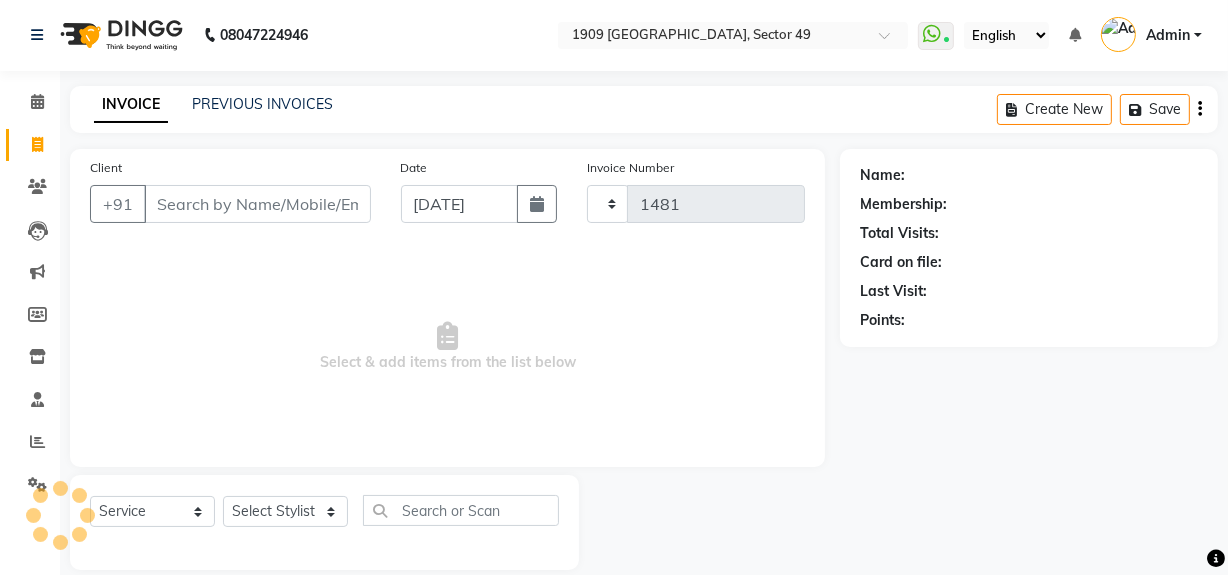 scroll, scrollTop: 26, scrollLeft: 0, axis: vertical 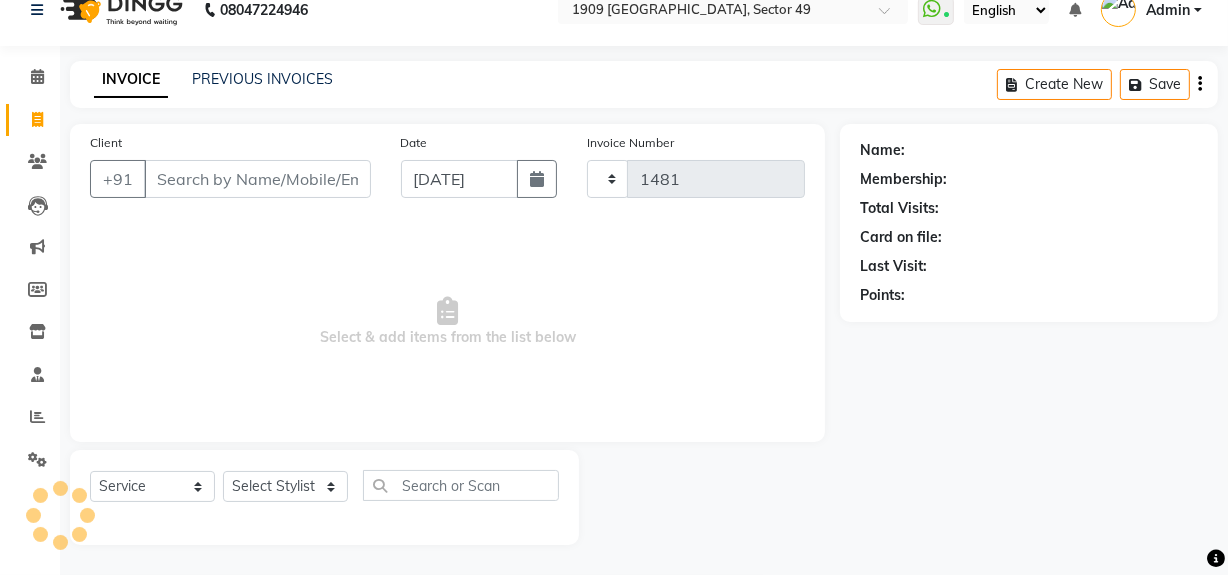 select on "6923" 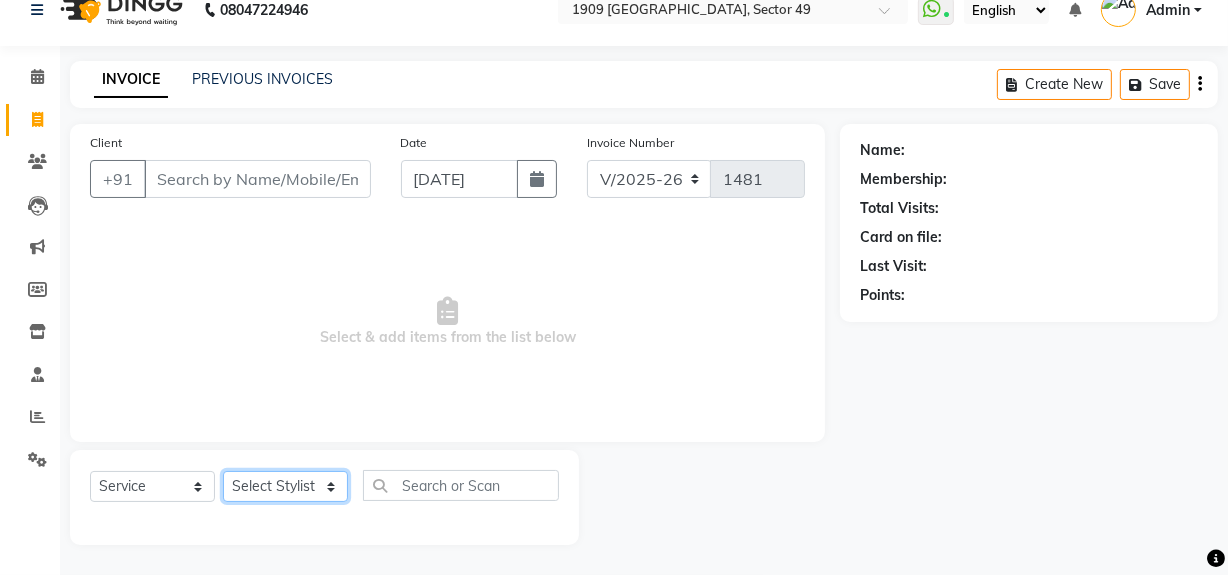 click on "Select Stylist Abdul Ahmed Arif Harun House Sale Jyoti Nisha Rehaan Ujjwal Umesh Veer vikram mehta Vishal" 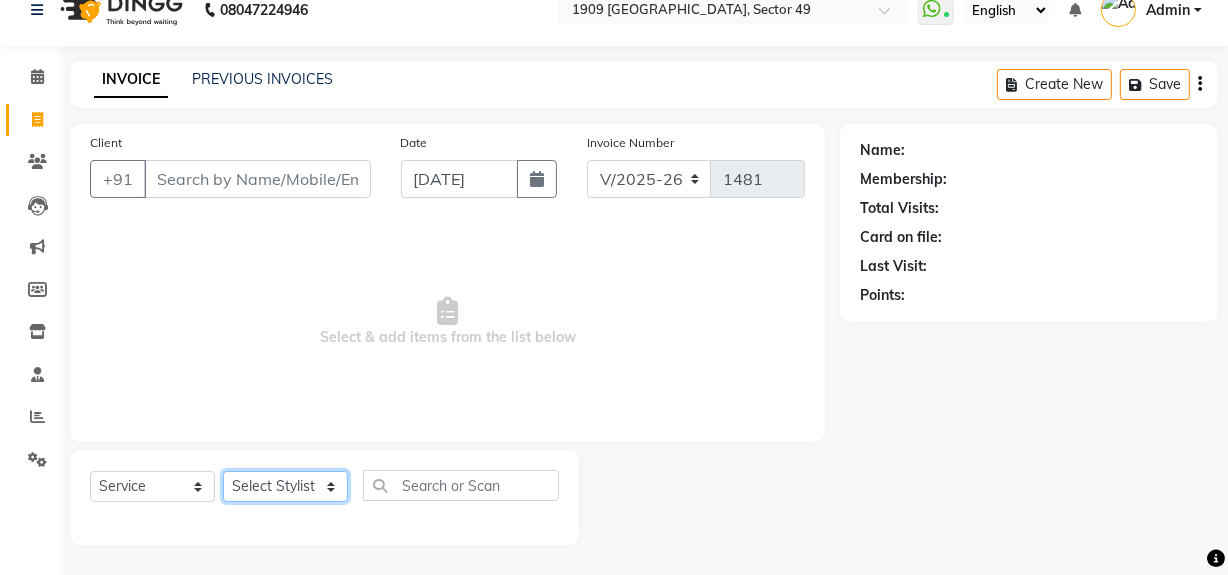 select on "57114" 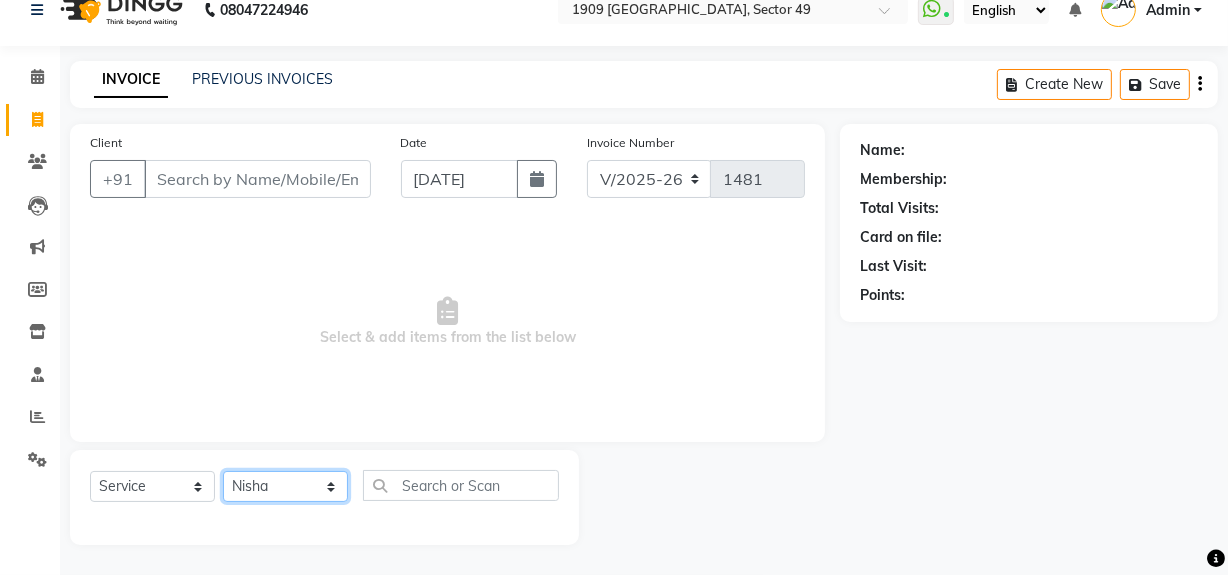 click on "Select Stylist Abdul Ahmed Arif Harun House Sale Jyoti Nisha Rehaan Ujjwal Umesh Veer vikram mehta Vishal" 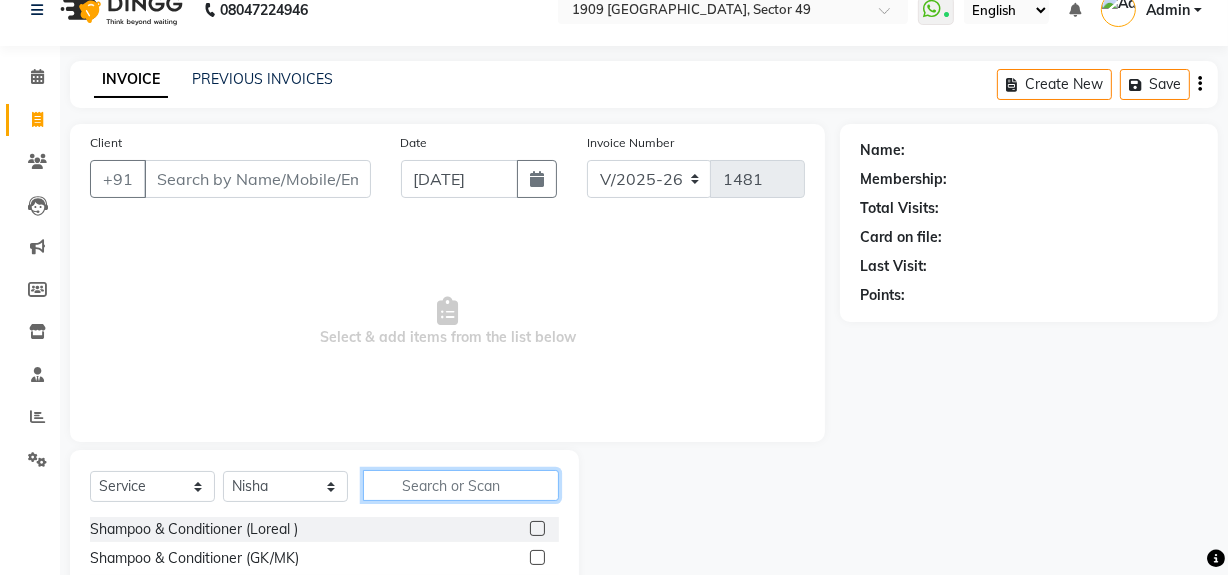 click 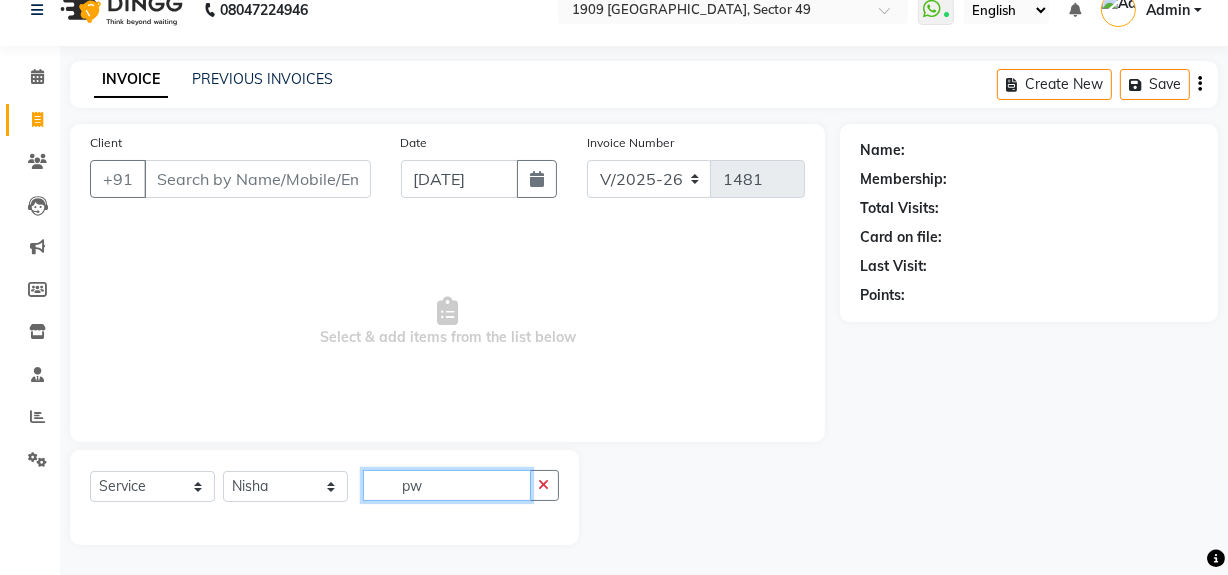 type on "p" 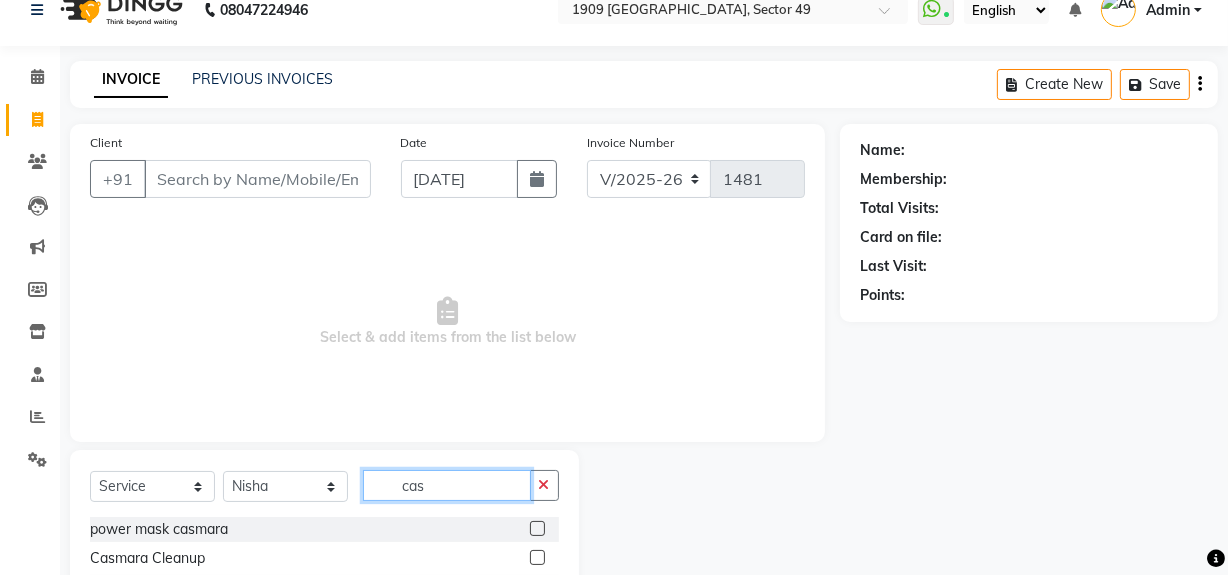 scroll, scrollTop: 112, scrollLeft: 0, axis: vertical 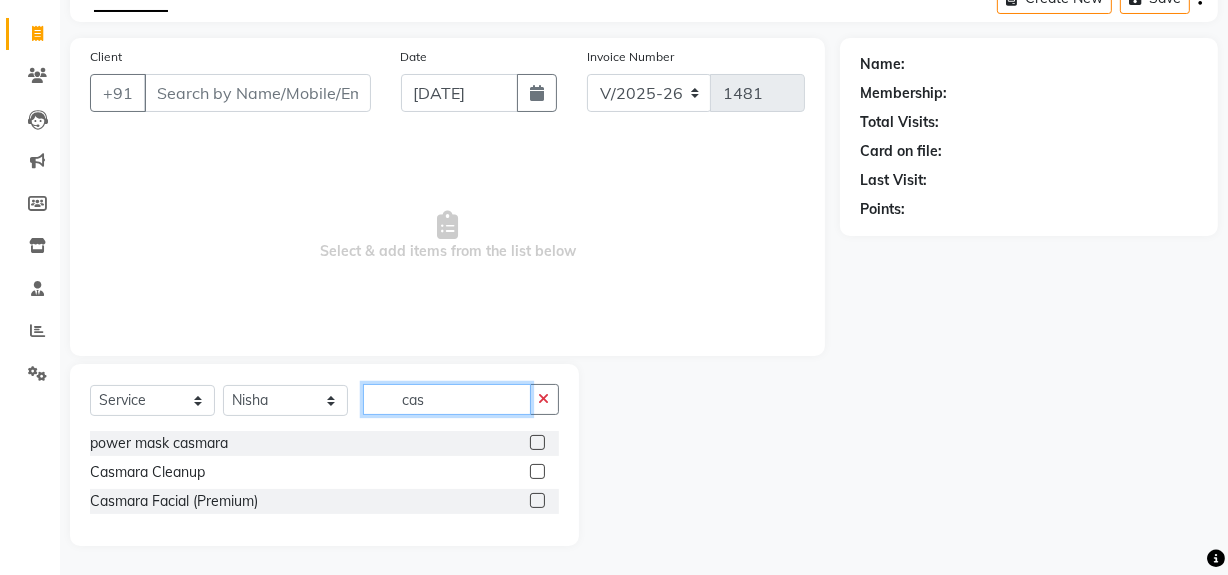 type on "cas" 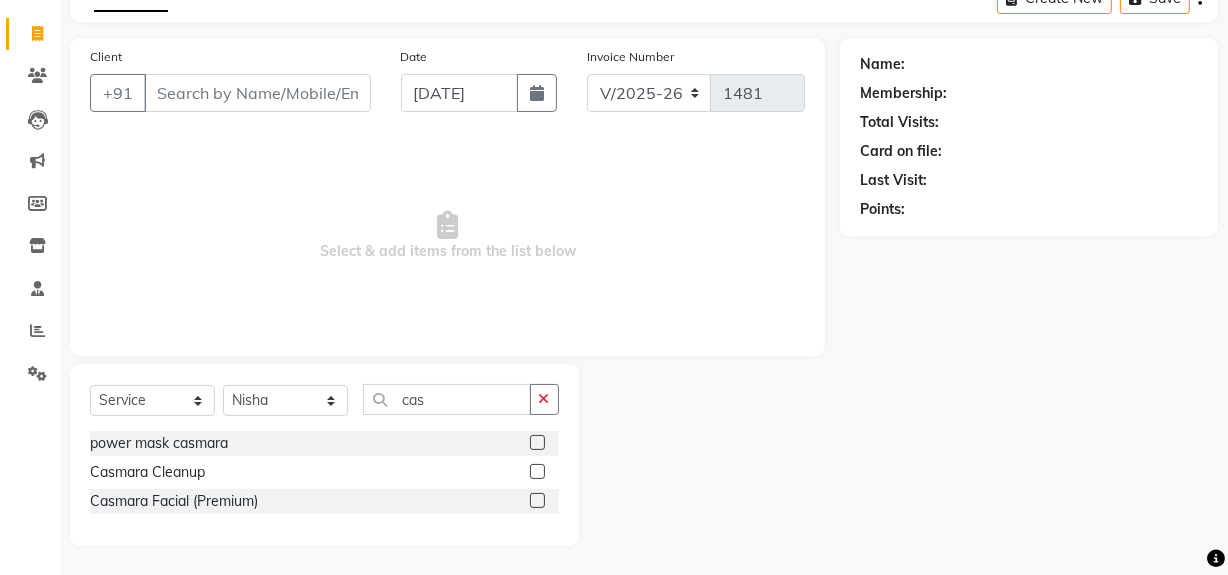 click 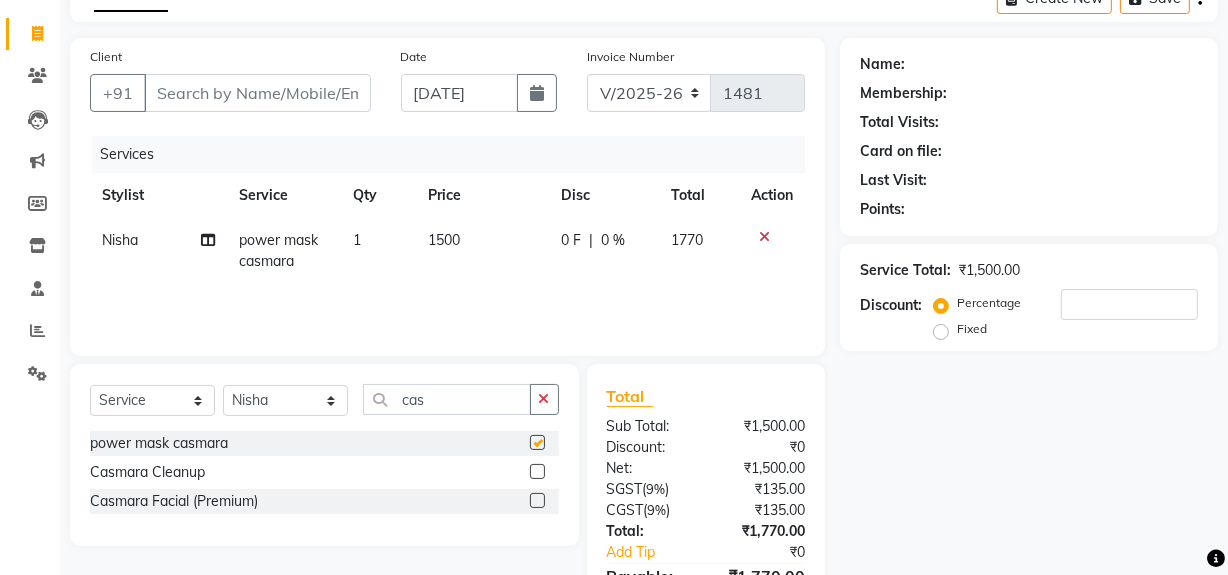 checkbox on "false" 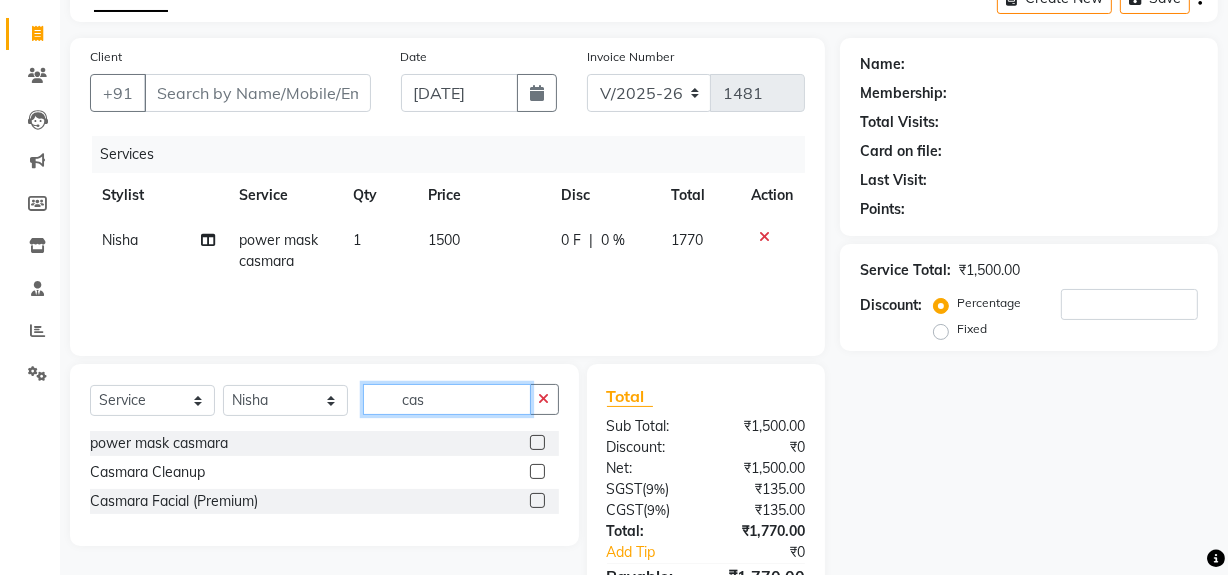 drag, startPoint x: 429, startPoint y: 399, endPoint x: 381, endPoint y: 400, distance: 48.010414 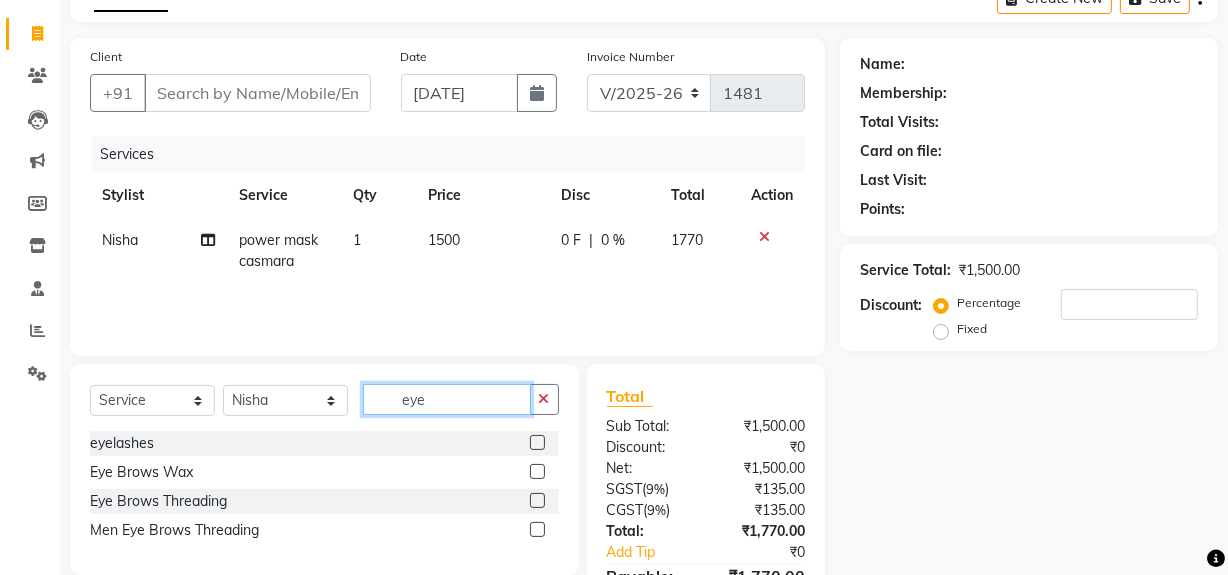 type on "eye" 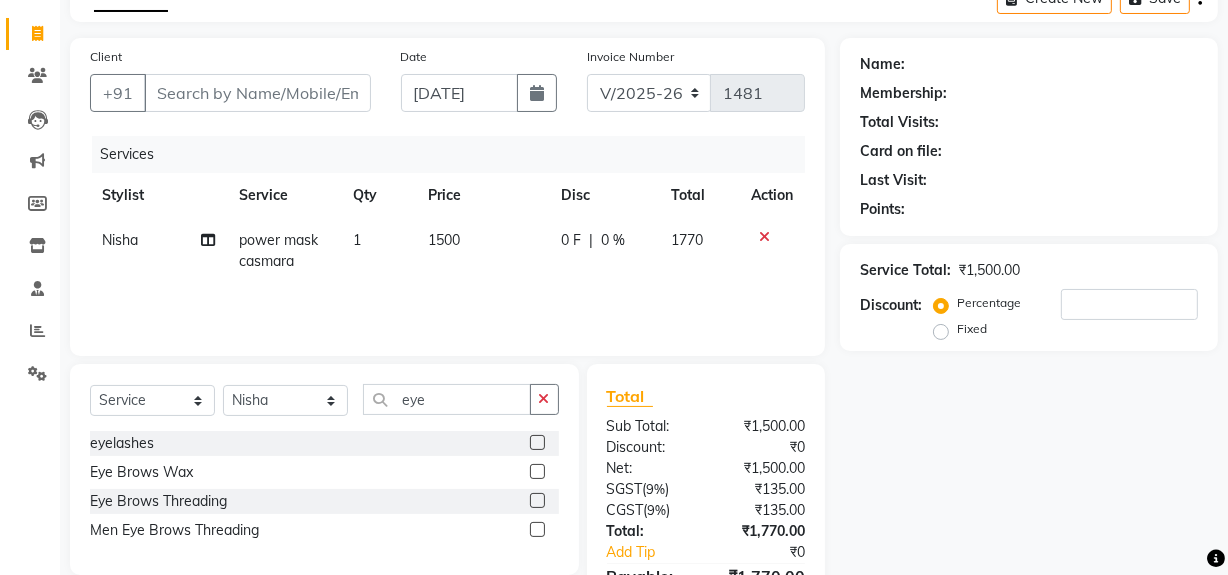 click 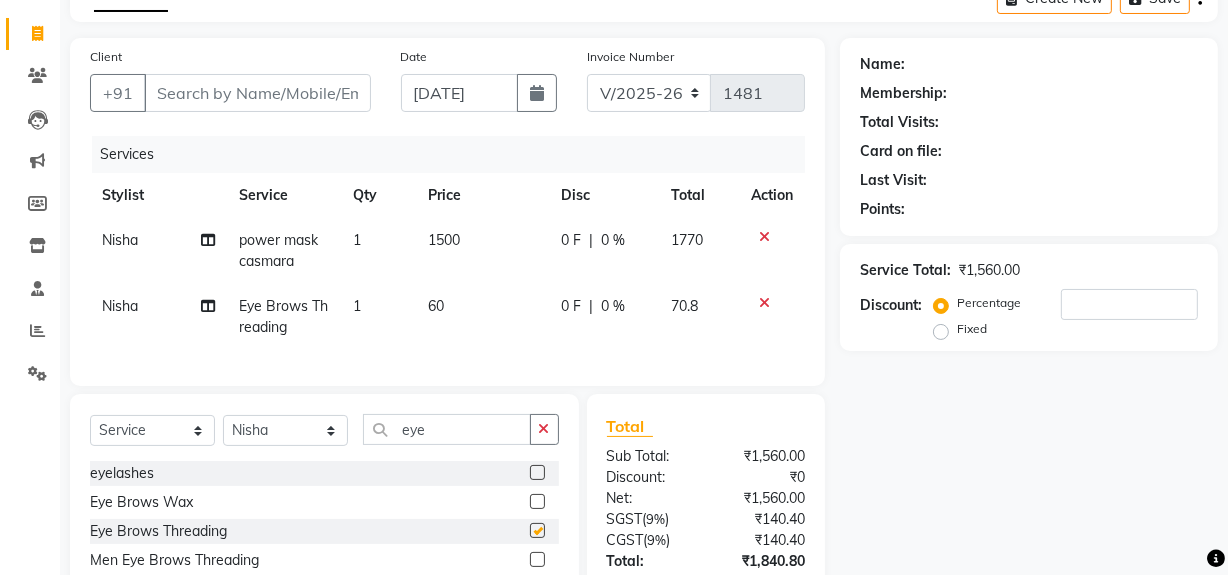 checkbox on "false" 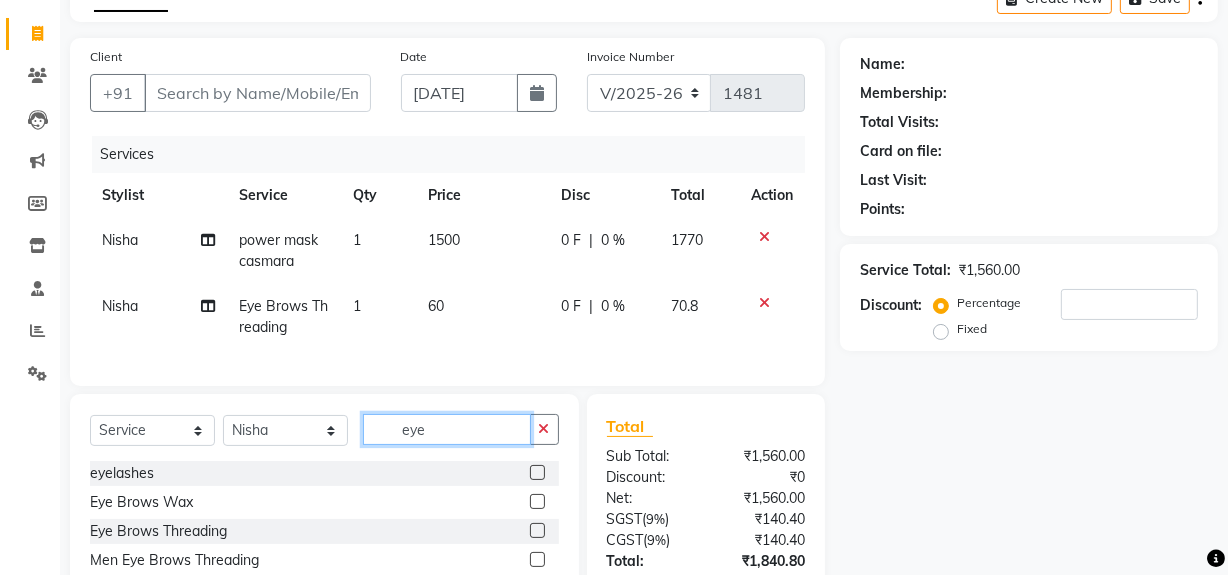click on "eye" 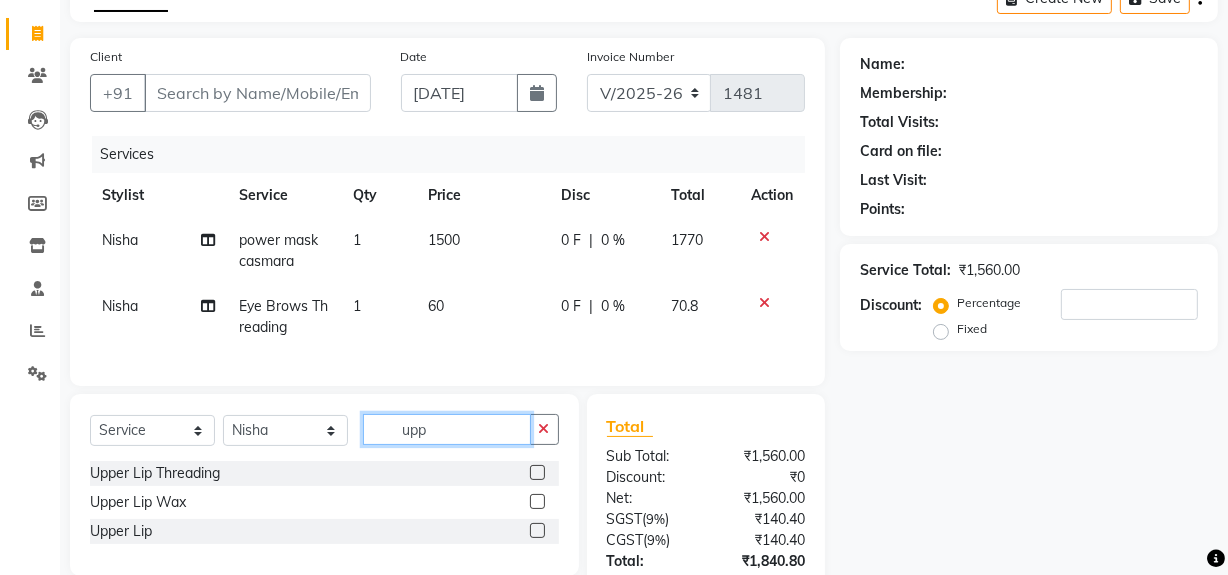 type on "upp" 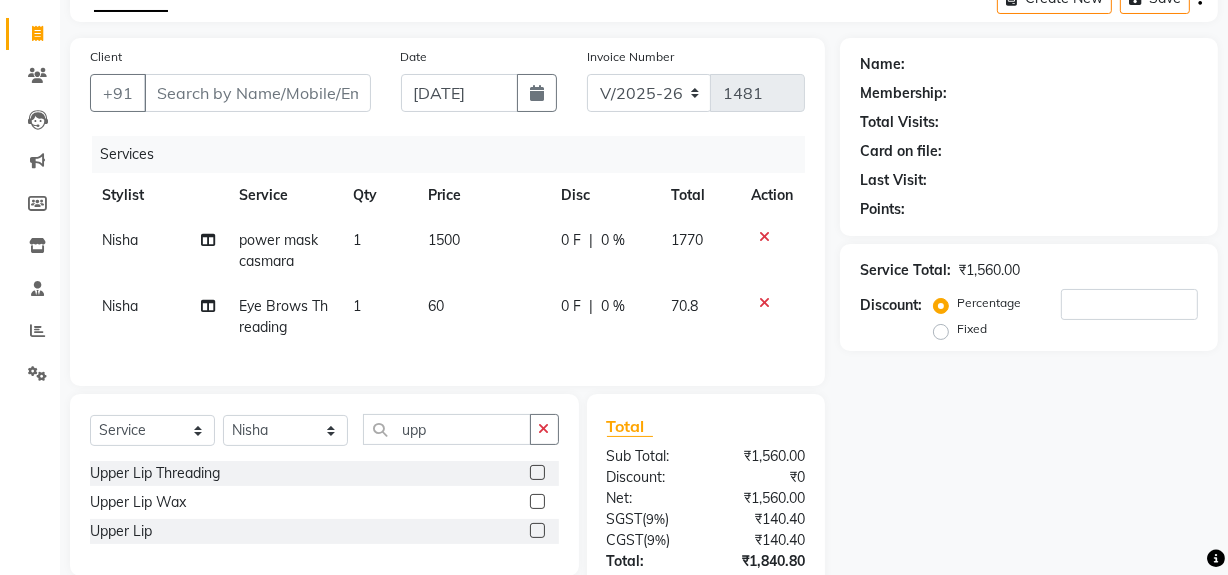 click 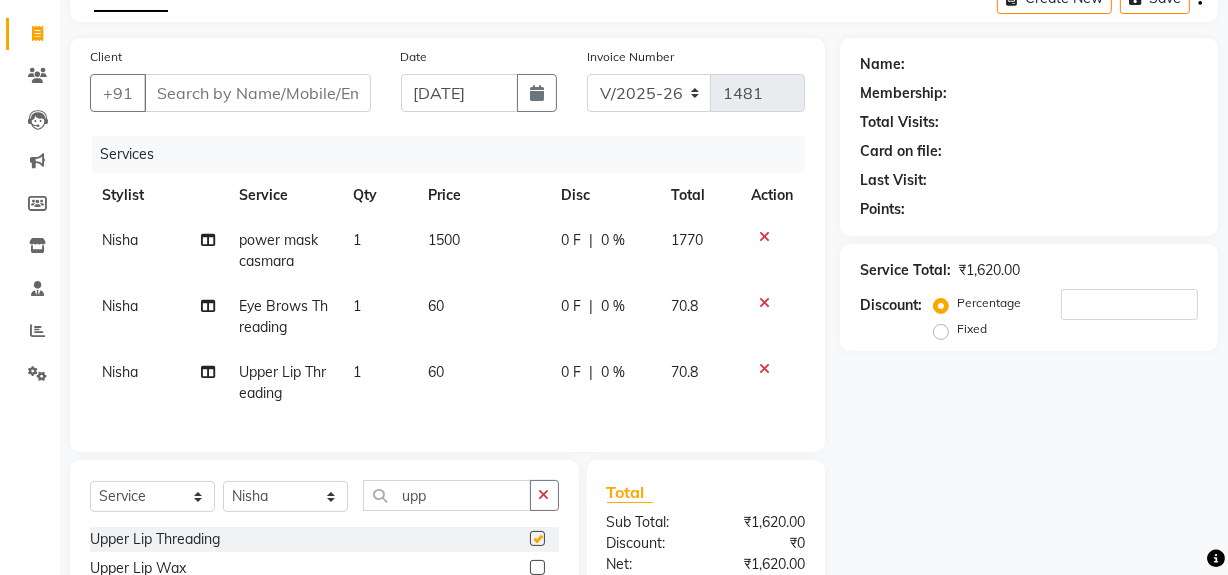 checkbox on "false" 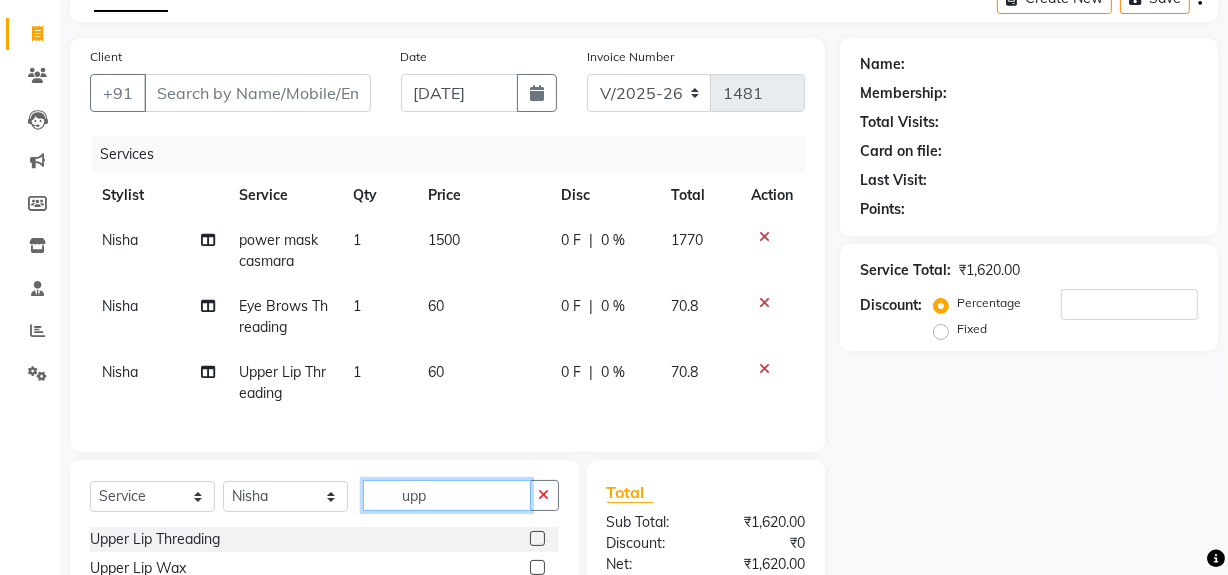 click on "upp" 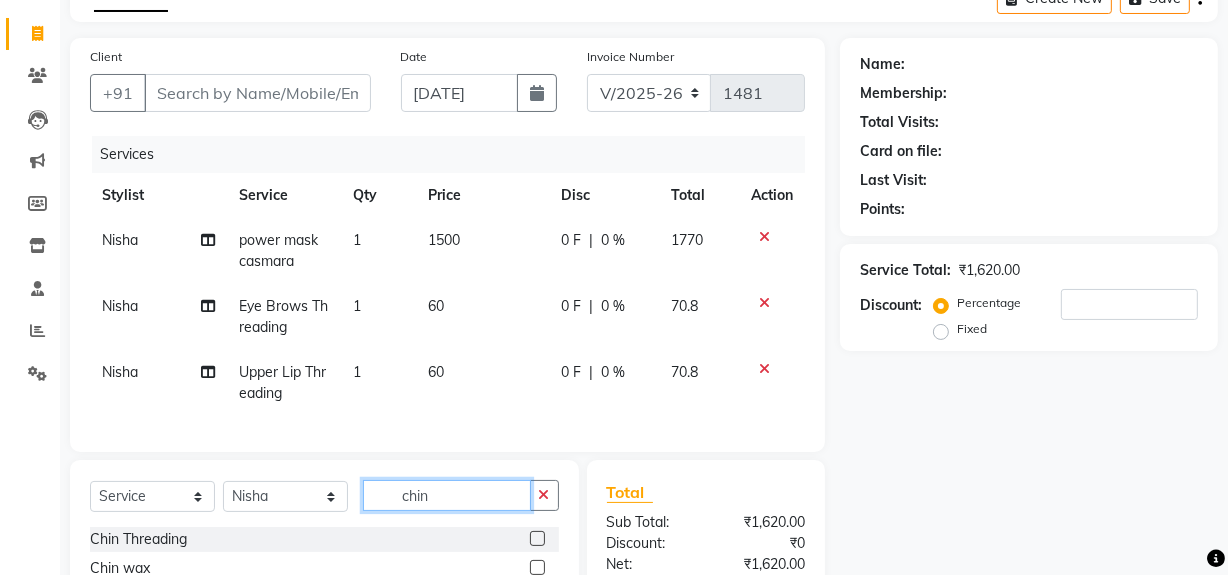 type on "chin" 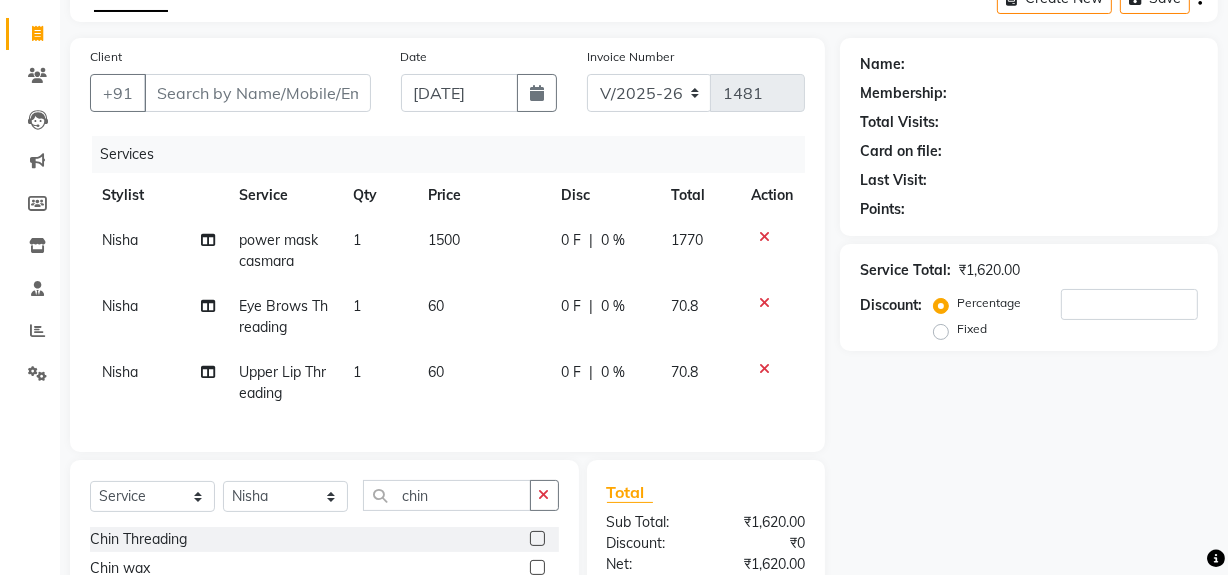 click 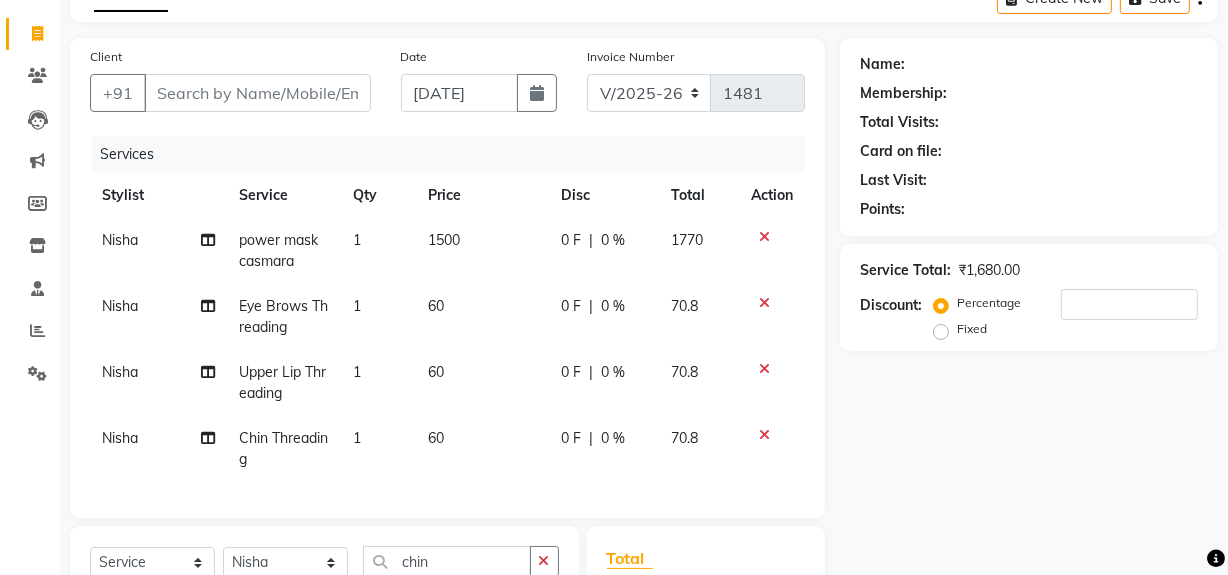 checkbox on "false" 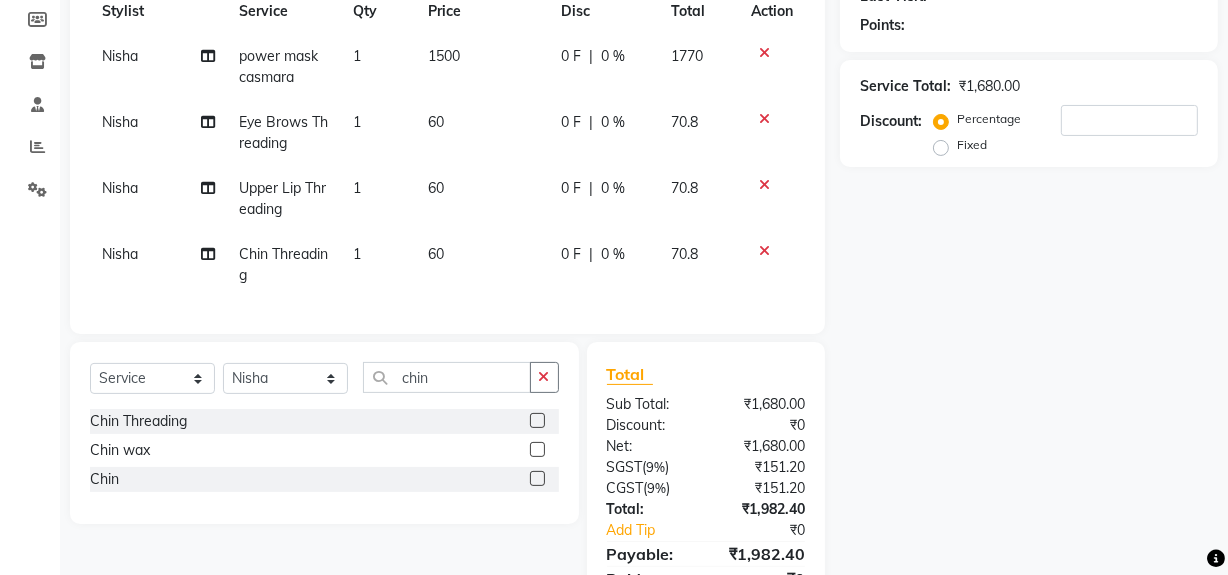 scroll, scrollTop: 400, scrollLeft: 0, axis: vertical 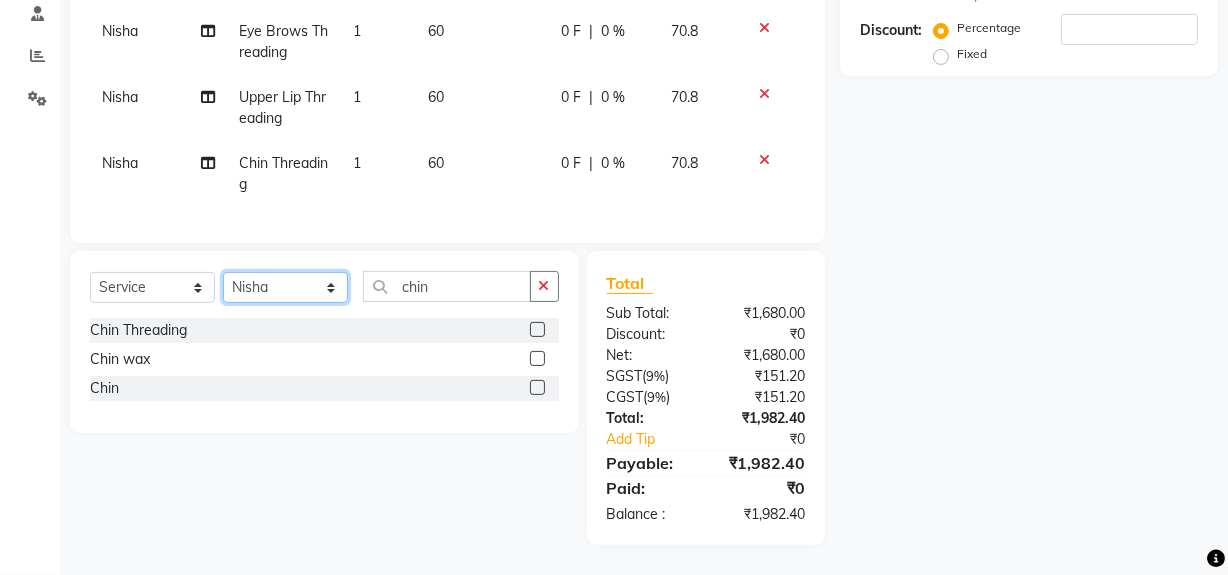 click on "Select Stylist Abdul Ahmed Arif Harun House Sale Jyoti Nisha Rehaan Ujjwal Umesh Veer vikram mehta Vishal" 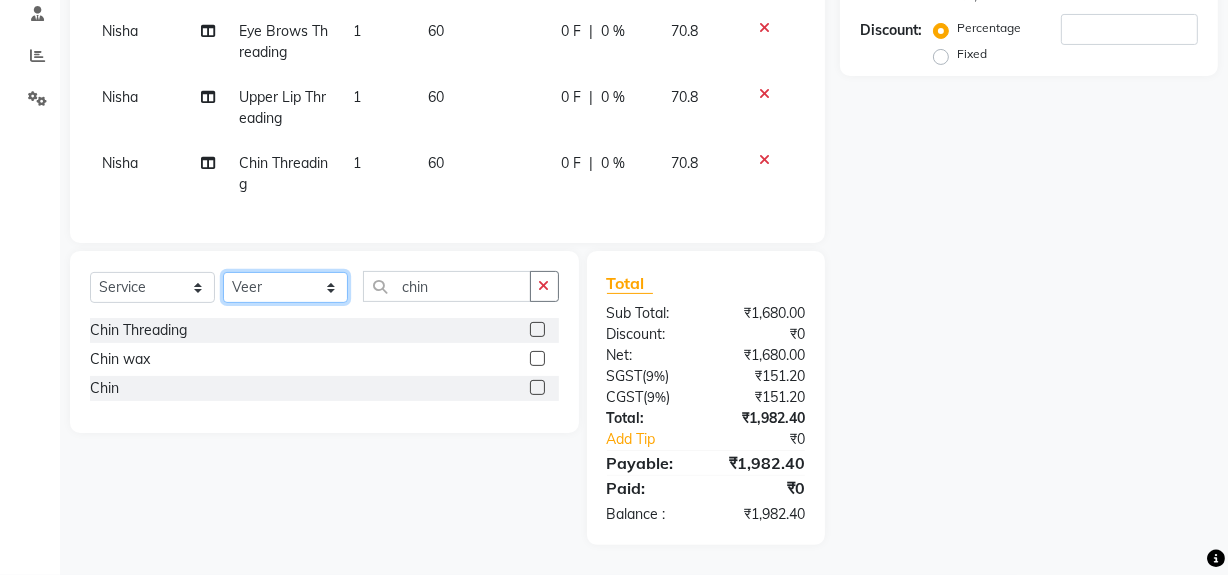 click on "Select Stylist Abdul Ahmed Arif Harun House Sale Jyoti Nisha Rehaan Ujjwal Umesh Veer vikram mehta Vishal" 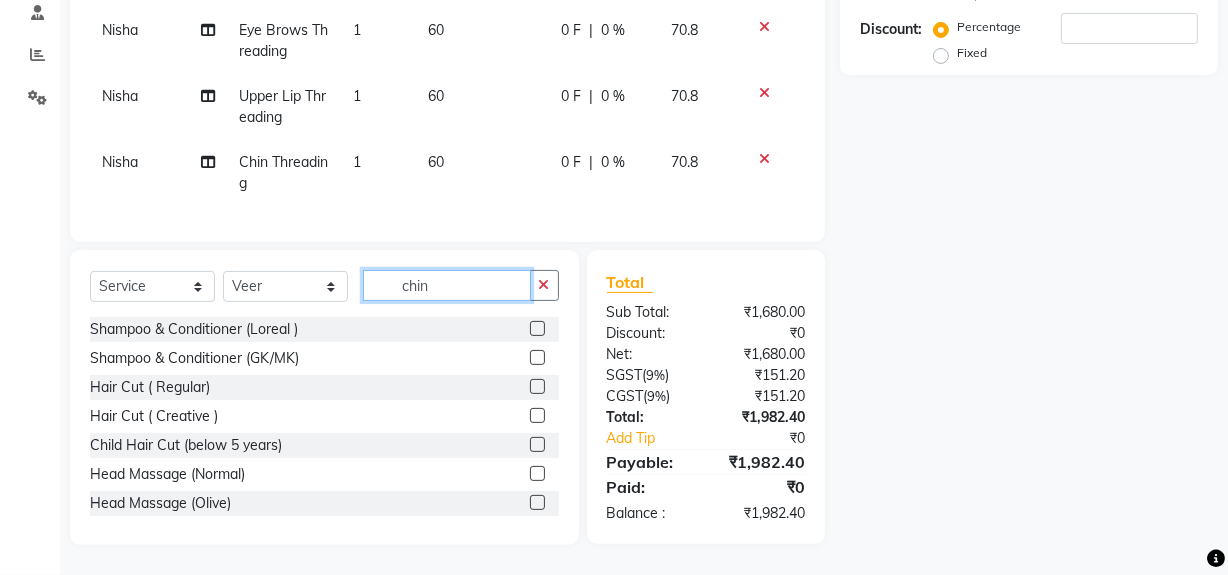 click on "chin" 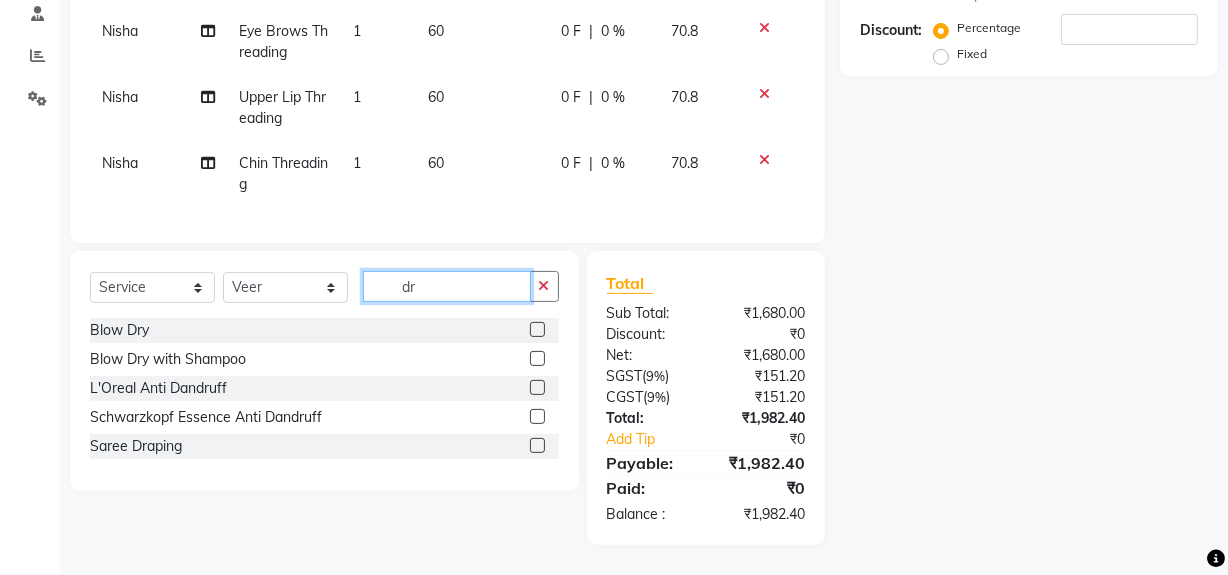 type on "dr" 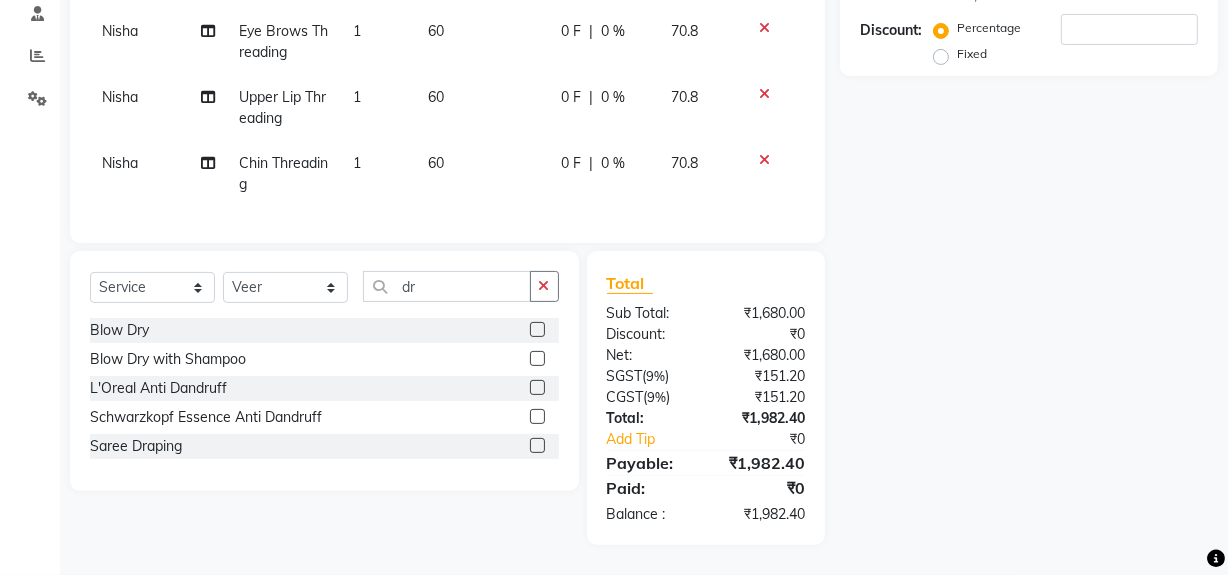 click 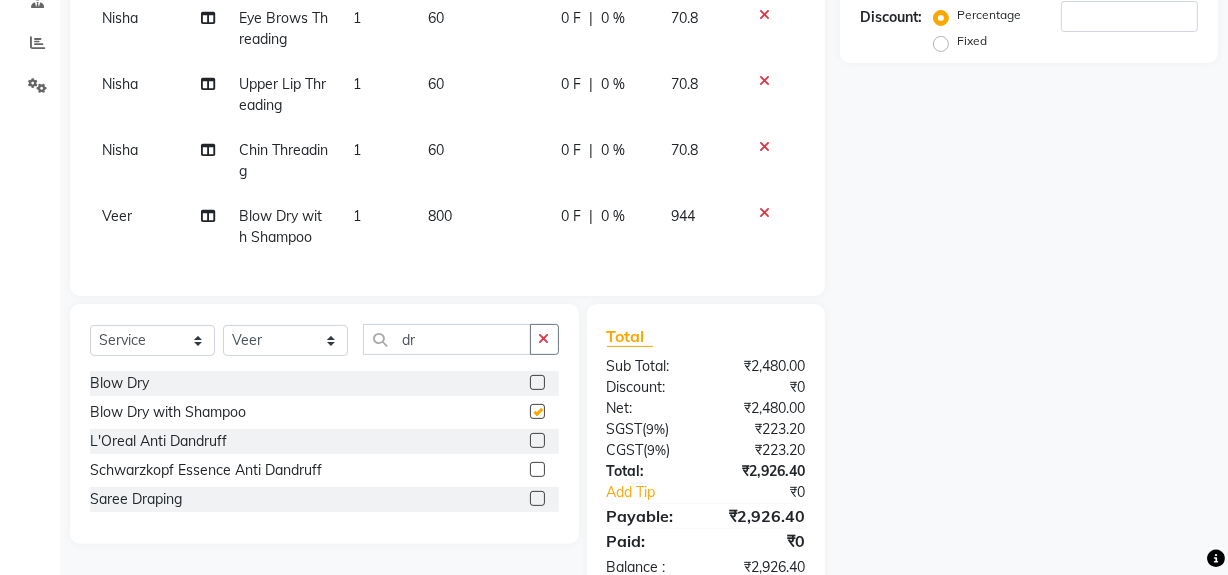 checkbox on "false" 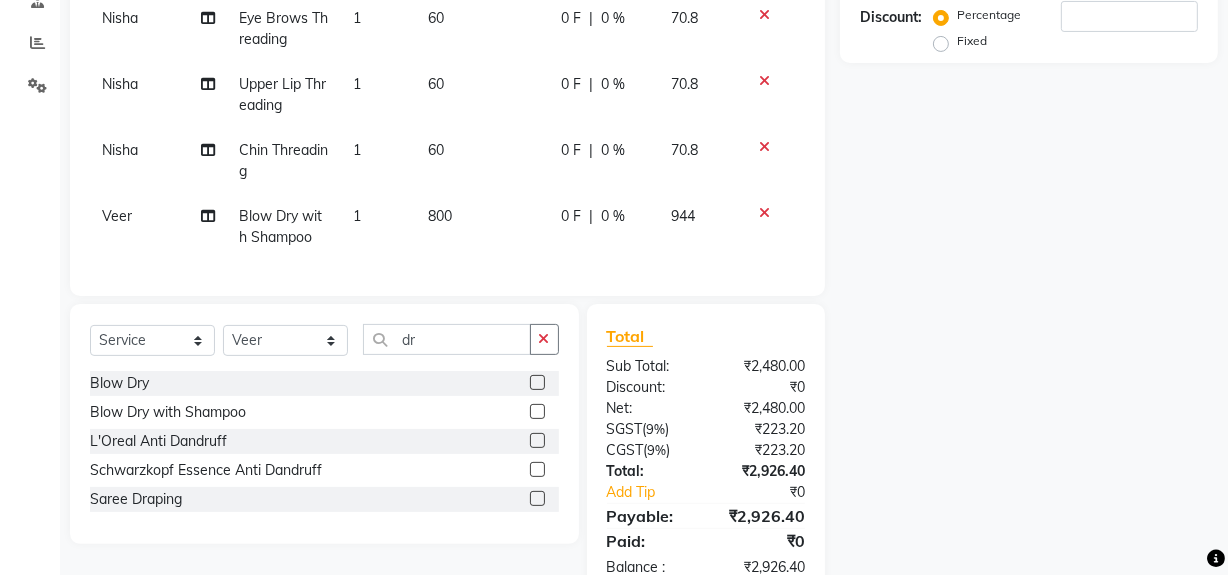 scroll, scrollTop: 467, scrollLeft: 0, axis: vertical 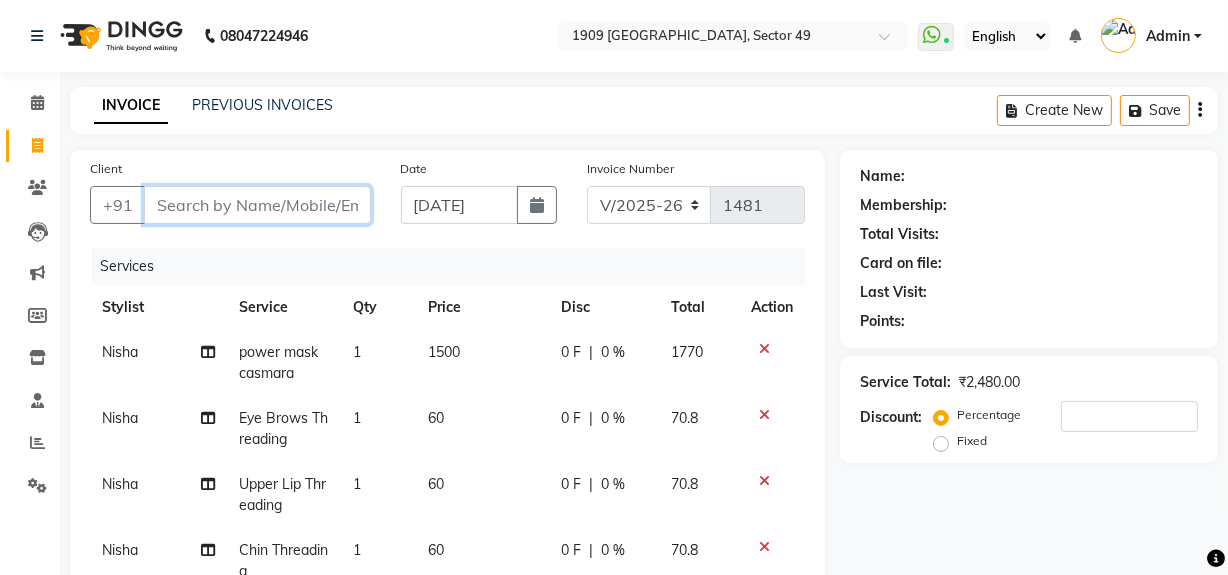 click on "Client" at bounding box center (257, 205) 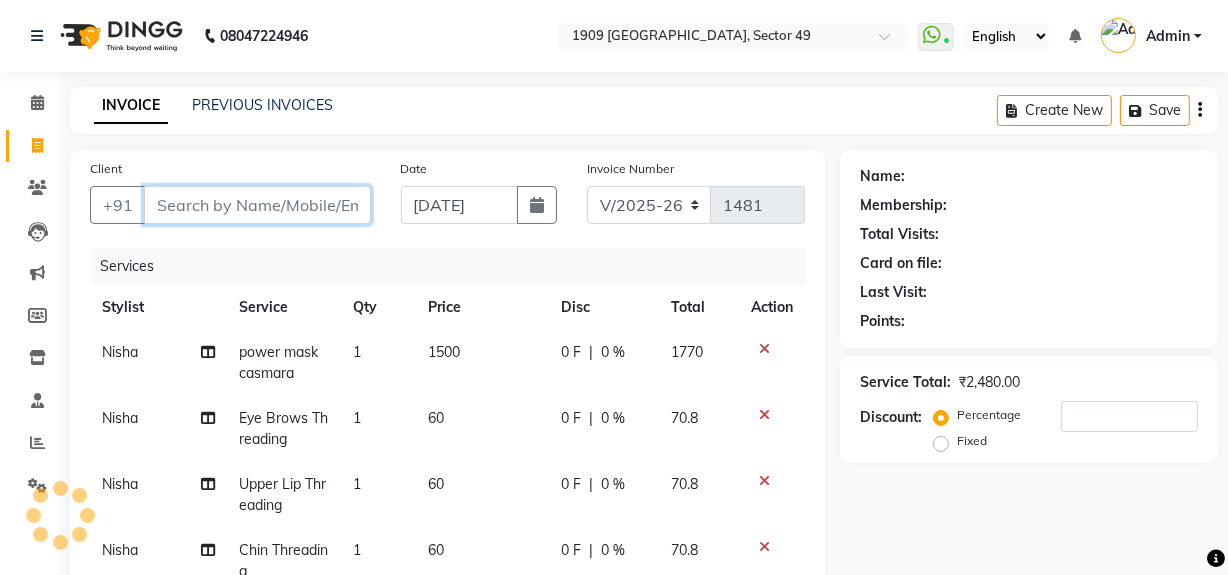 type on "m" 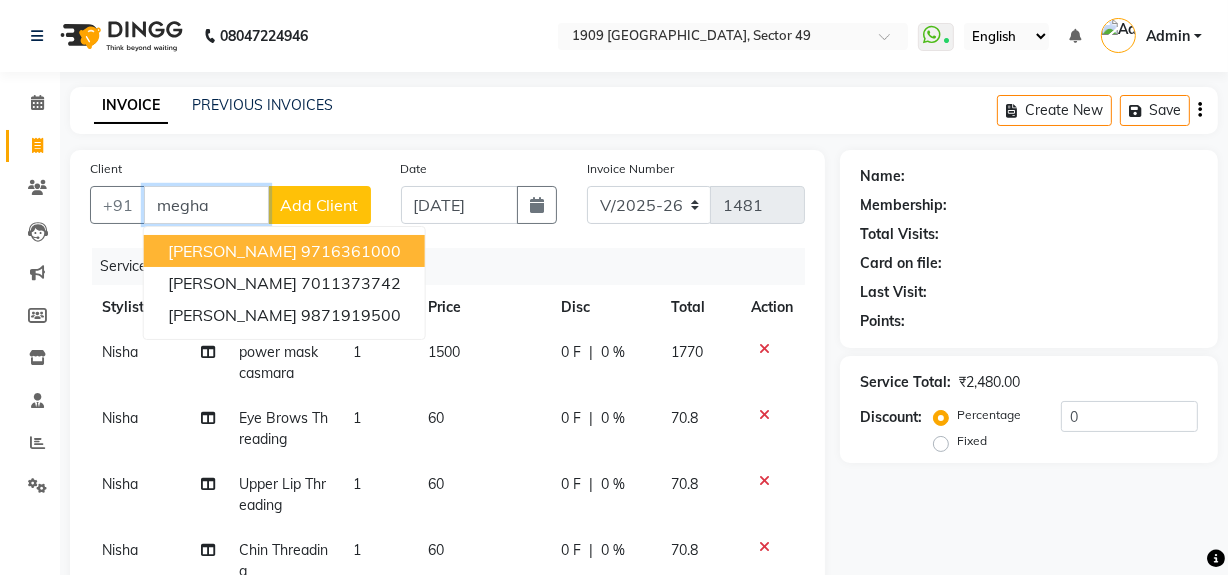 click on "9716361000" at bounding box center [351, 251] 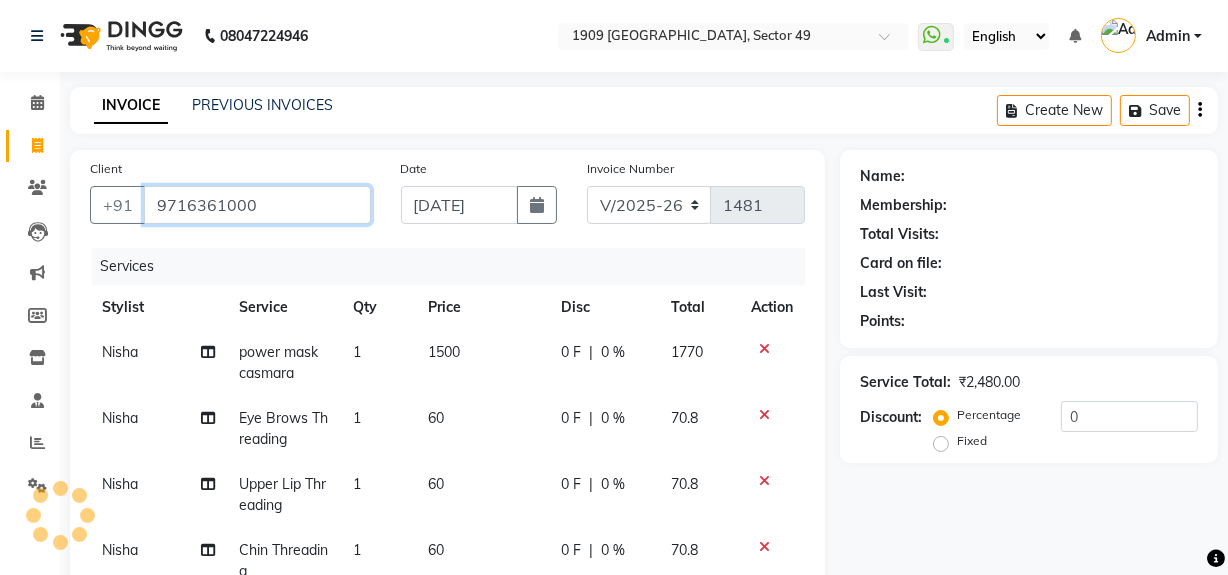 type on "9716361000" 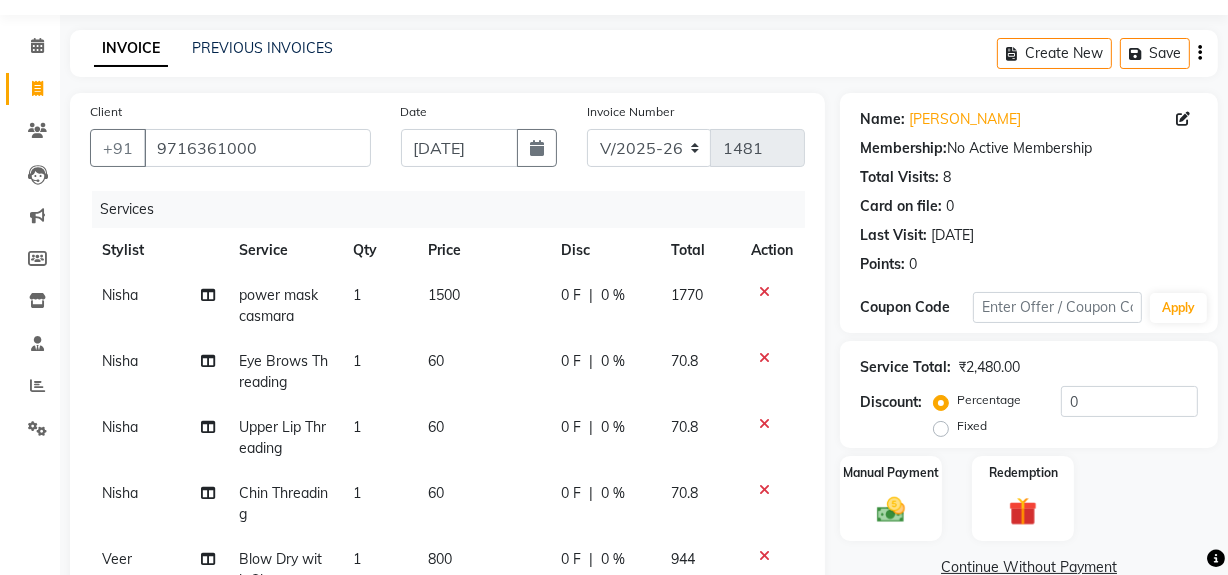 scroll, scrollTop: 467, scrollLeft: 0, axis: vertical 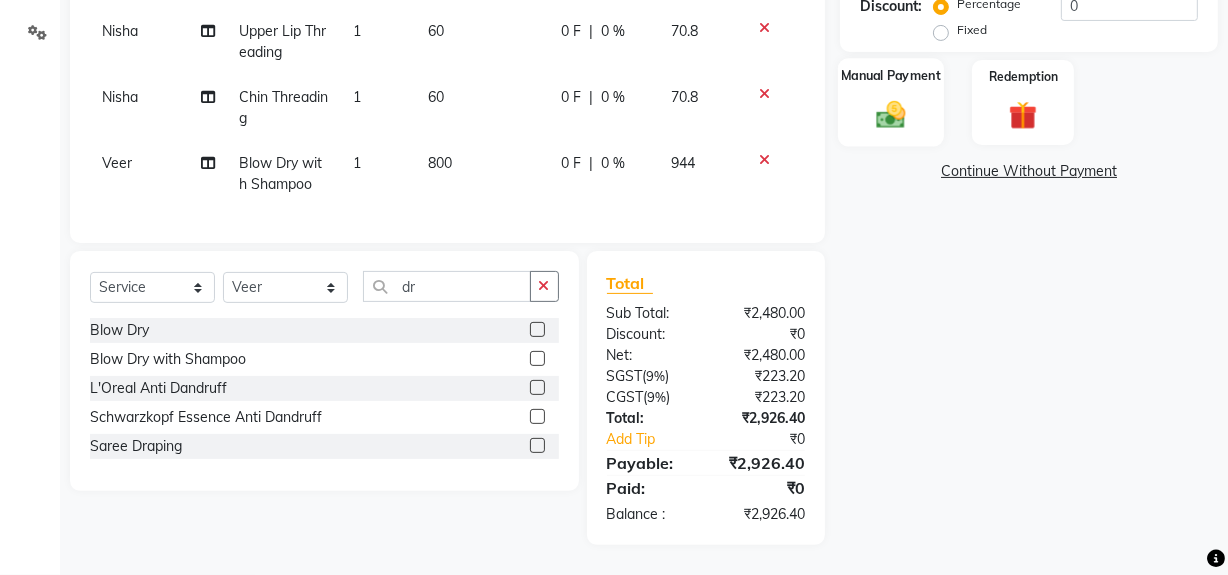 click 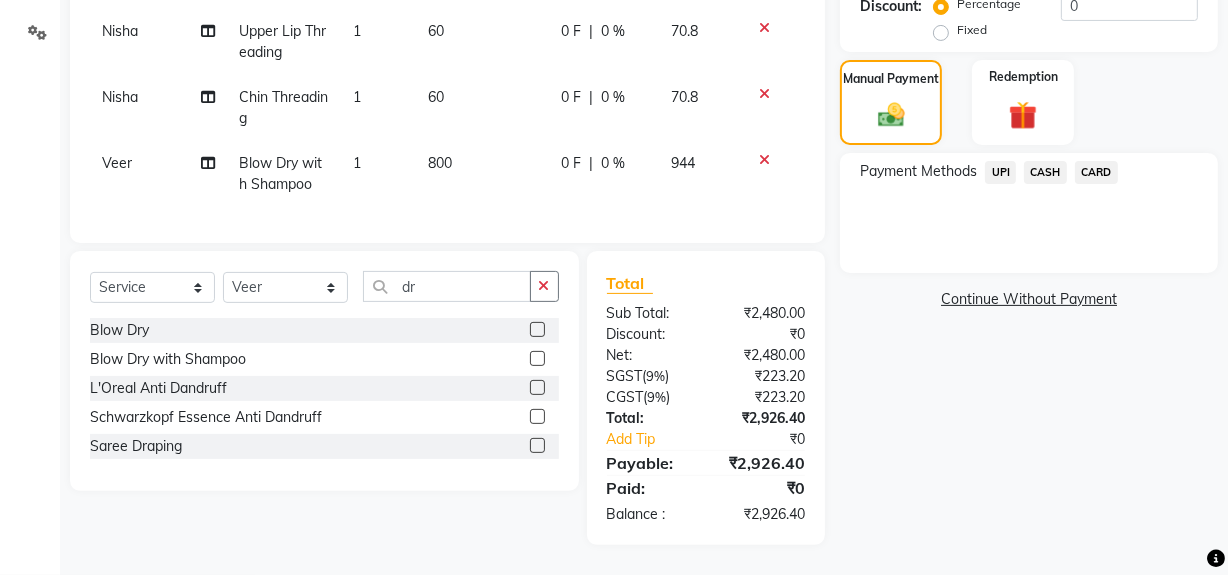 click on "UPI" 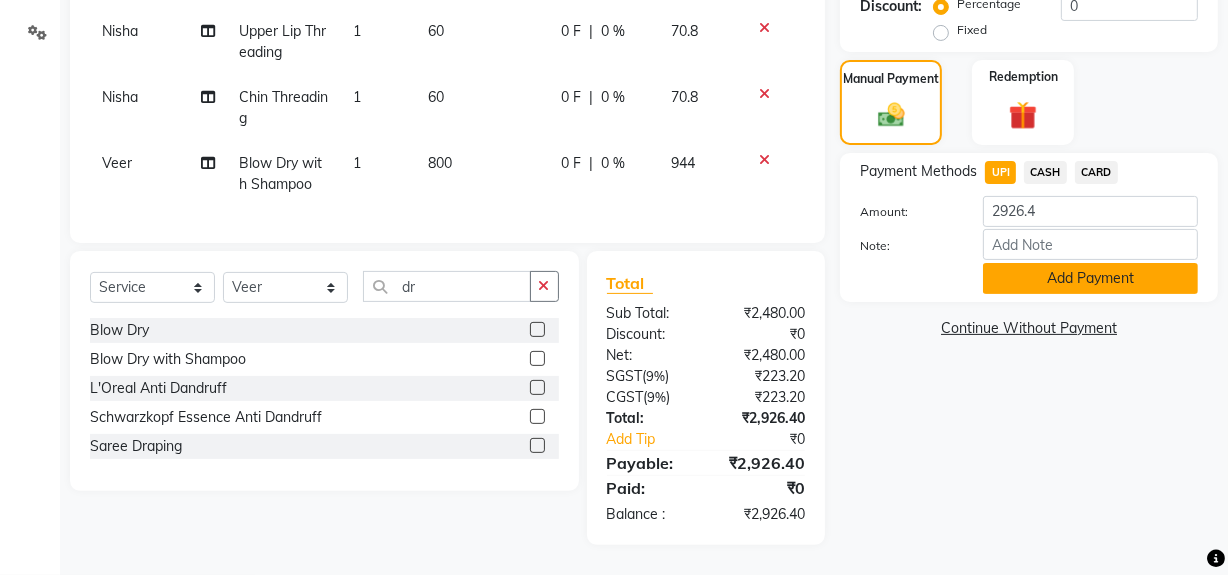 click on "Add Payment" 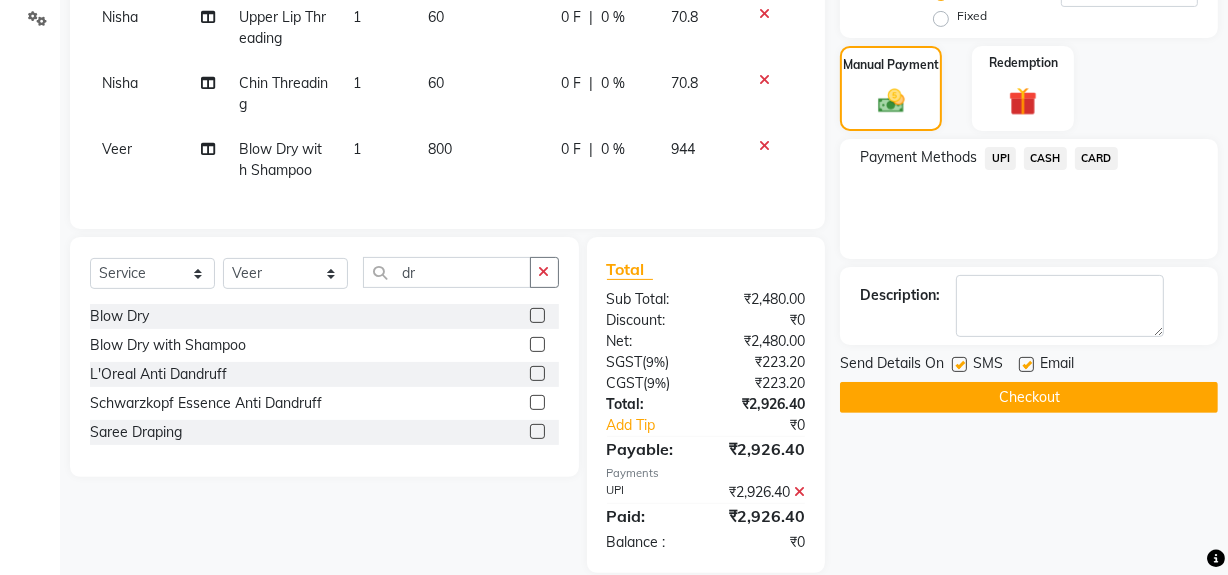 click on "Checkout" 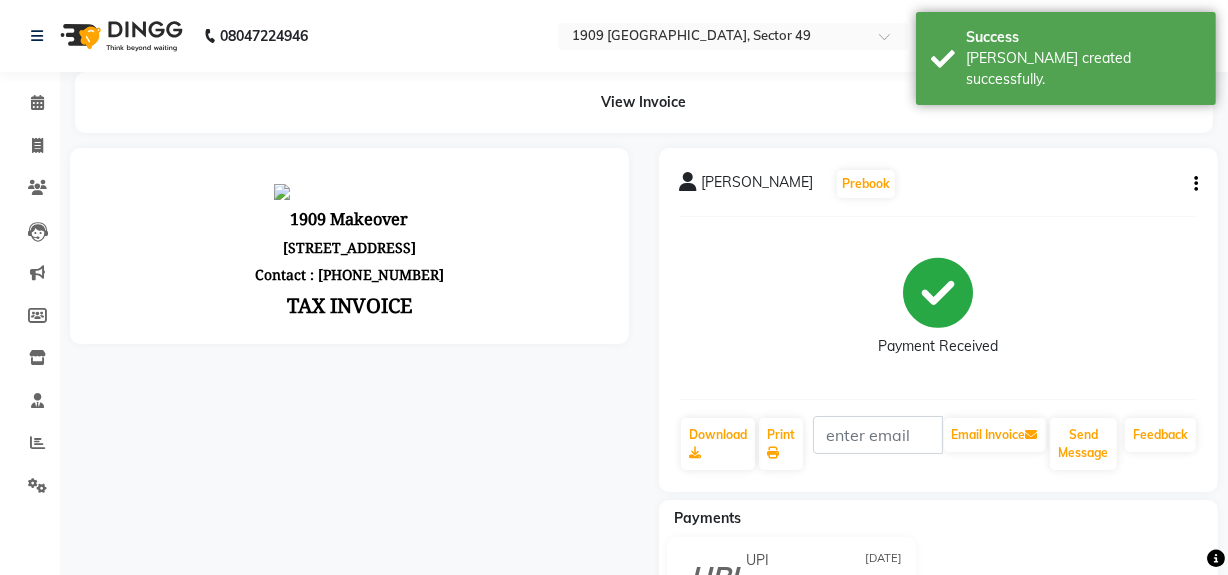 scroll, scrollTop: 0, scrollLeft: 0, axis: both 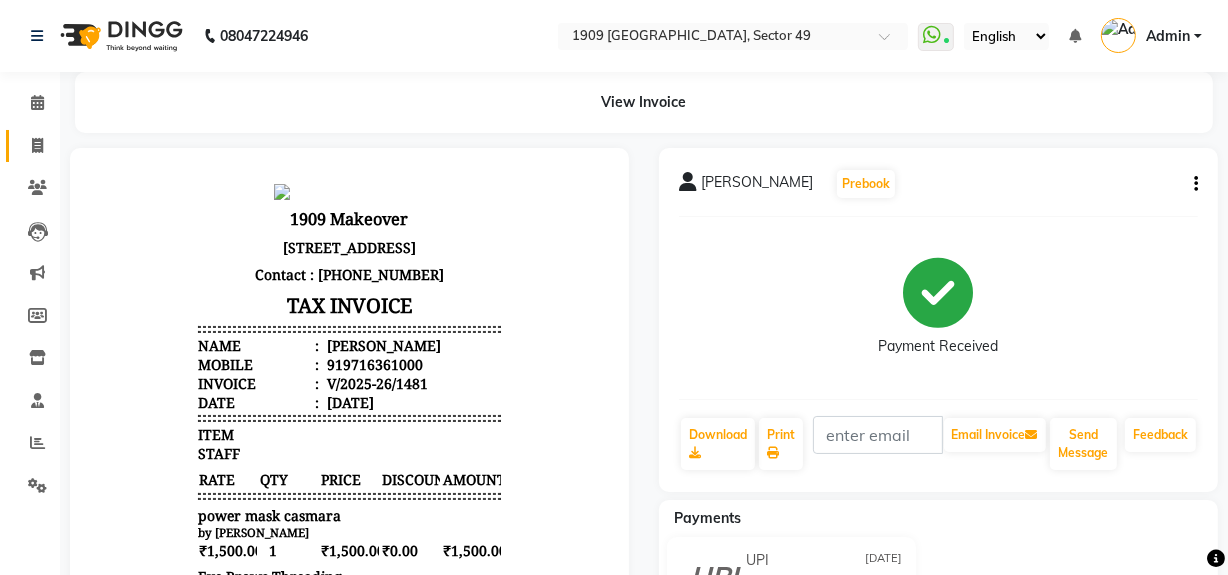 click 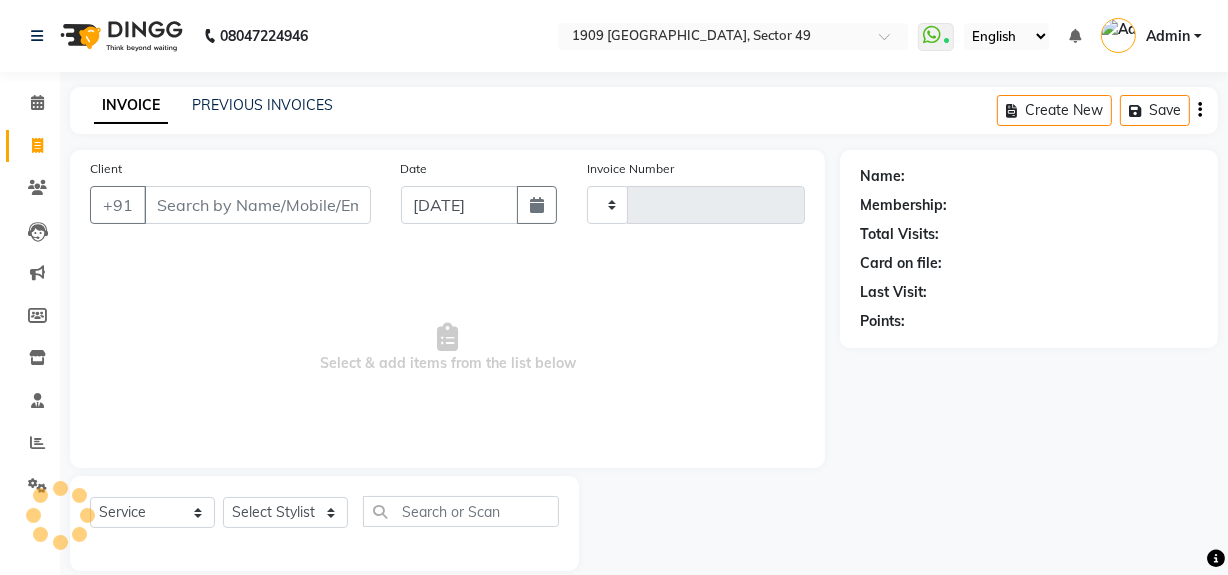 scroll, scrollTop: 26, scrollLeft: 0, axis: vertical 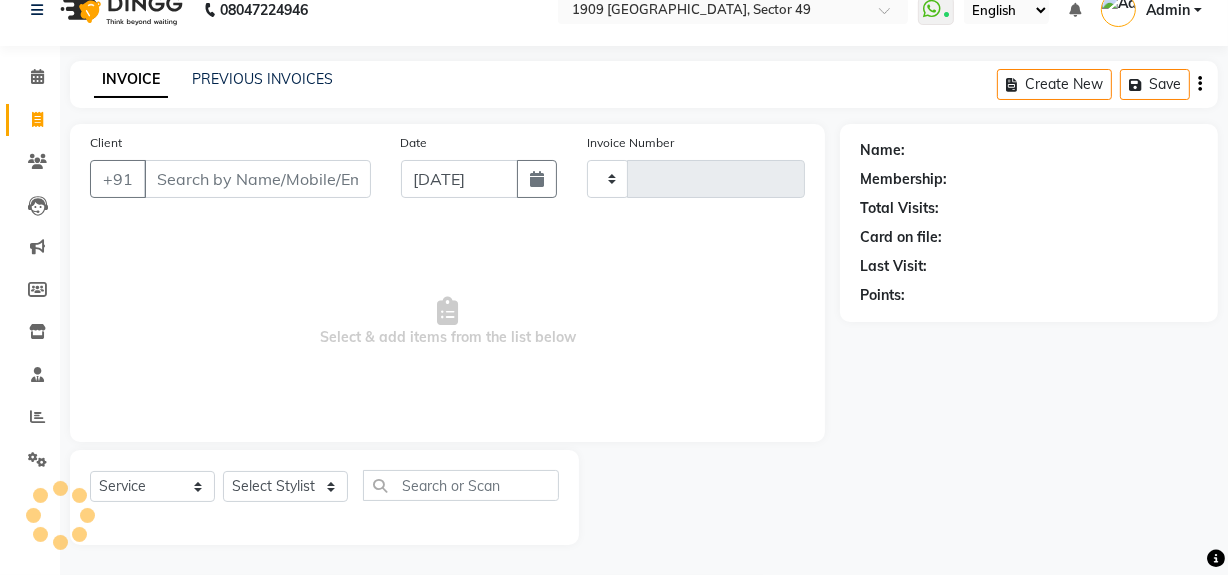 type on "1482" 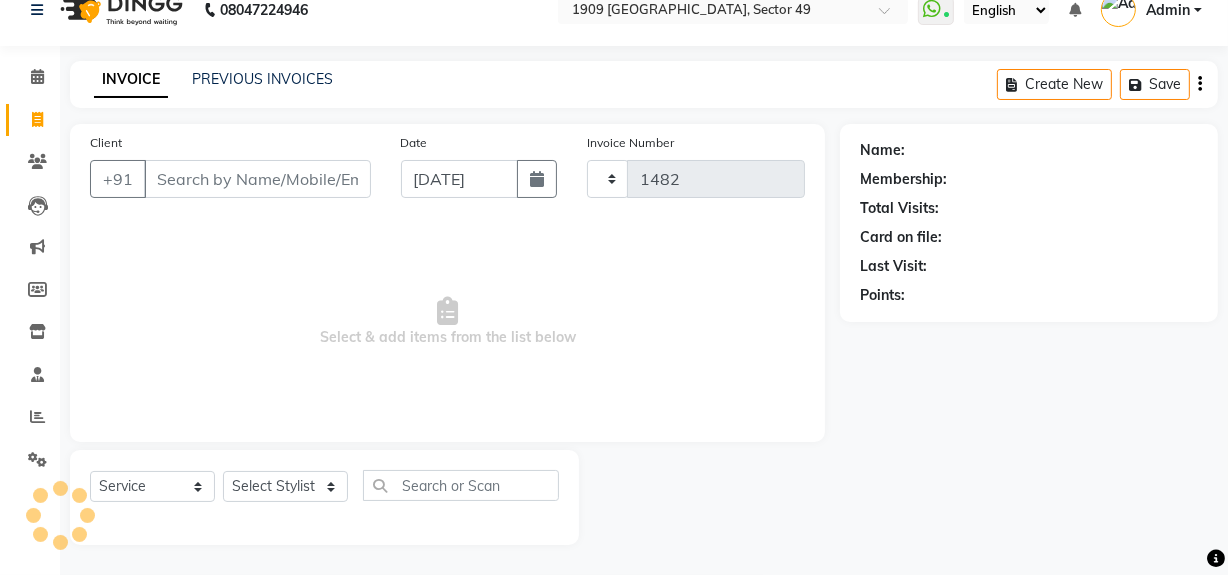 select on "6923" 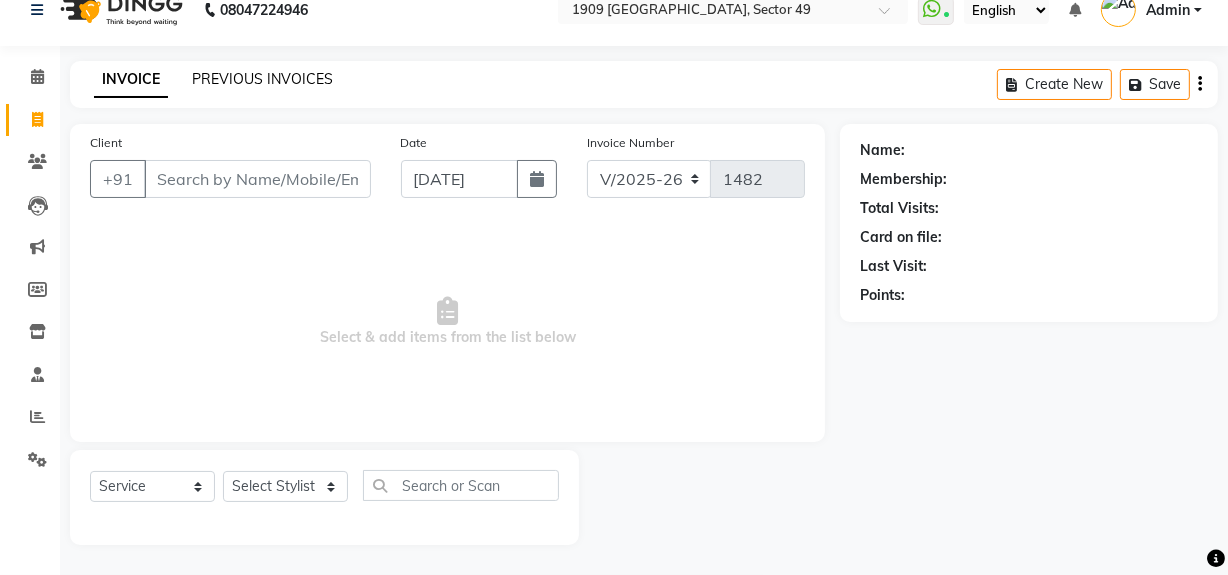 click on "PREVIOUS INVOICES" 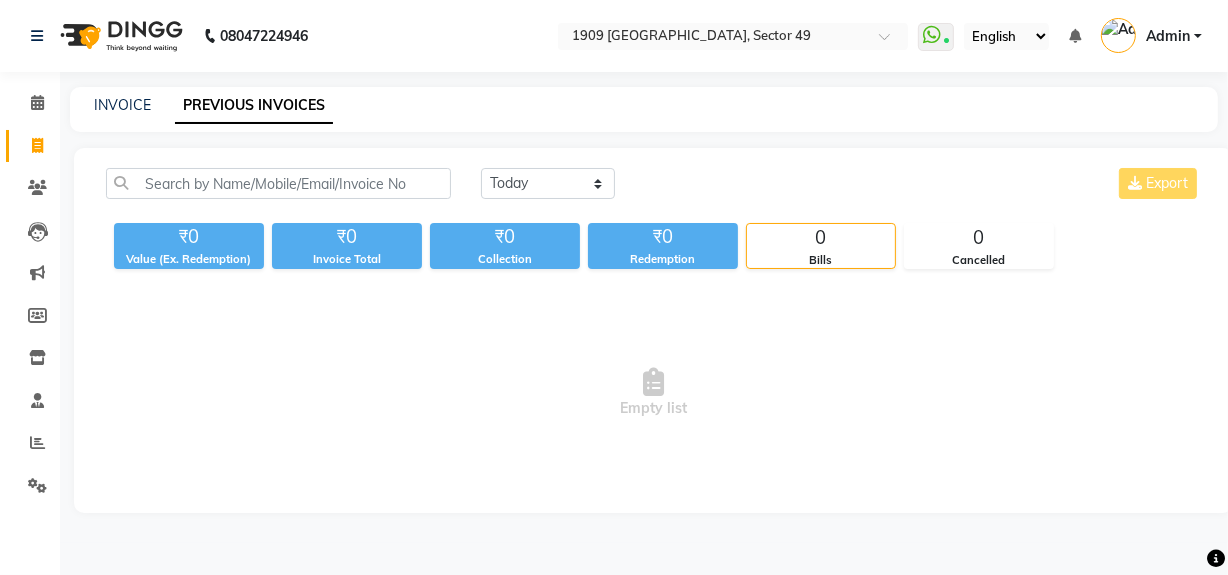 scroll, scrollTop: 0, scrollLeft: 0, axis: both 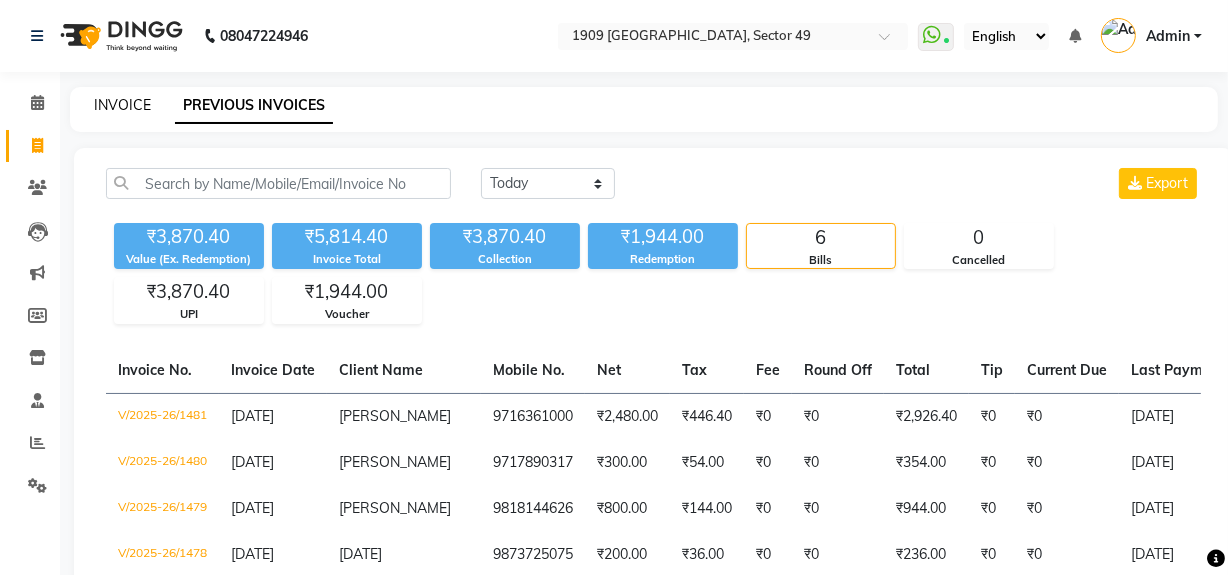 click on "INVOICE" 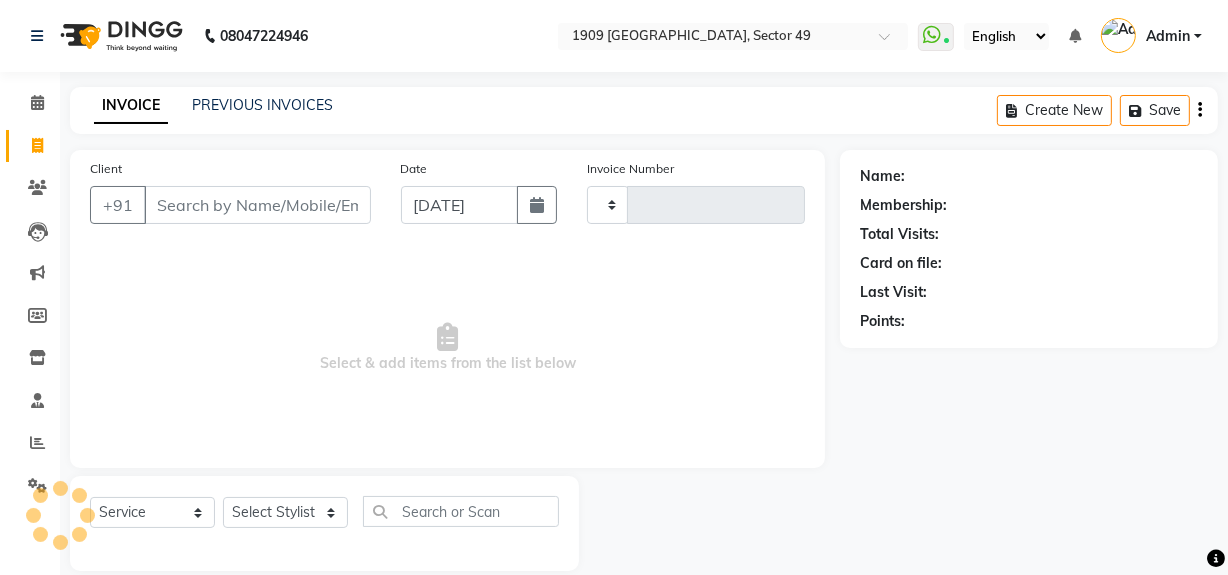 scroll, scrollTop: 26, scrollLeft: 0, axis: vertical 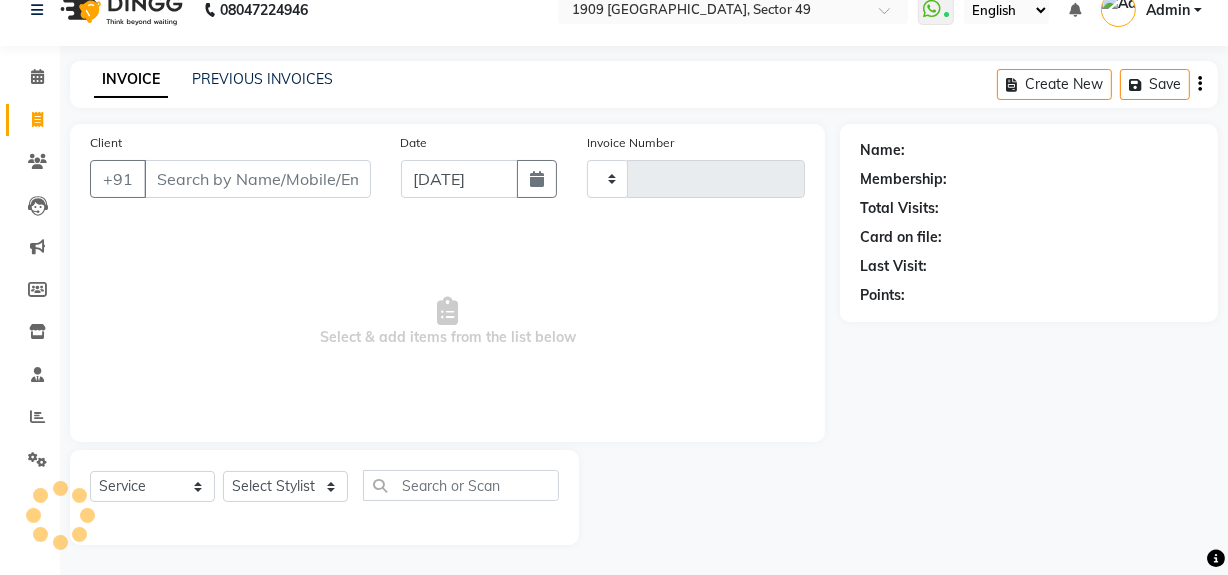 type on "1482" 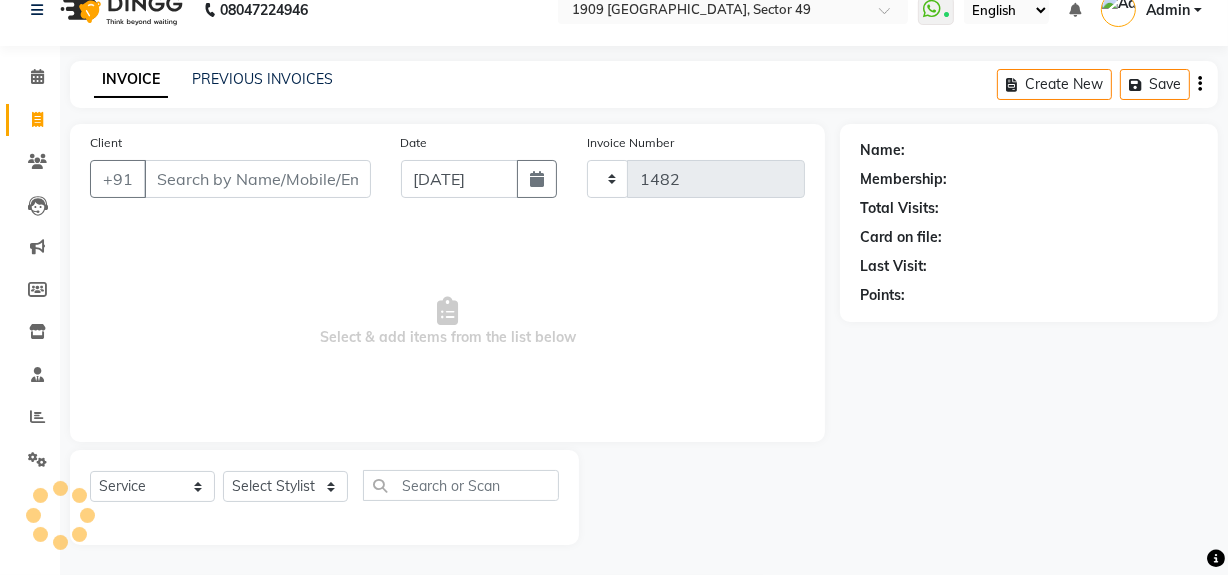 select on "6923" 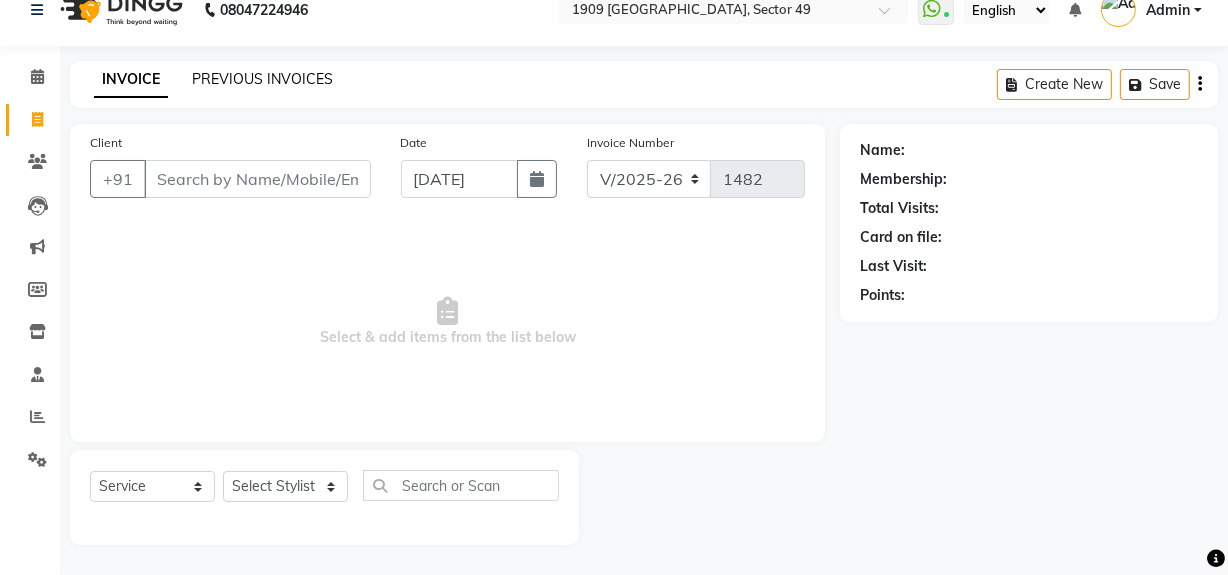 click on "PREVIOUS INVOICES" 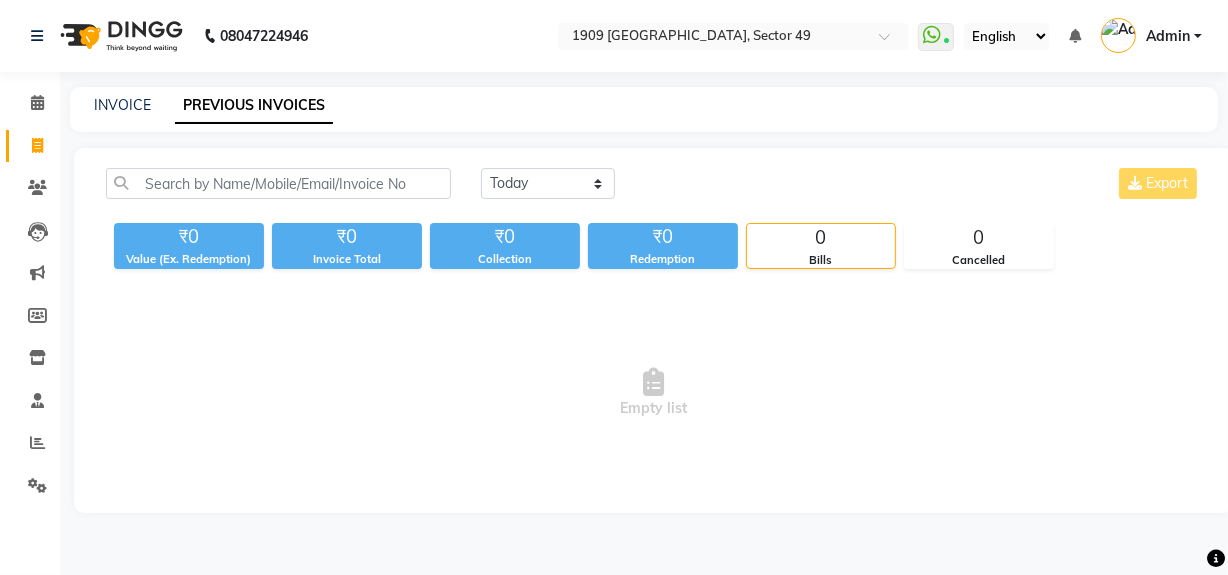 scroll, scrollTop: 0, scrollLeft: 0, axis: both 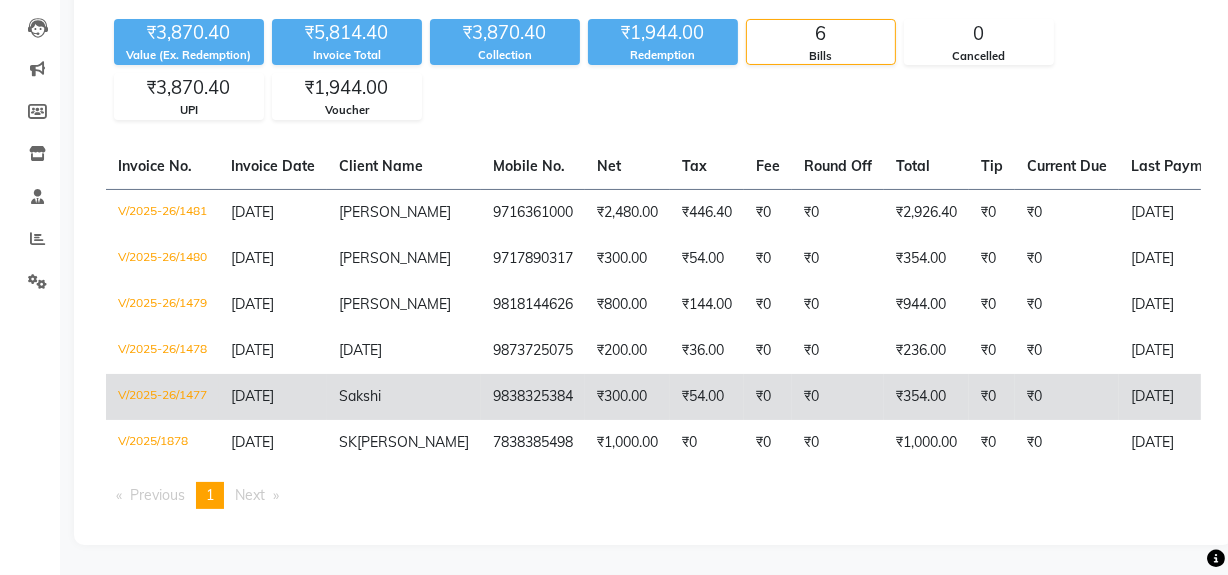 click on "₹54.00" 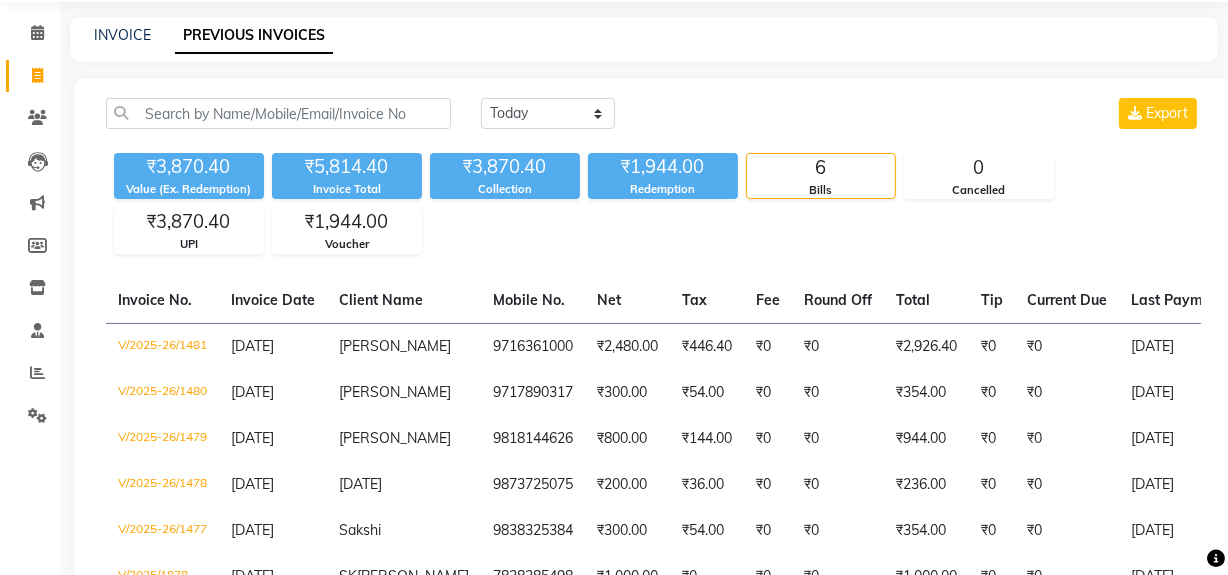 scroll, scrollTop: 0, scrollLeft: 0, axis: both 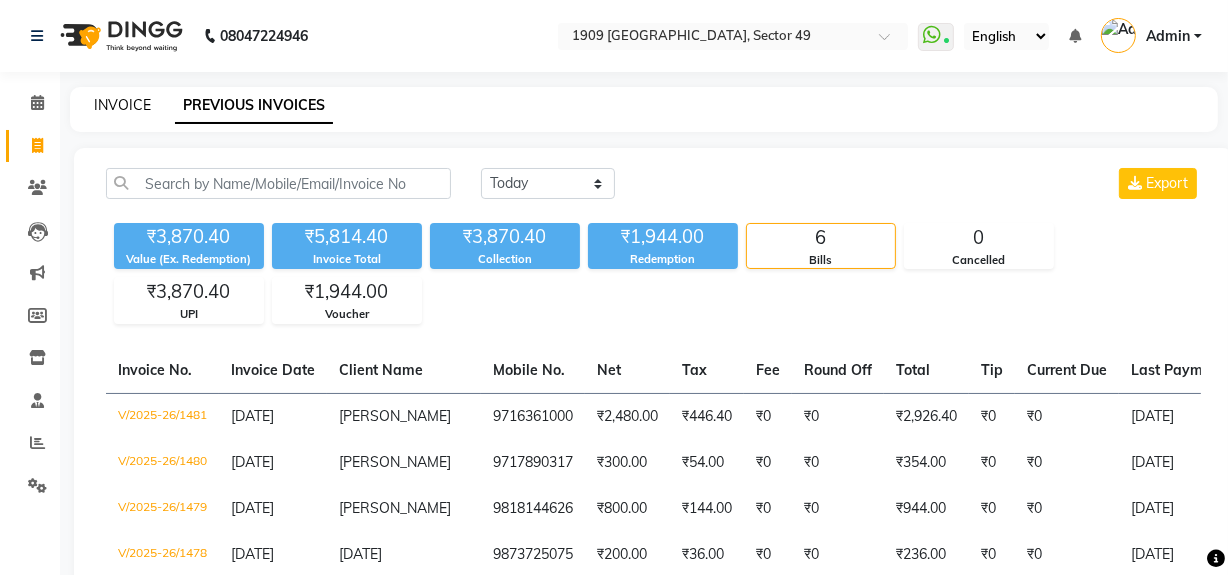click on "INVOICE" 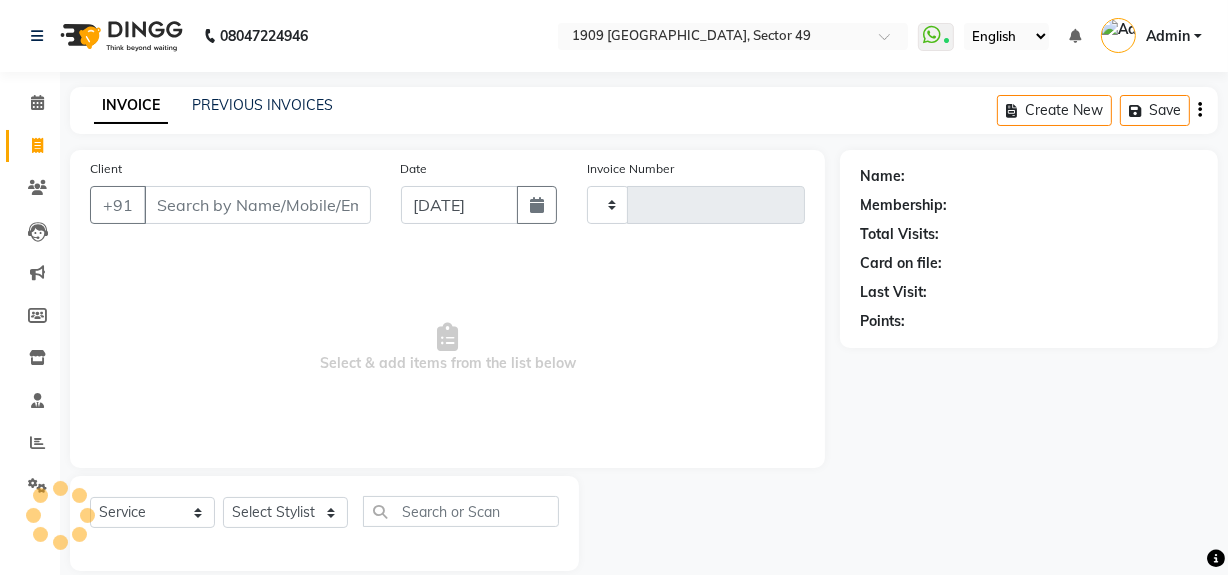 scroll, scrollTop: 26, scrollLeft: 0, axis: vertical 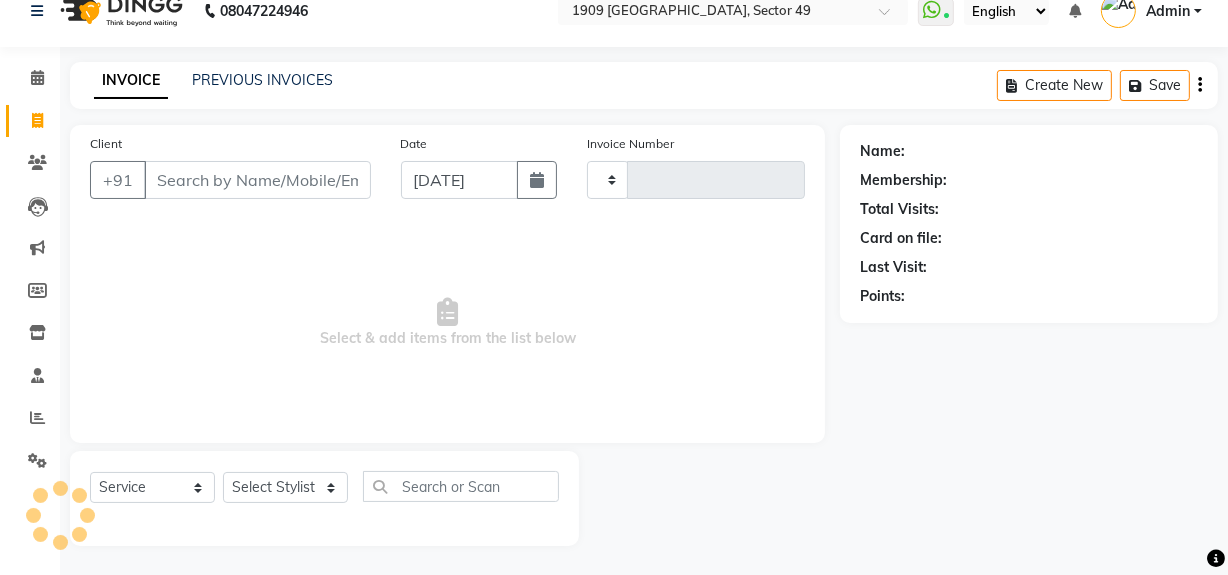 type on "1482" 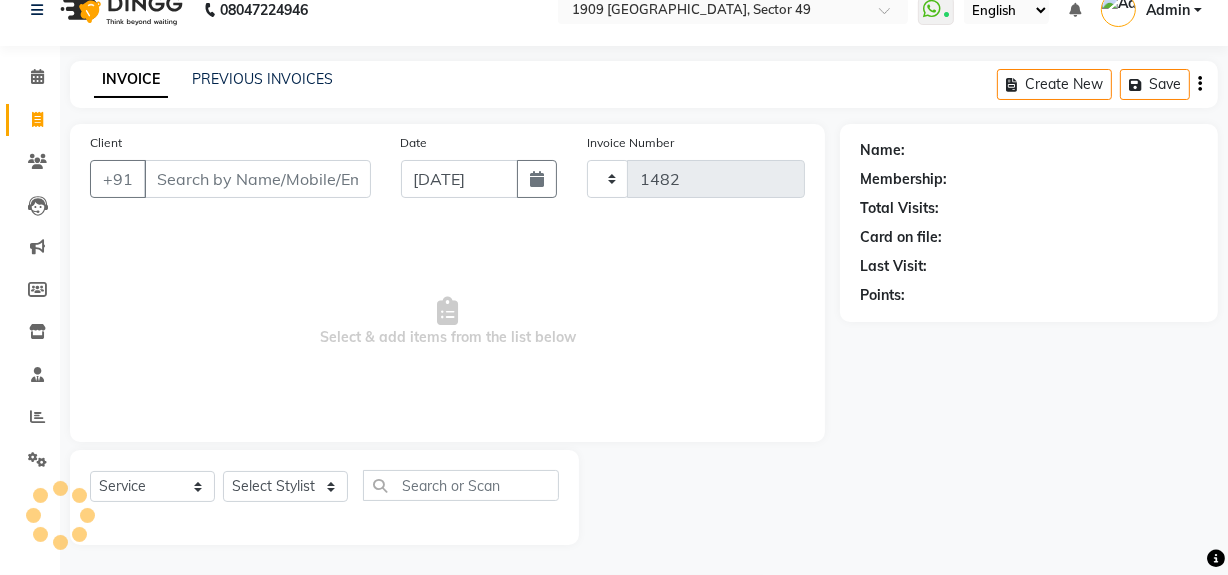 select on "6923" 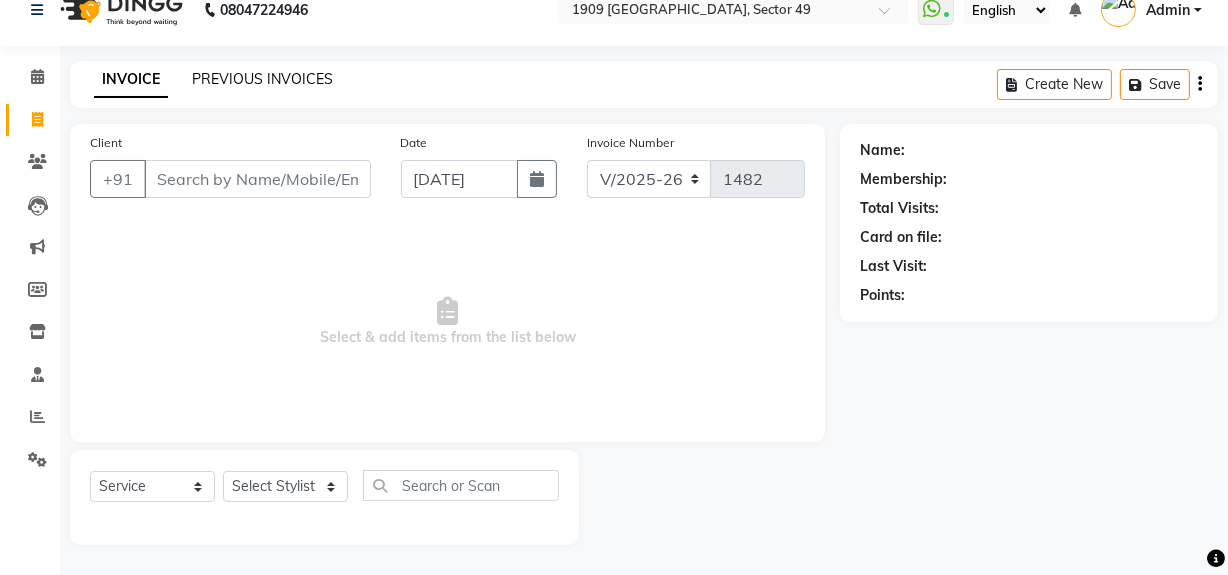 click on "PREVIOUS INVOICES" 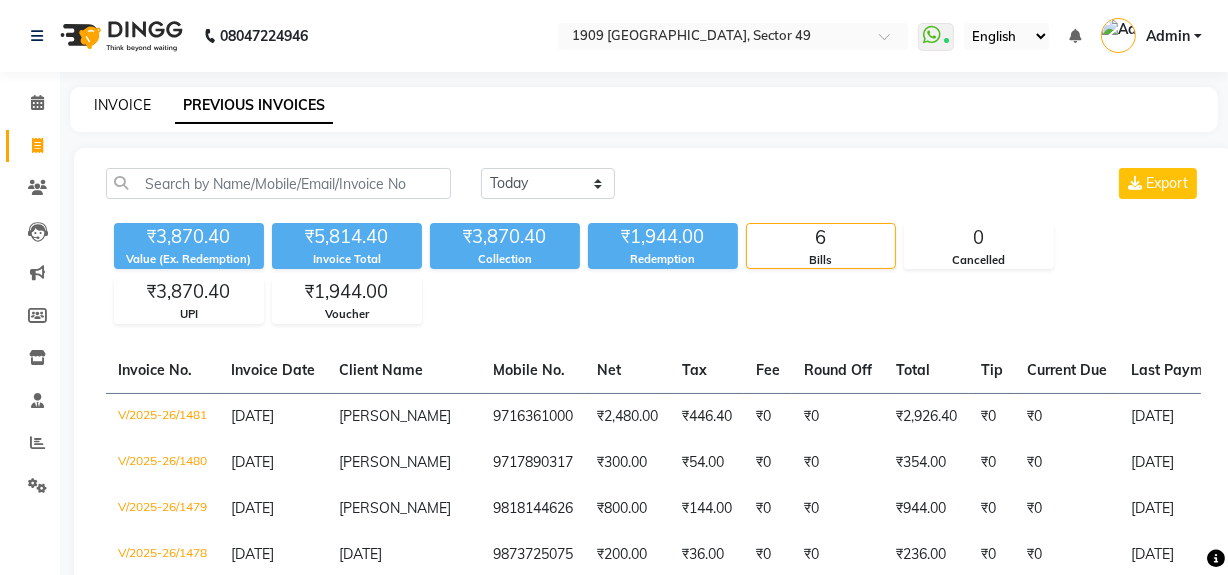 click on "INVOICE" 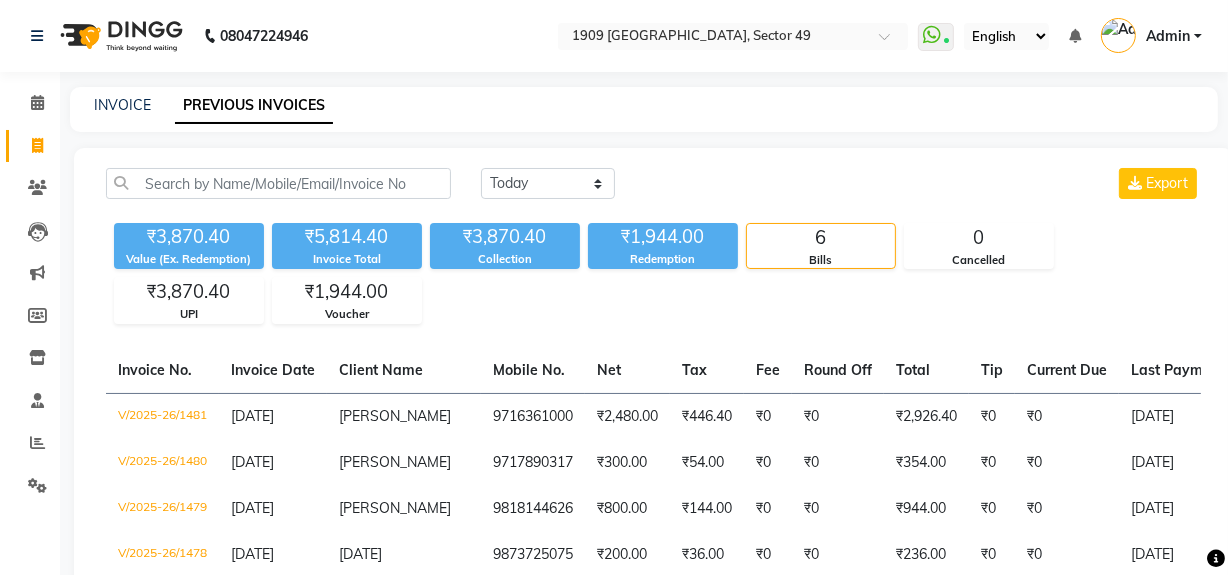 scroll, scrollTop: 26, scrollLeft: 0, axis: vertical 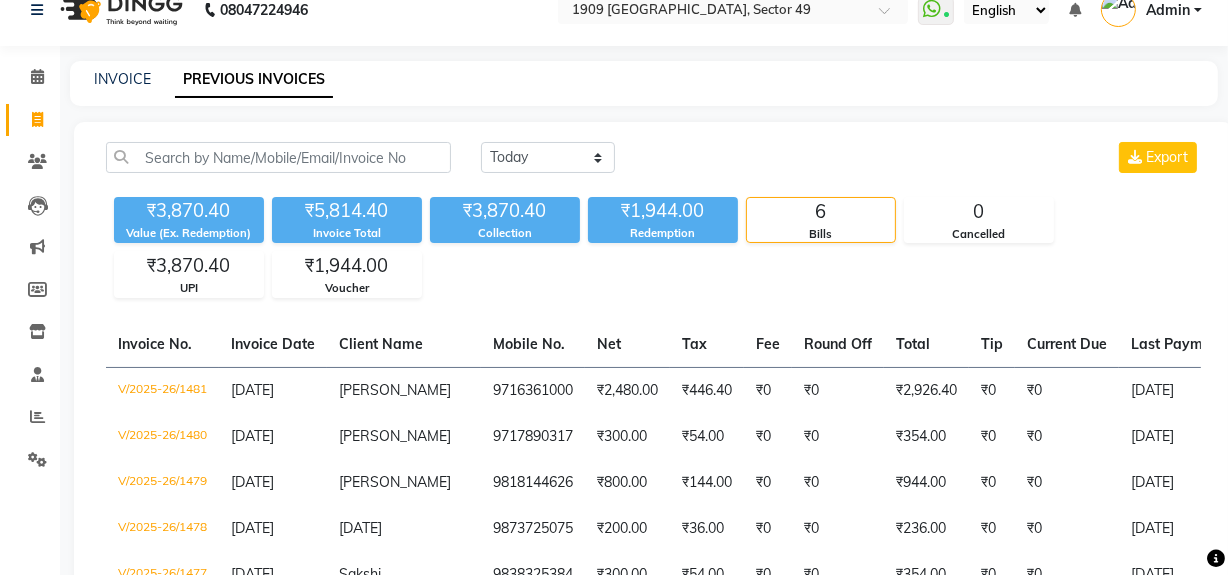 select on "6923" 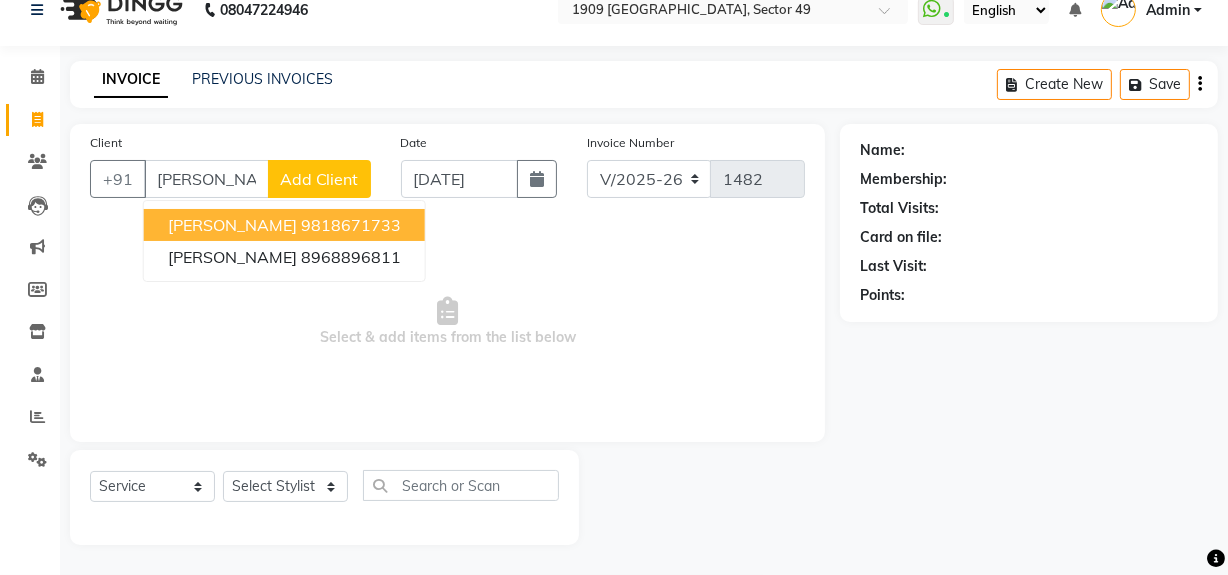 click on "9818671733" at bounding box center (351, 225) 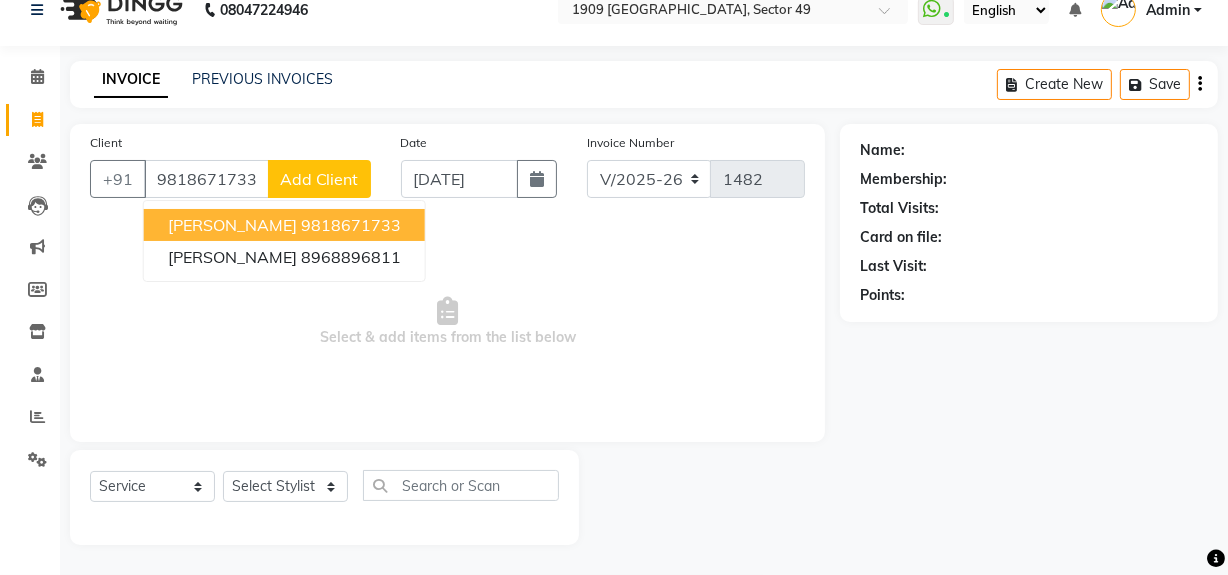 type on "9818671733" 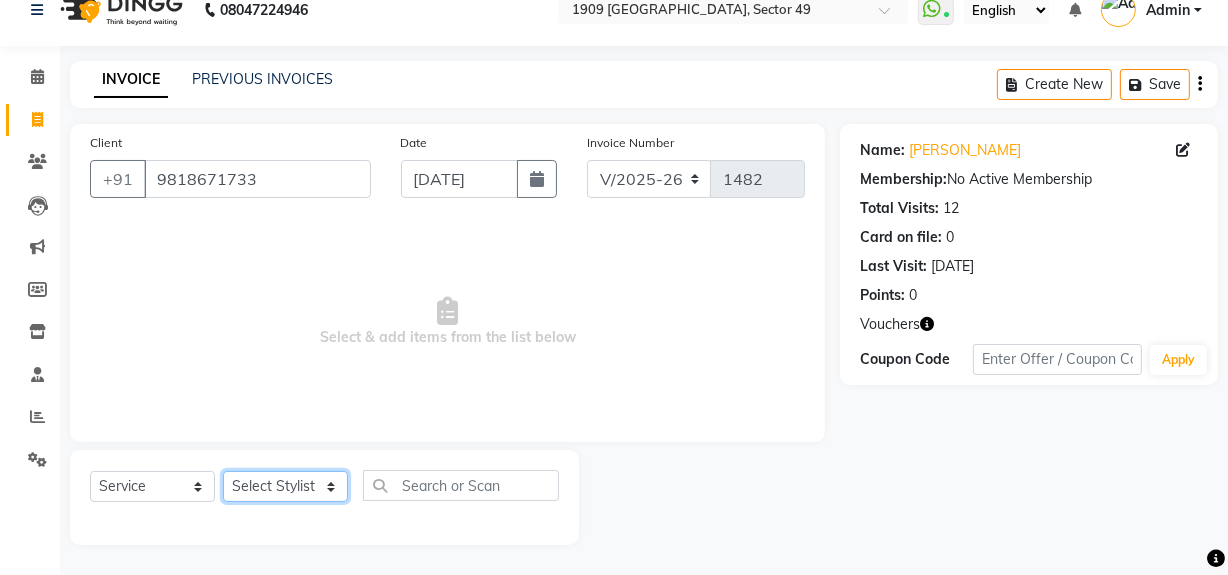 click on "Select Stylist Abdul Ahmed Arif Harun House Sale Jyoti Nisha Rehaan Ujjwal Umesh Veer vikram mehta Vishal" 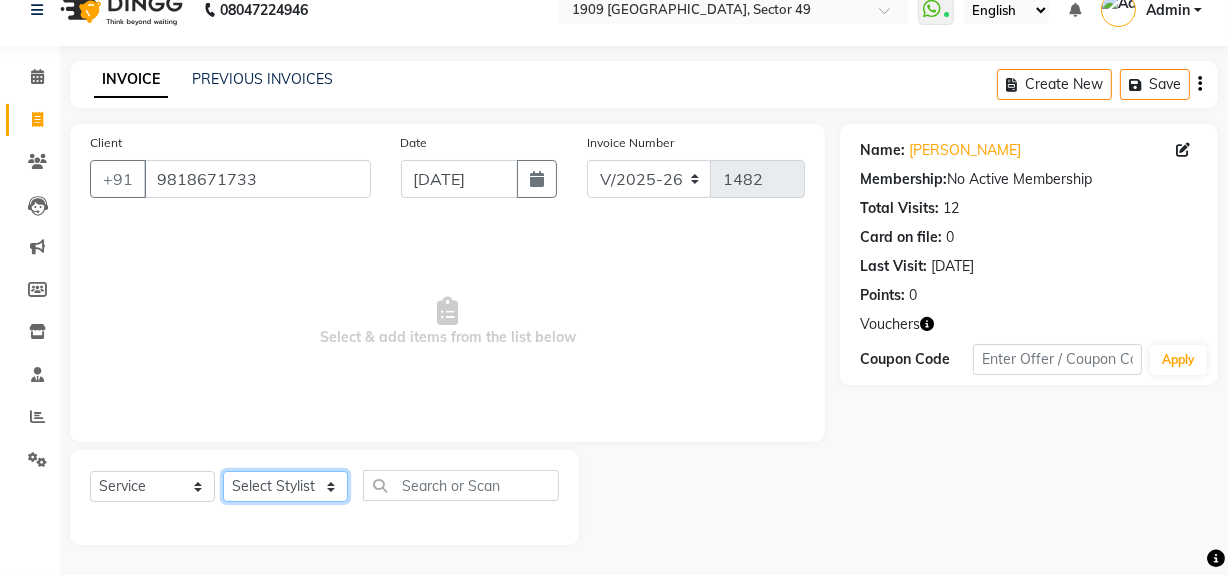 select on "57113" 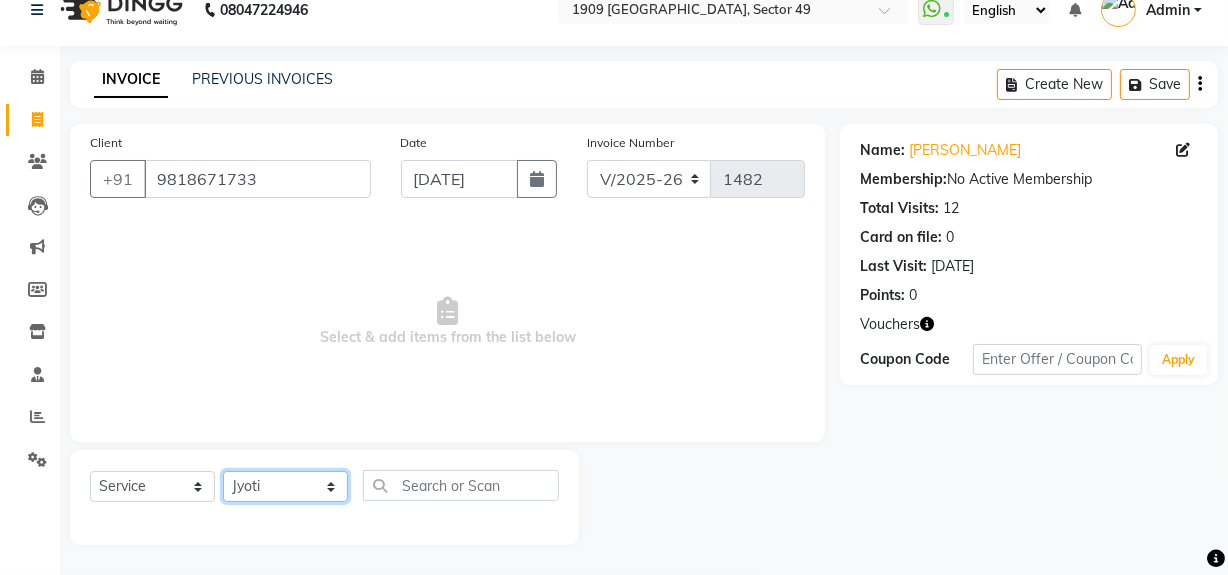 click on "Select Stylist Abdul Ahmed Arif Harun House Sale Jyoti Nisha Rehaan Ujjwal Umesh Veer vikram mehta Vishal" 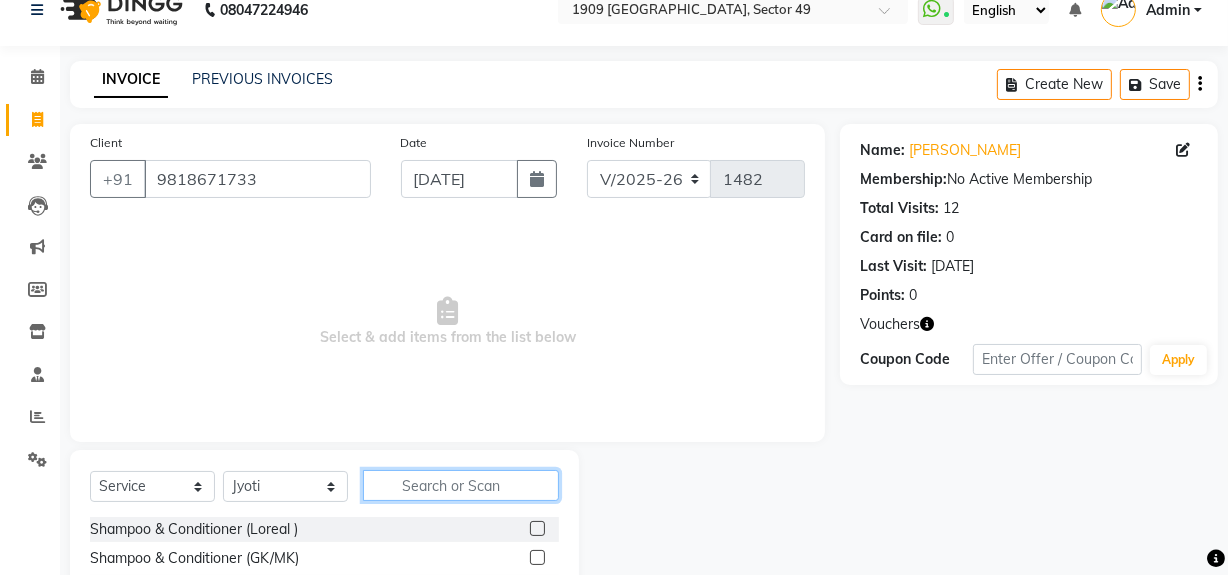 click 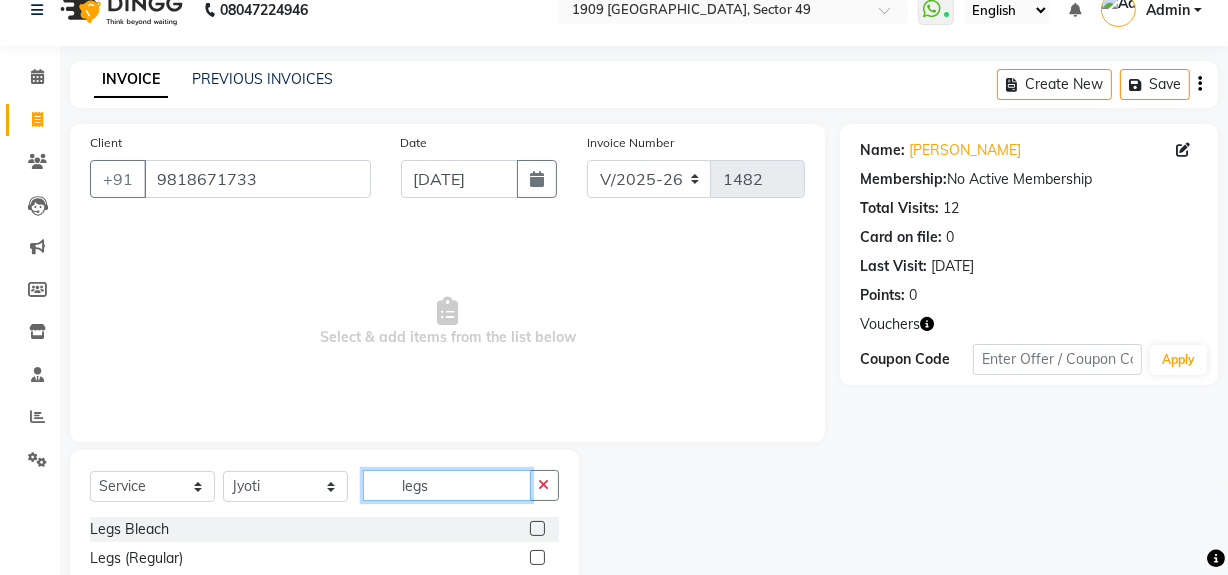 scroll, scrollTop: 170, scrollLeft: 0, axis: vertical 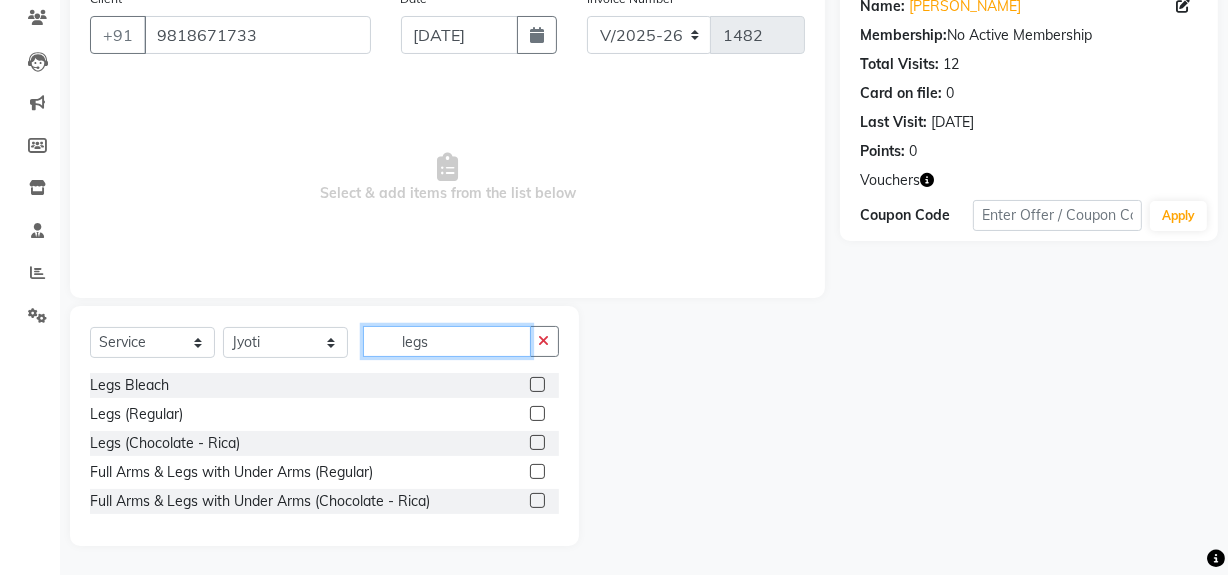 type on "legs" 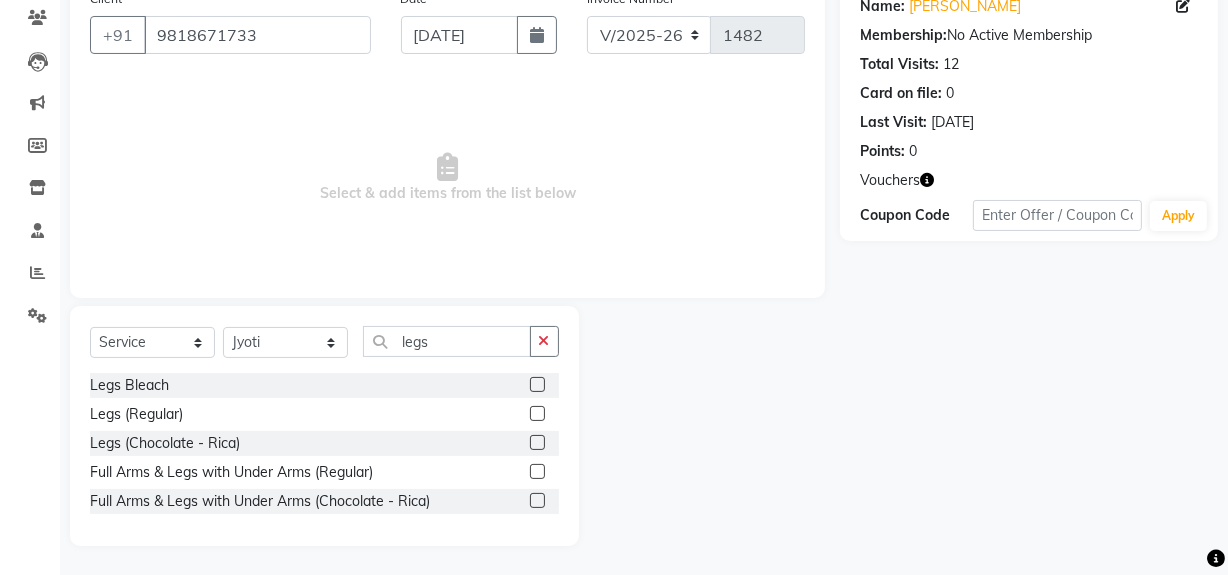 click 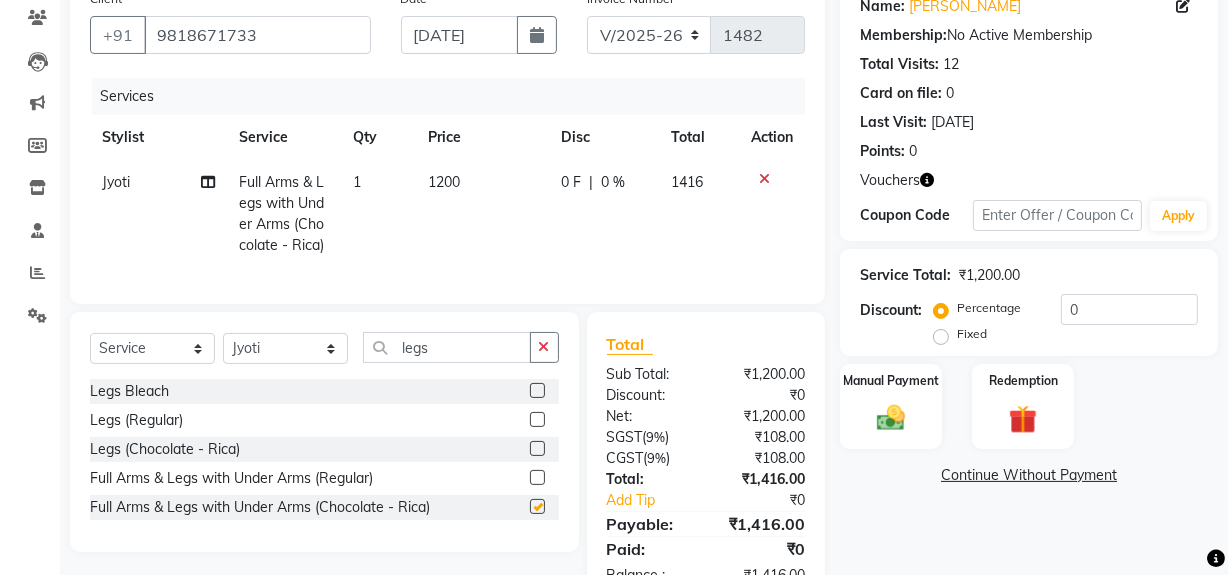checkbox on "false" 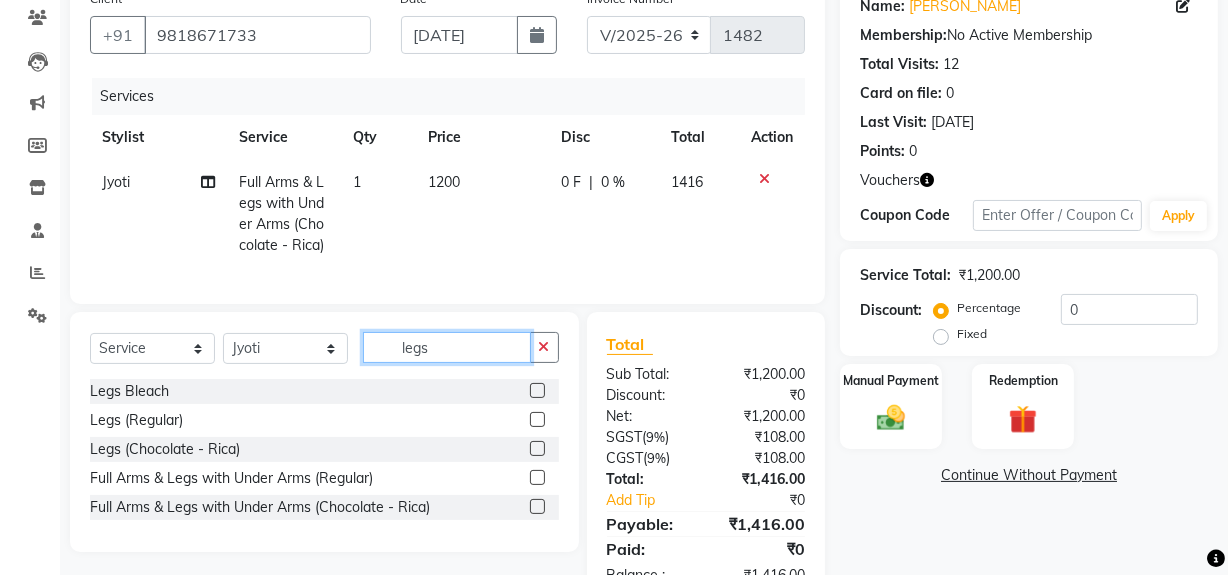click on "legs" 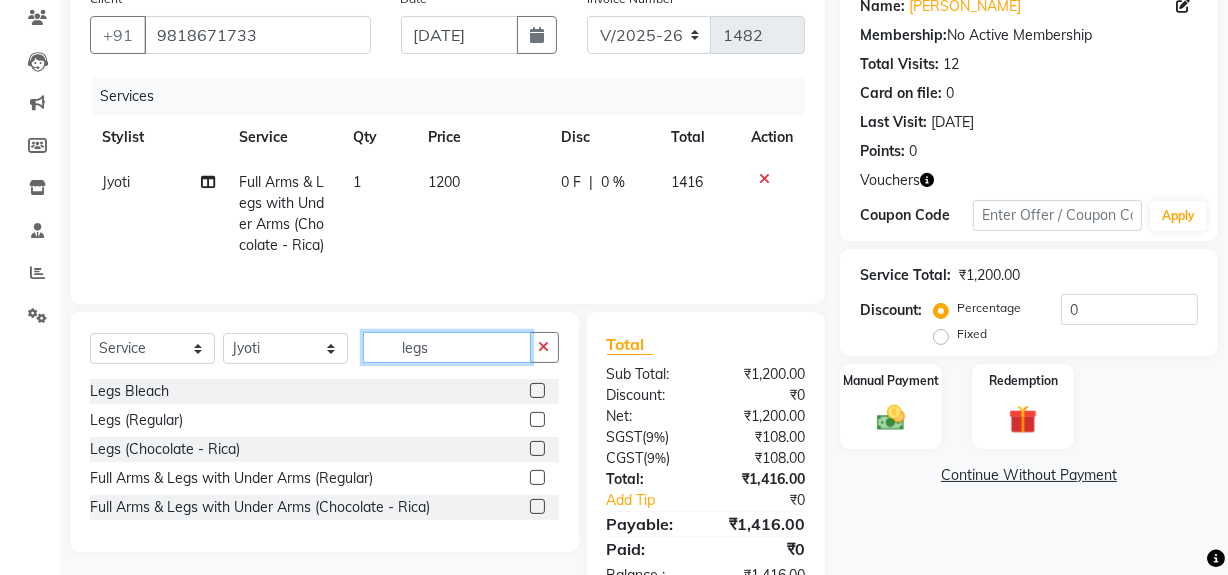 click on "legs" 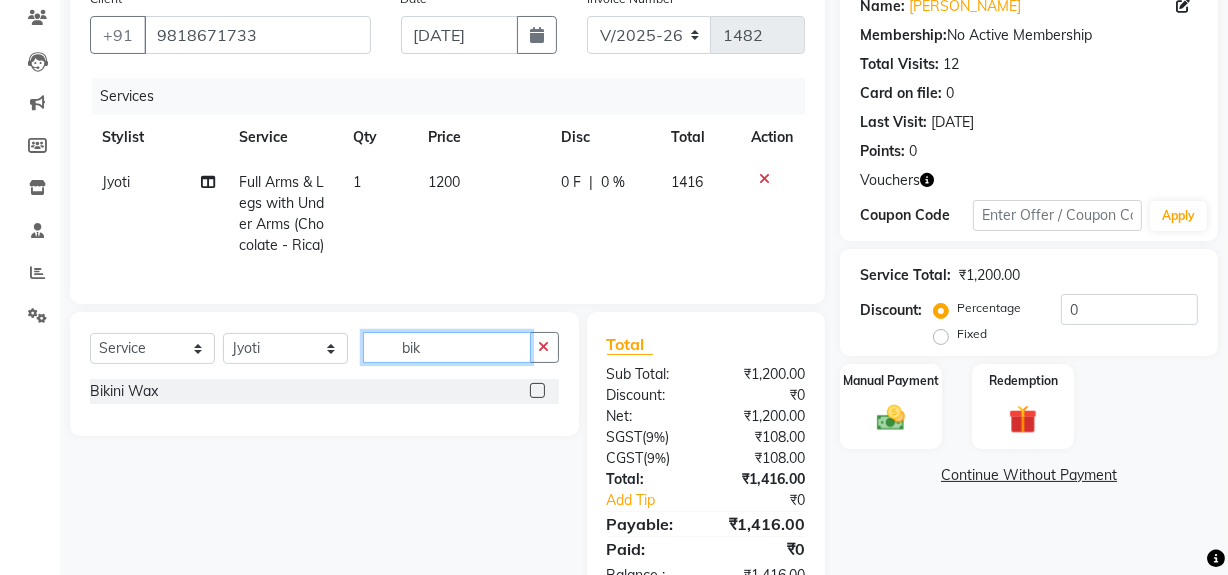 type on "bik" 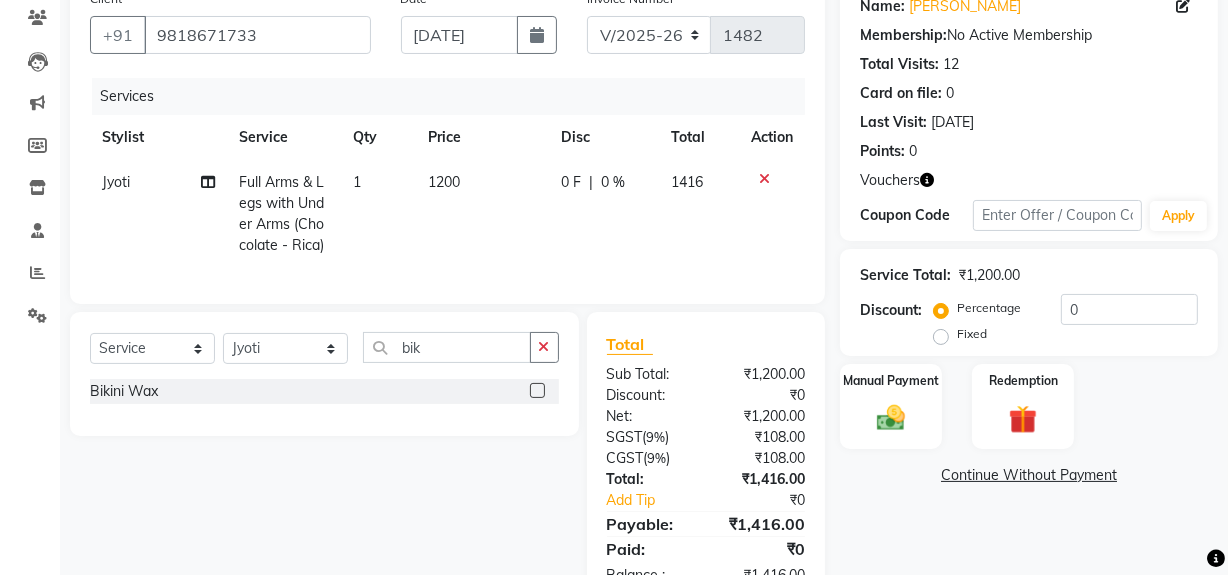 click 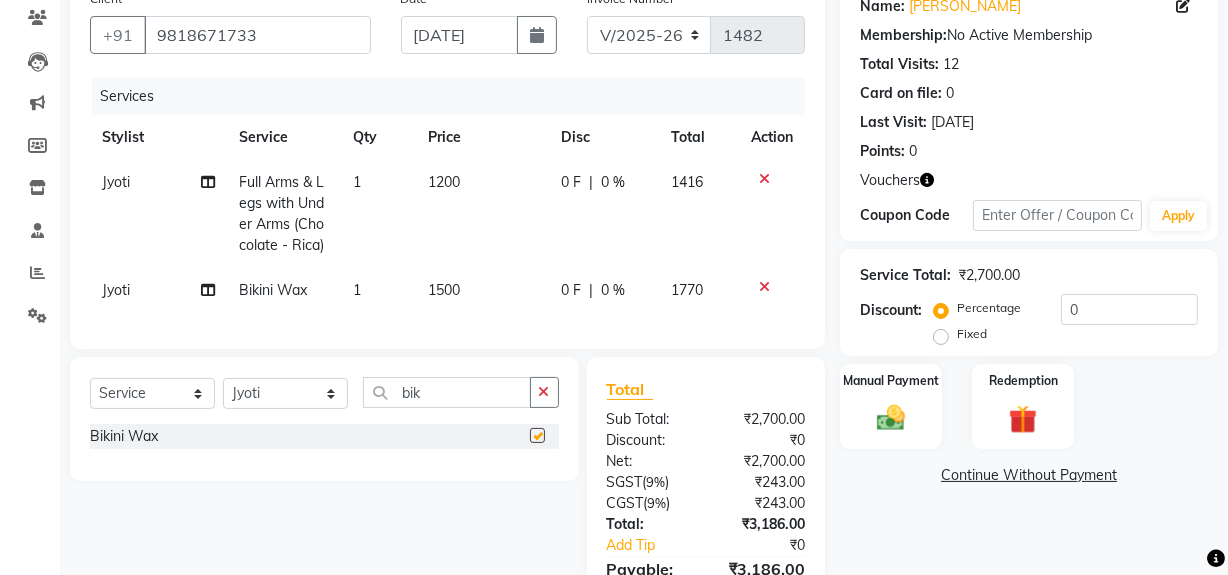 checkbox on "false" 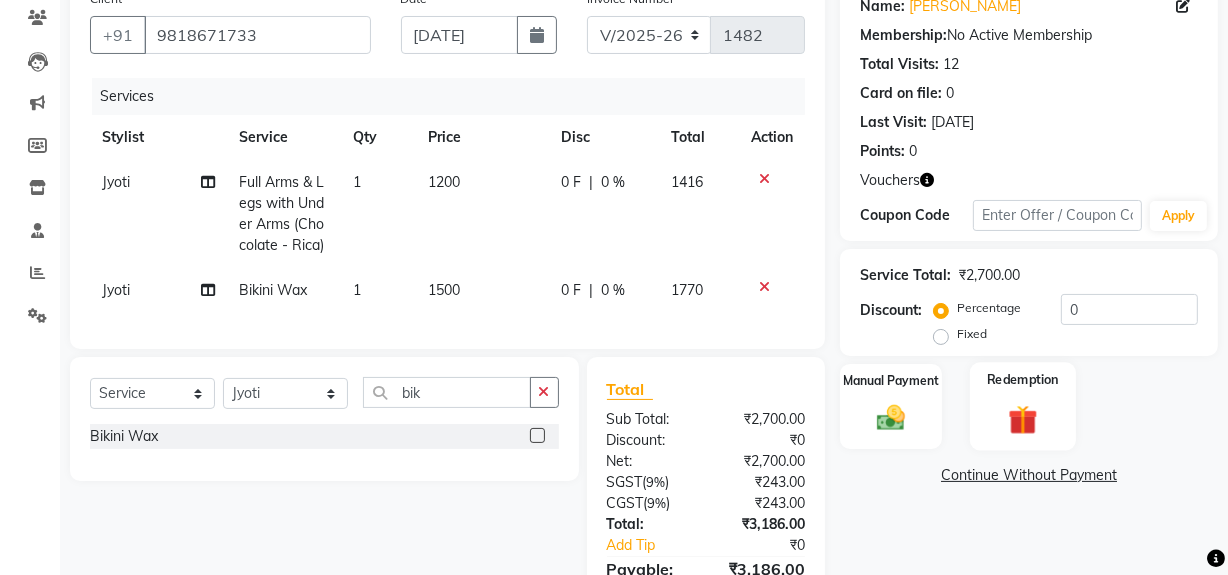 click 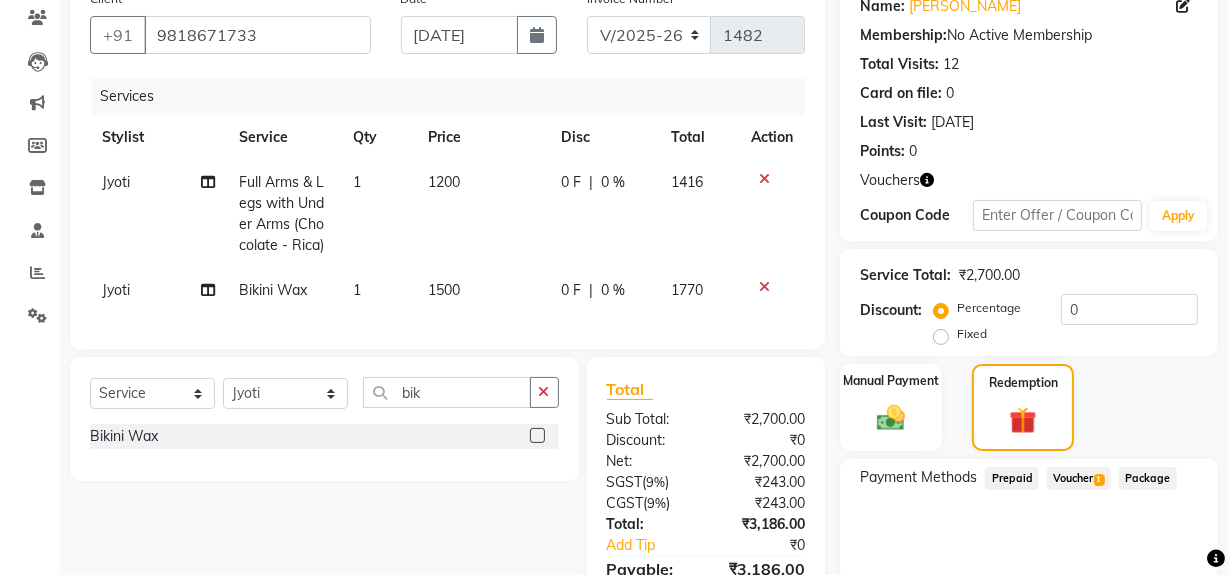 click on "Voucher  1" 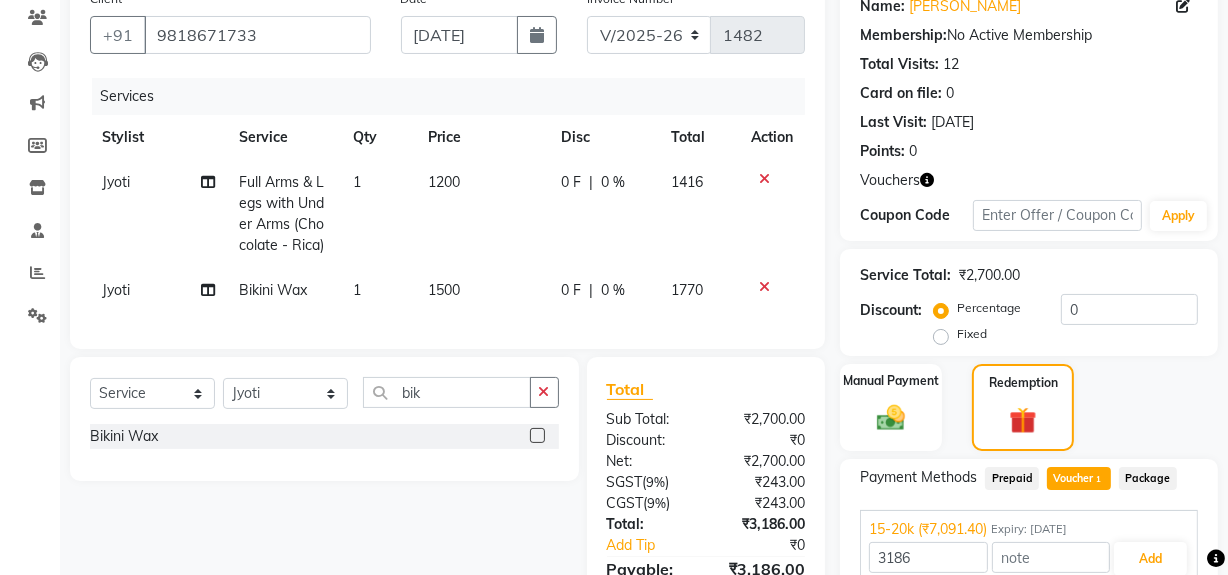 scroll, scrollTop: 290, scrollLeft: 0, axis: vertical 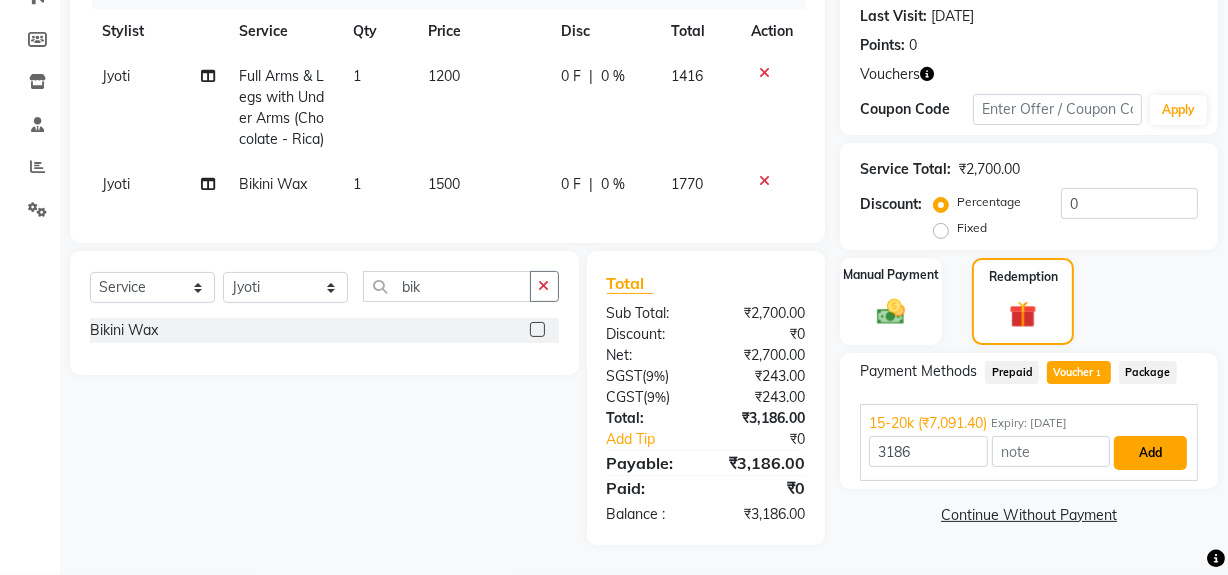 click on "Add" at bounding box center [1150, 453] 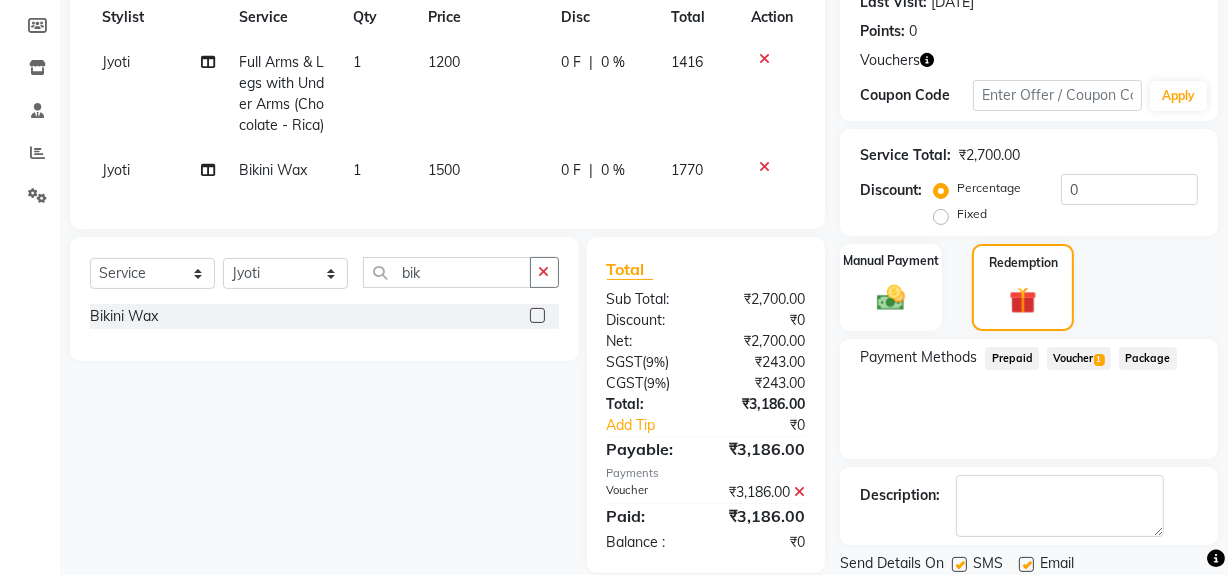 scroll, scrollTop: 356, scrollLeft: 0, axis: vertical 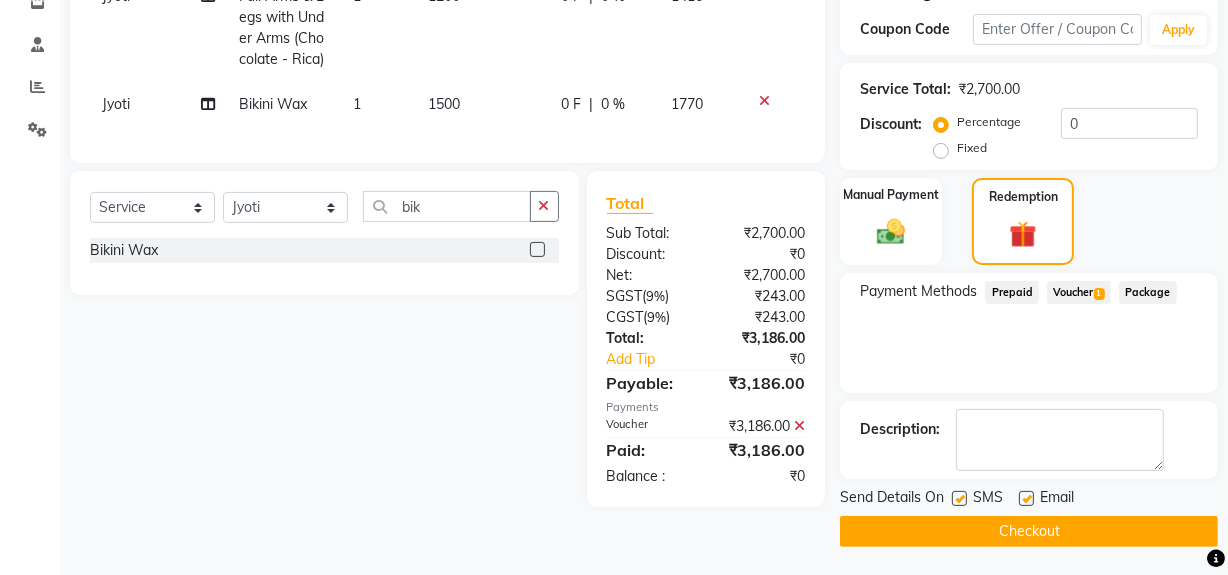 drag, startPoint x: 1110, startPoint y: 529, endPoint x: 1089, endPoint y: 527, distance: 21.095022 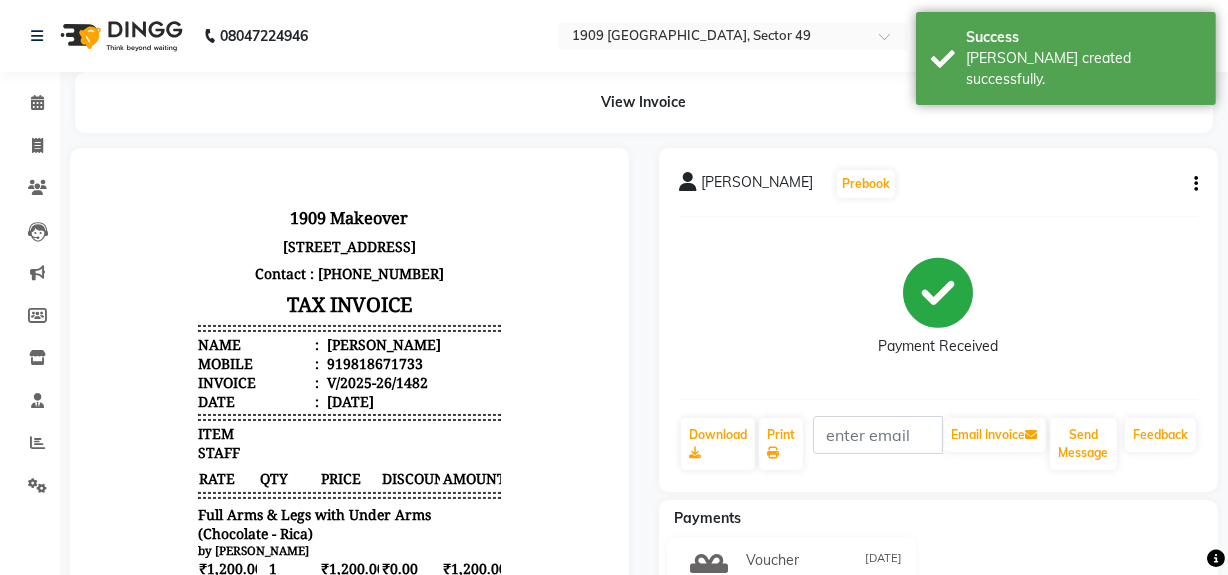 scroll, scrollTop: 0, scrollLeft: 0, axis: both 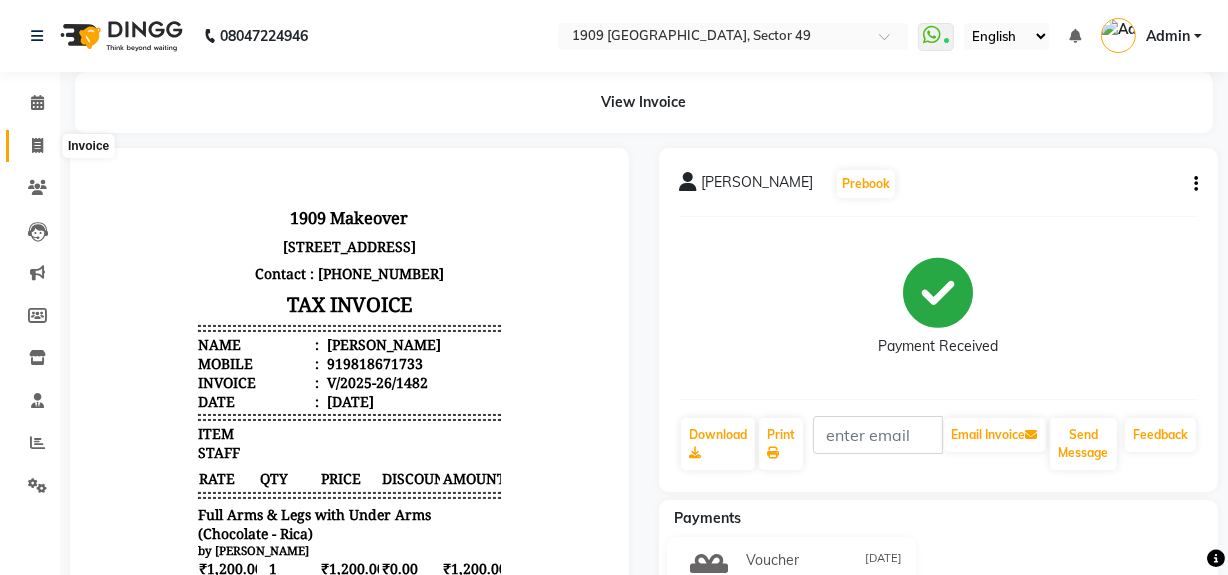 click 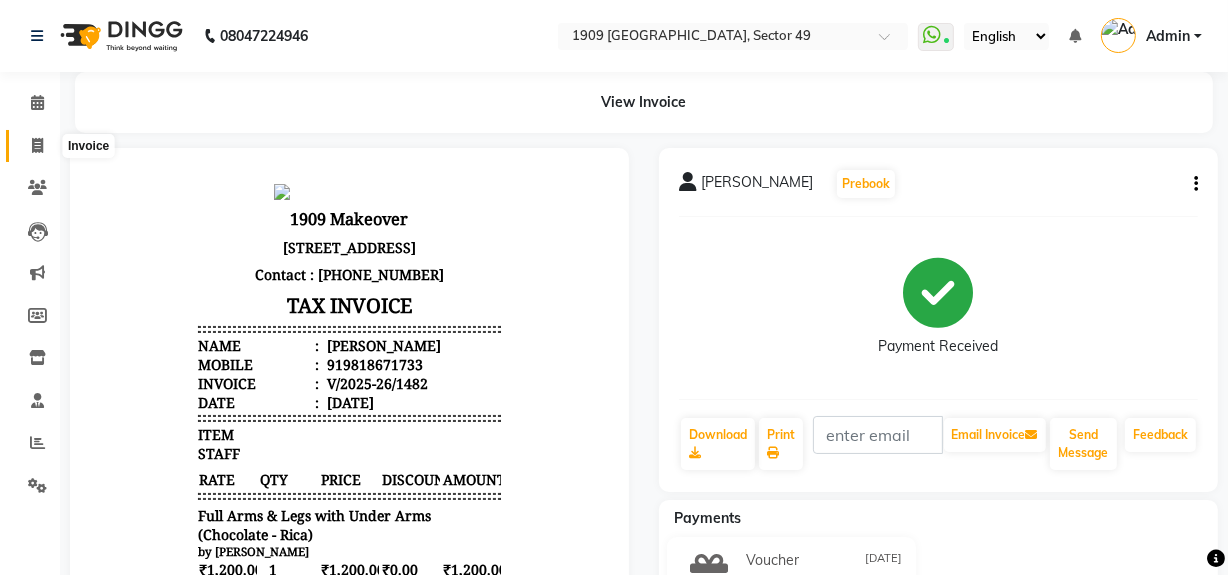 select on "service" 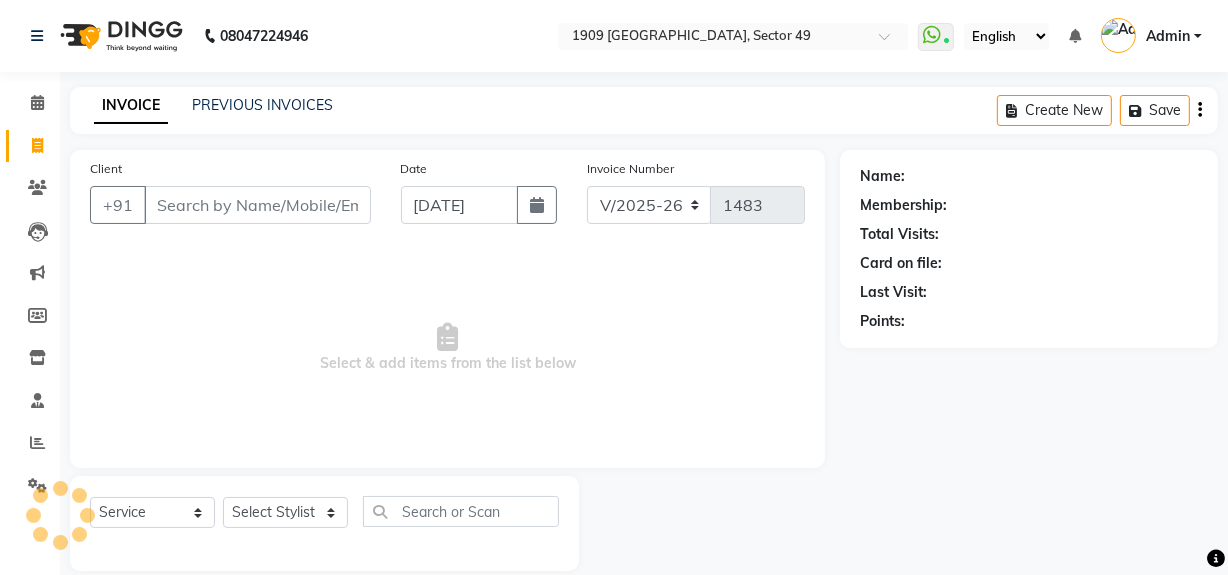 scroll, scrollTop: 26, scrollLeft: 0, axis: vertical 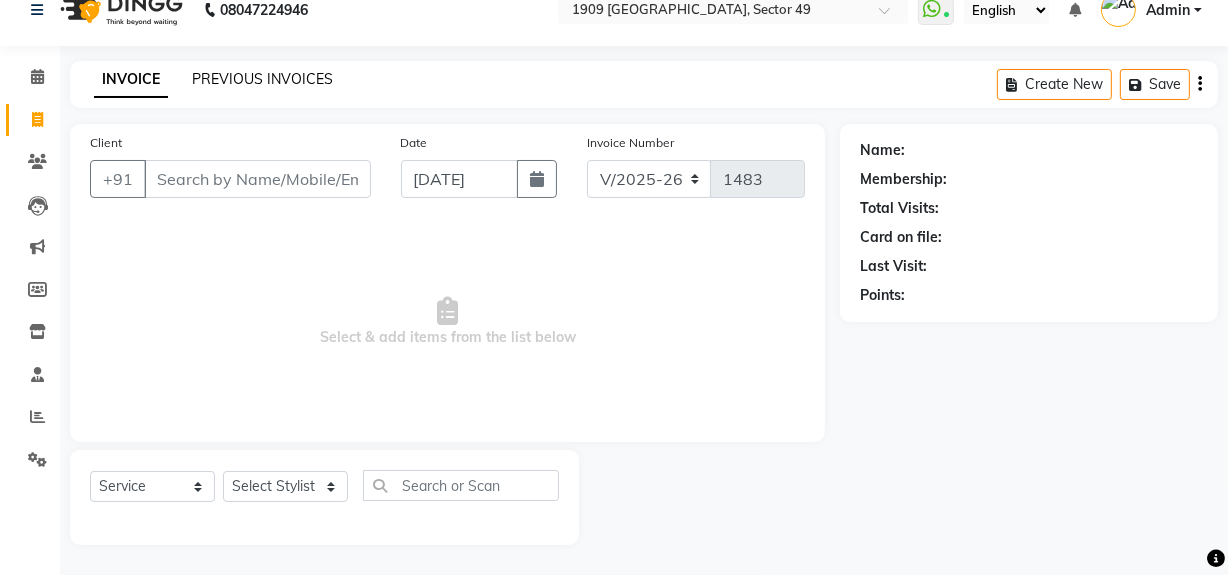 click on "PREVIOUS INVOICES" 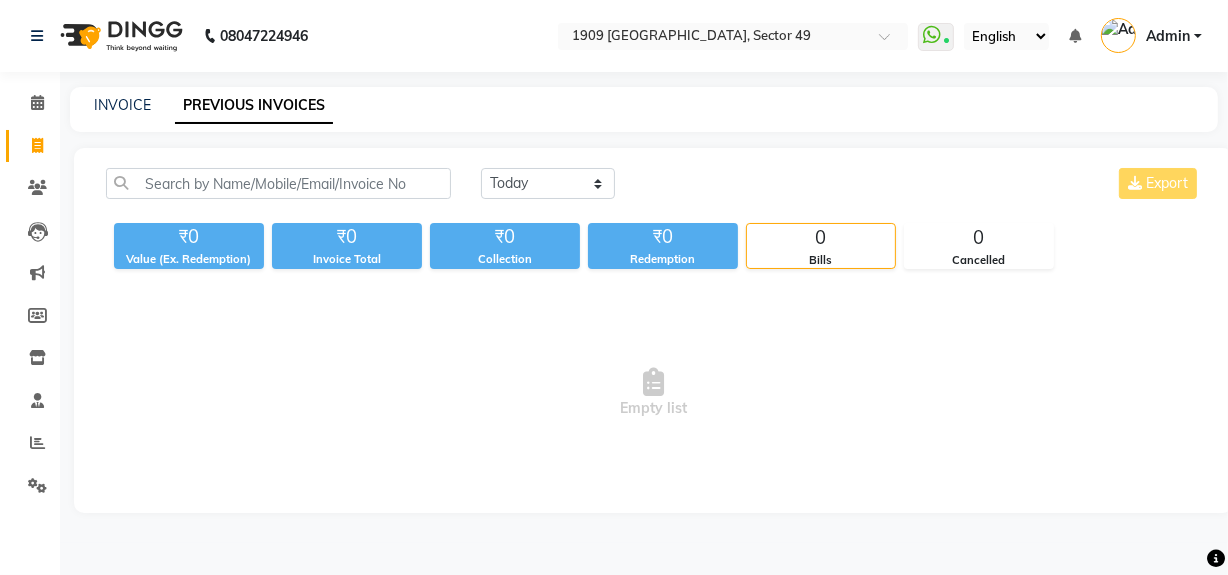 scroll, scrollTop: 0, scrollLeft: 0, axis: both 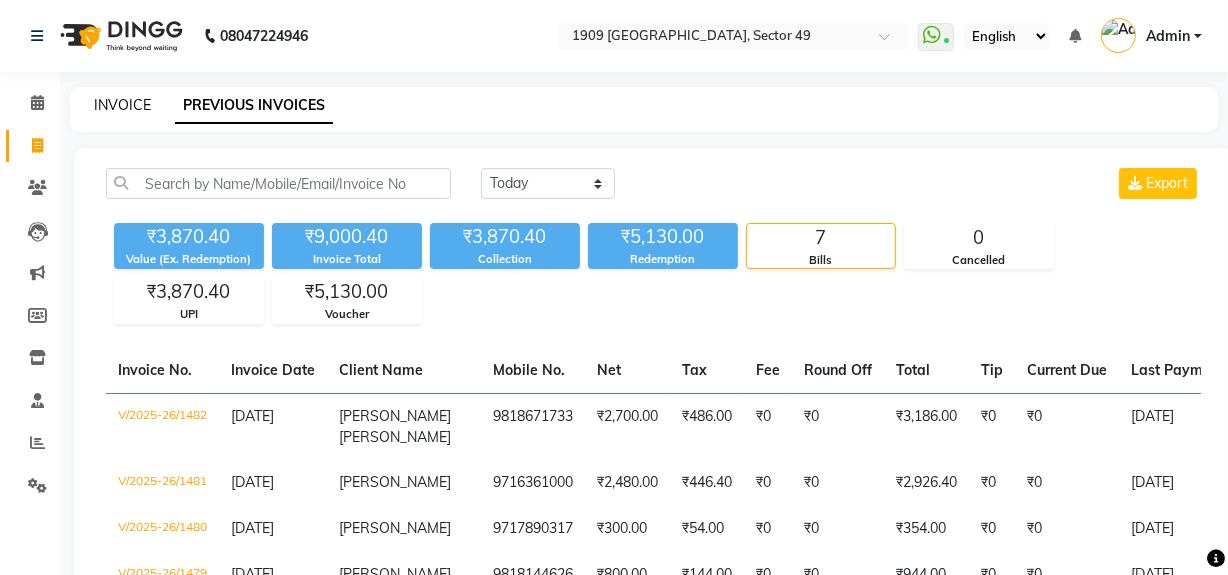 click on "INVOICE" 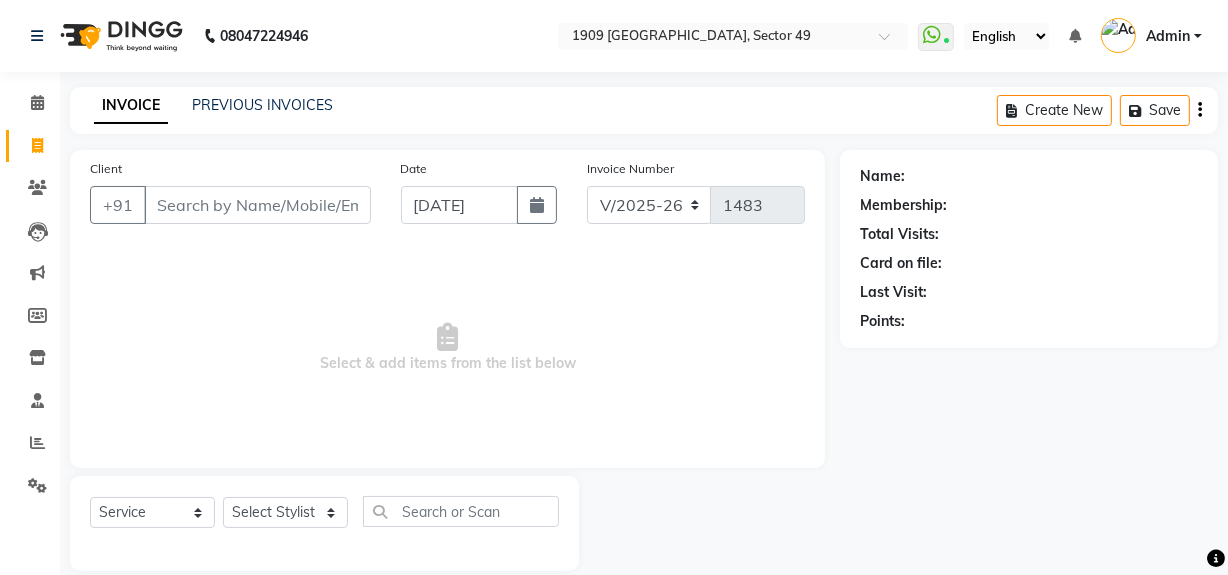 scroll, scrollTop: 26, scrollLeft: 0, axis: vertical 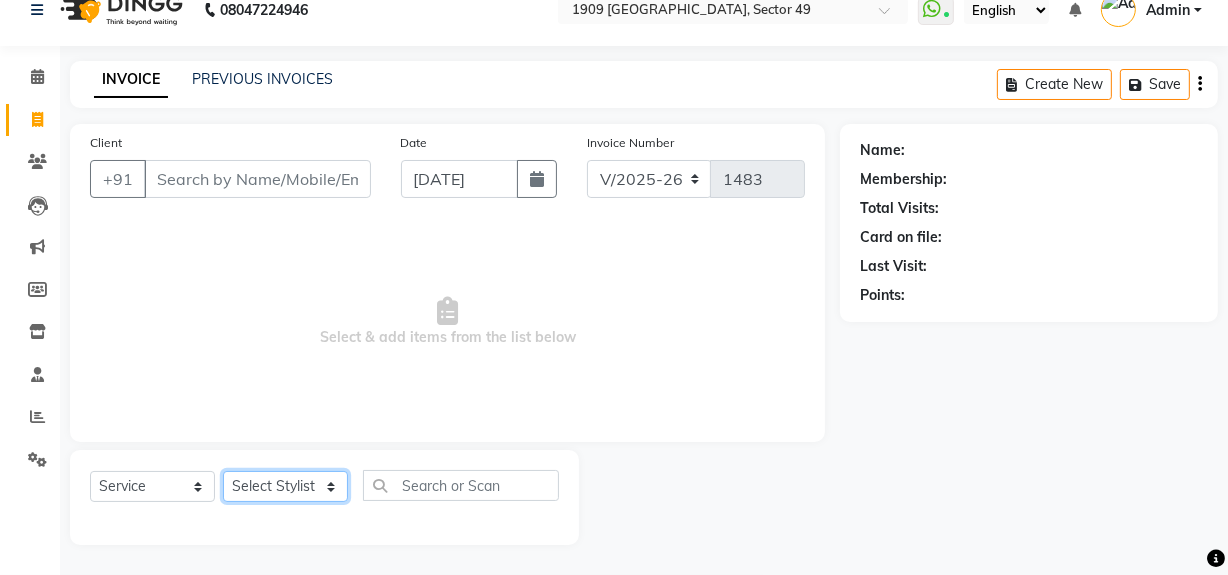 click on "Select Stylist Abdul Ahmed Arif Harun House Sale Jyoti Nisha Rehaan Ujjwal Umesh Veer vikram mehta Vishal" 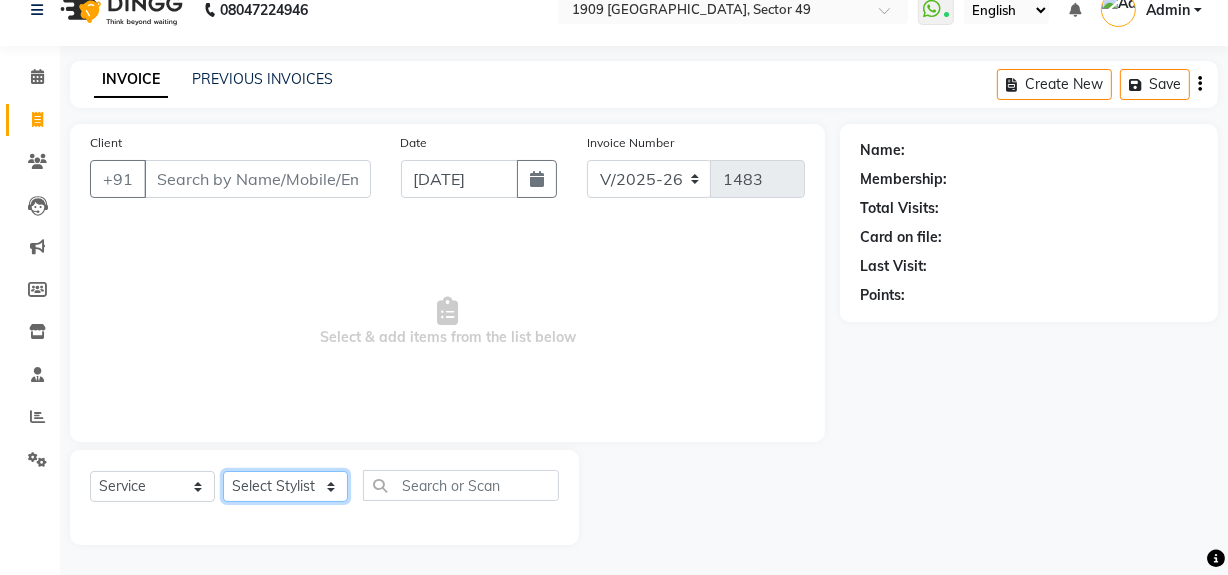 select on "57119" 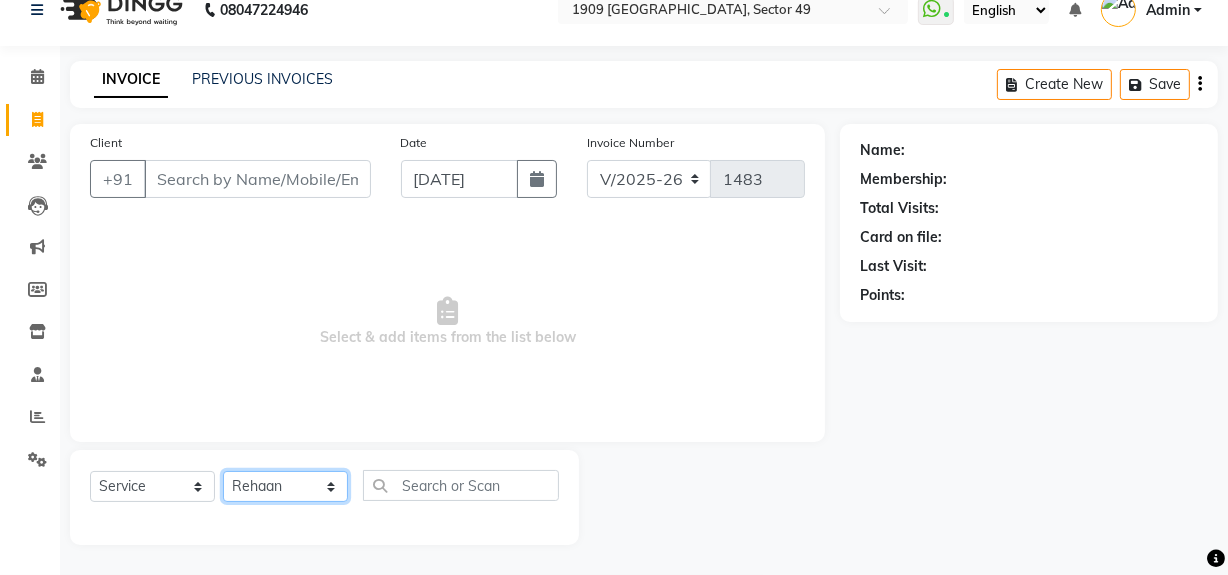 click on "Select Stylist Abdul Ahmed Arif Harun House Sale Jyoti Nisha Rehaan Ujjwal Umesh Veer vikram mehta Vishal" 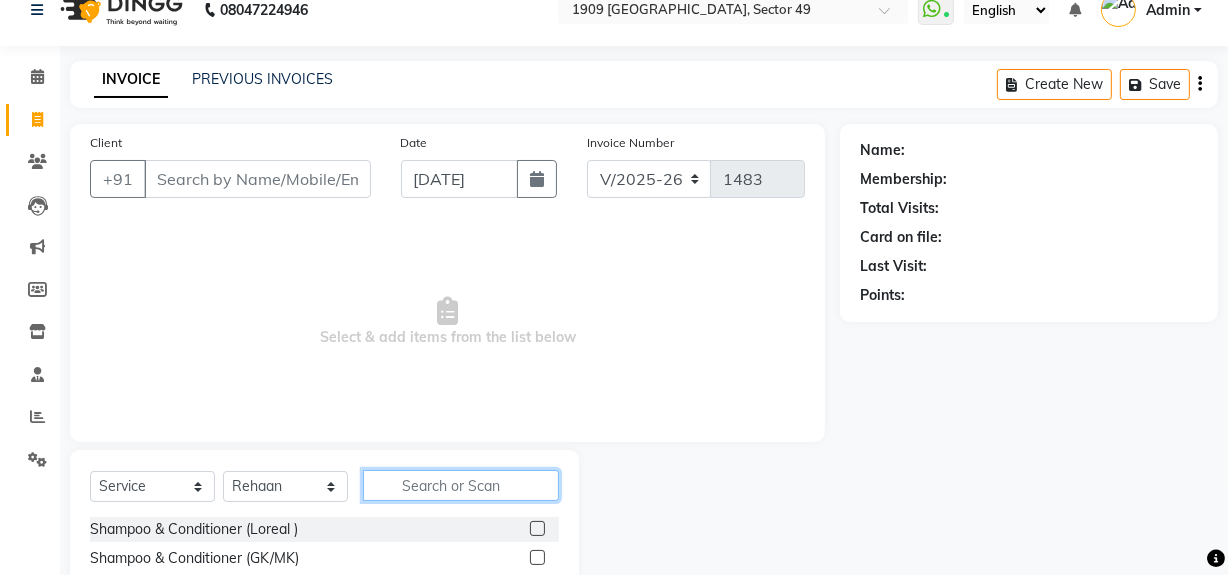 click 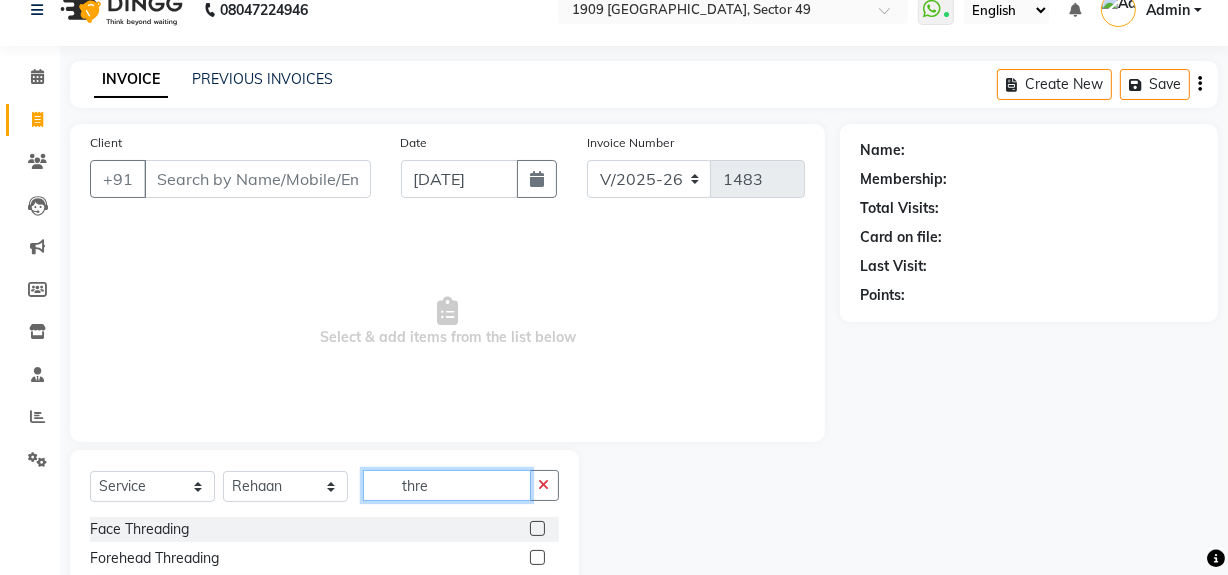 scroll, scrollTop: 226, scrollLeft: 0, axis: vertical 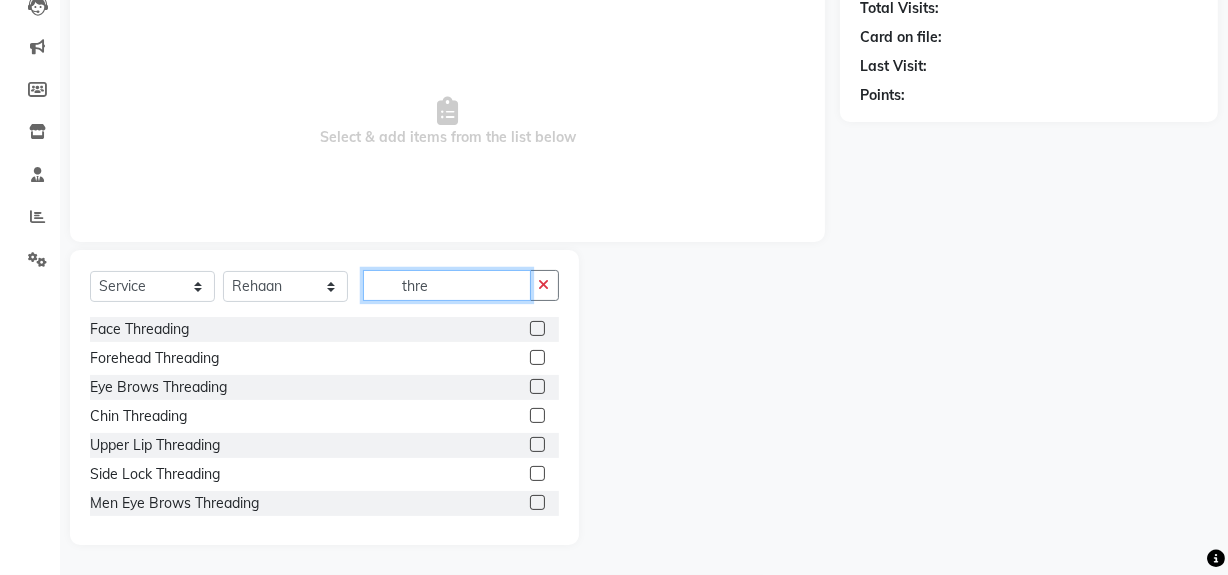 type on "thre" 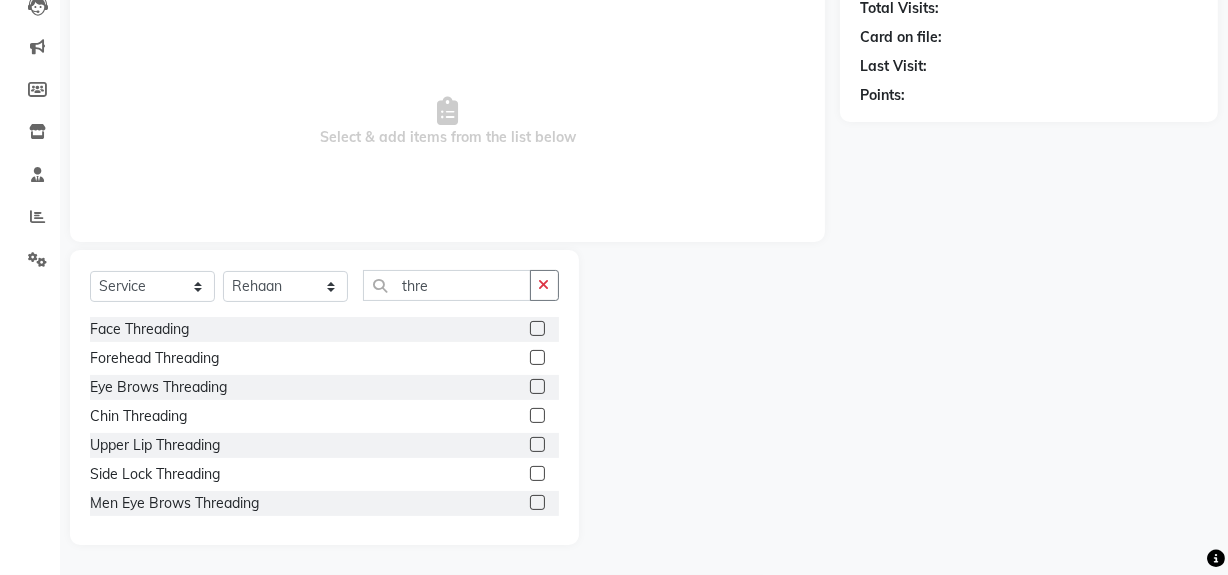 click 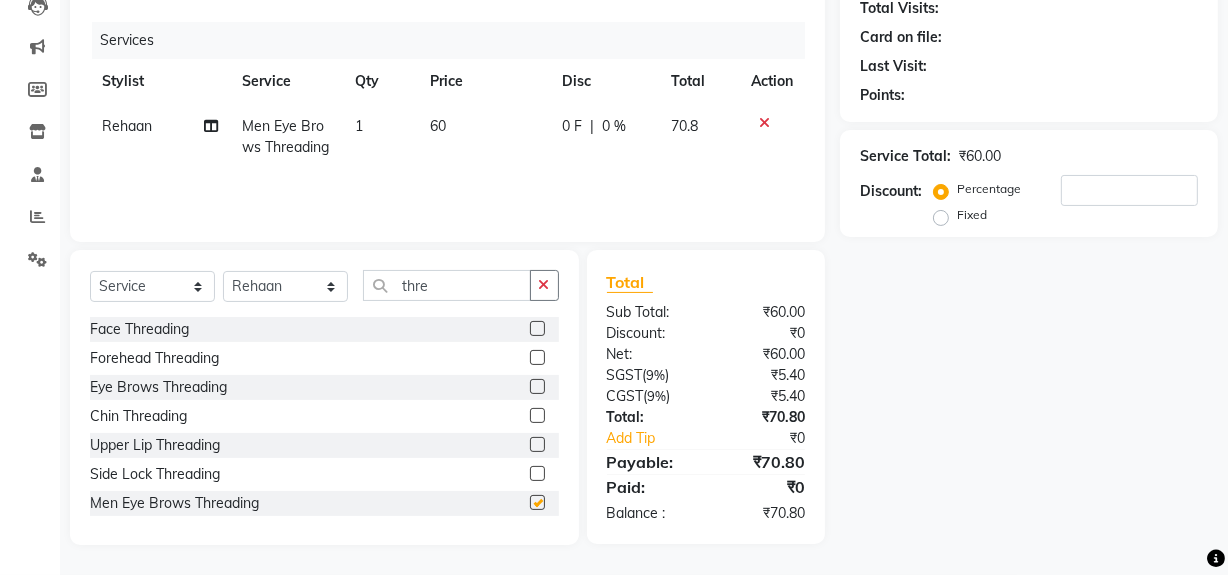 checkbox on "false" 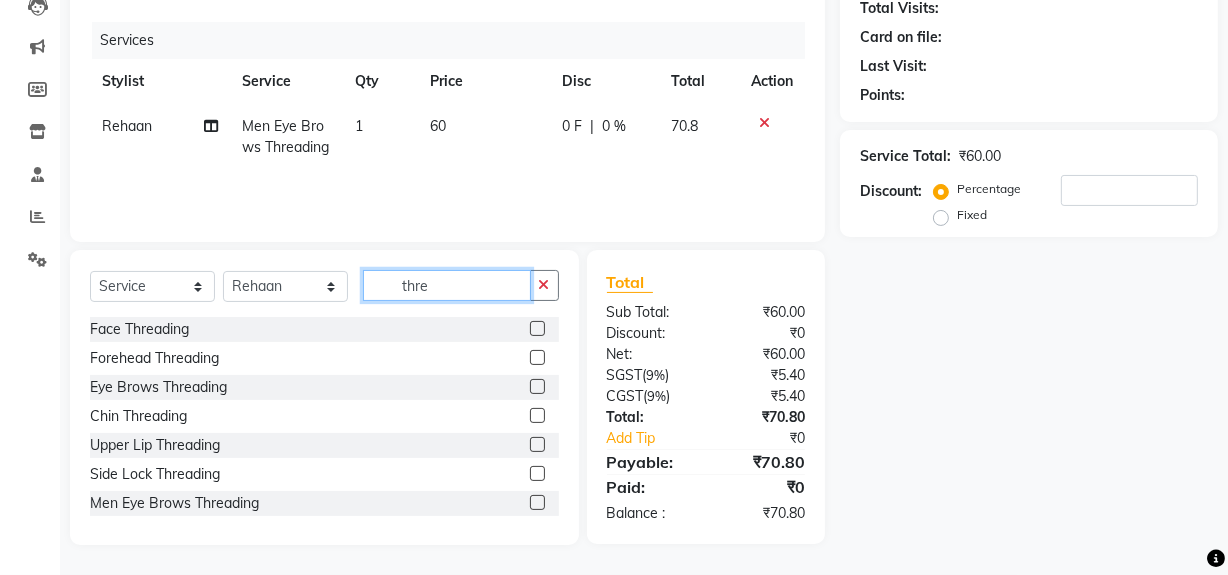click on "thre" 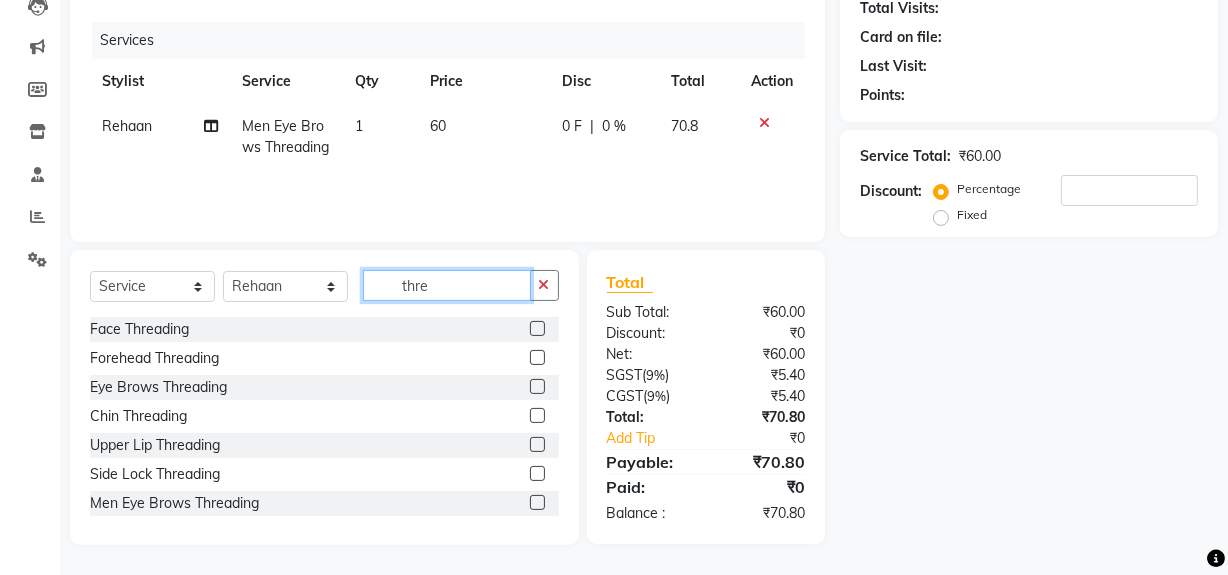 click on "thre" 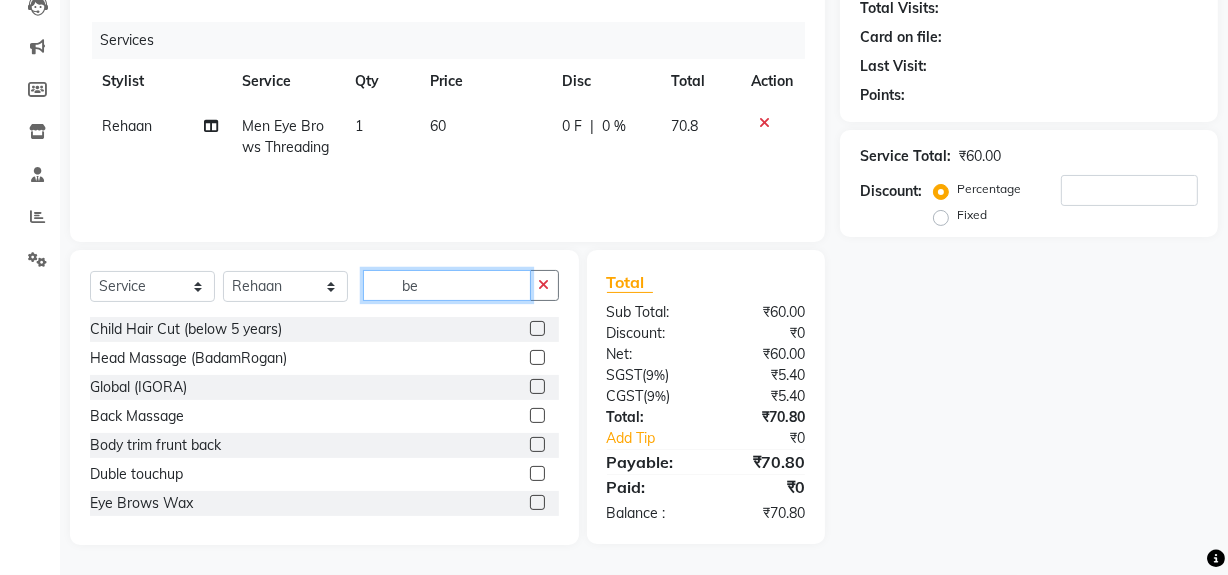 scroll, scrollTop: 225, scrollLeft: 0, axis: vertical 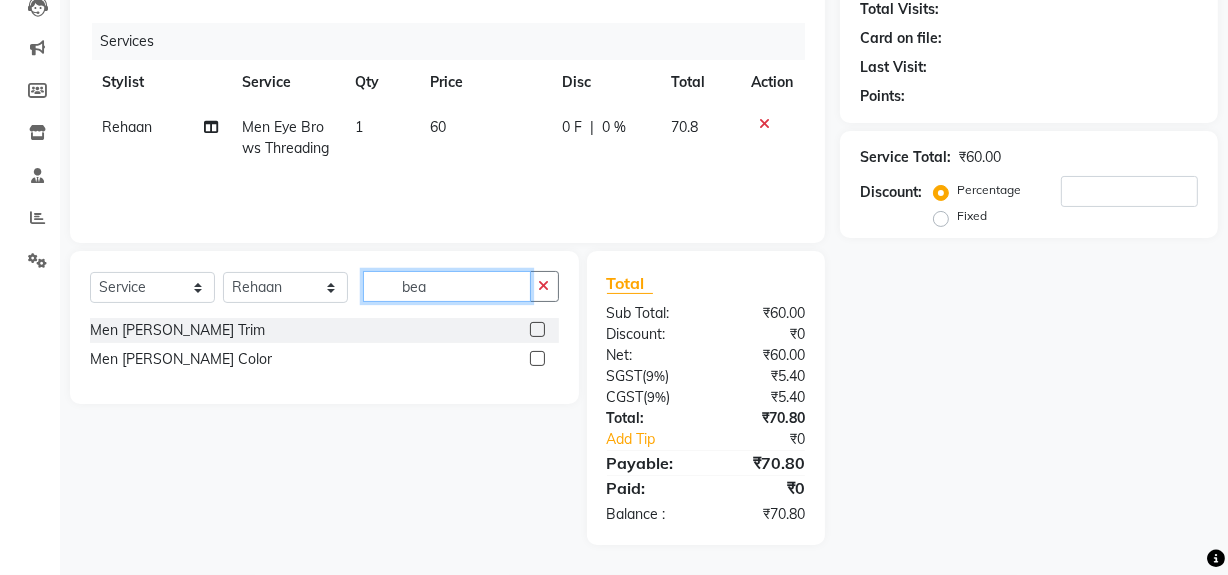 type on "bea" 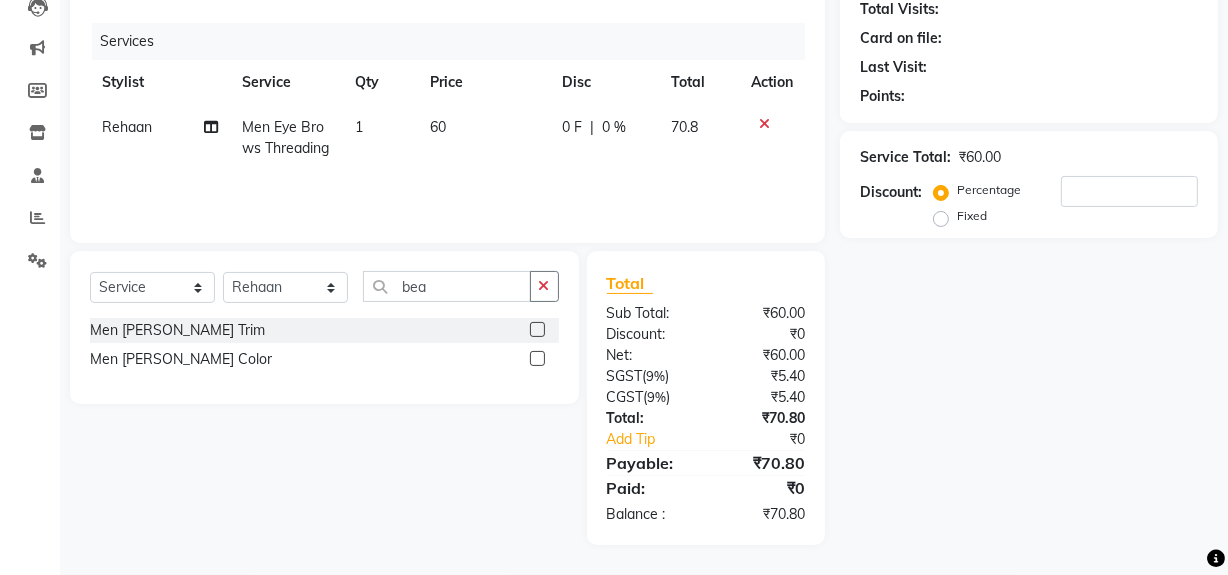 click 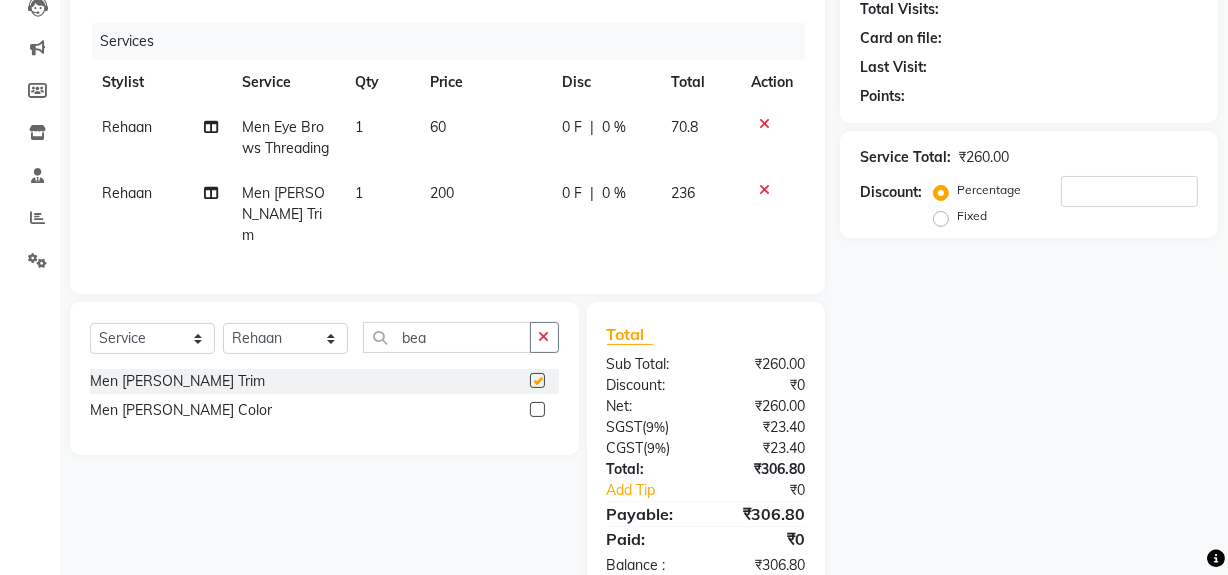 checkbox on "false" 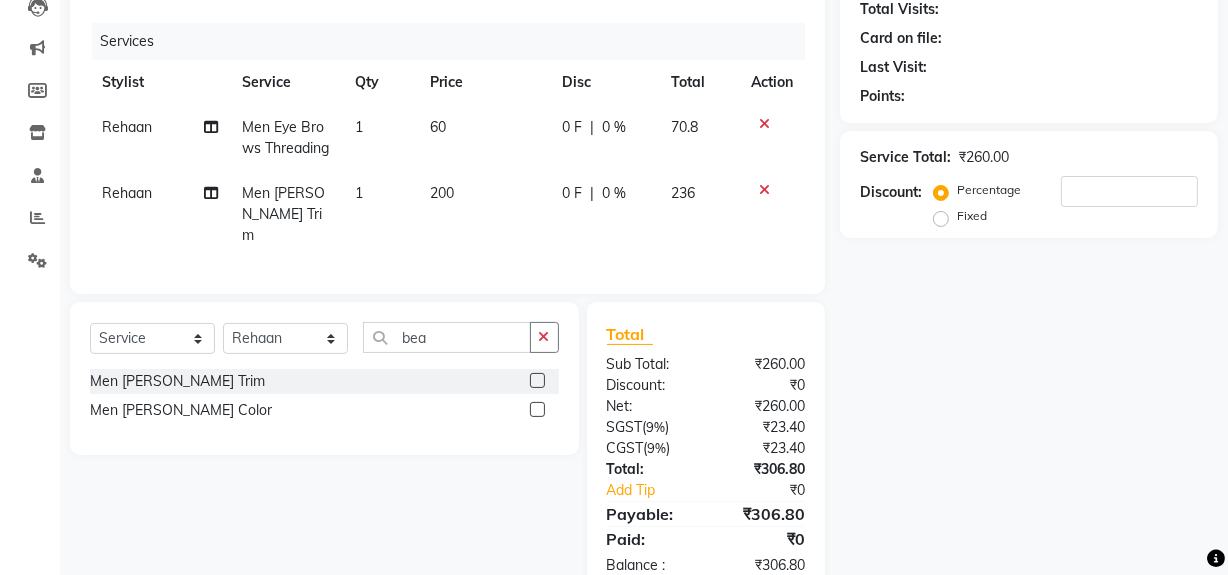 scroll, scrollTop: 0, scrollLeft: 0, axis: both 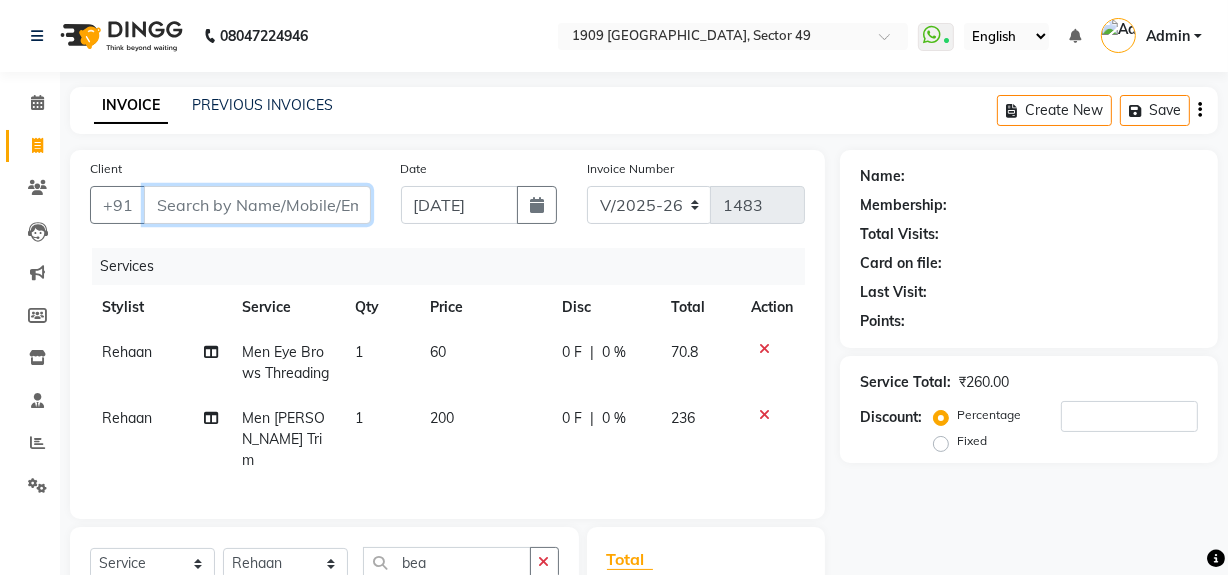 click on "Client" at bounding box center (257, 205) 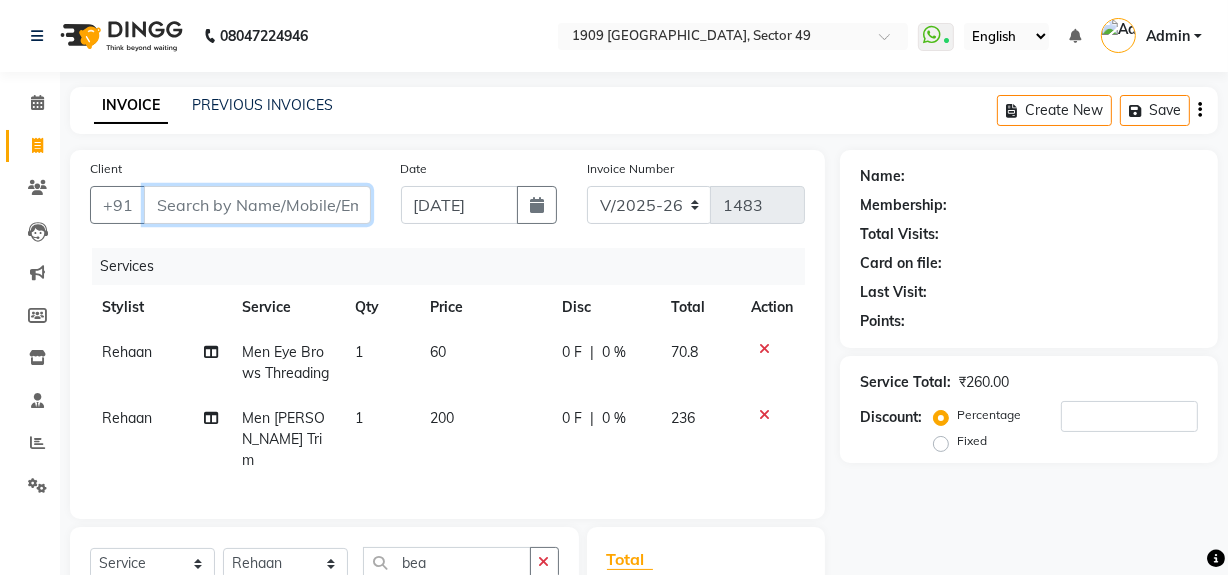 type on "v" 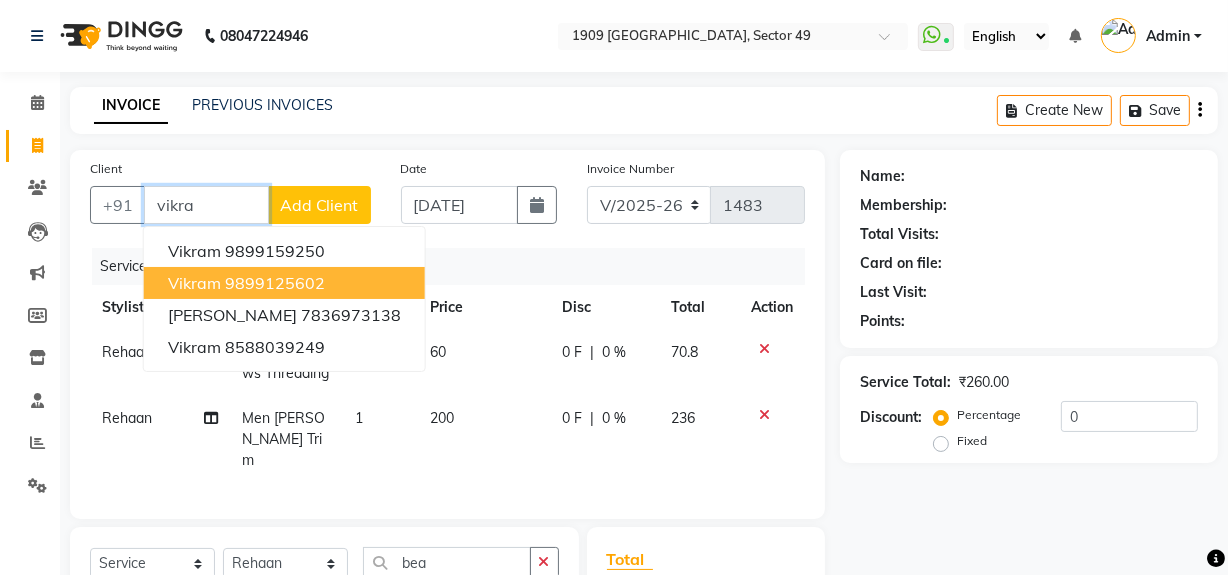 click on "9899125602" at bounding box center [275, 283] 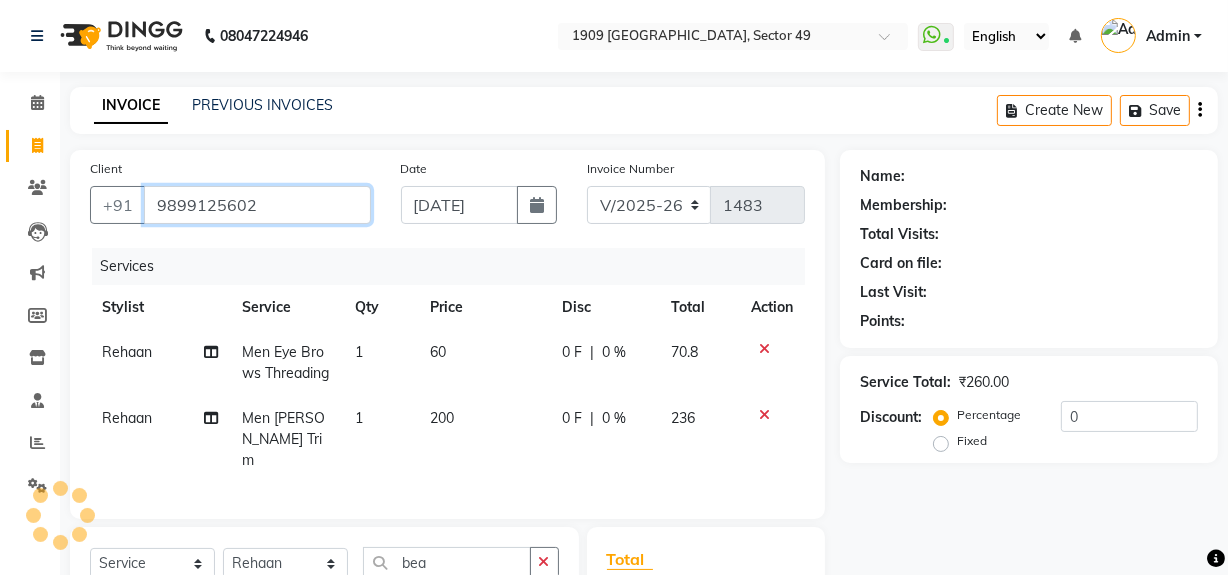 type on "9899125602" 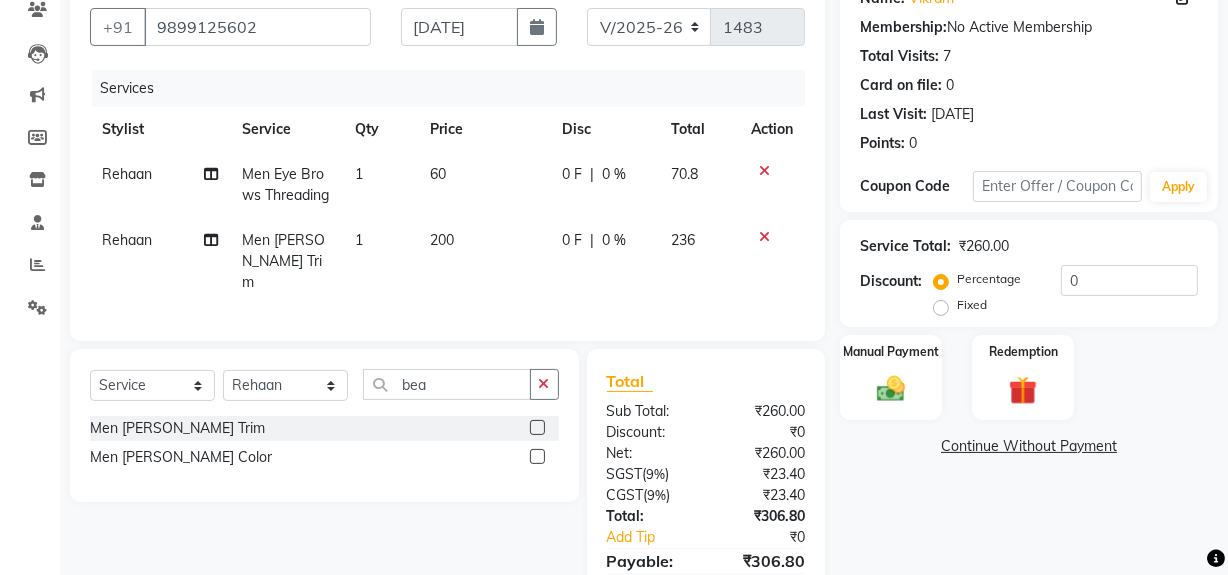 scroll, scrollTop: 269, scrollLeft: 0, axis: vertical 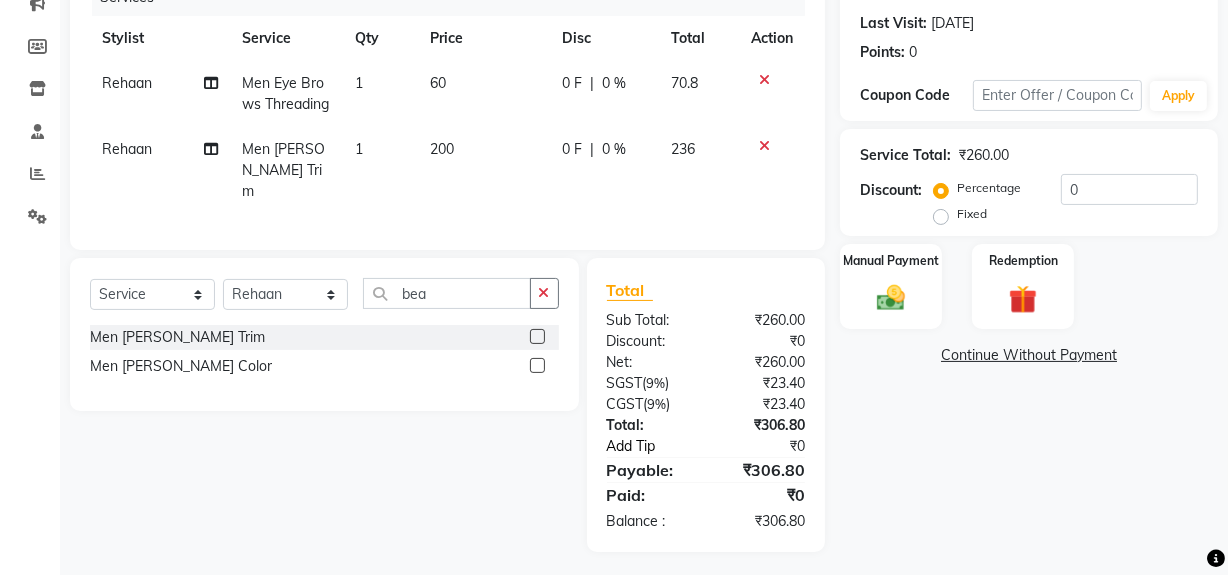 click on "Add Tip" 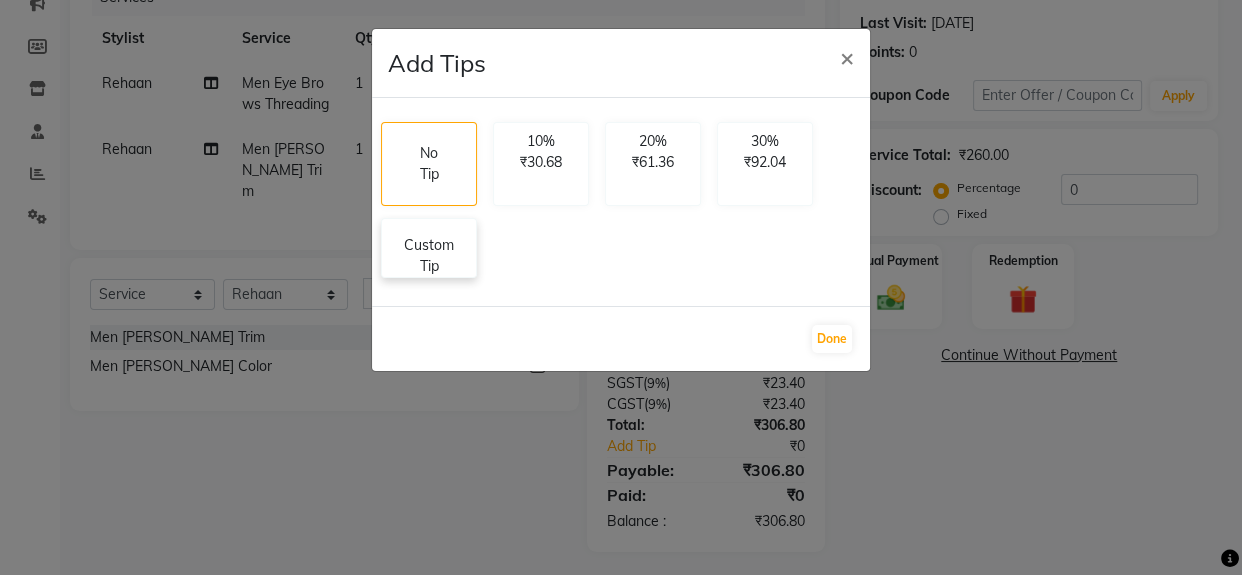 click on "Custom Tip" 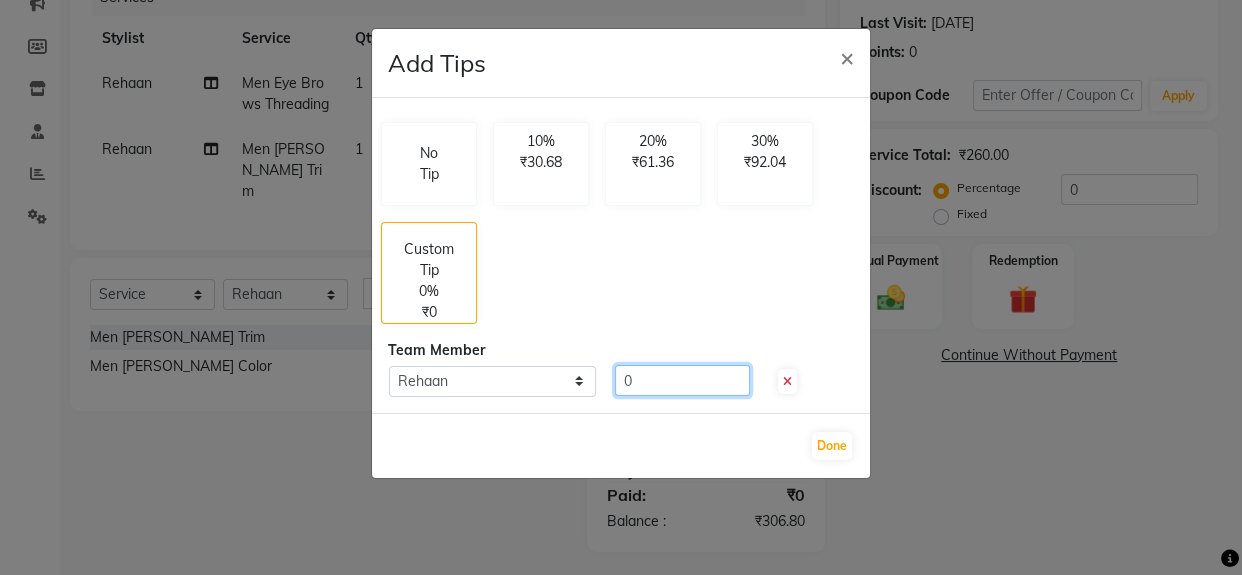 click on "0" 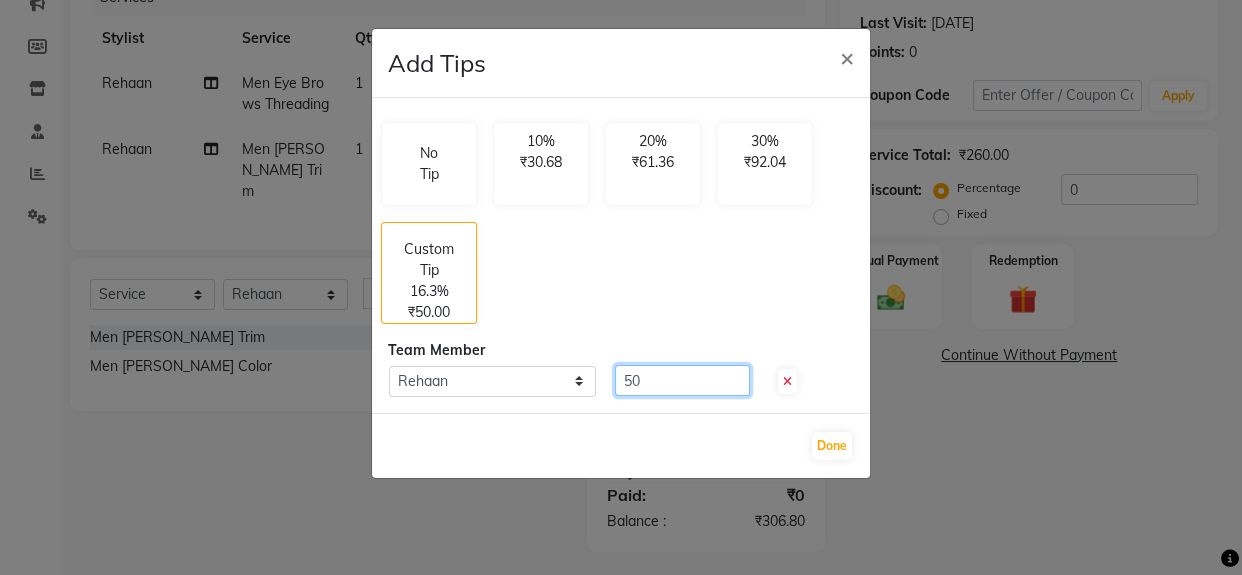 type on "50" 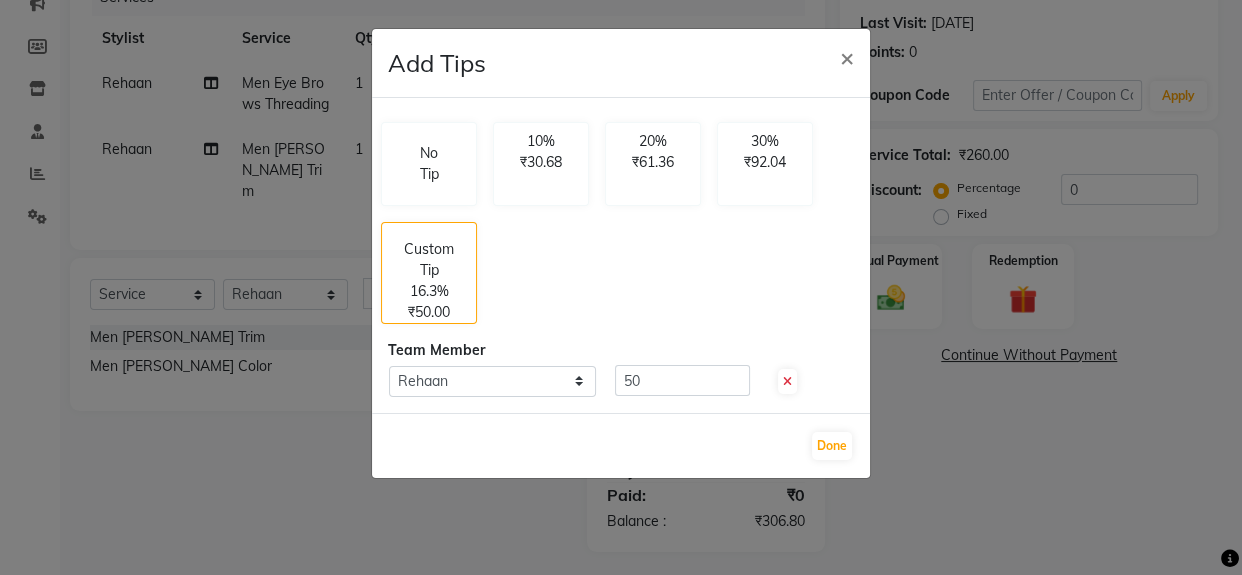 click on "Add Tips × No Tip 10% ₹30.68 20% ₹61.36 30% ₹92.04 Custom Tip 16.3% ₹50.00 Team Member Select  Rehaan  50  Done" 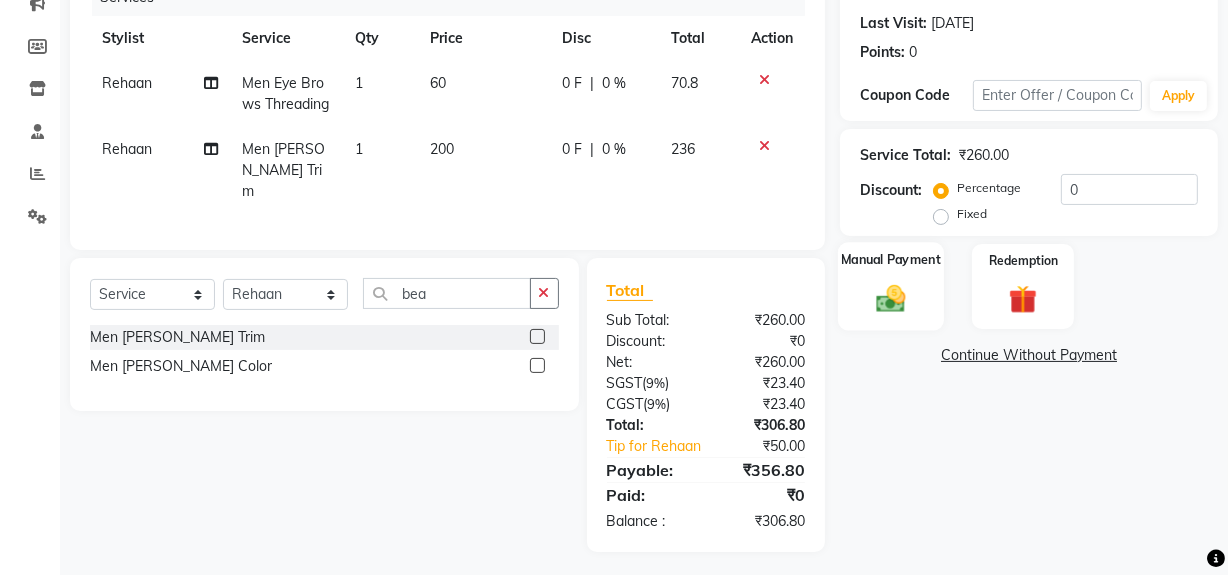 click 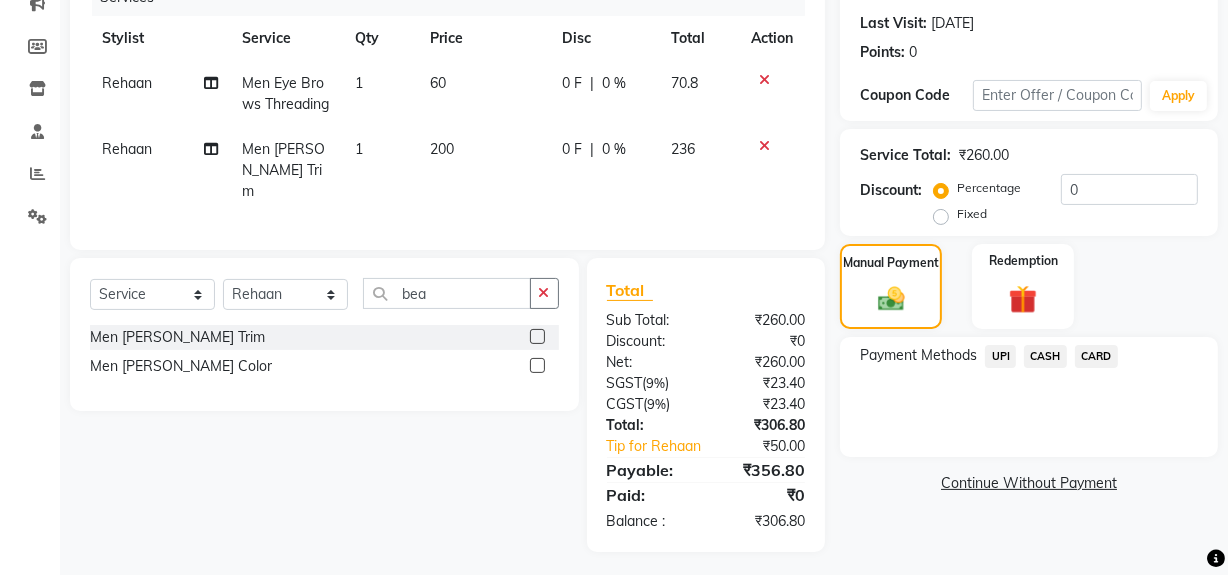 click on "UPI" 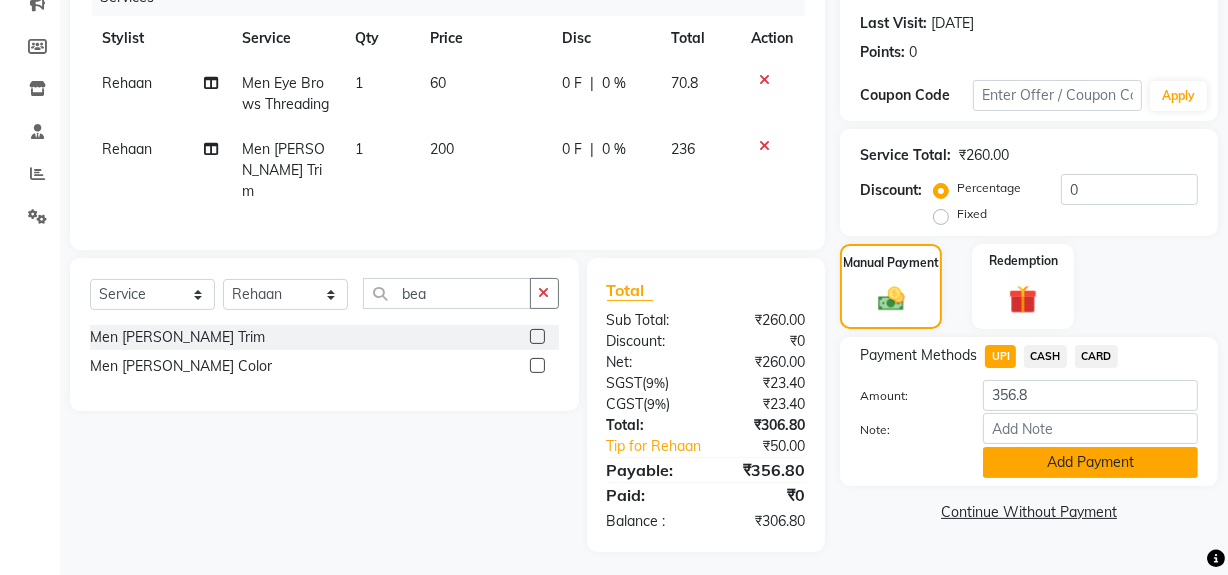 click on "Add Payment" 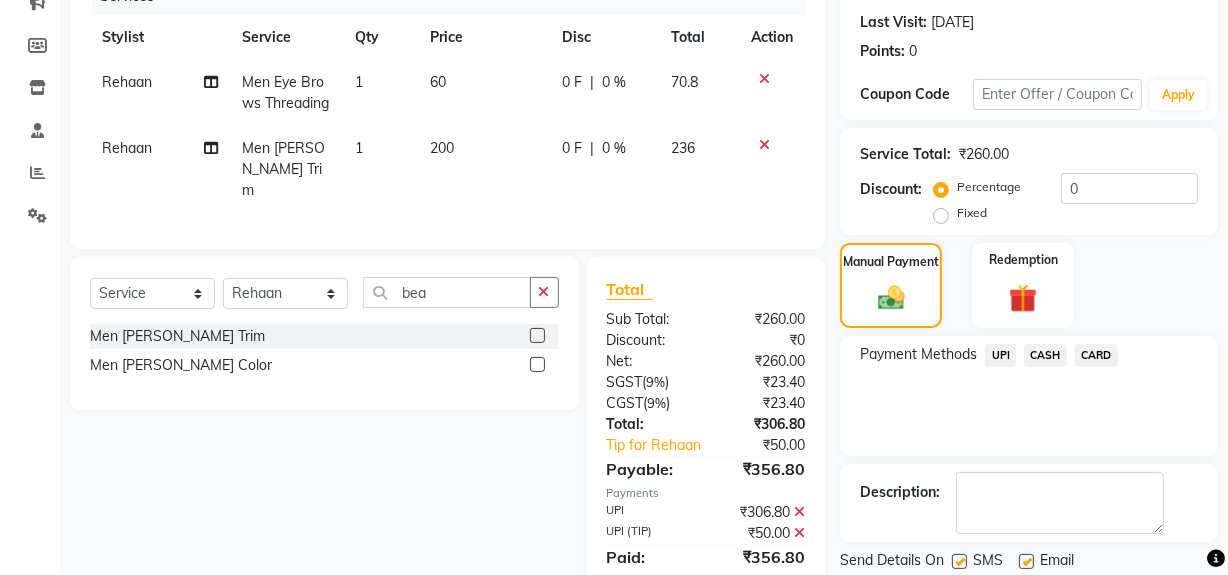 scroll, scrollTop: 333, scrollLeft: 0, axis: vertical 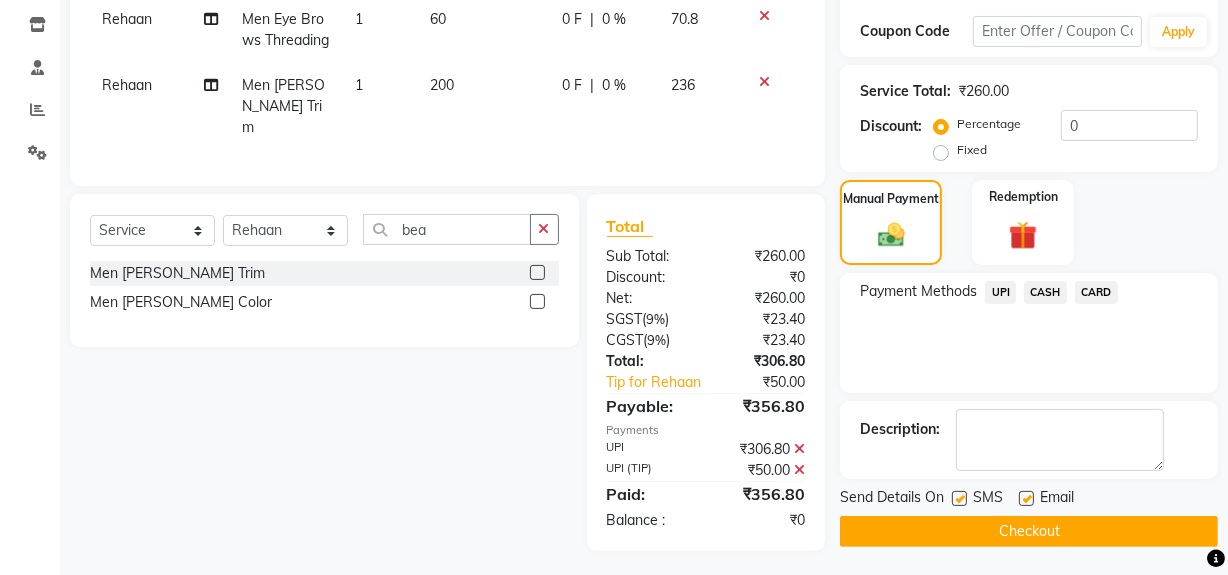 click on "Checkout" 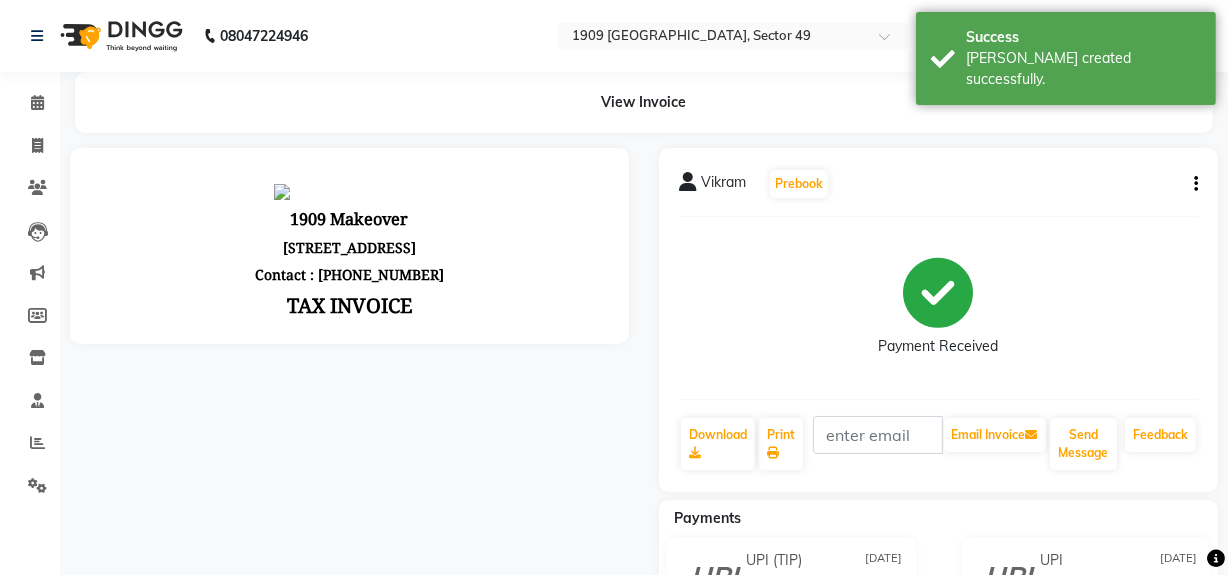 scroll, scrollTop: 0, scrollLeft: 0, axis: both 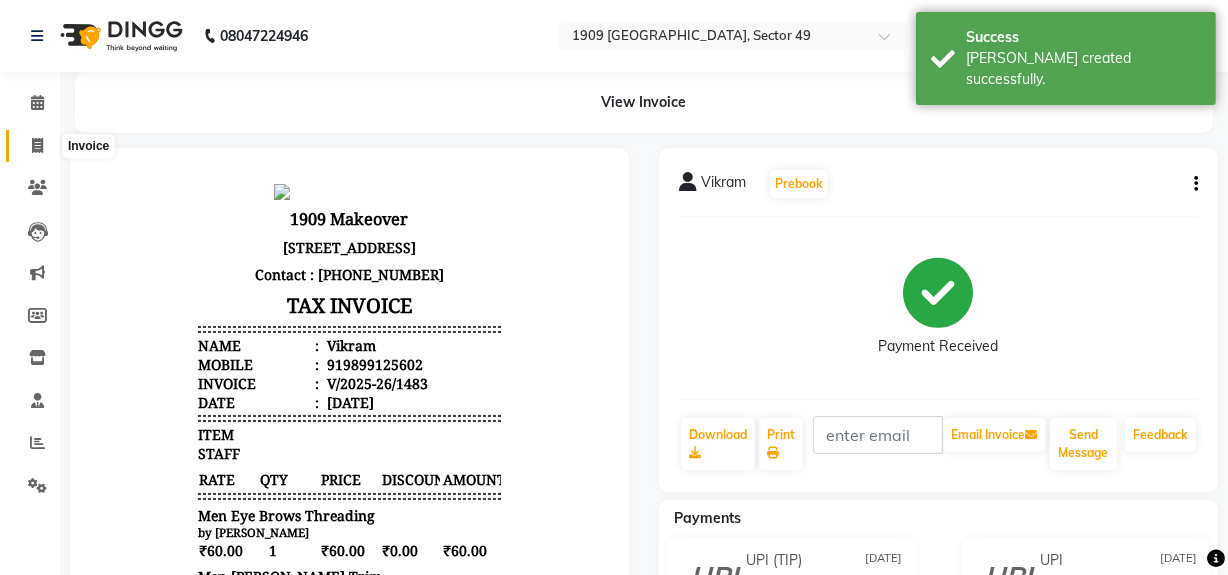 click 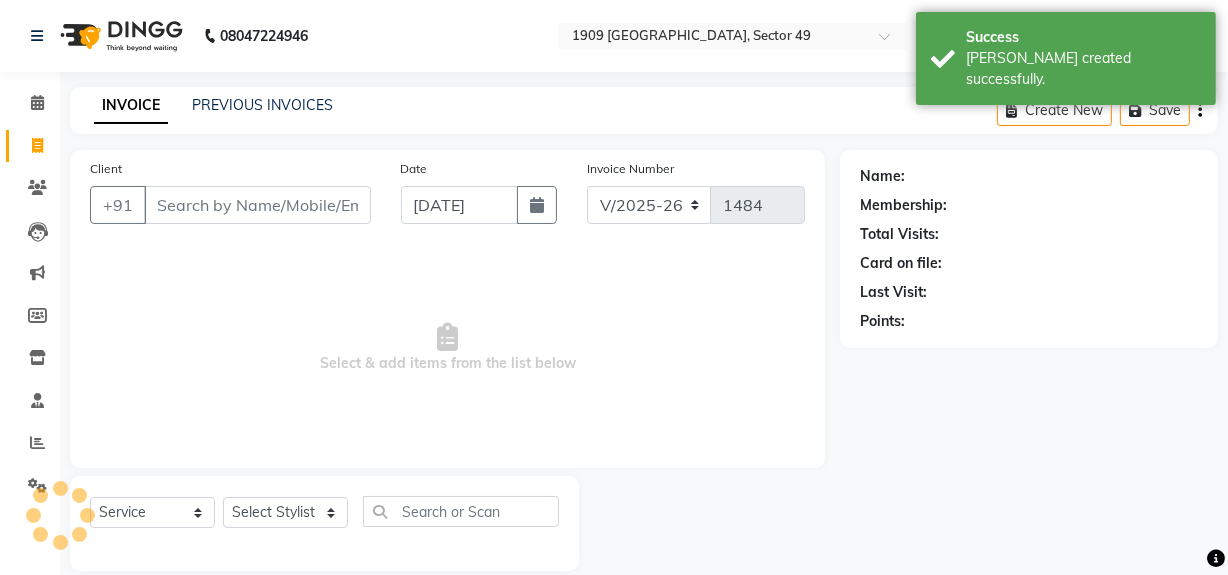scroll, scrollTop: 26, scrollLeft: 0, axis: vertical 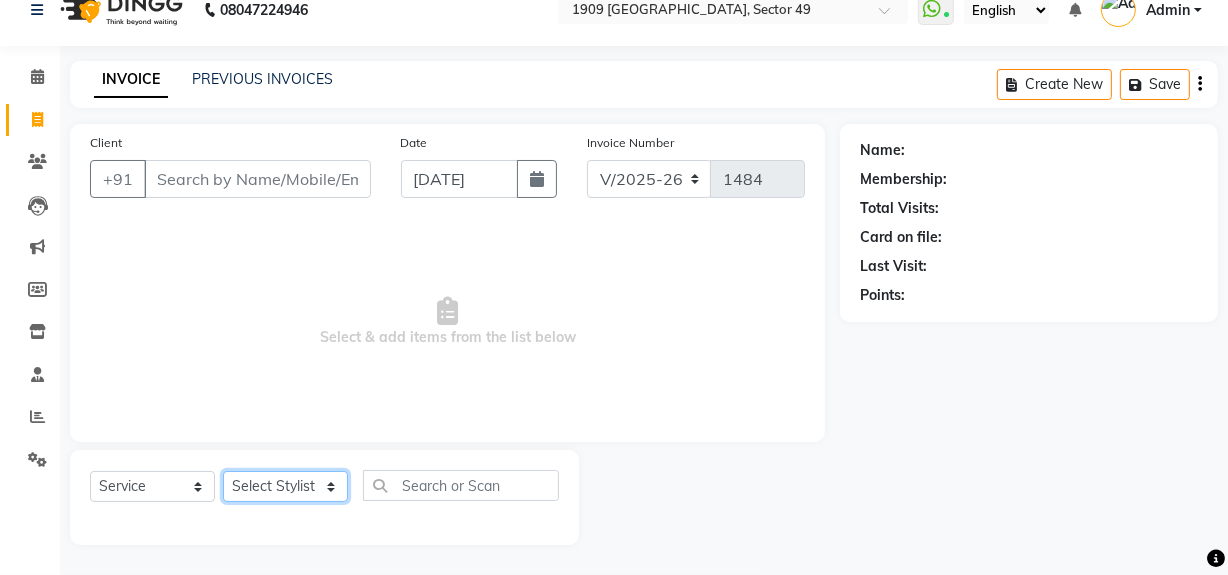 click on "Select Stylist Abdul Ahmed Arif Harun House Sale Jyoti Nisha Rehaan Ujjwal Umesh Veer vikram mehta Vishal" 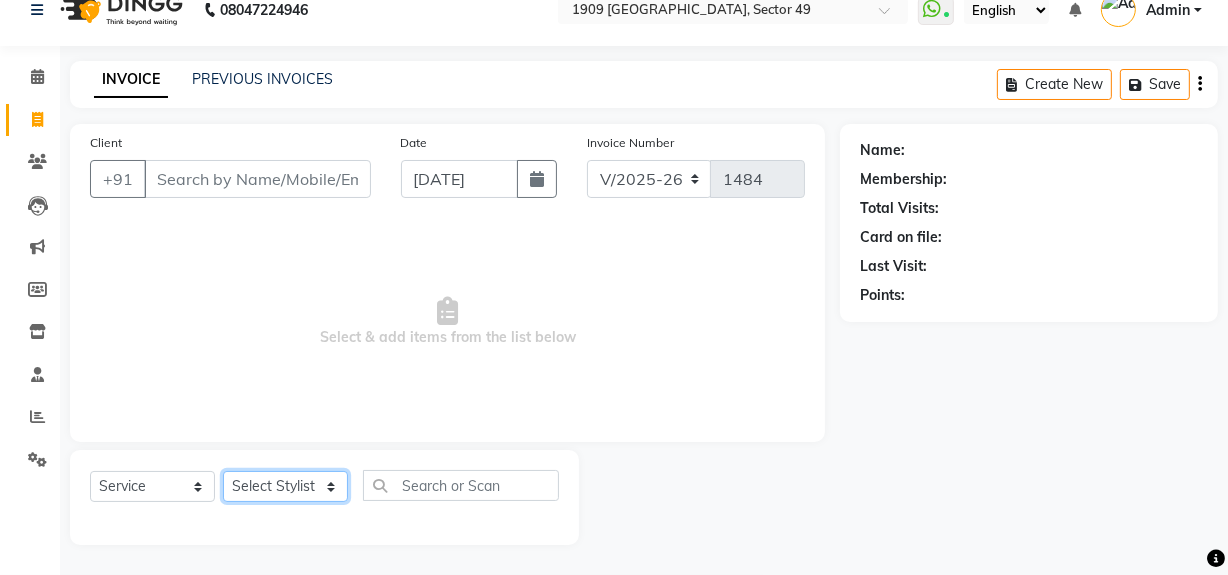 select on "57120" 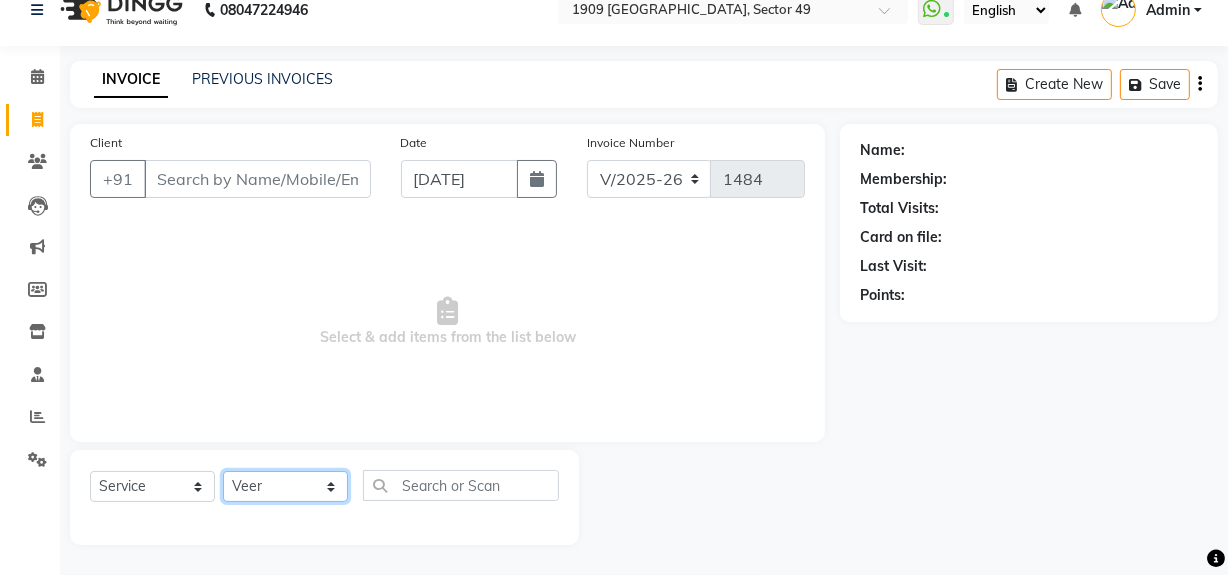 click on "Select Stylist Abdul Ahmed Arif Harun House Sale Jyoti Nisha Rehaan Ujjwal Umesh Veer vikram mehta Vishal" 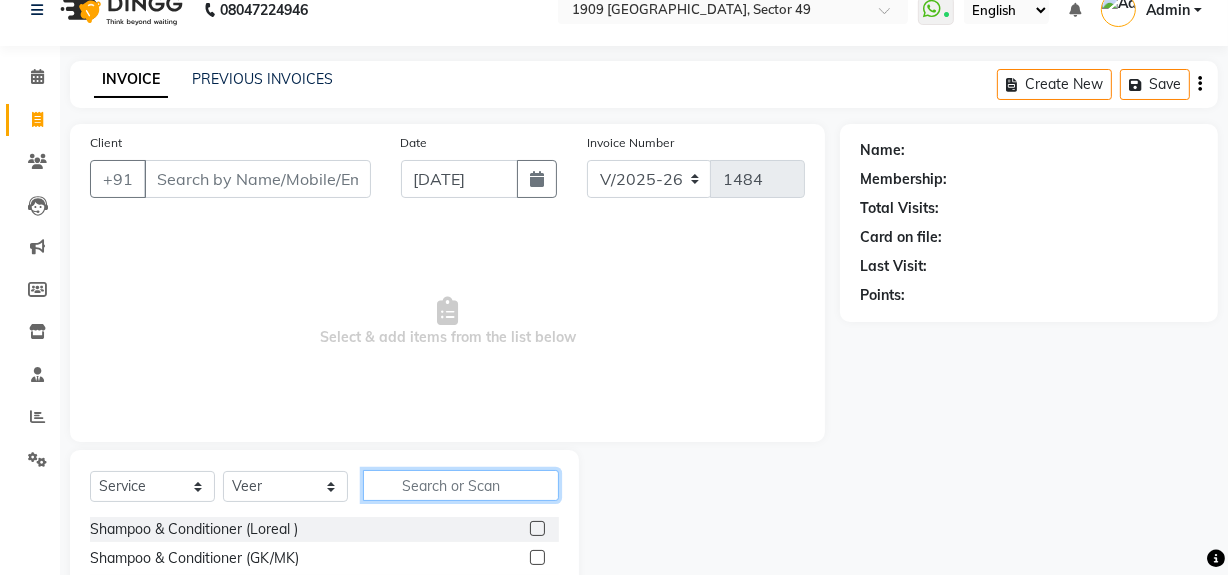 click 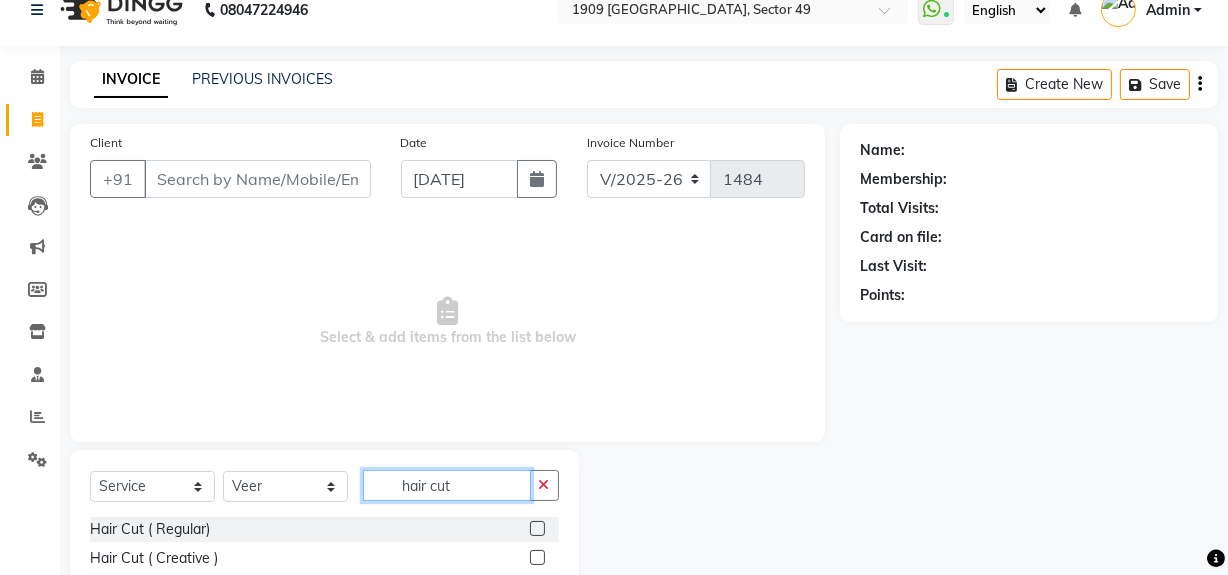 scroll, scrollTop: 170, scrollLeft: 0, axis: vertical 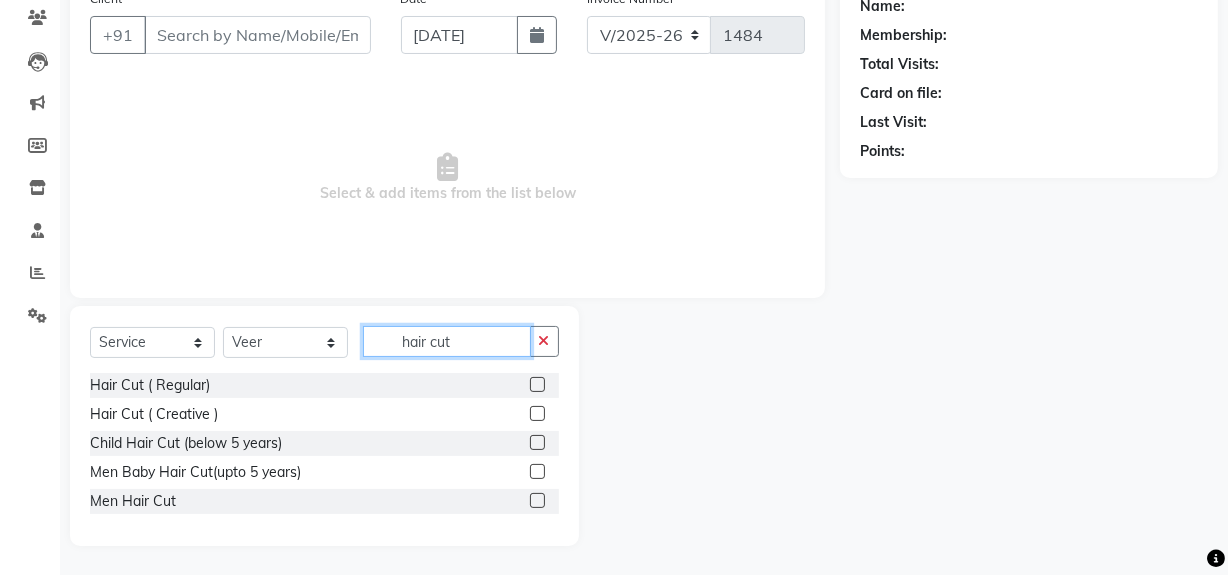 type on "hair cut" 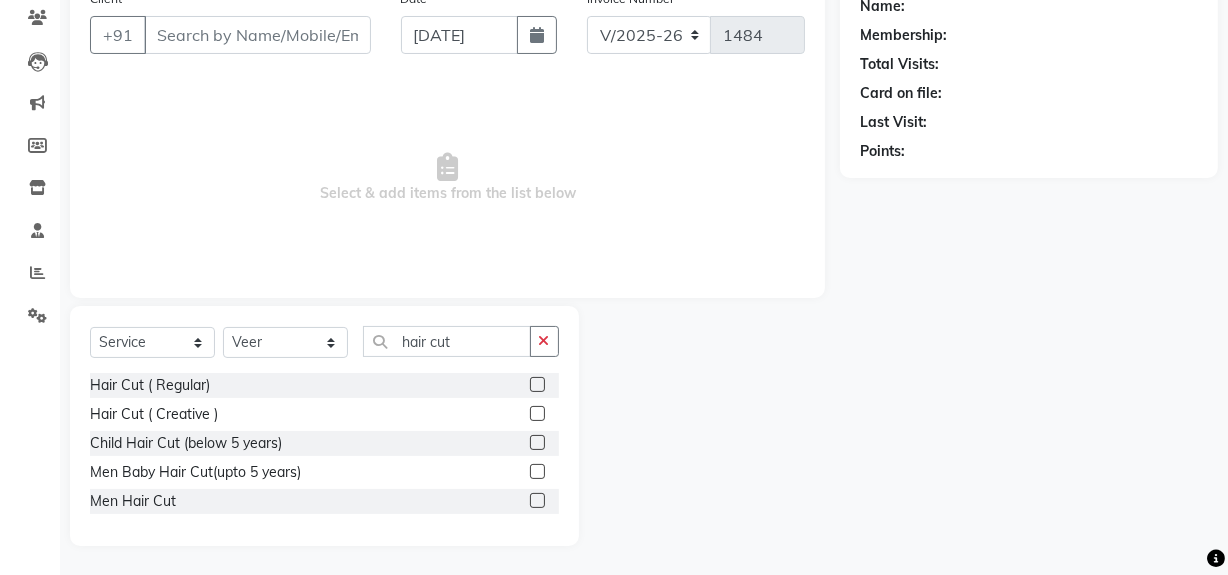 click 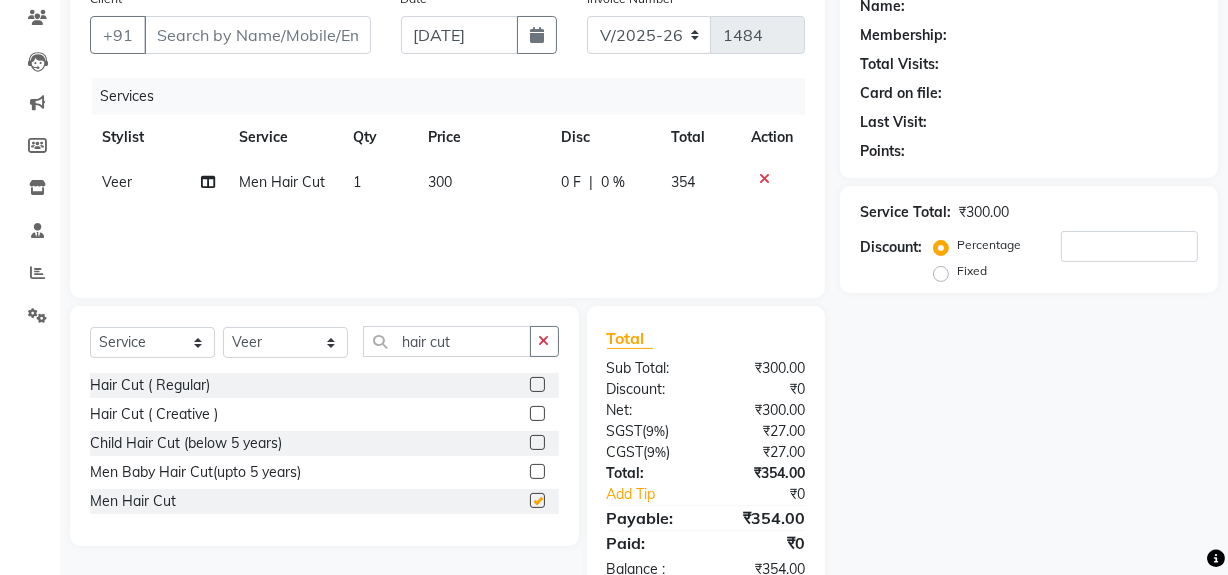 checkbox on "false" 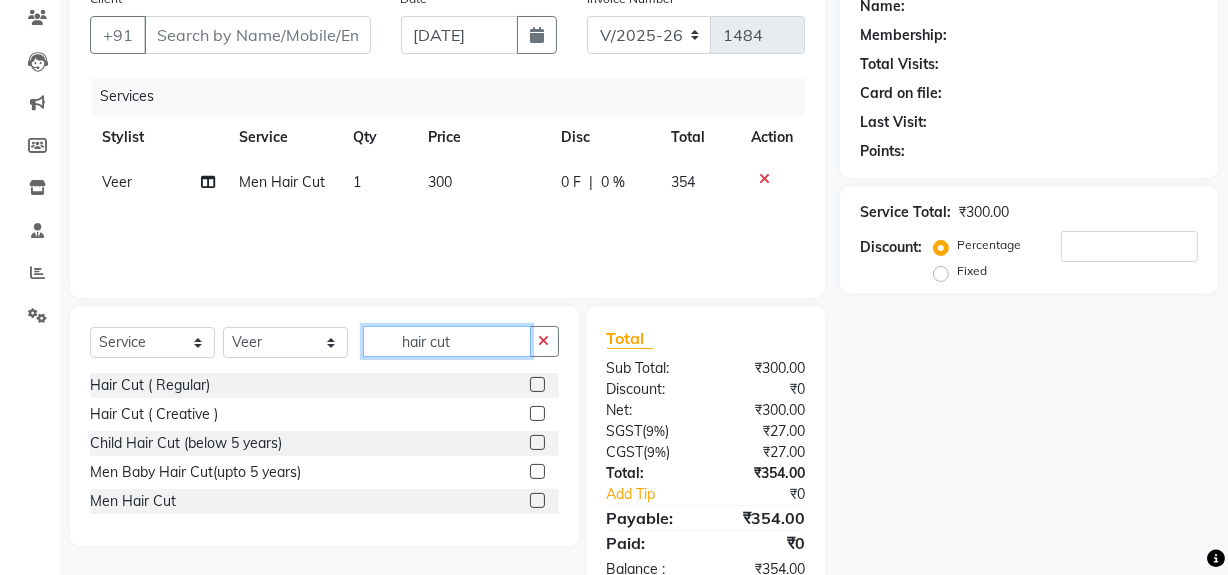 drag, startPoint x: 424, startPoint y: 344, endPoint x: 457, endPoint y: 350, distance: 33.54102 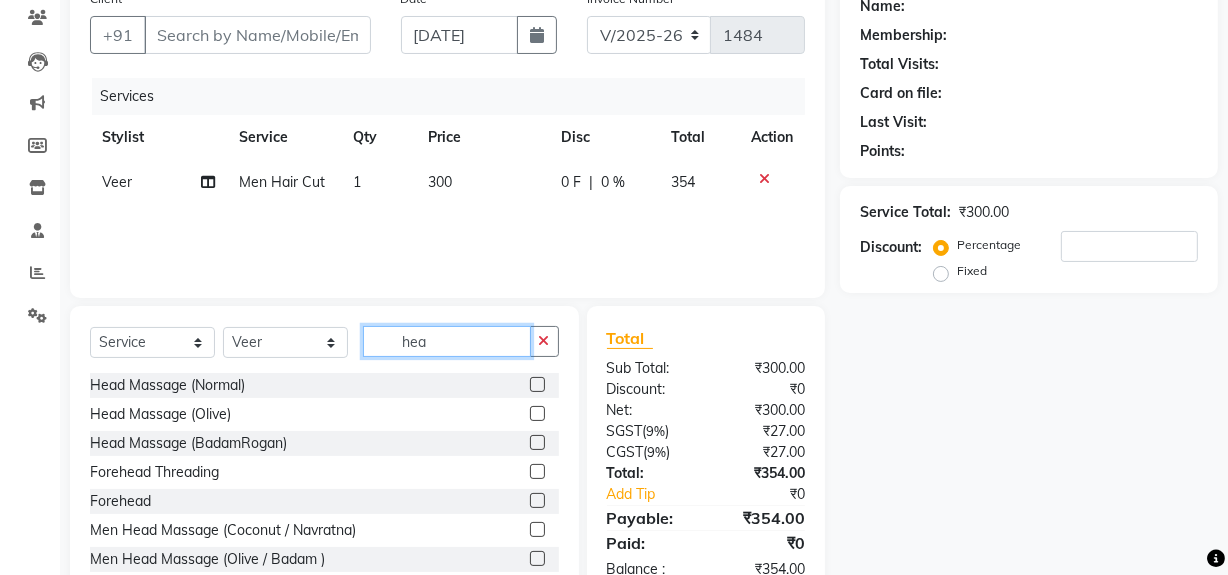type on "hea" 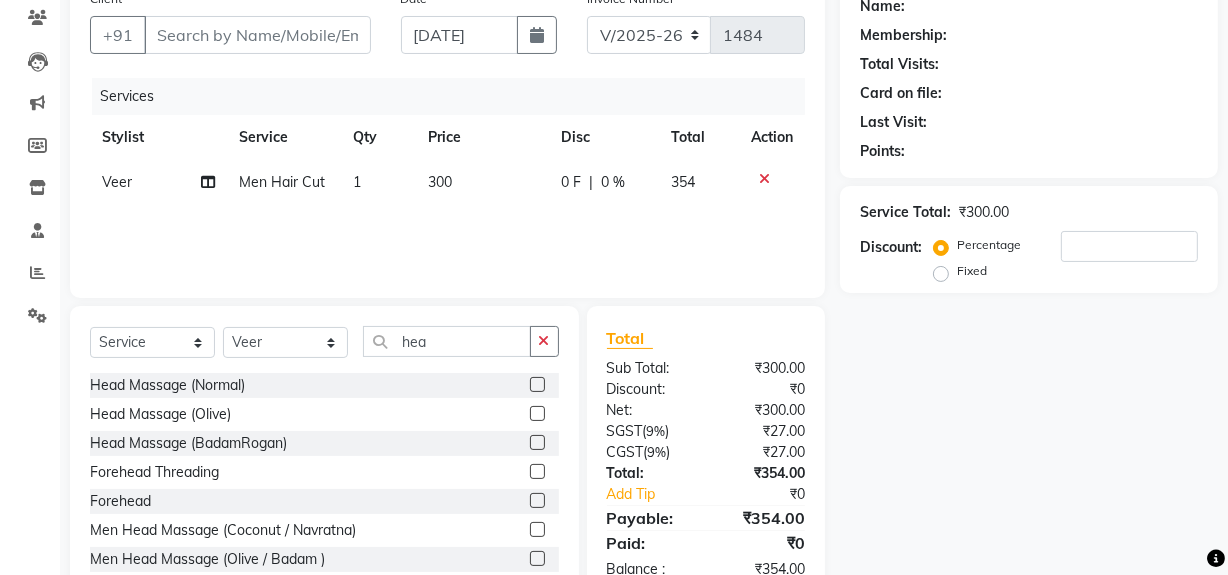 click 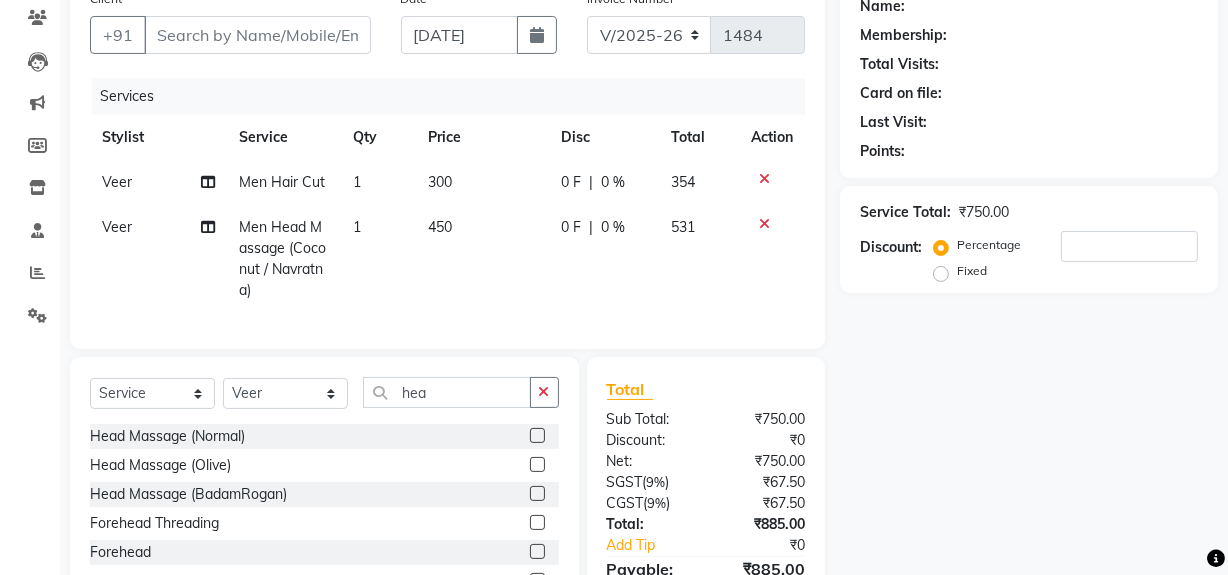 checkbox on "false" 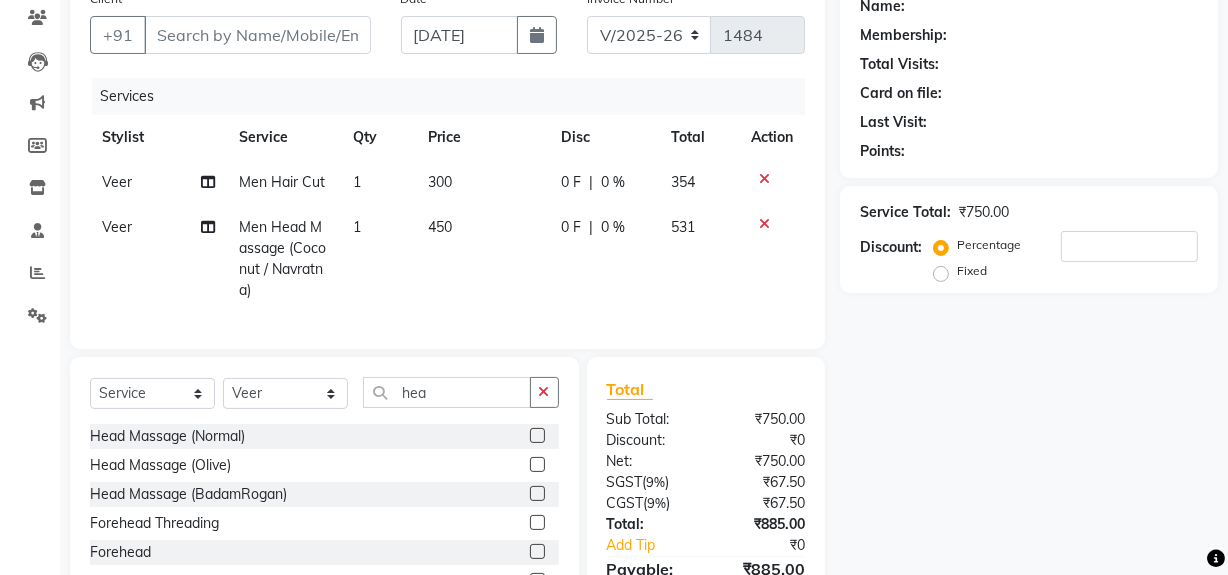 click on "Veer" 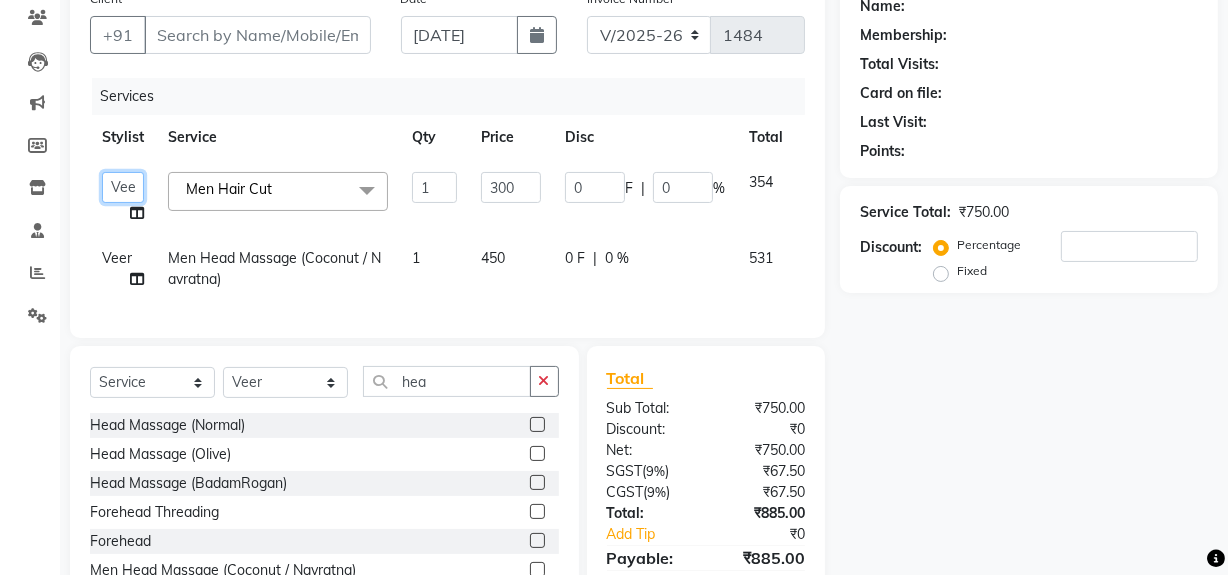 click on "Abdul   Ahmed   Arif   Harun   House Sale   Jyoti   Nisha   Rehaan   Ujjwal   Umesh   Veer   vikram mehta   Vishal" 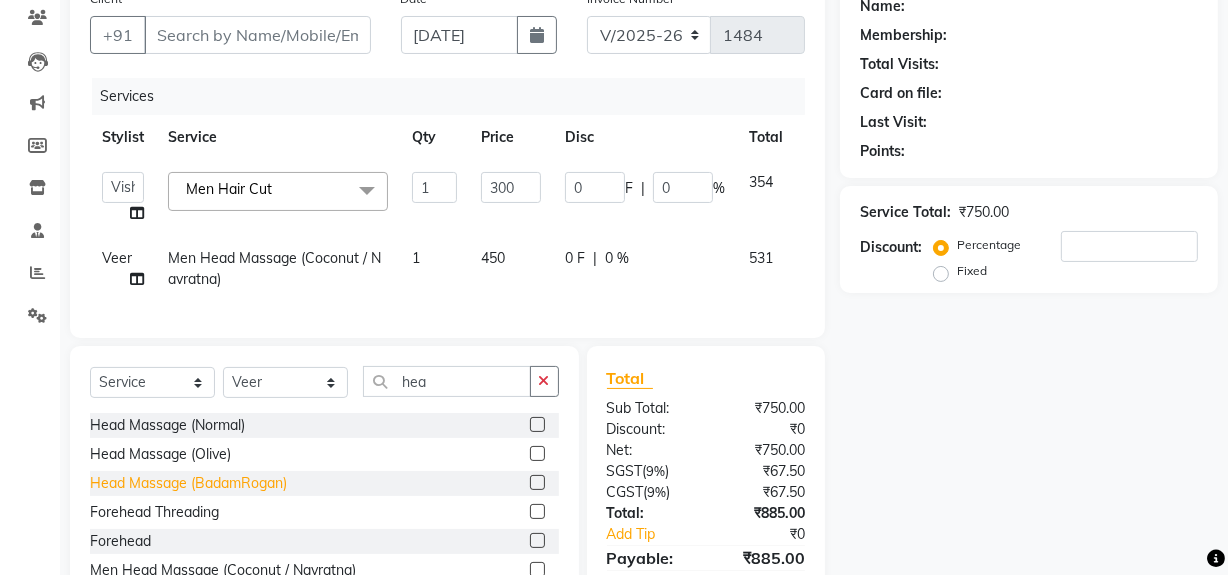 select on "79672" 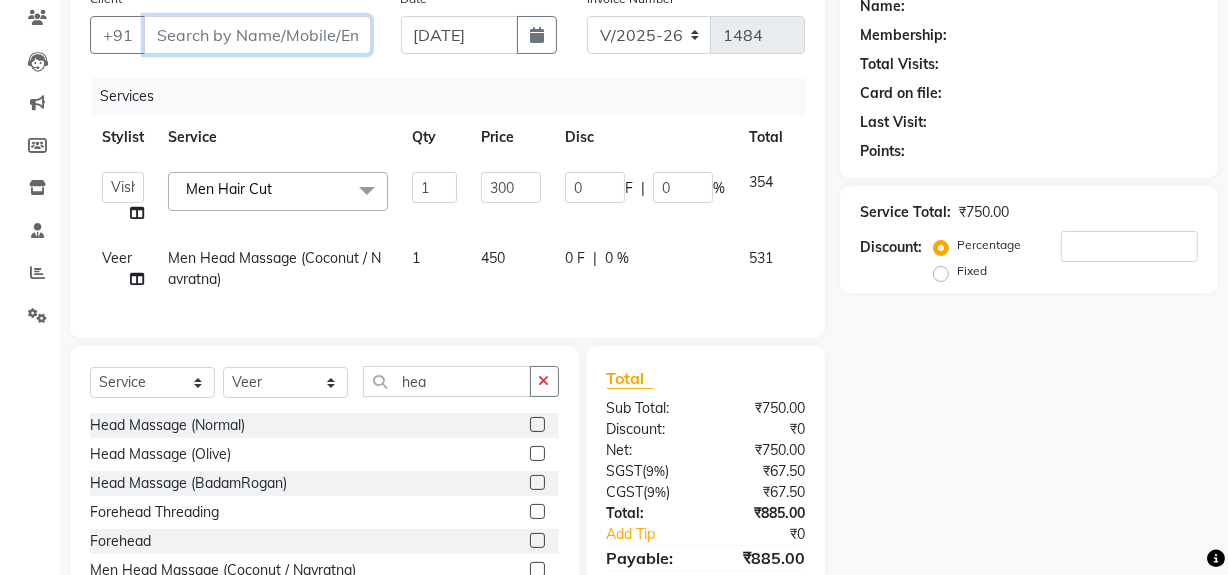 click on "Client" at bounding box center (257, 35) 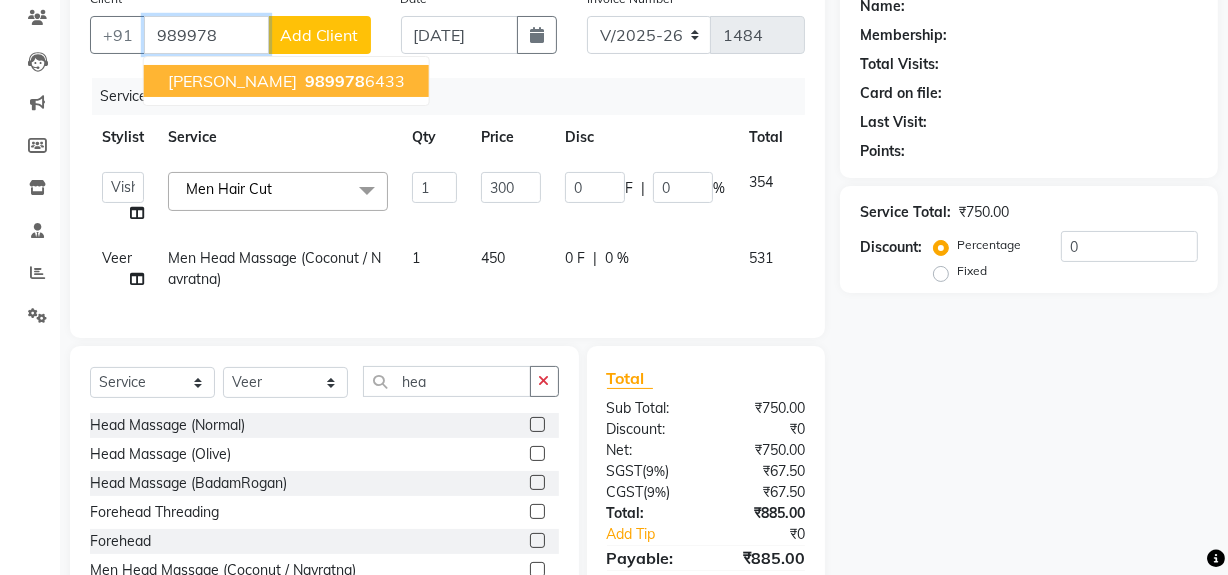 click on "989978" at bounding box center [335, 81] 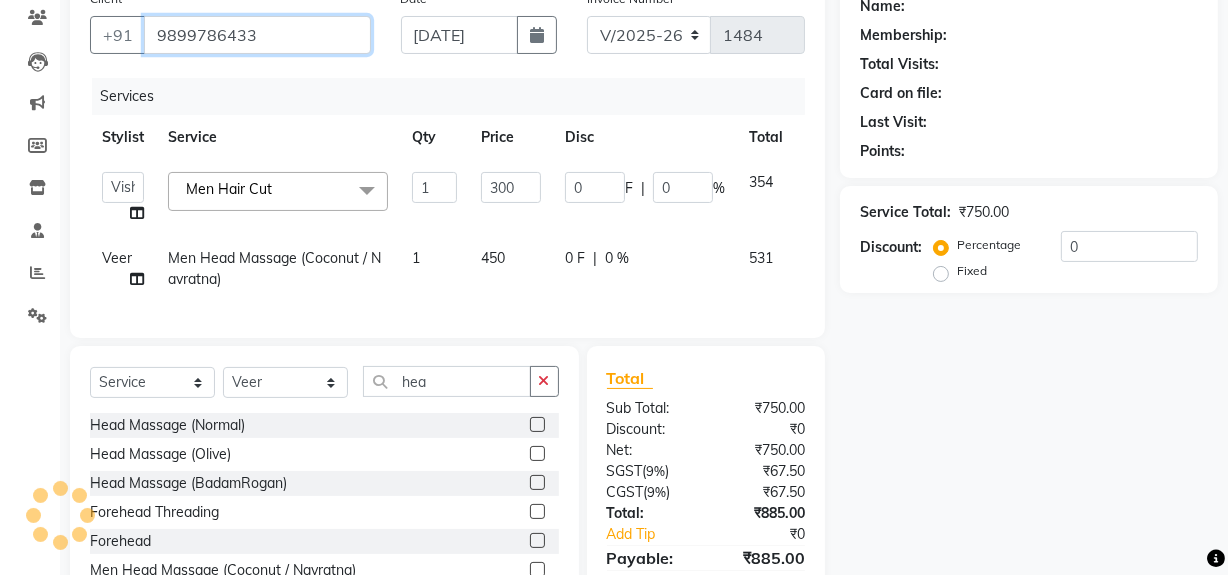 type on "9899786433" 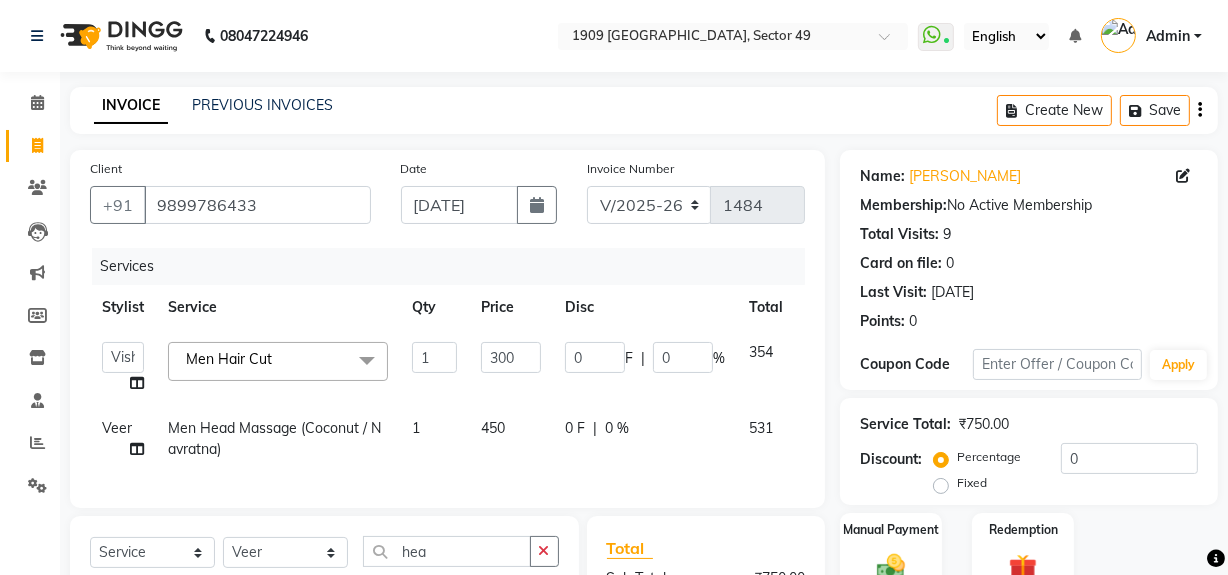 scroll, scrollTop: 280, scrollLeft: 0, axis: vertical 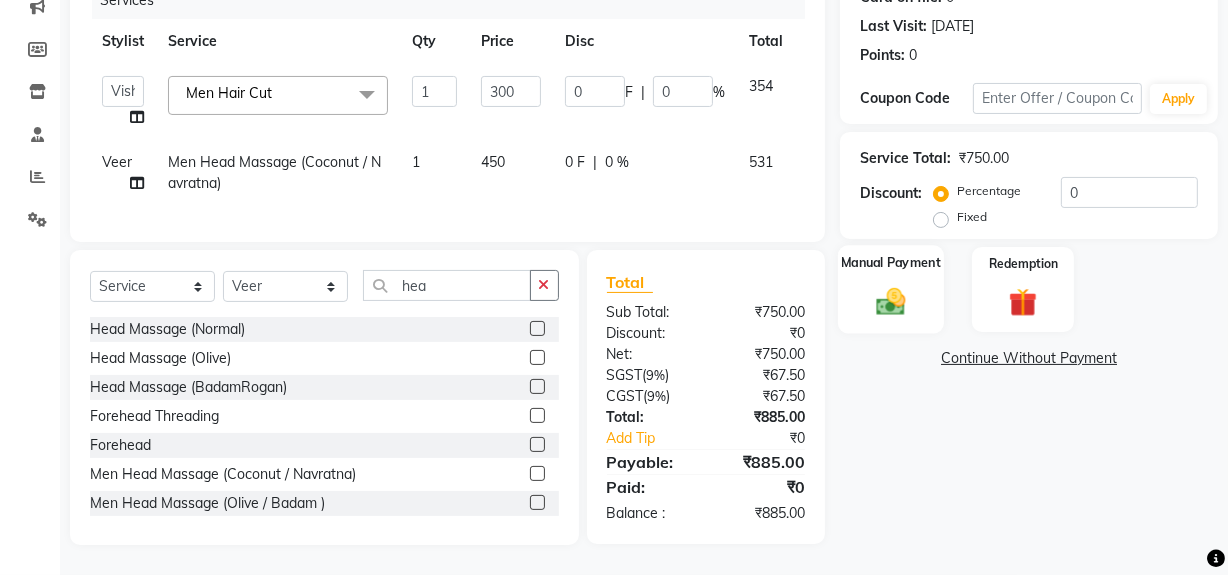 click 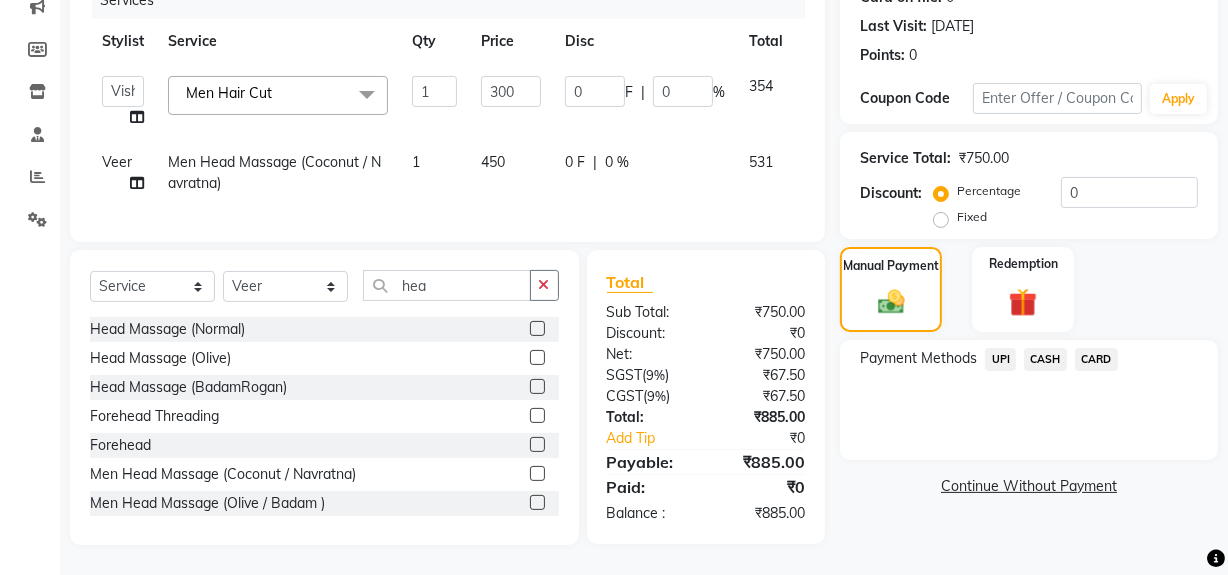 click on "CARD" 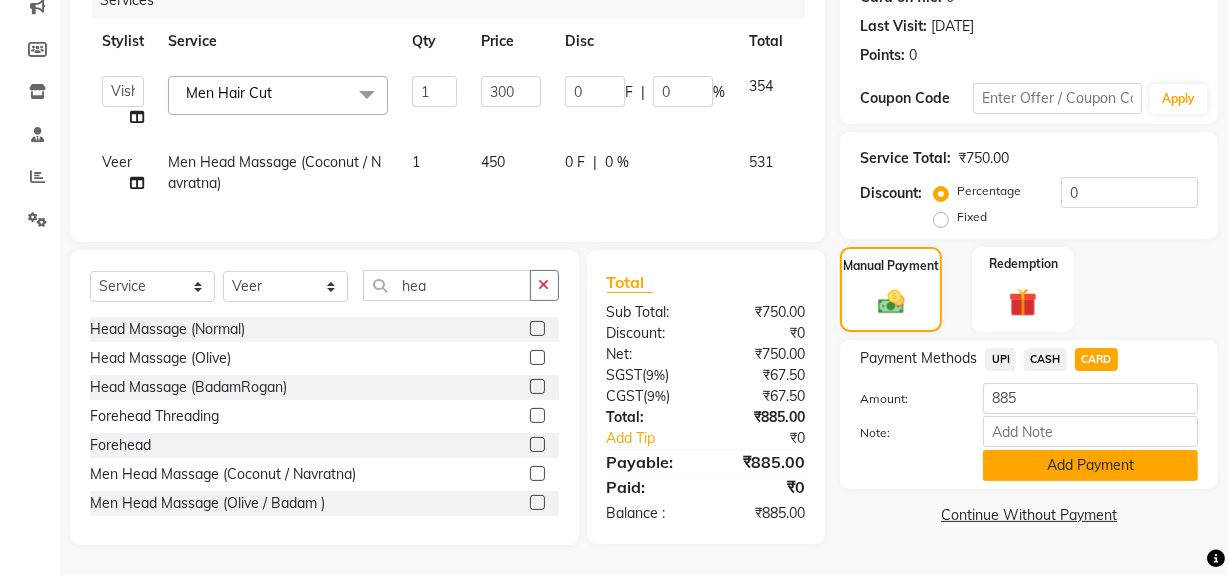 drag, startPoint x: 1040, startPoint y: 449, endPoint x: 1180, endPoint y: 452, distance: 140.03214 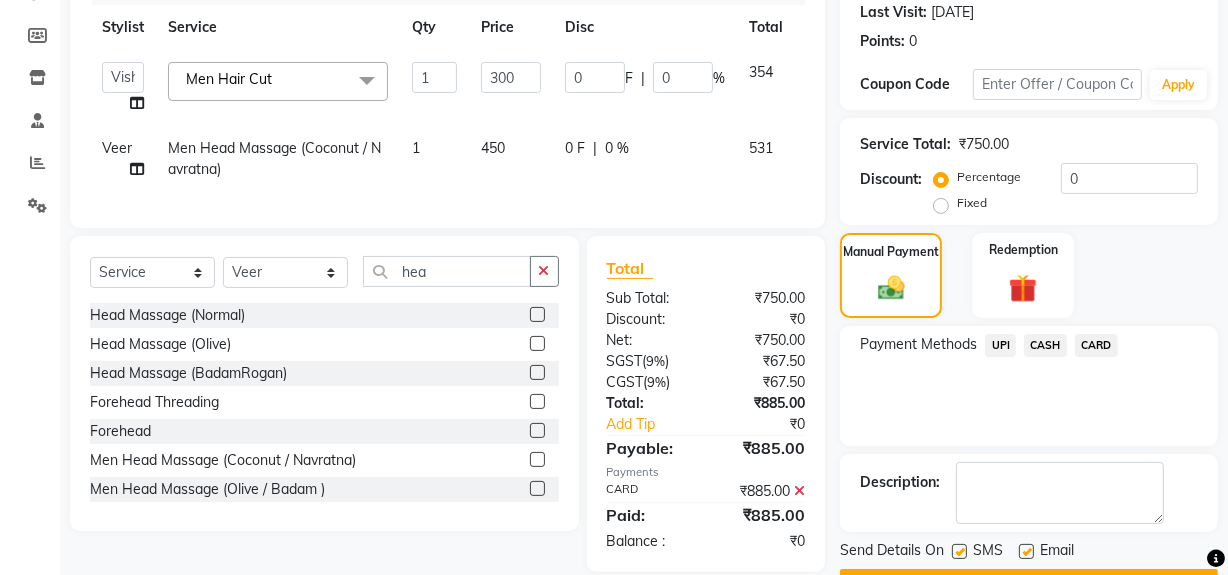 scroll, scrollTop: 333, scrollLeft: 0, axis: vertical 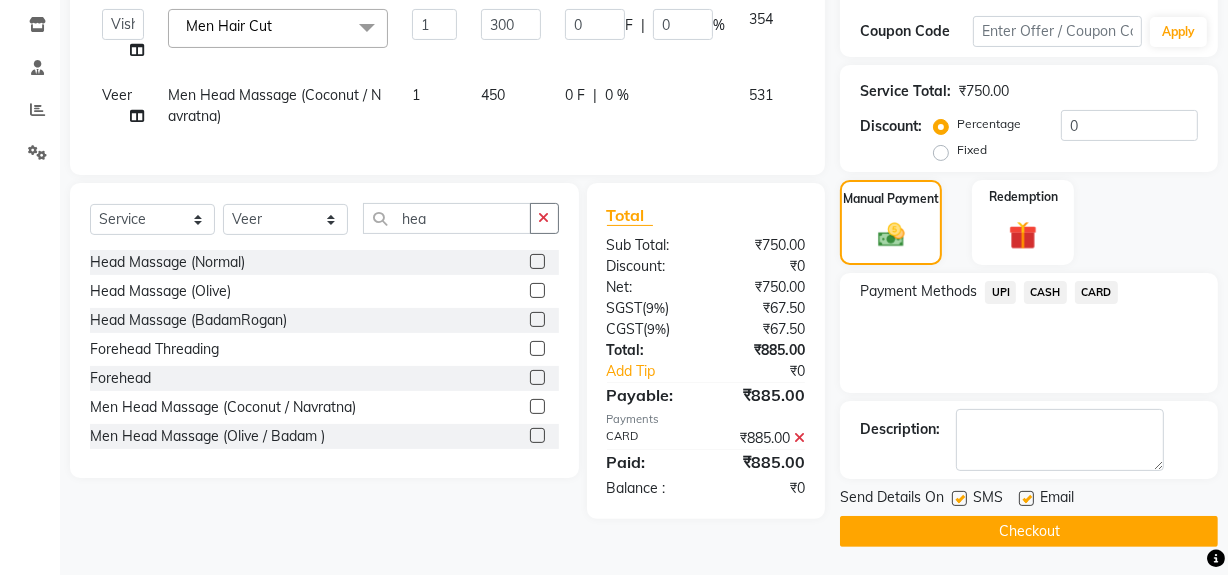 click on "Checkout" 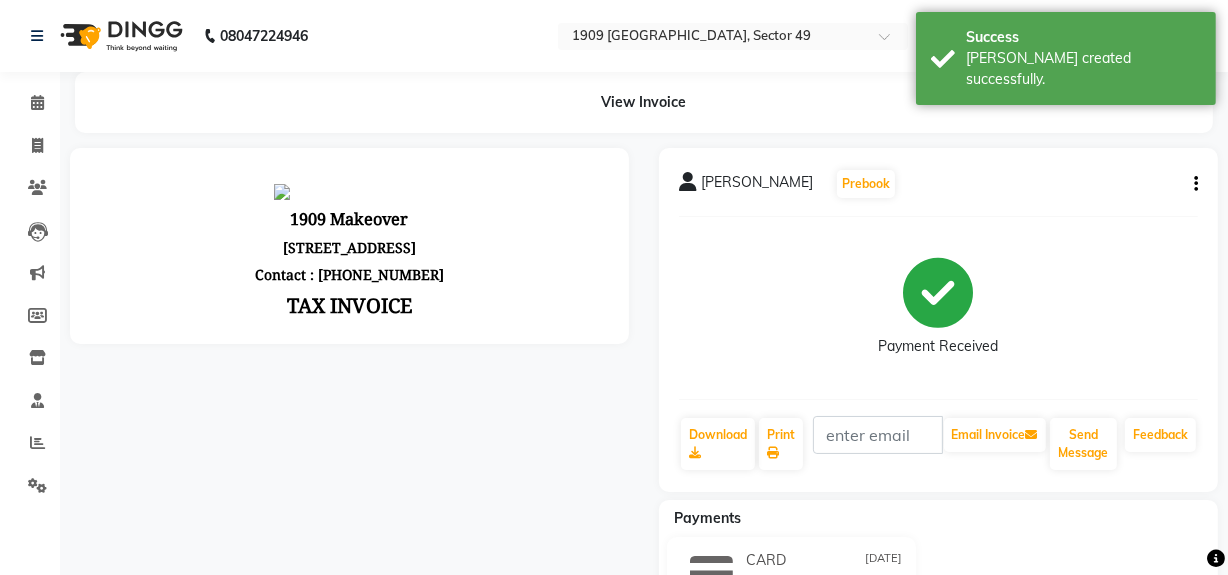 scroll, scrollTop: 0, scrollLeft: 0, axis: both 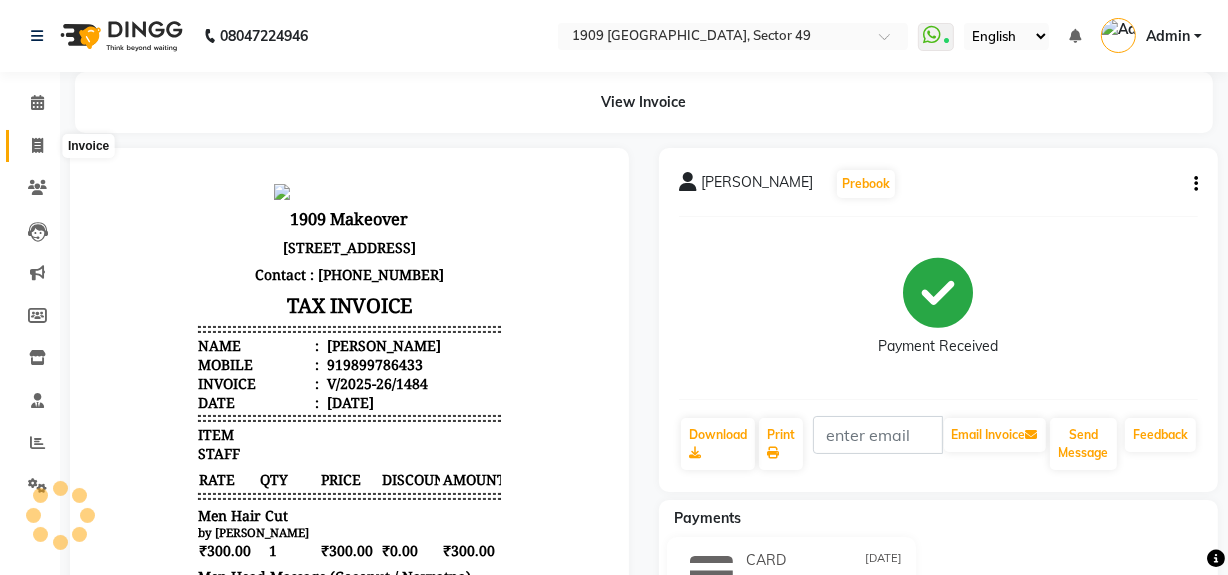 click 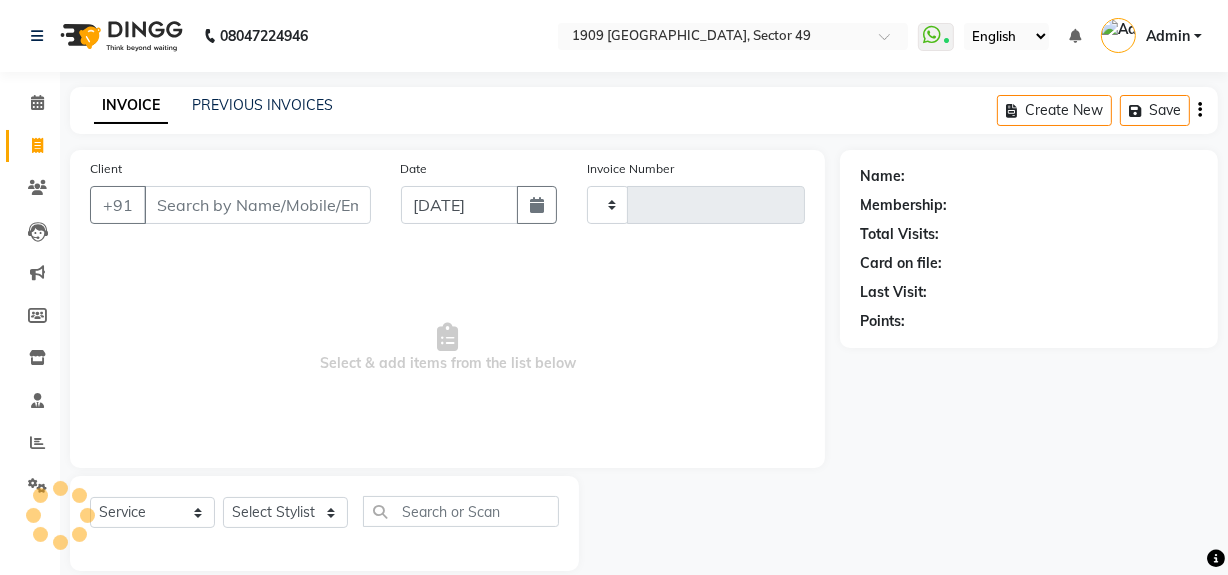 type on "1485" 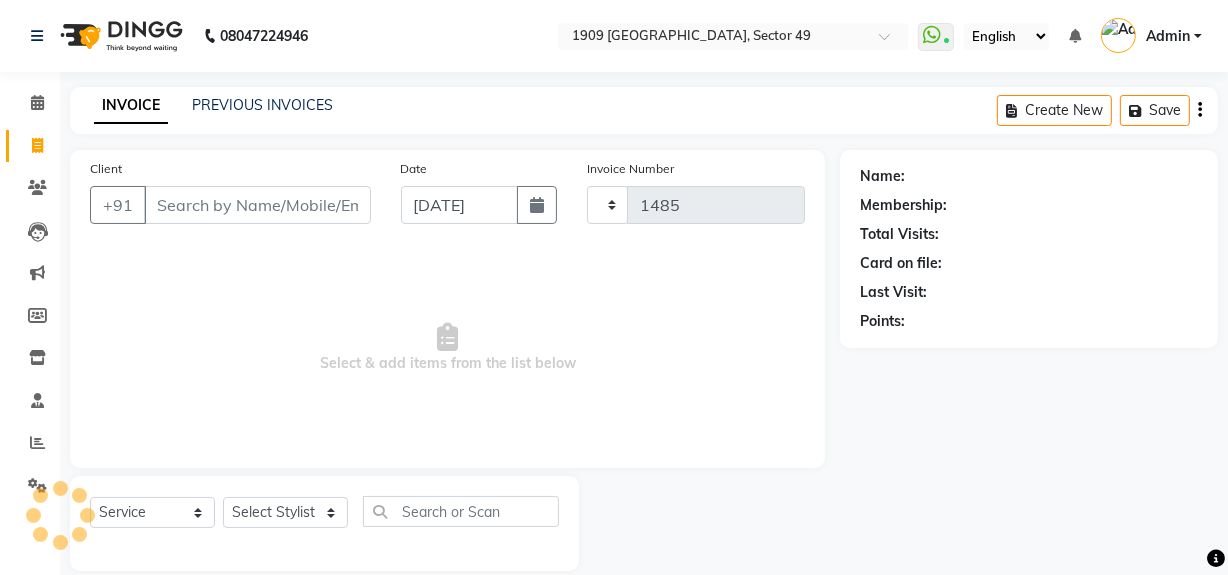 scroll, scrollTop: 26, scrollLeft: 0, axis: vertical 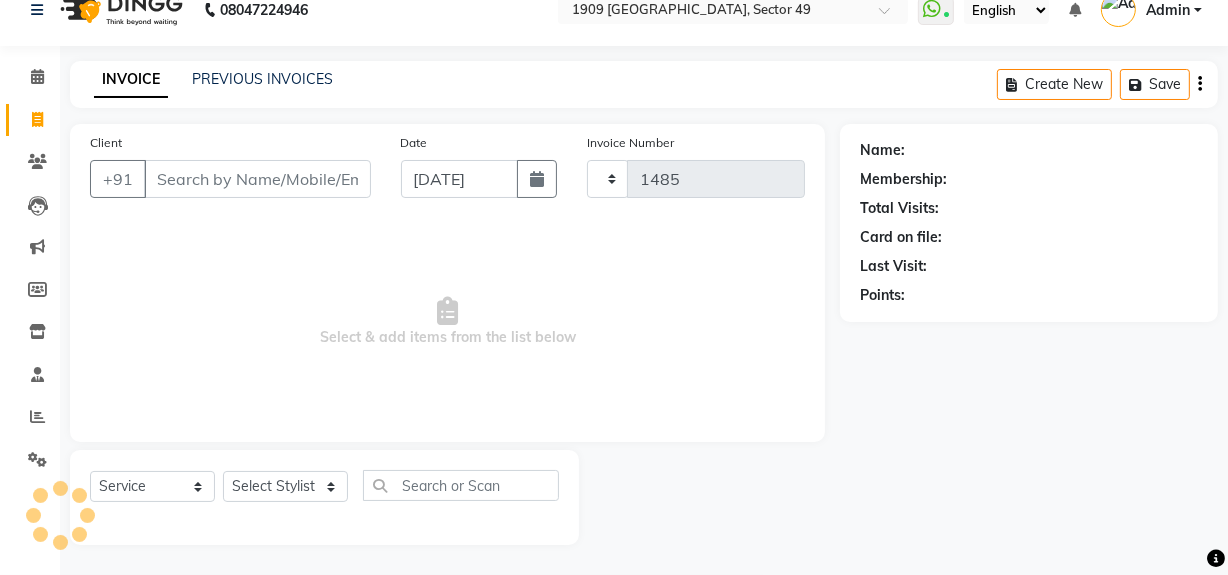 select on "6923" 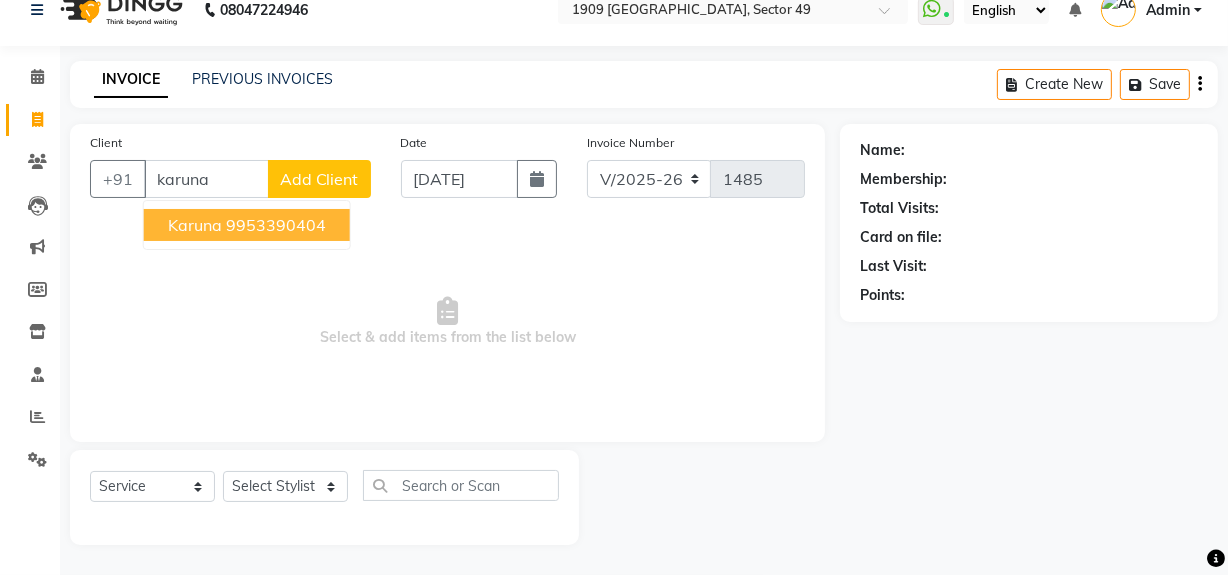 drag, startPoint x: 247, startPoint y: 222, endPoint x: 259, endPoint y: 357, distance: 135.53229 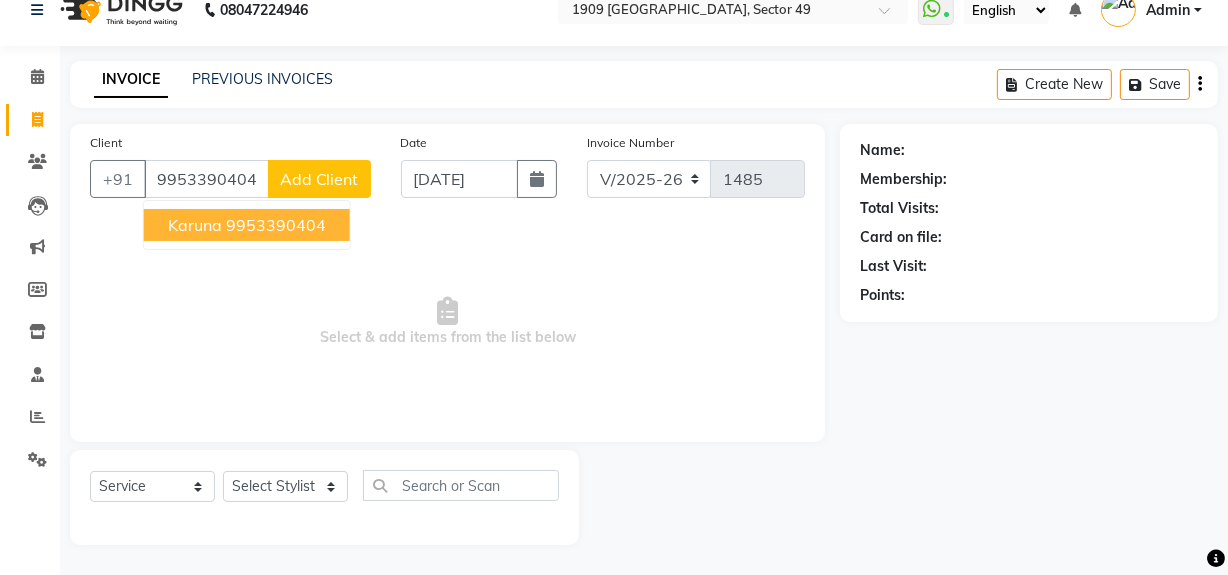 type on "9953390404" 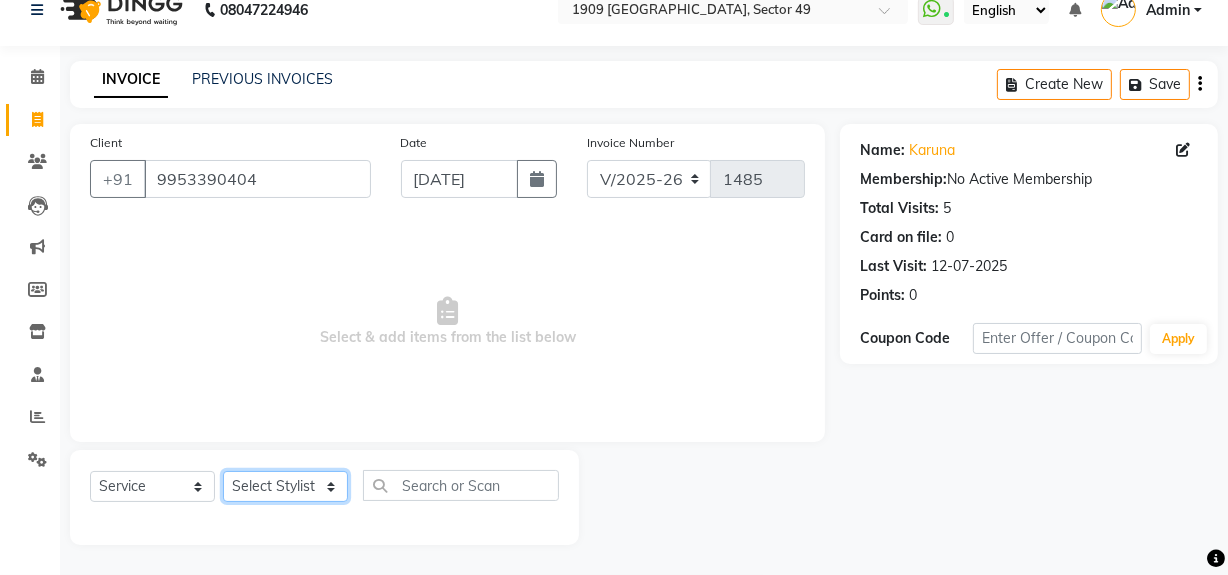 click on "Select Stylist Abdul Ahmed Arif Harun House Sale Jyoti Nisha Rehaan Ujjwal Umesh Veer vikram mehta Vishal" 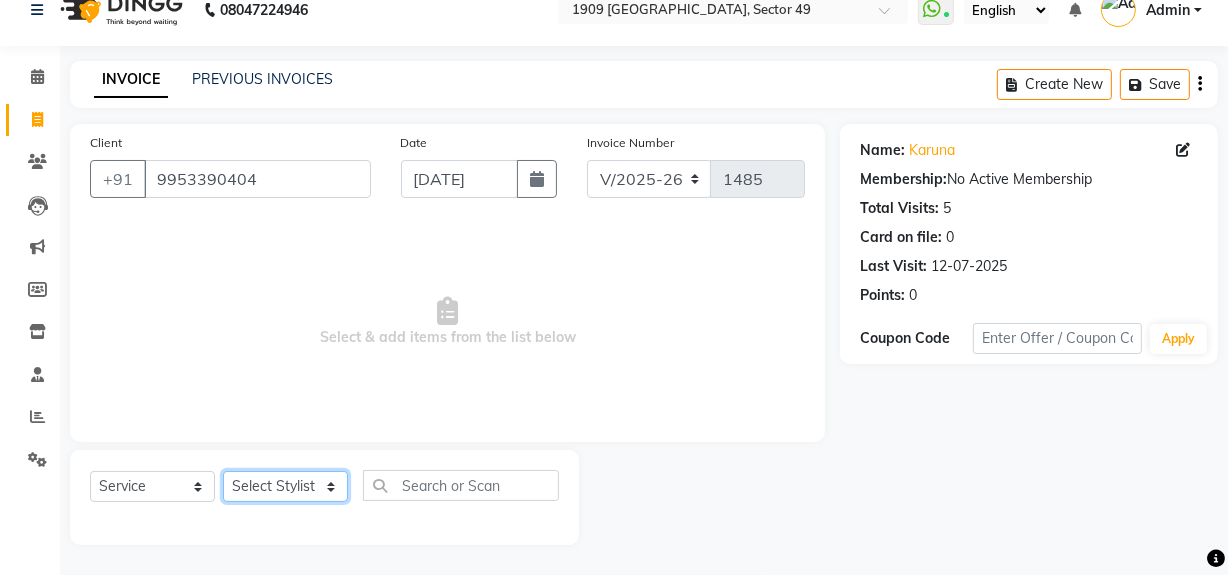 select on "57119" 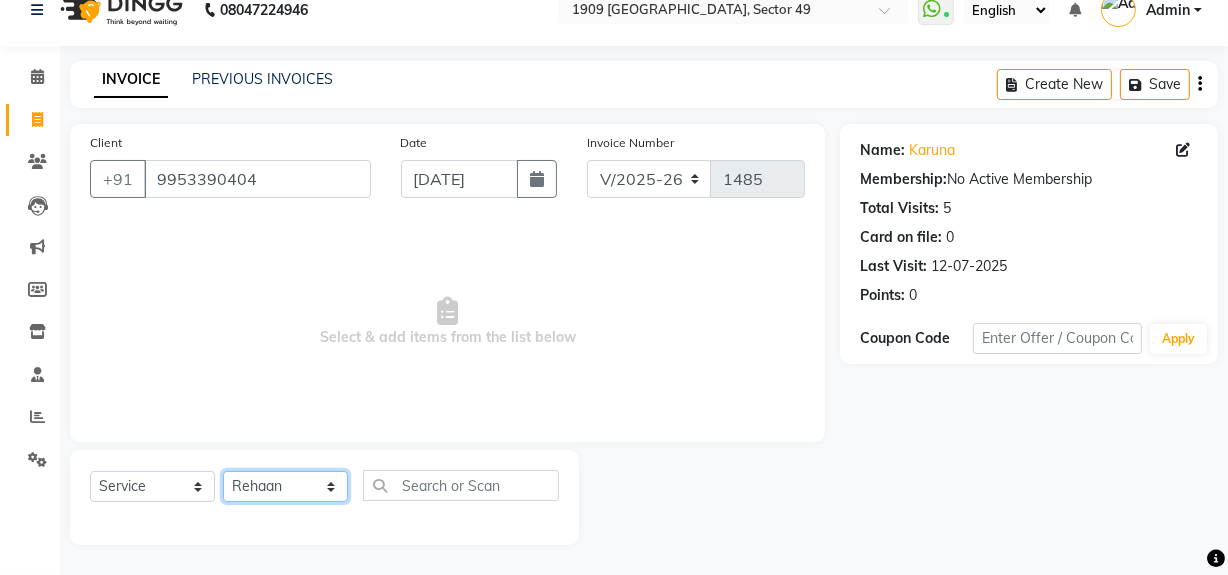 click on "Select Stylist Abdul Ahmed Arif Harun House Sale Jyoti Nisha Rehaan Ujjwal Umesh Veer vikram mehta Vishal" 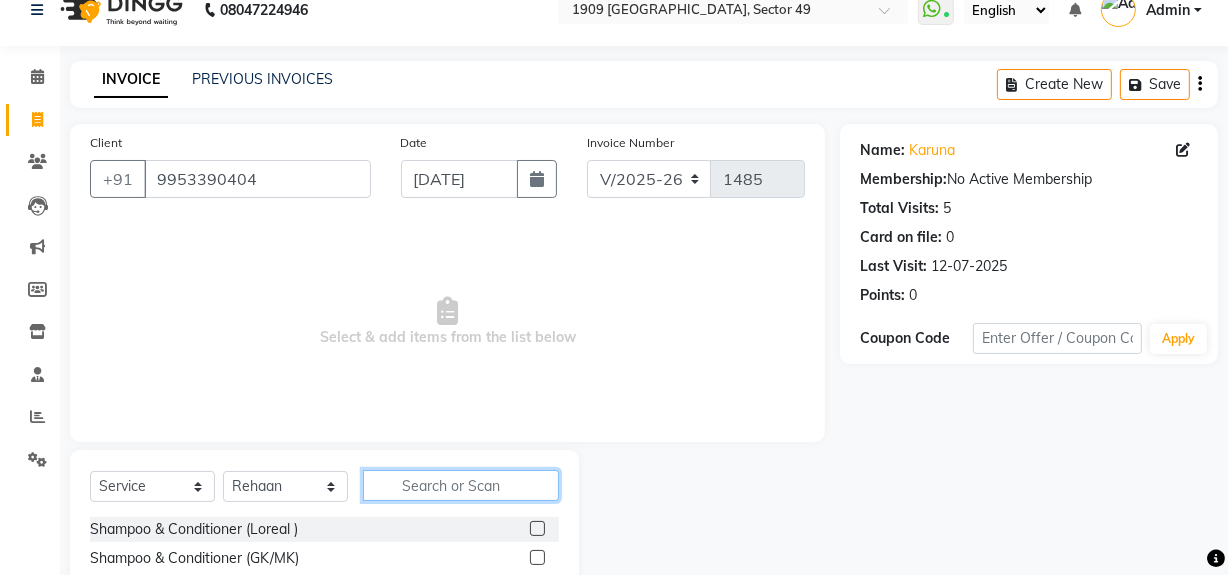 click 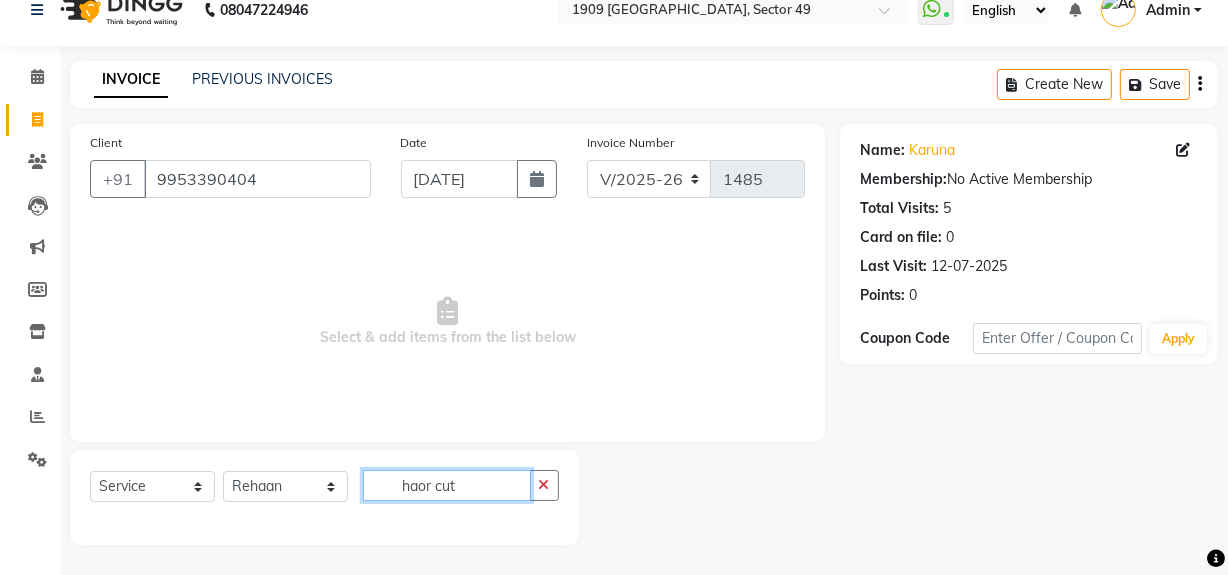 click on "haor cut" 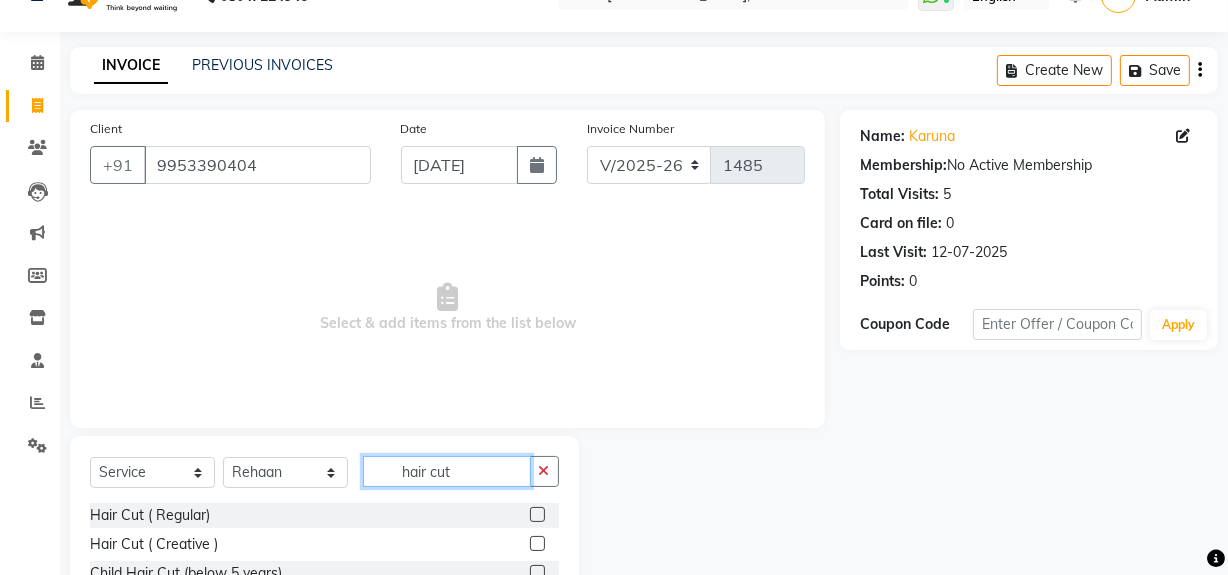 scroll, scrollTop: 170, scrollLeft: 0, axis: vertical 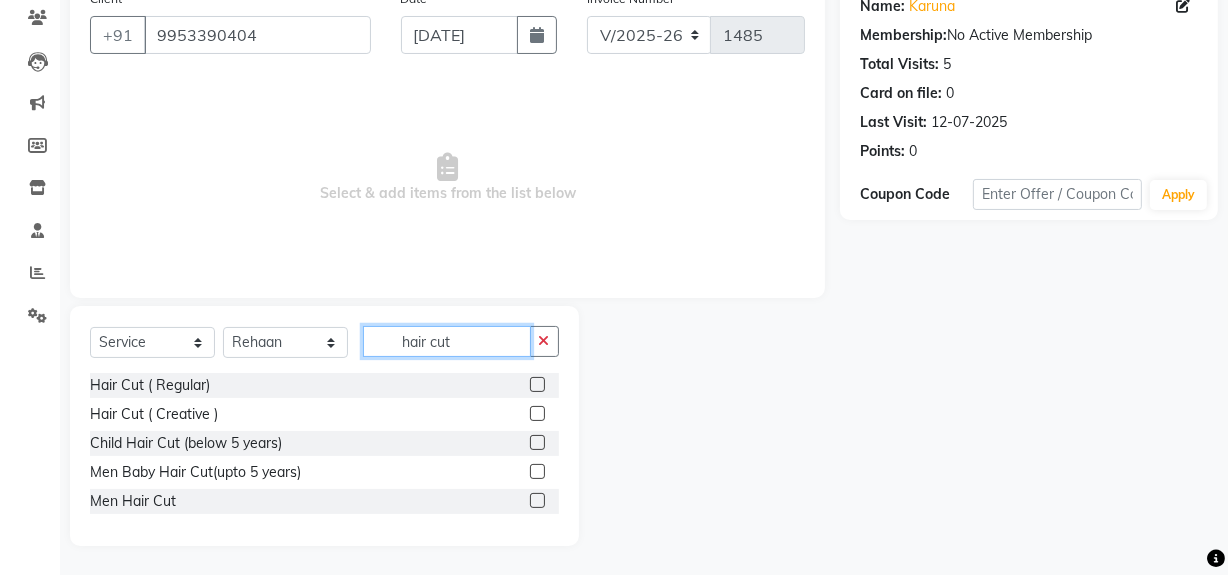 type on "hair cut" 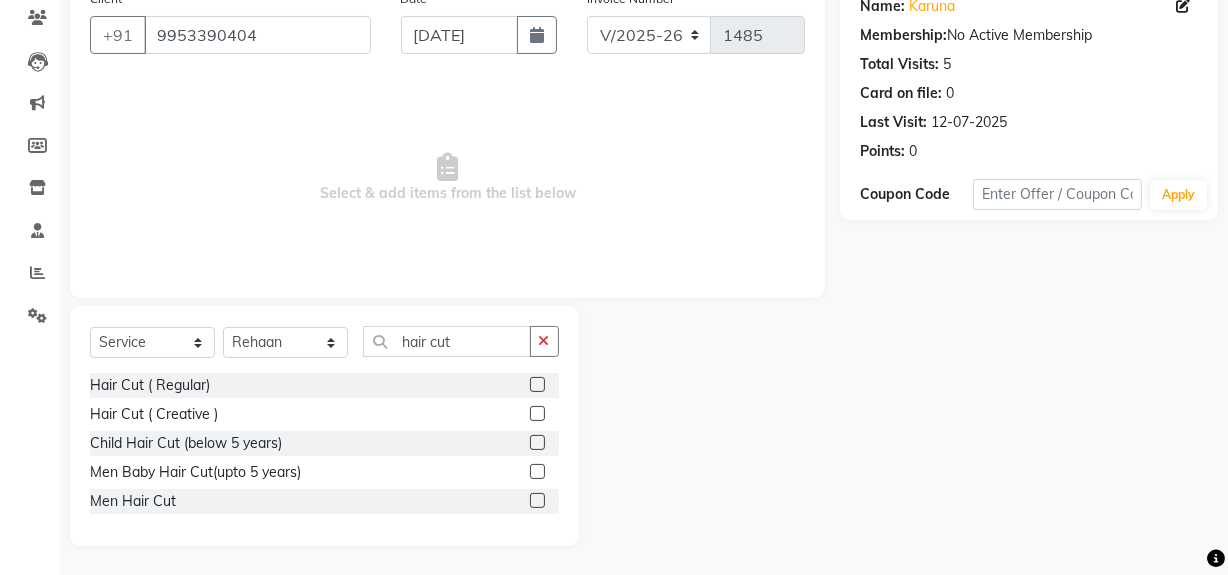 click 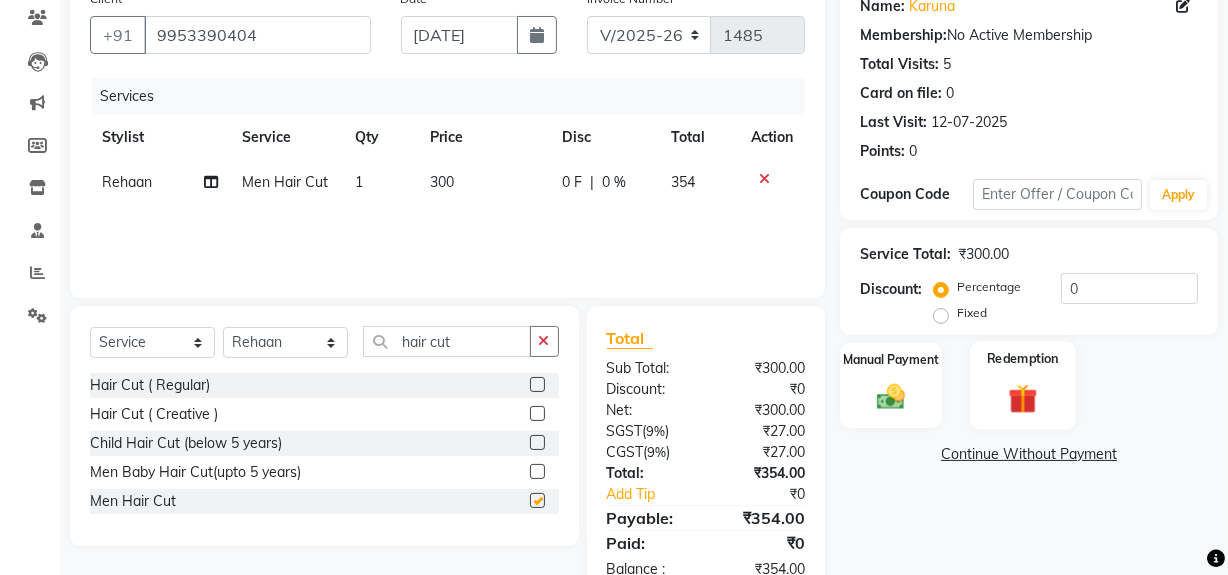 checkbox on "false" 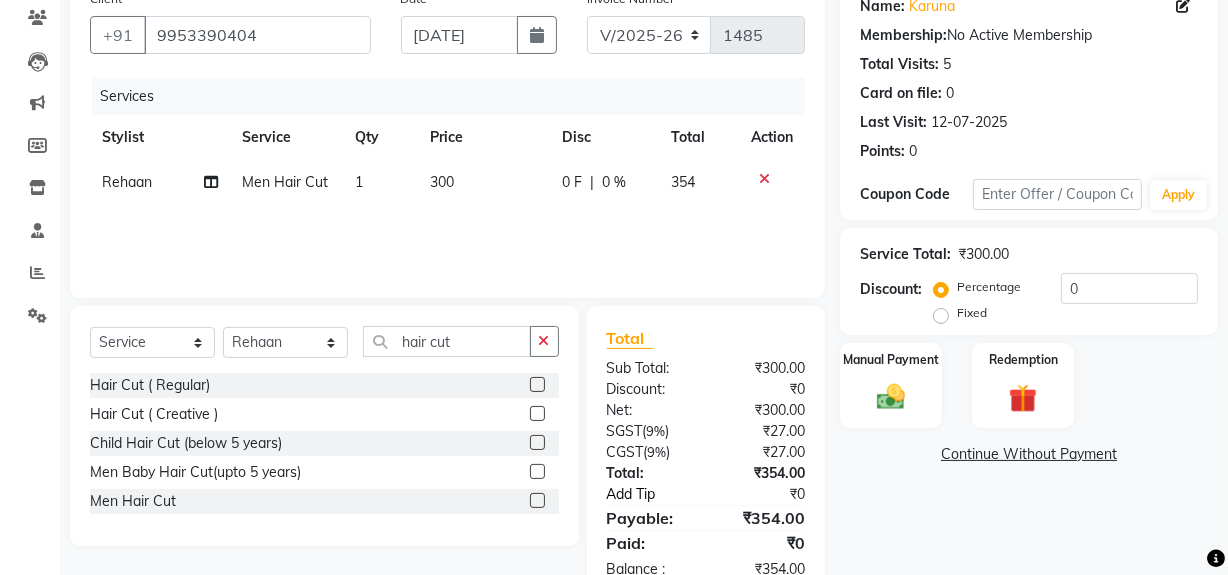 click on "Add Tip" 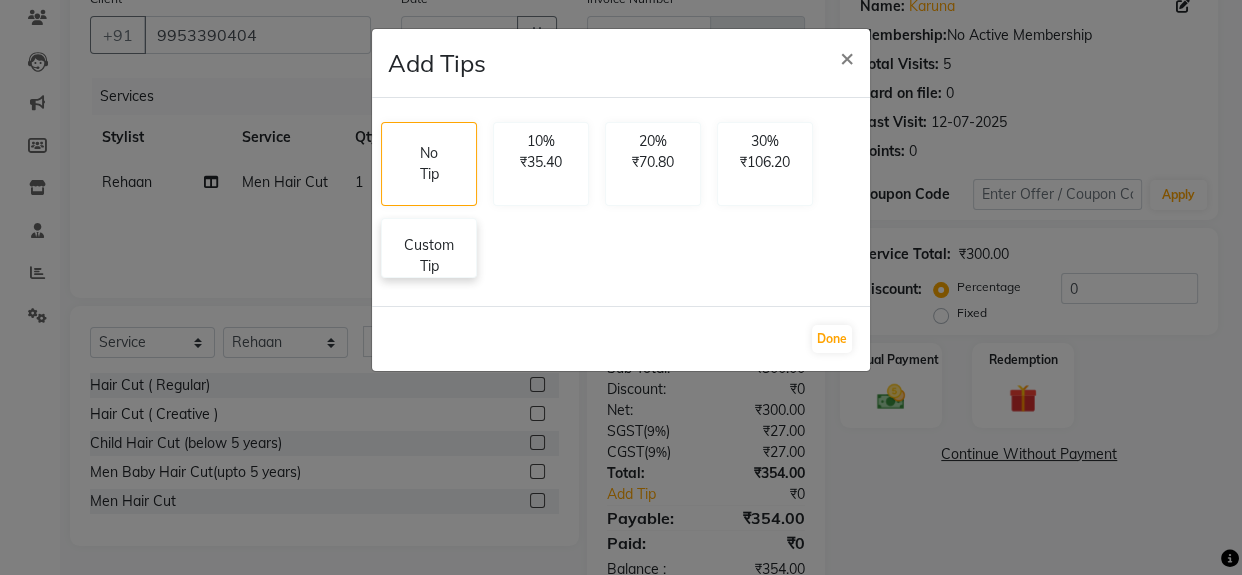 click on "Custom Tip" 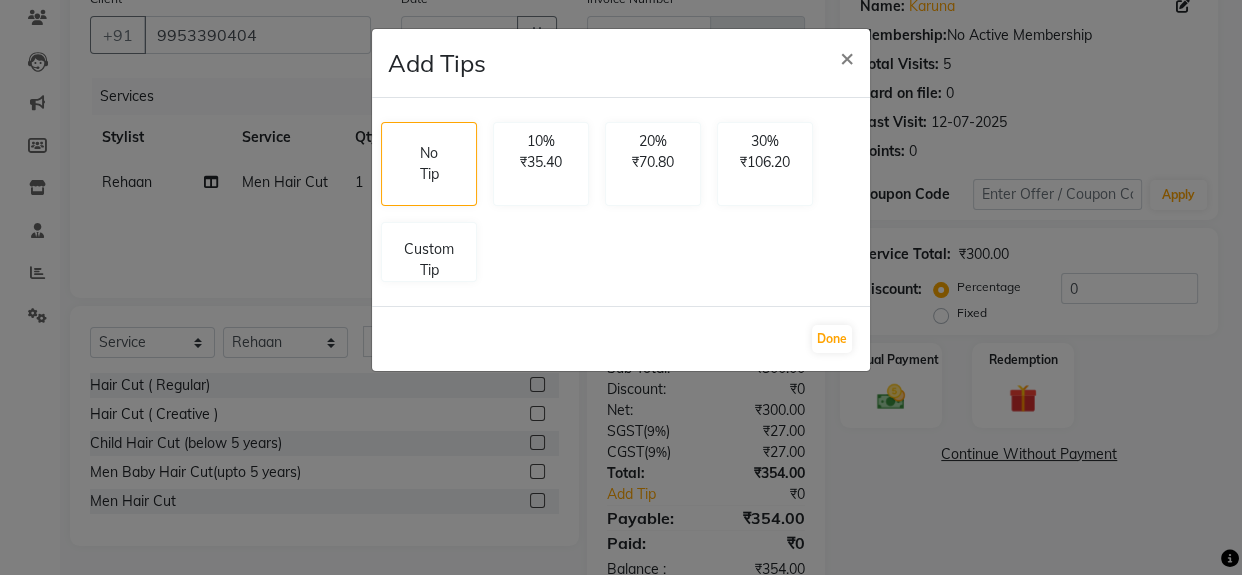select on "57119" 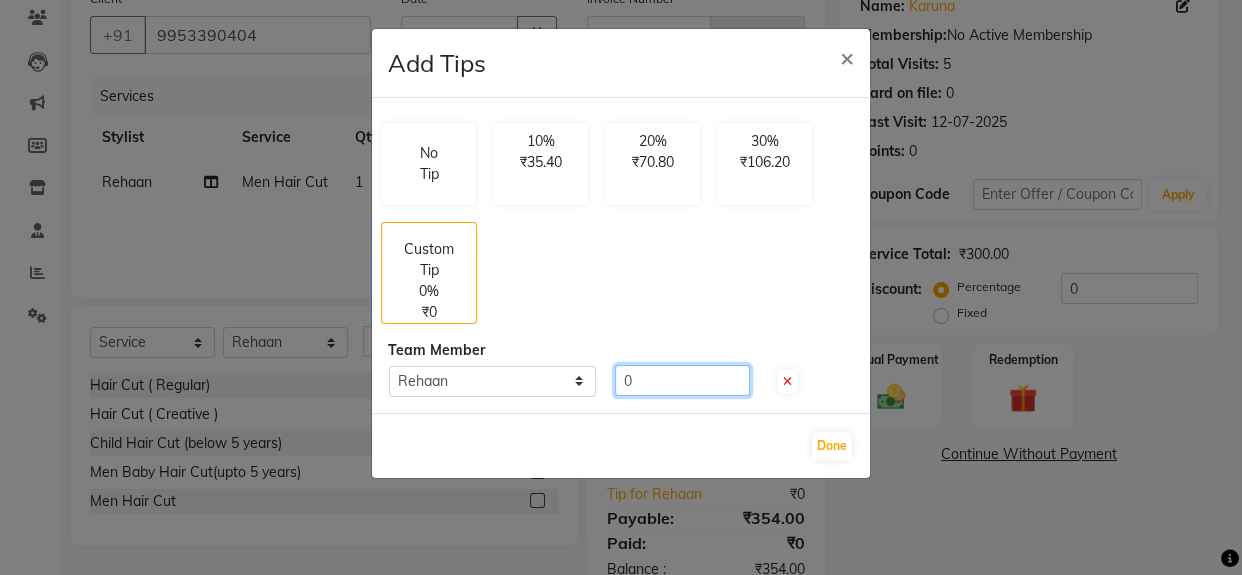 click on "0" 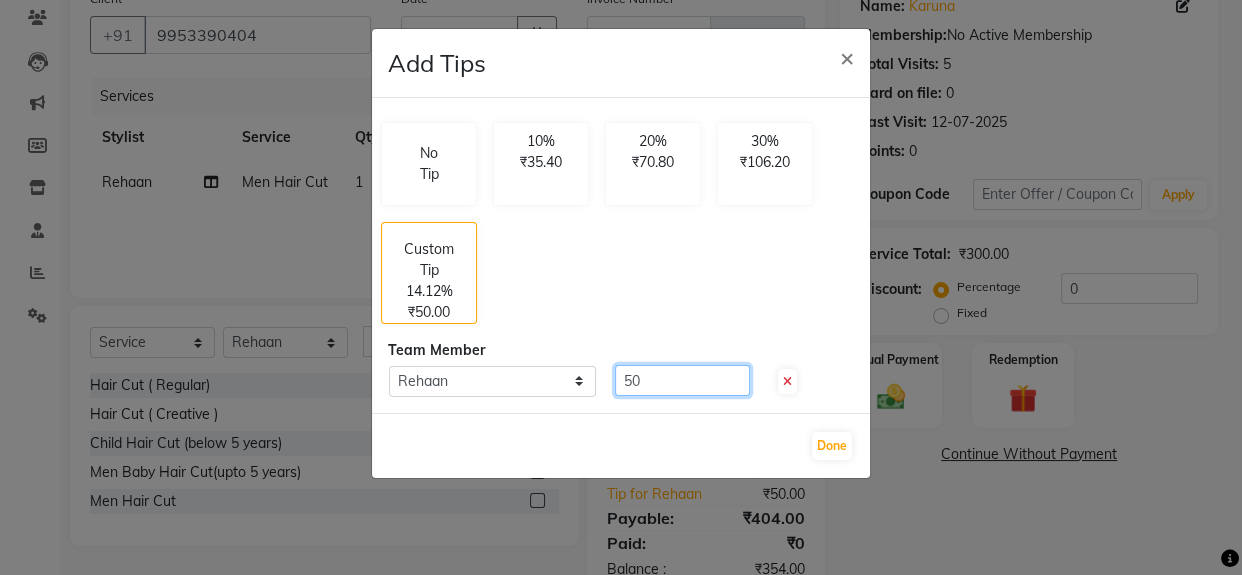type on "50" 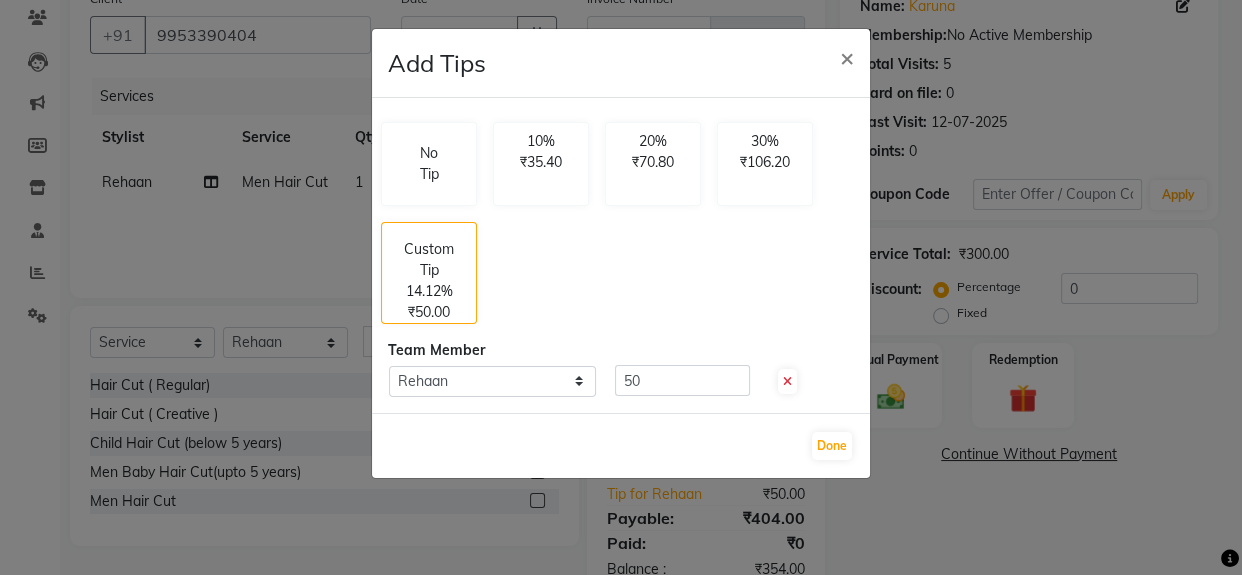 click on "Done" 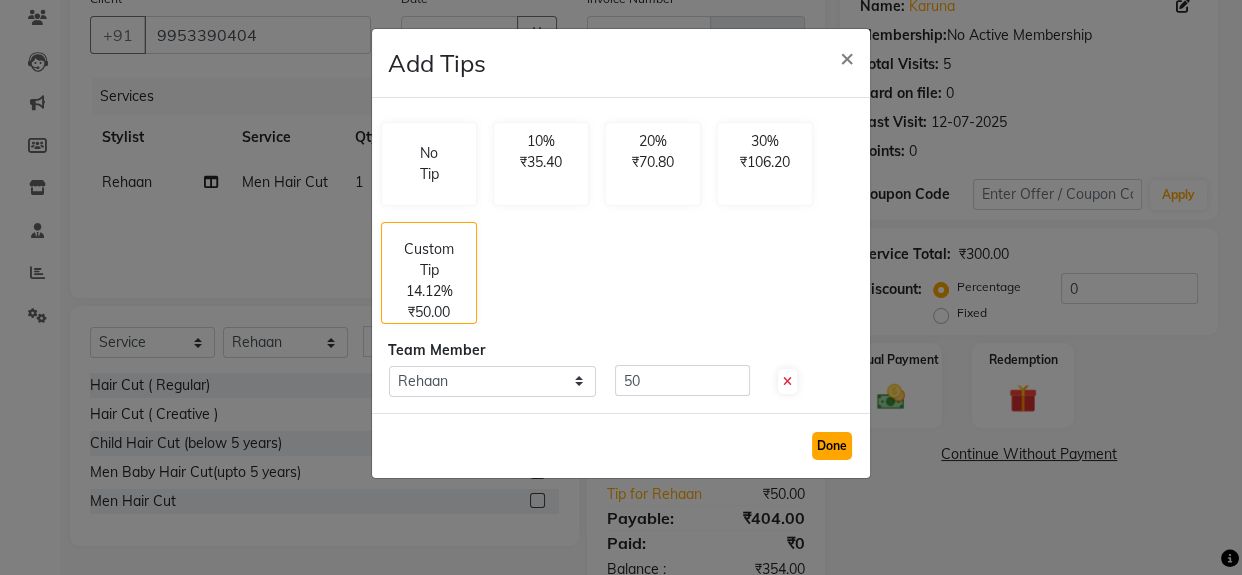 click on "Done" 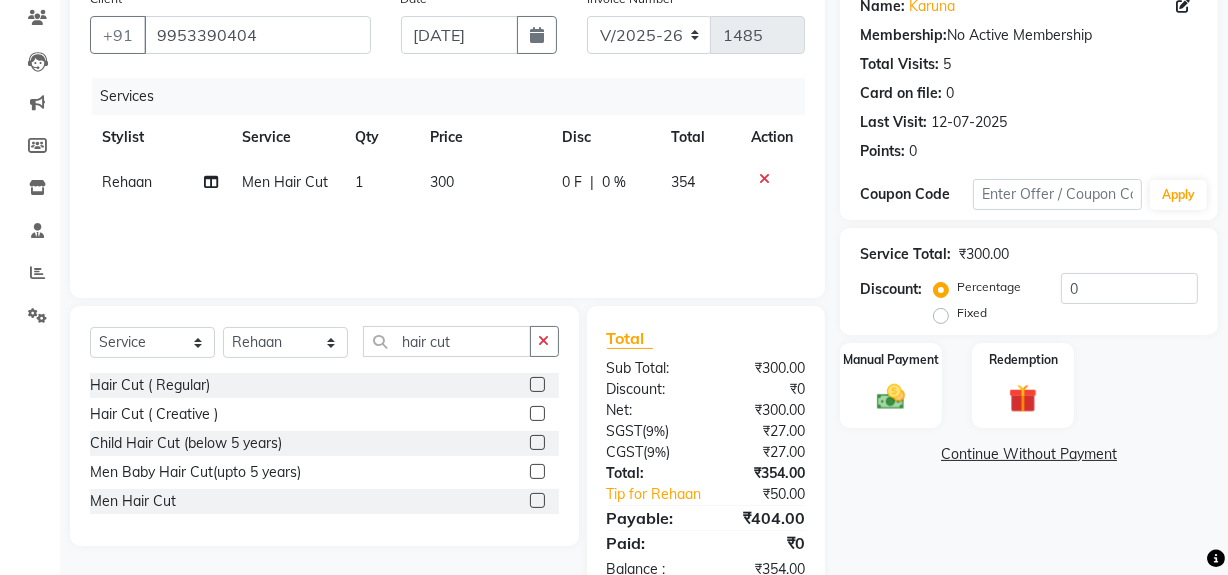 click on "Manual Payment" 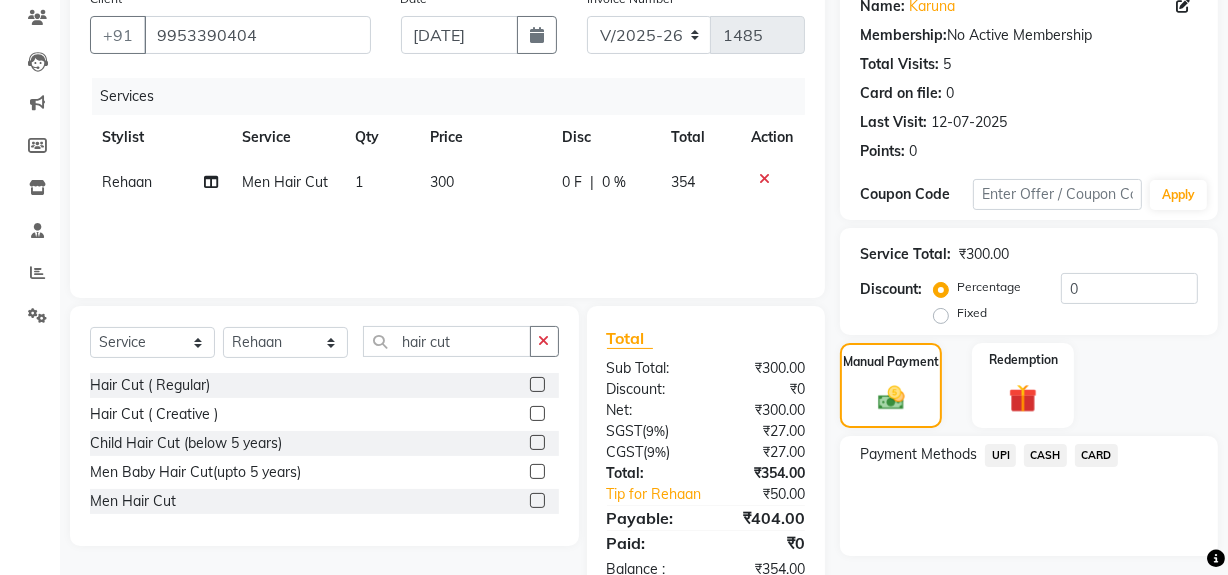 click on "UPI" 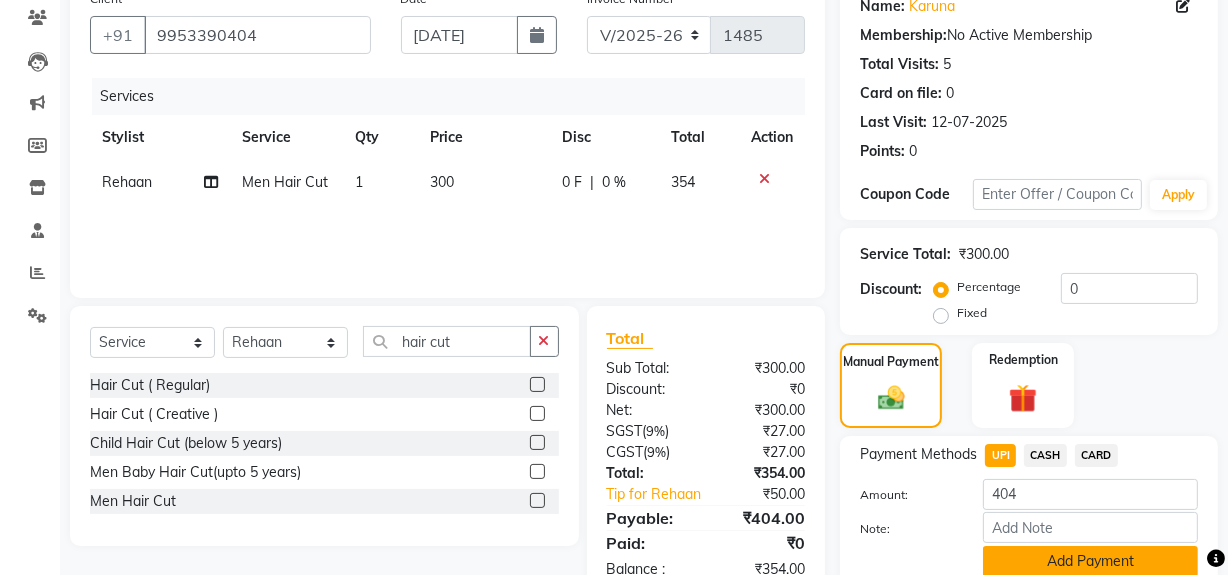 click on "Add Payment" 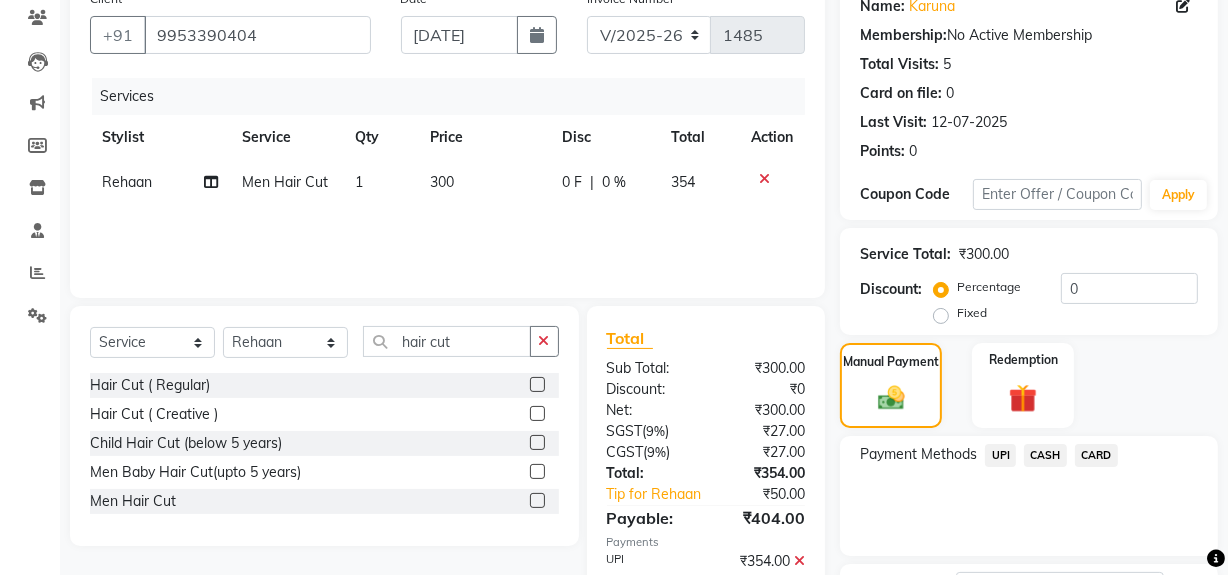 scroll, scrollTop: 333, scrollLeft: 0, axis: vertical 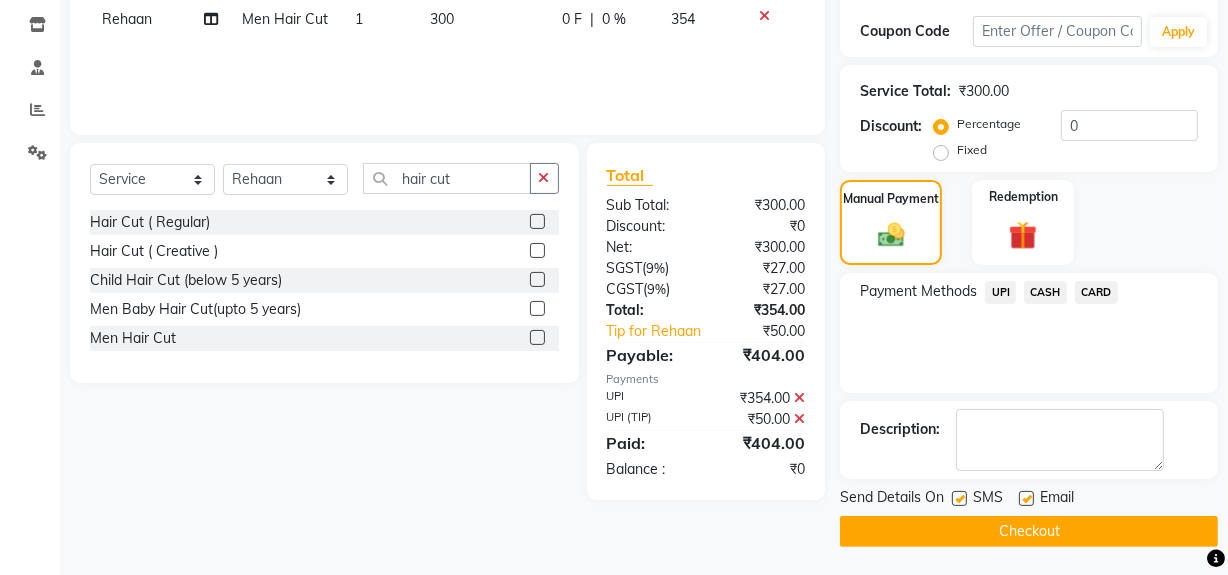 drag, startPoint x: 1034, startPoint y: 525, endPoint x: 915, endPoint y: 524, distance: 119.0042 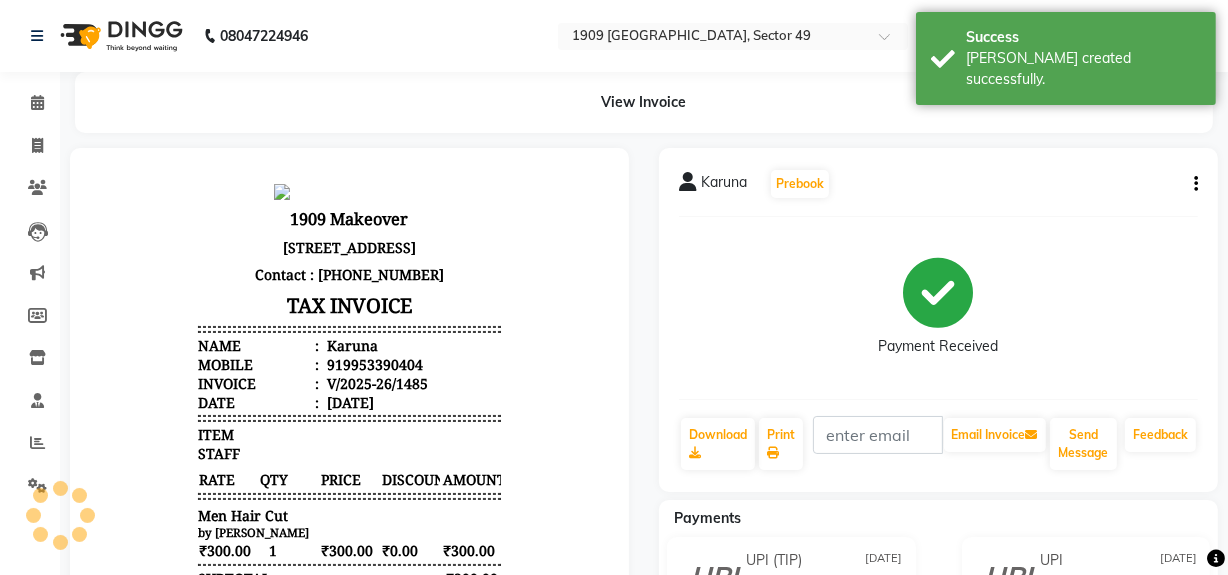 scroll, scrollTop: 0, scrollLeft: 0, axis: both 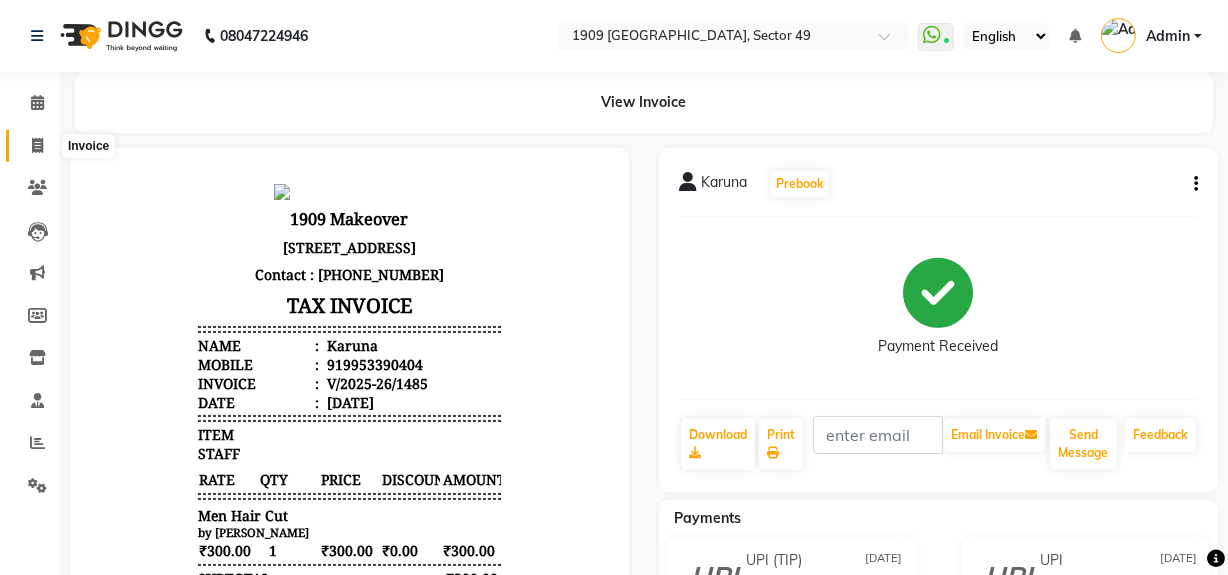 click 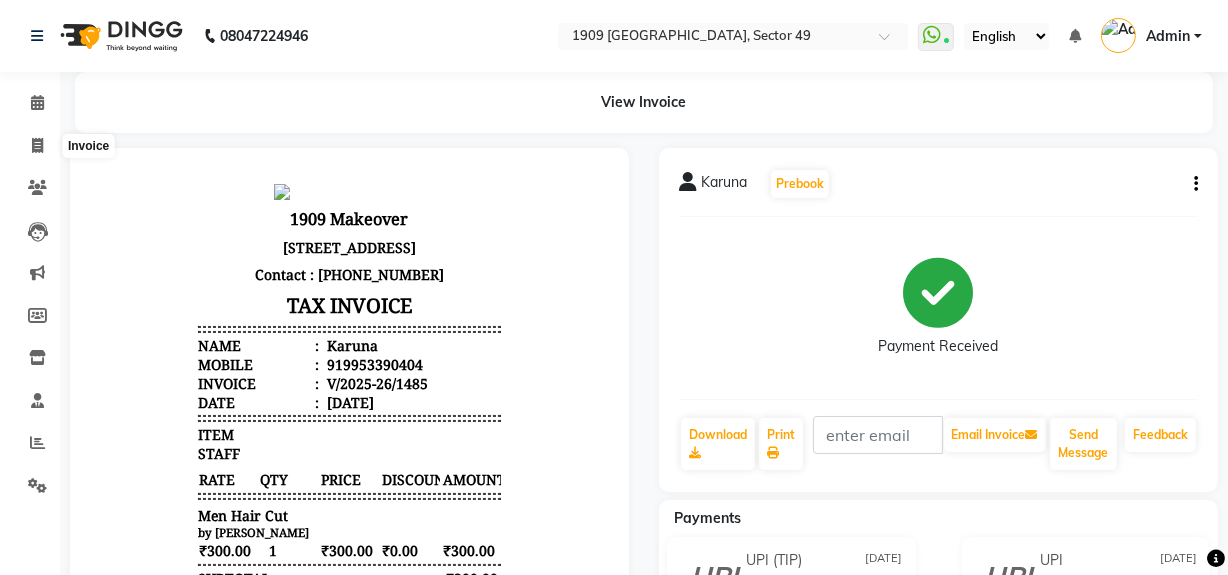 select on "service" 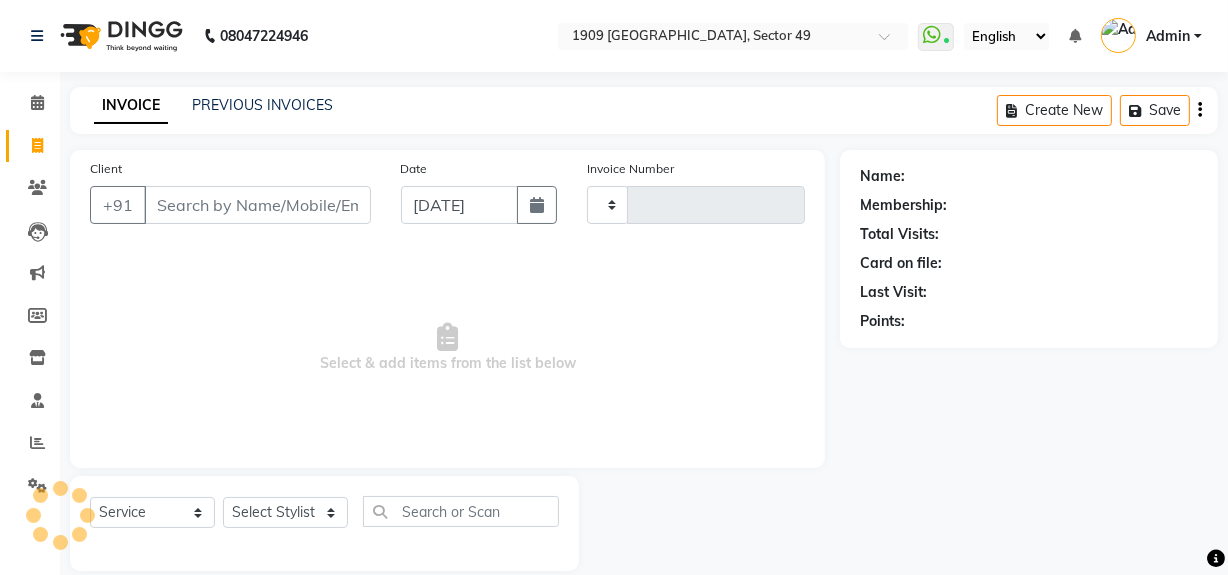 type on "1486" 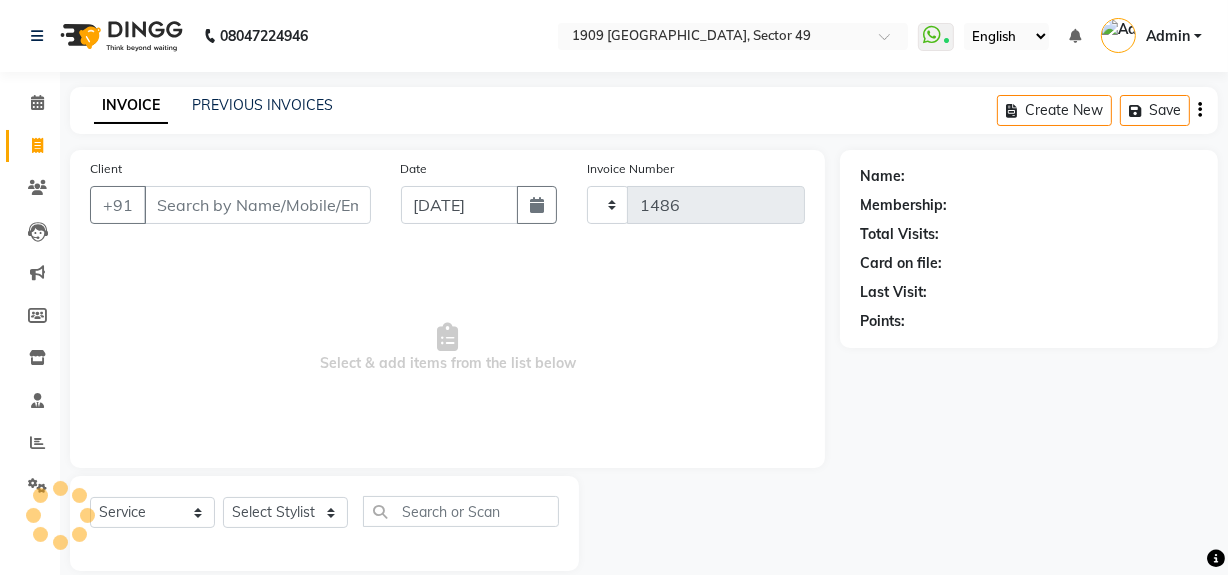 scroll, scrollTop: 26, scrollLeft: 0, axis: vertical 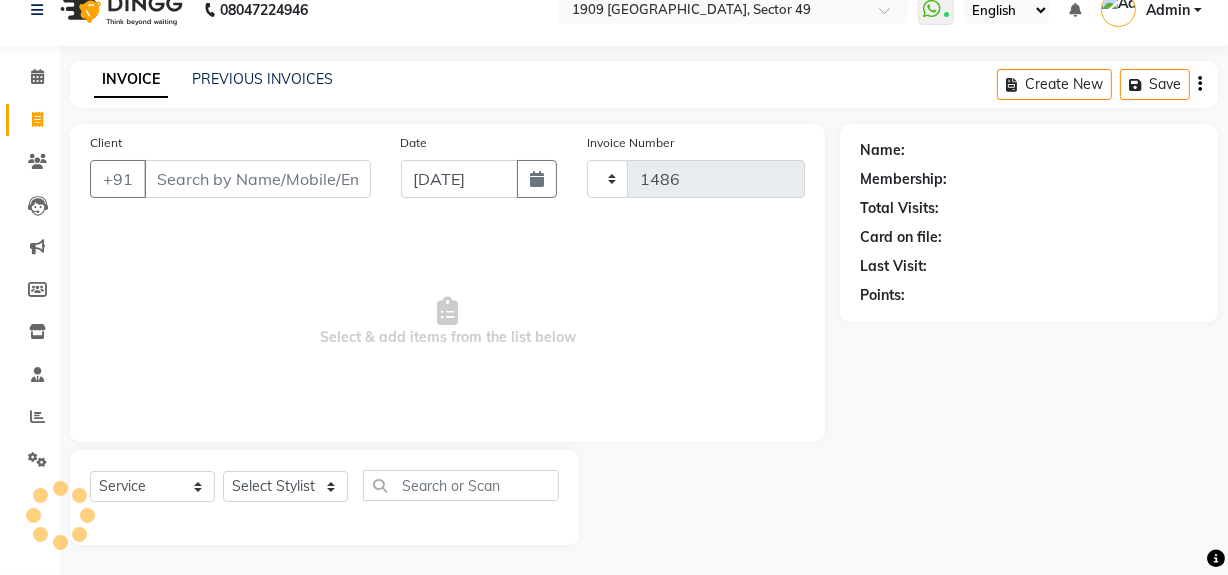 select on "6923" 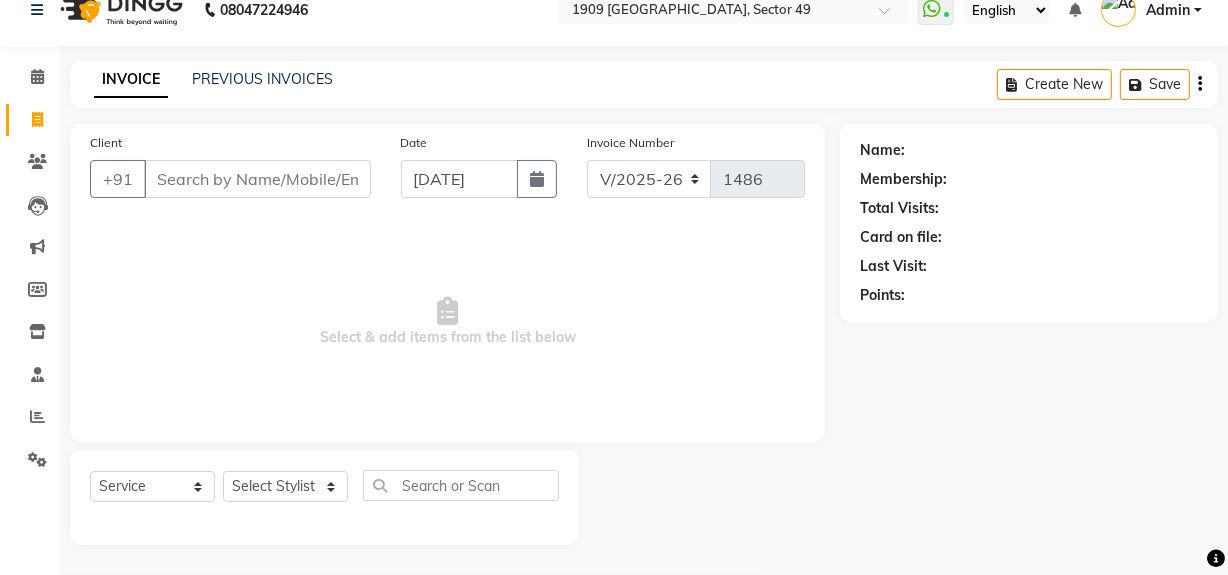 click on "Client" at bounding box center (257, 179) 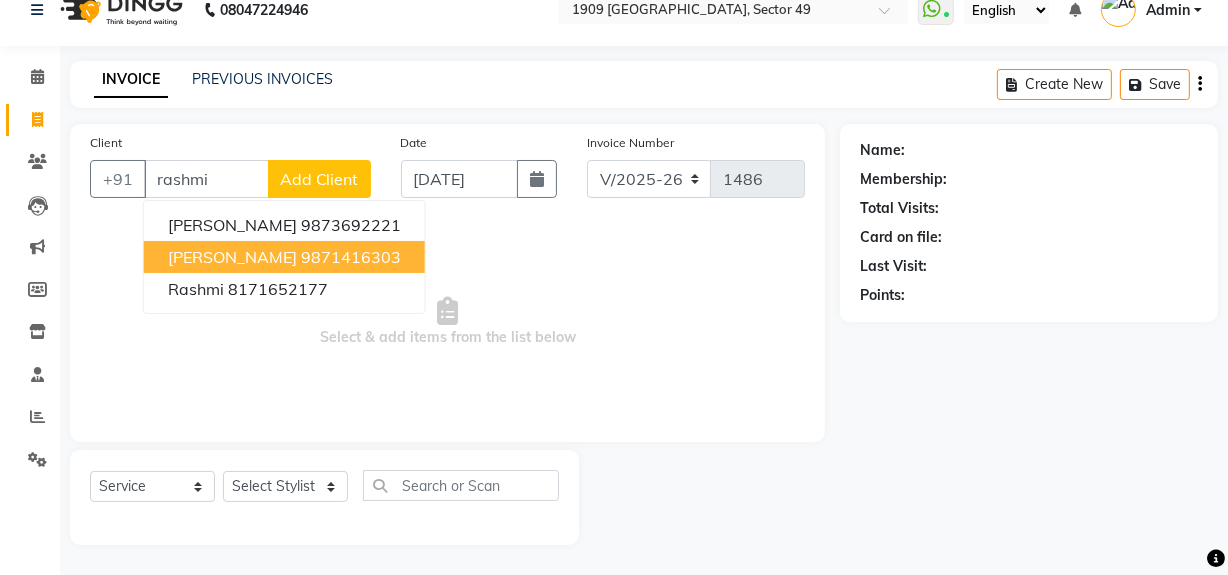 click on "9871416303" at bounding box center [351, 257] 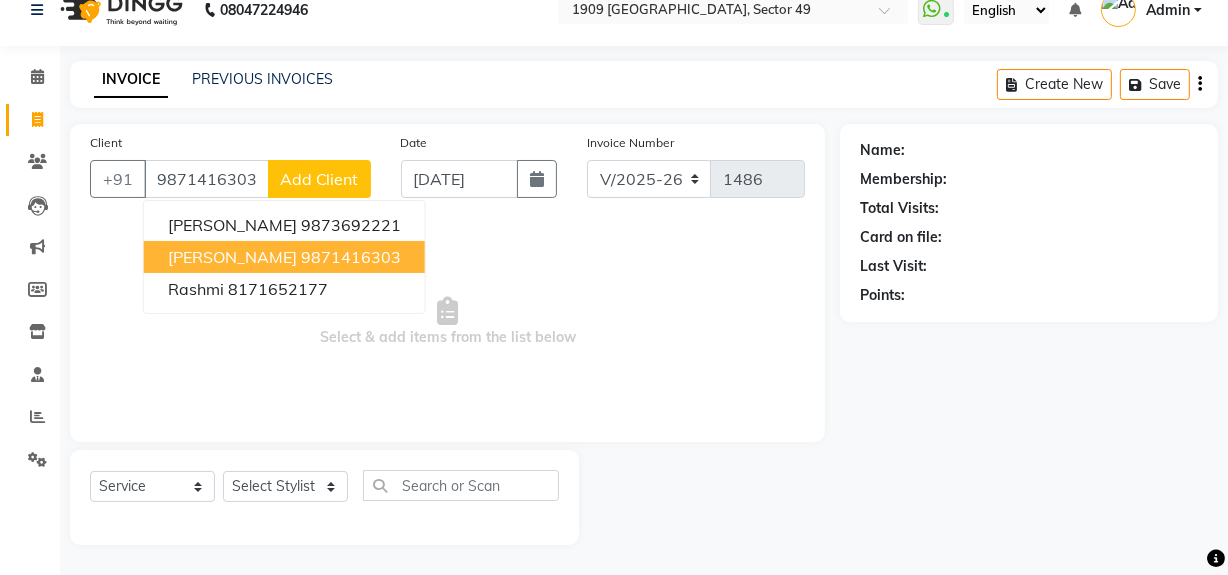 type on "9871416303" 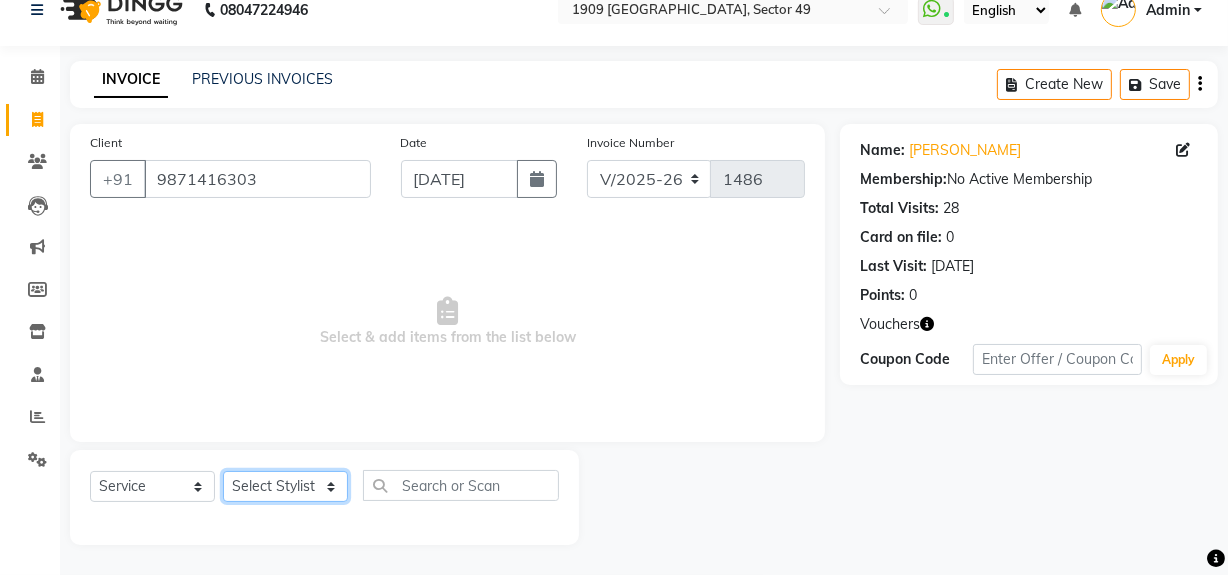 click on "Select Stylist Abdul Ahmed Arif Harun House Sale Jyoti Nisha Rehaan Ujjwal Umesh Veer vikram mehta Vishal" 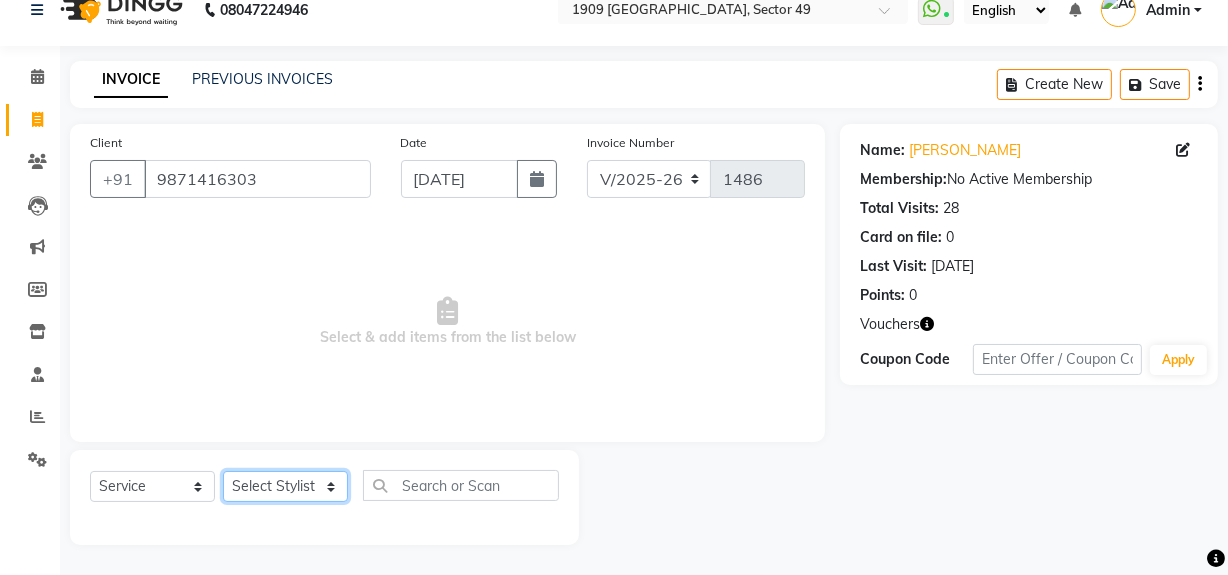 select on "57114" 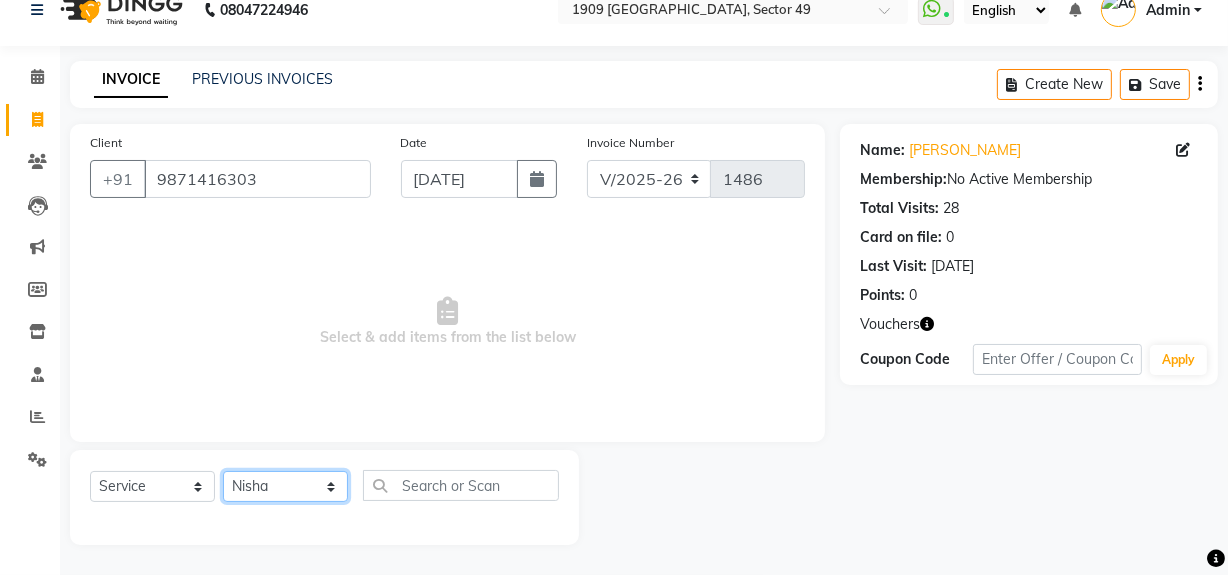 click on "Select Stylist Abdul Ahmed Arif Harun House Sale Jyoti Nisha Rehaan Ujjwal Umesh Veer vikram mehta Vishal" 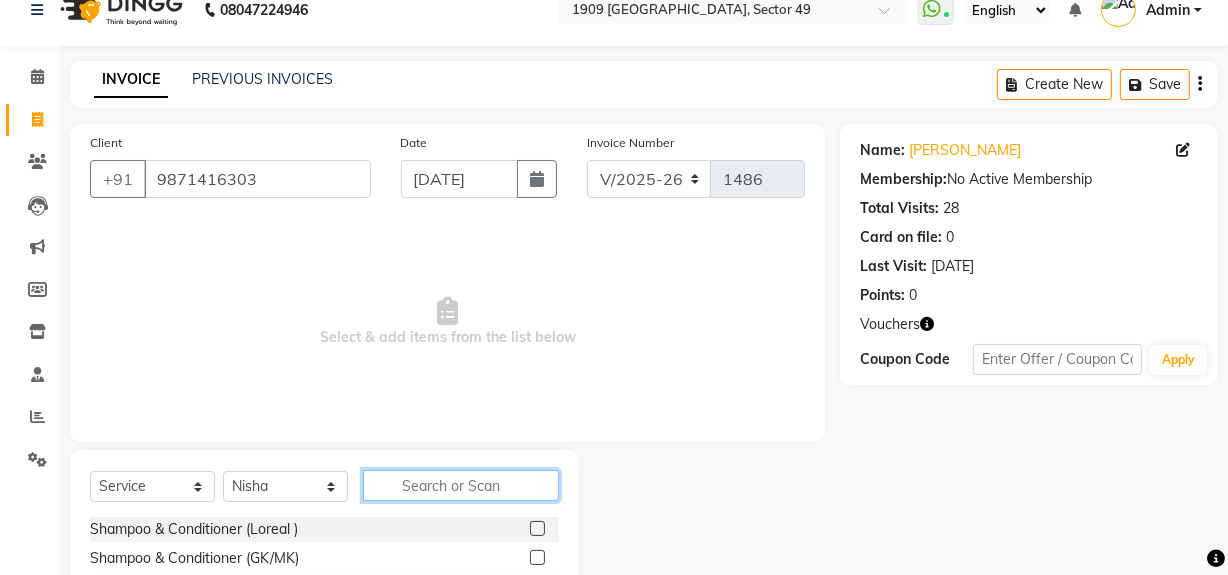 click 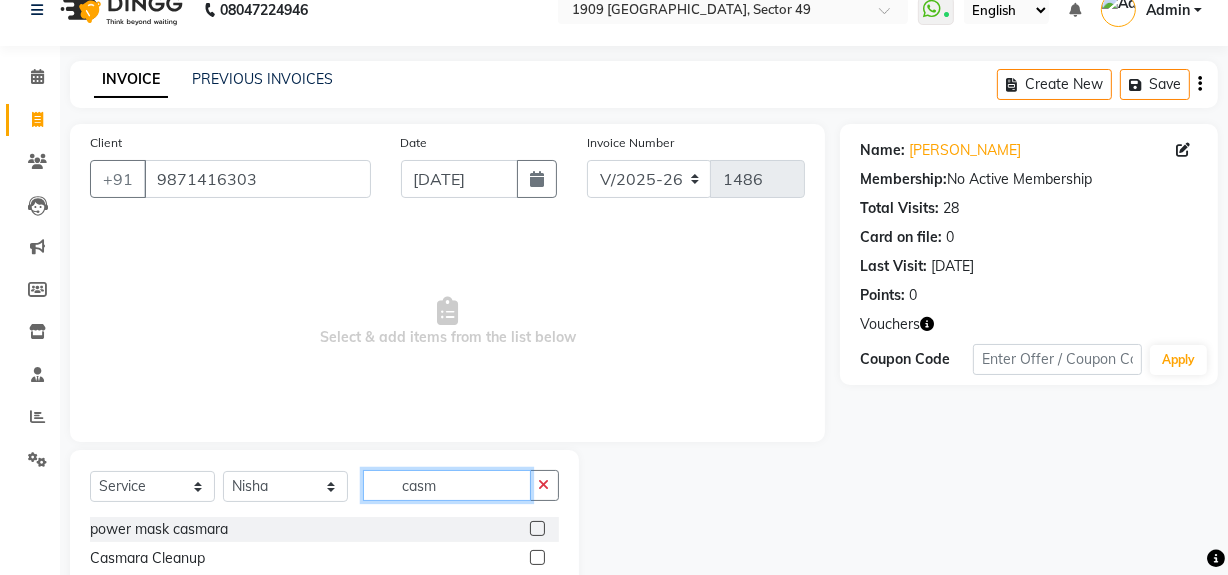 type on "casm" 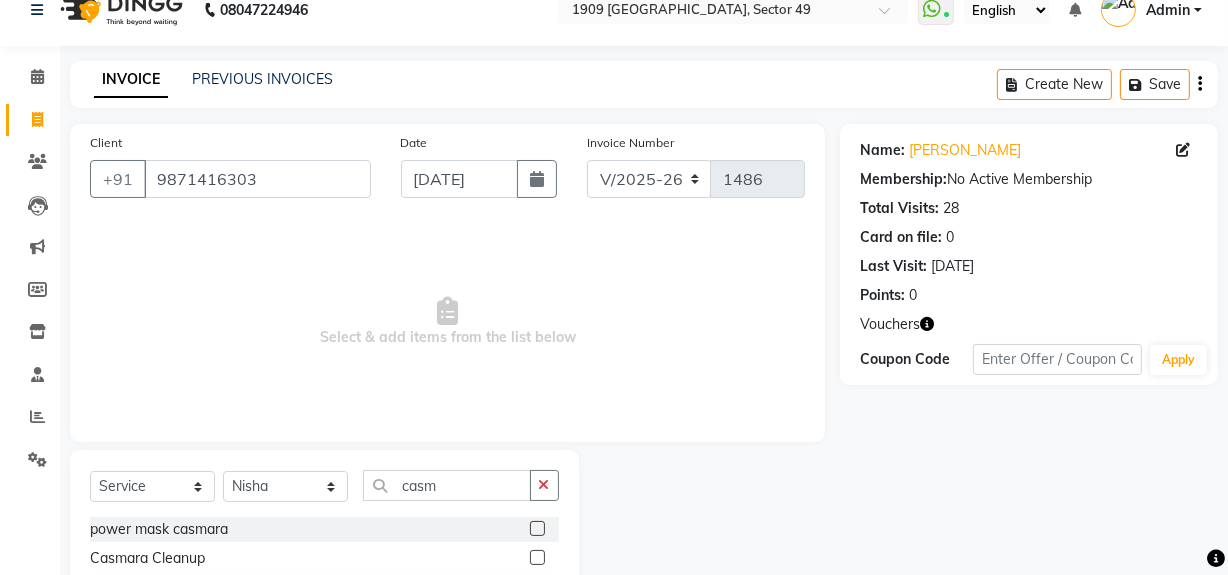 click 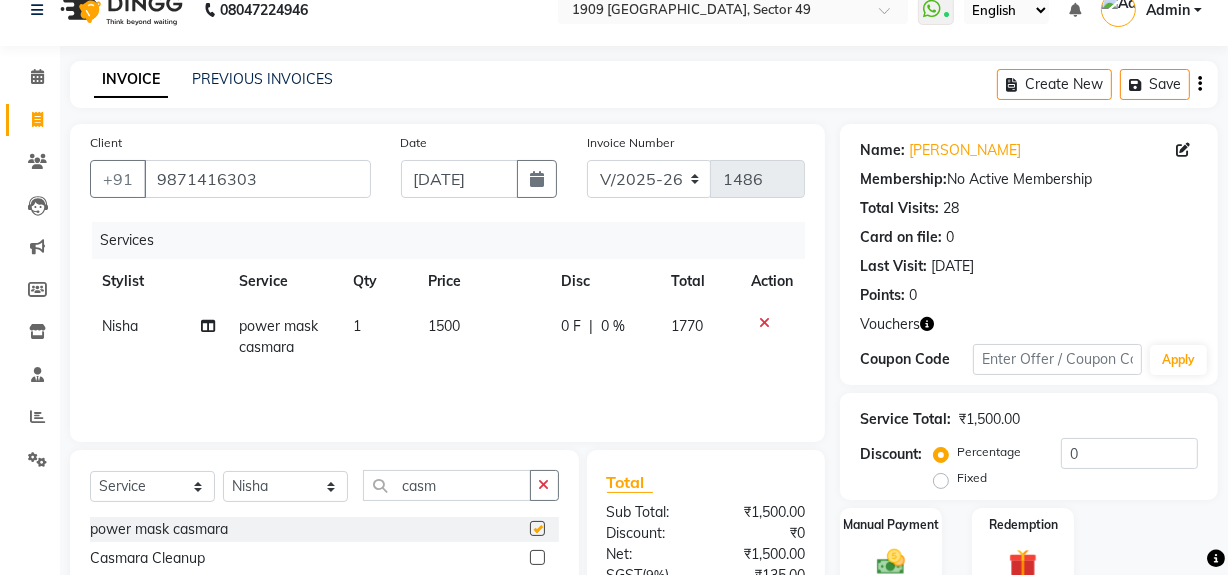 checkbox on "false" 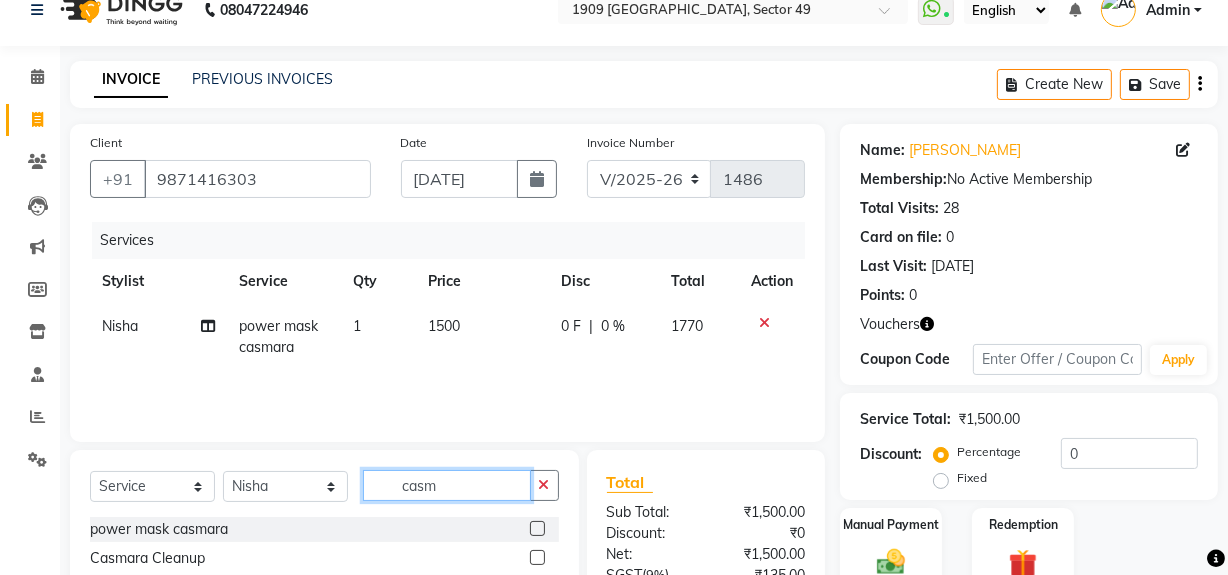 click on "casm" 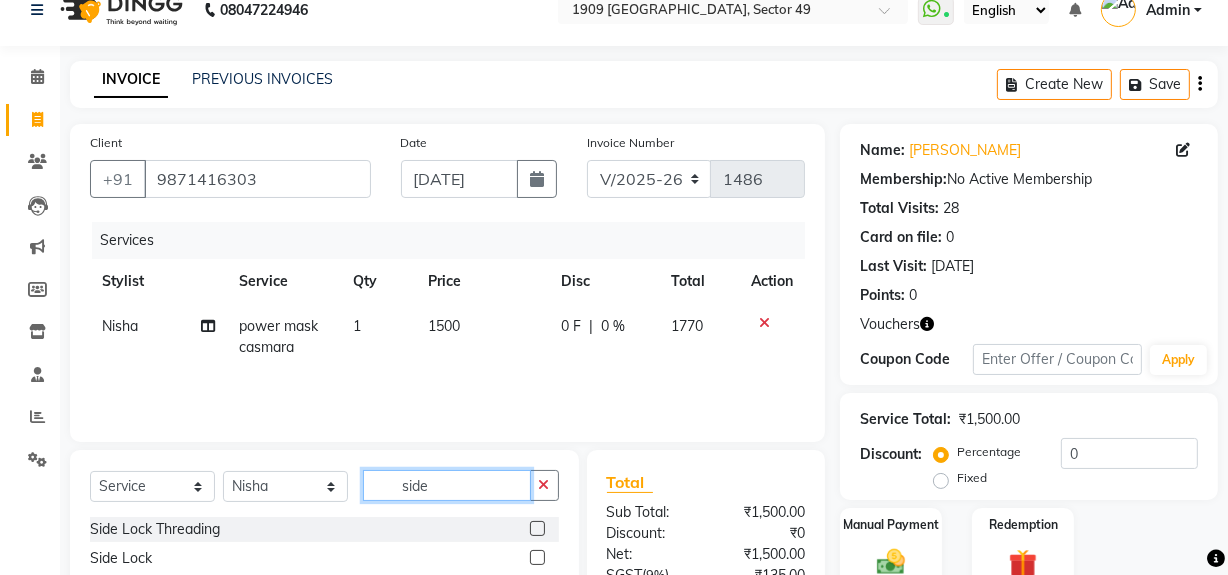 type on "side" 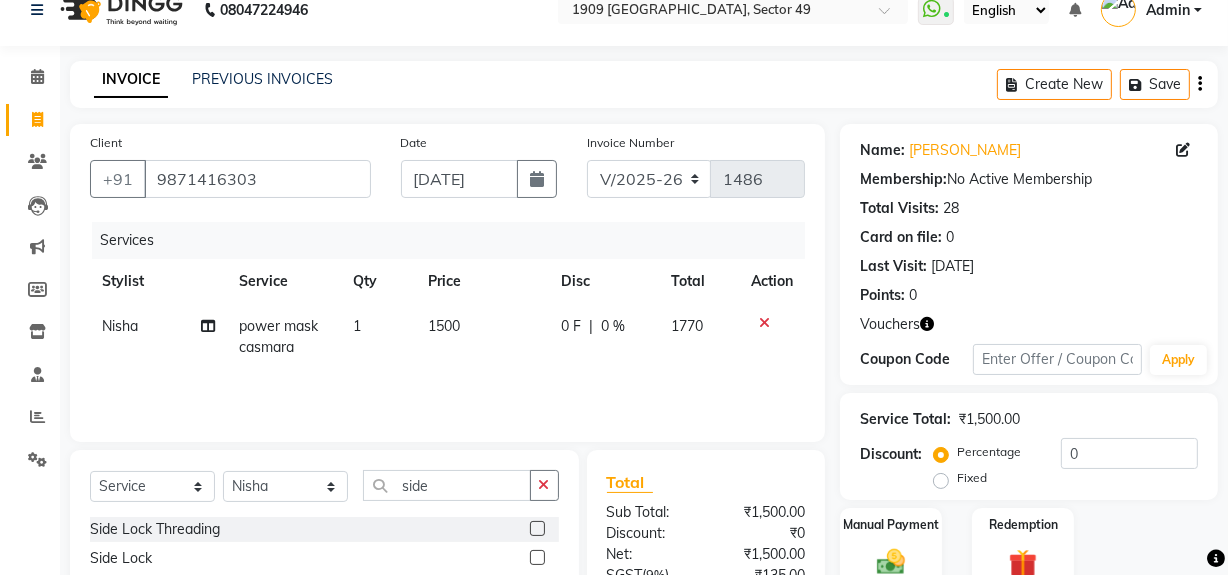 drag, startPoint x: 540, startPoint y: 553, endPoint x: 525, endPoint y: 552, distance: 15.033297 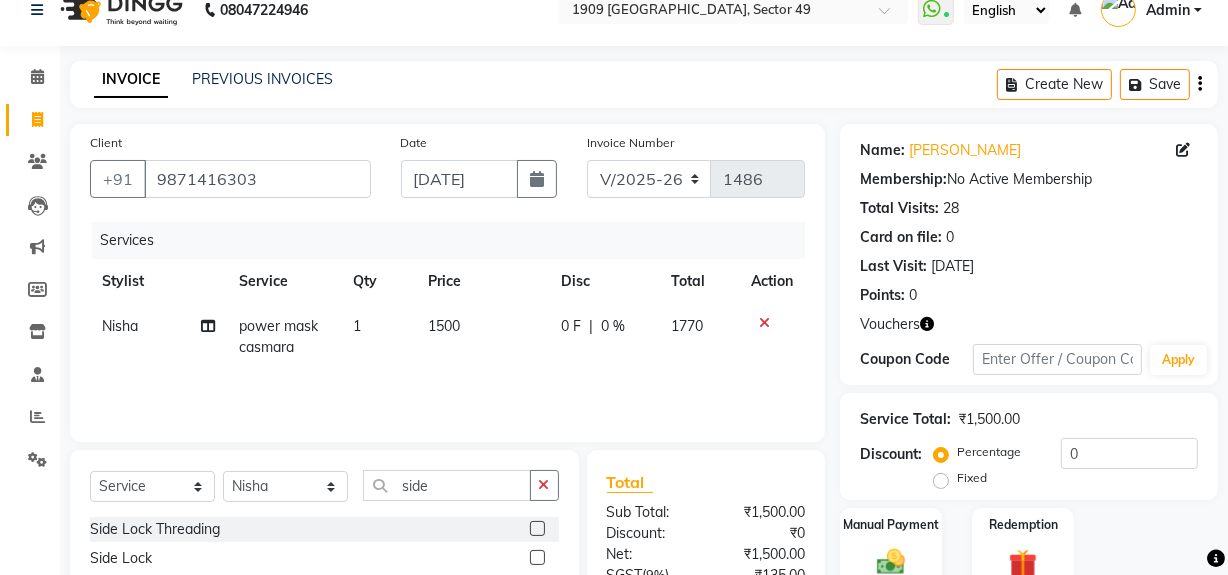 click 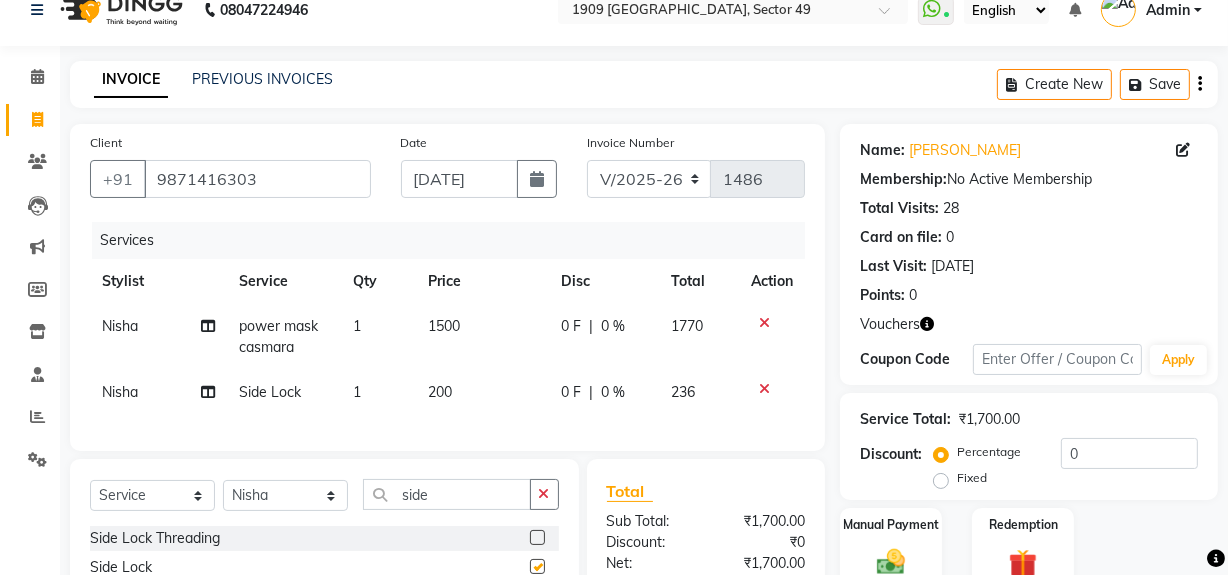 checkbox on "false" 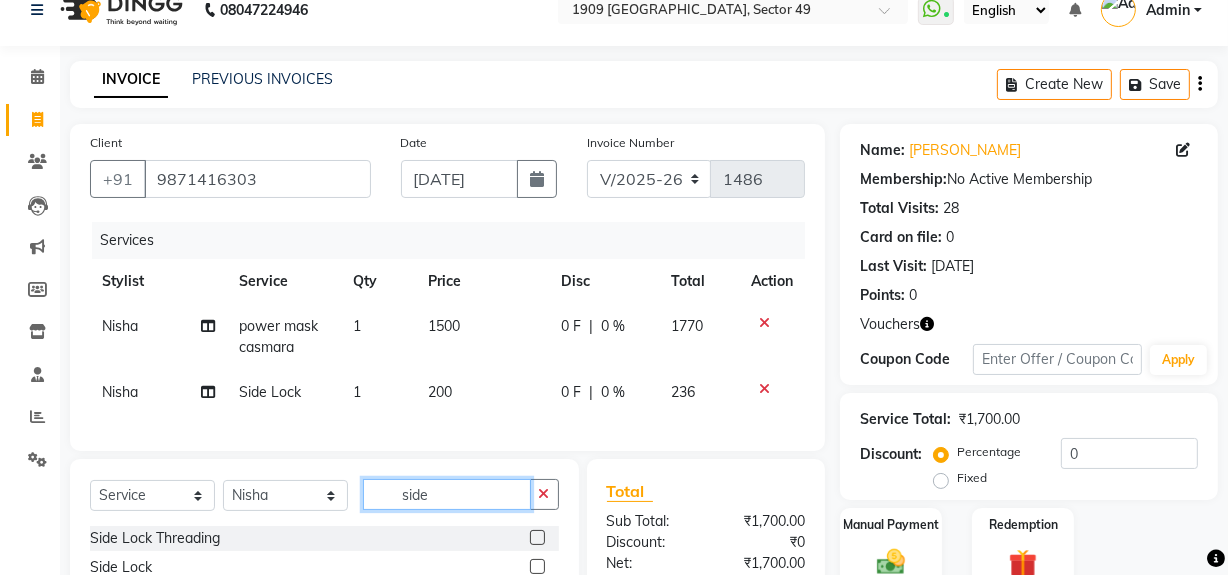 click on "side" 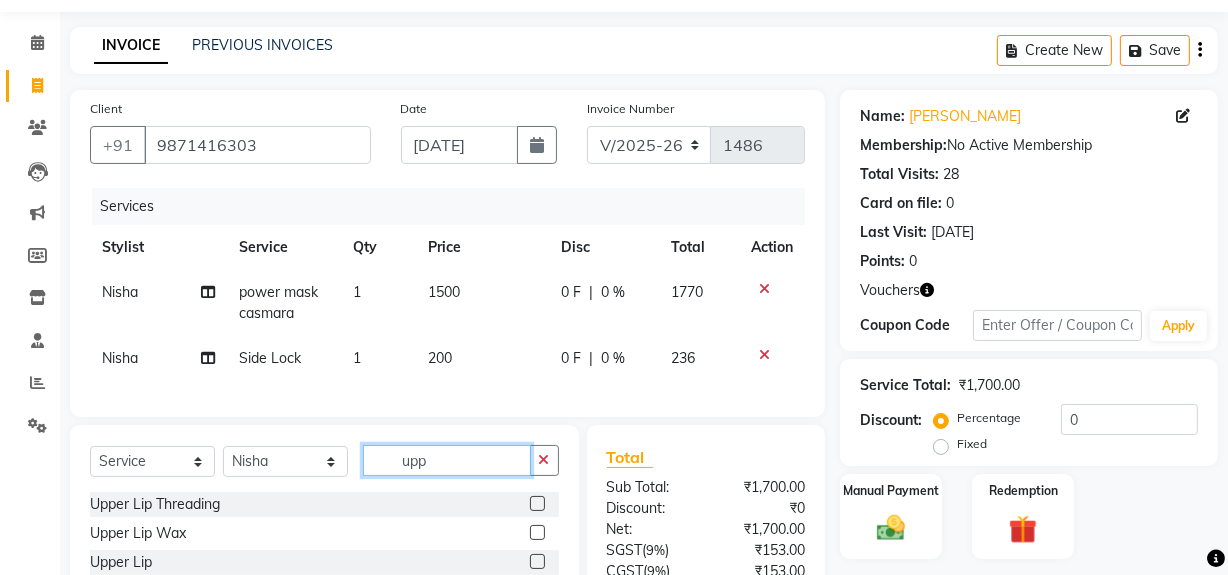 scroll, scrollTop: 248, scrollLeft: 0, axis: vertical 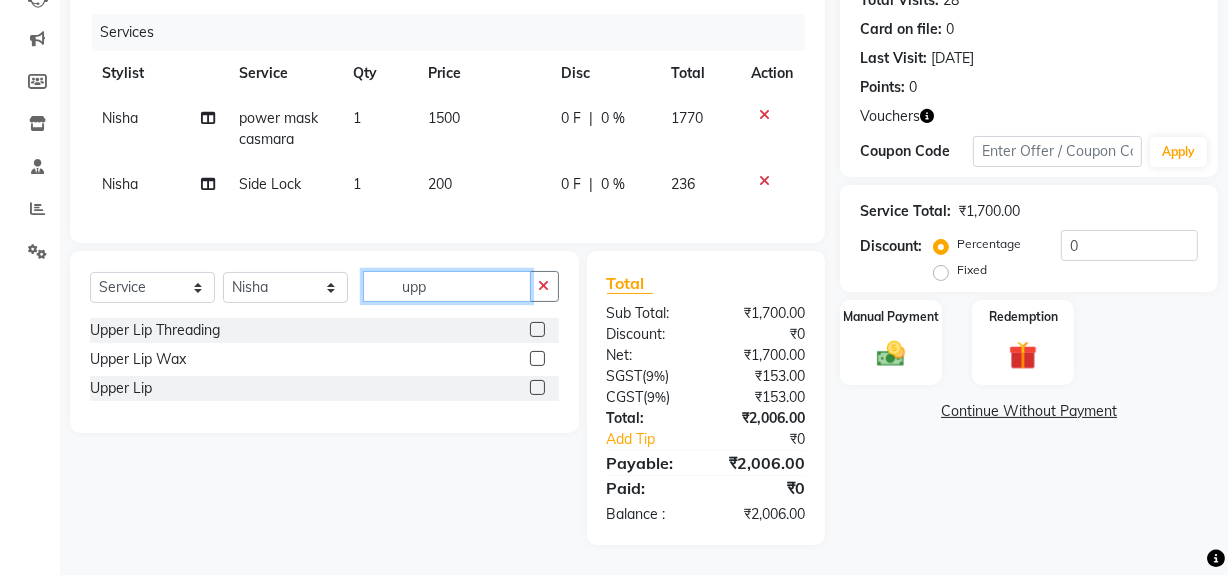 type on "upp" 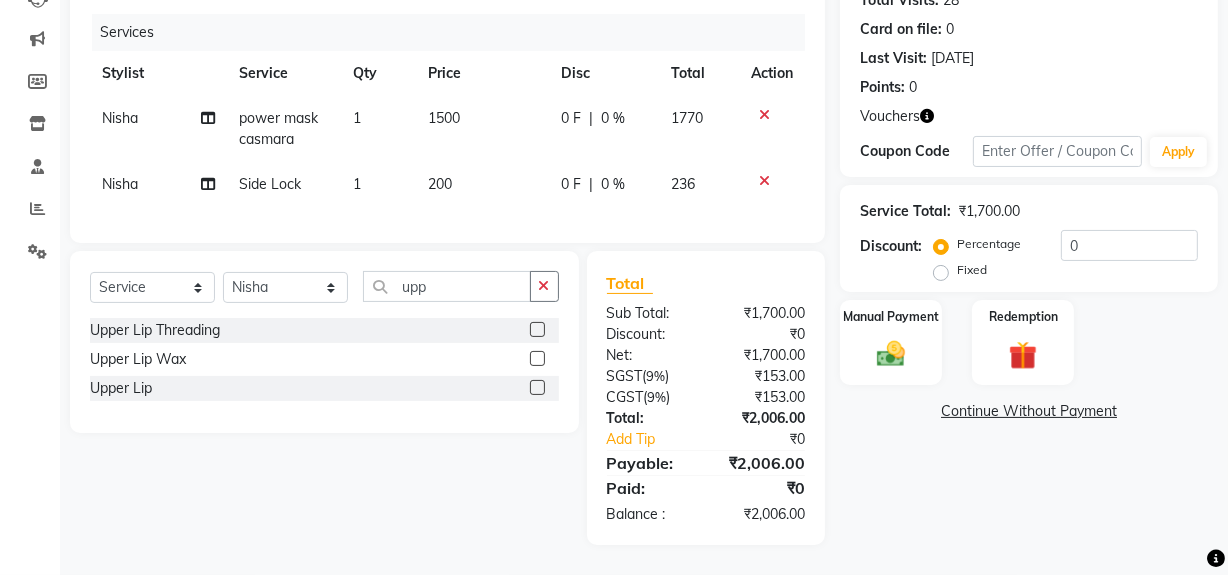 click 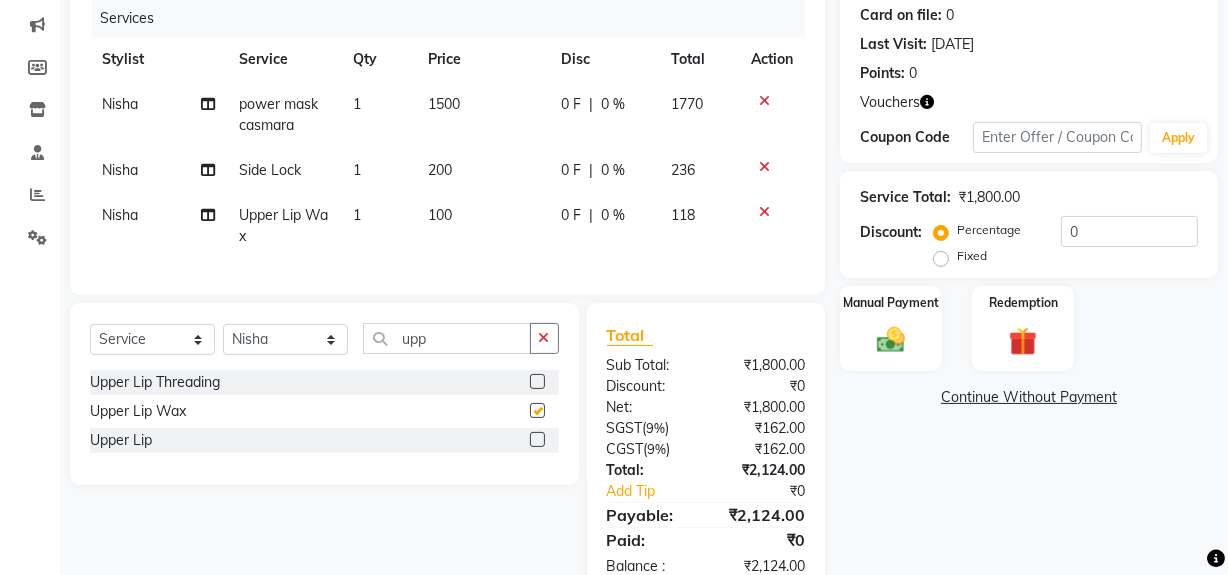 checkbox on "false" 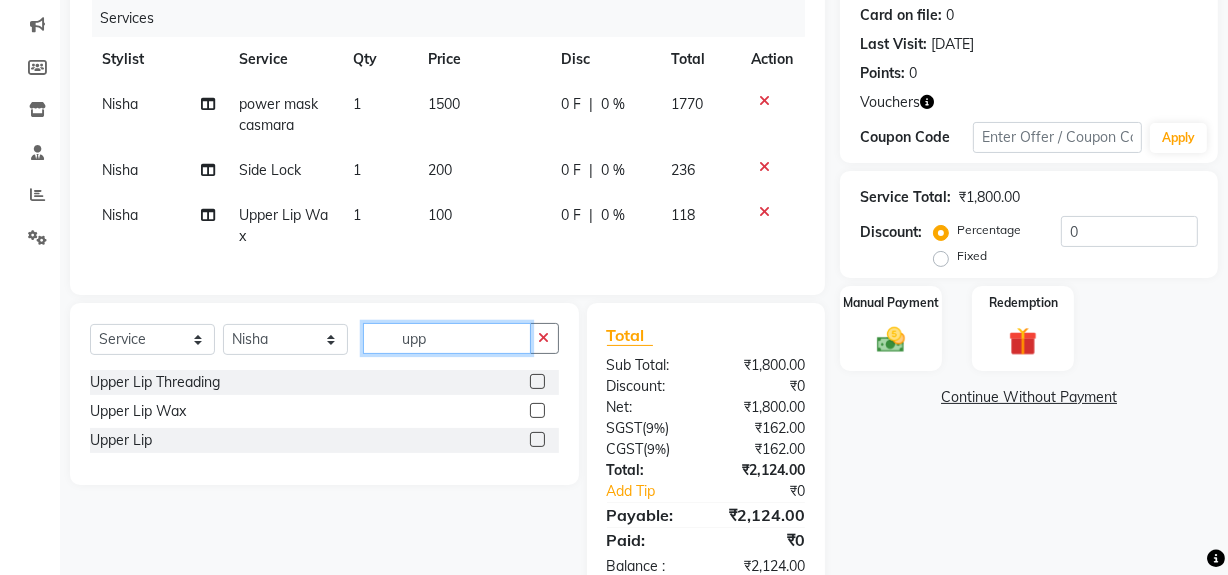 click on "upp" 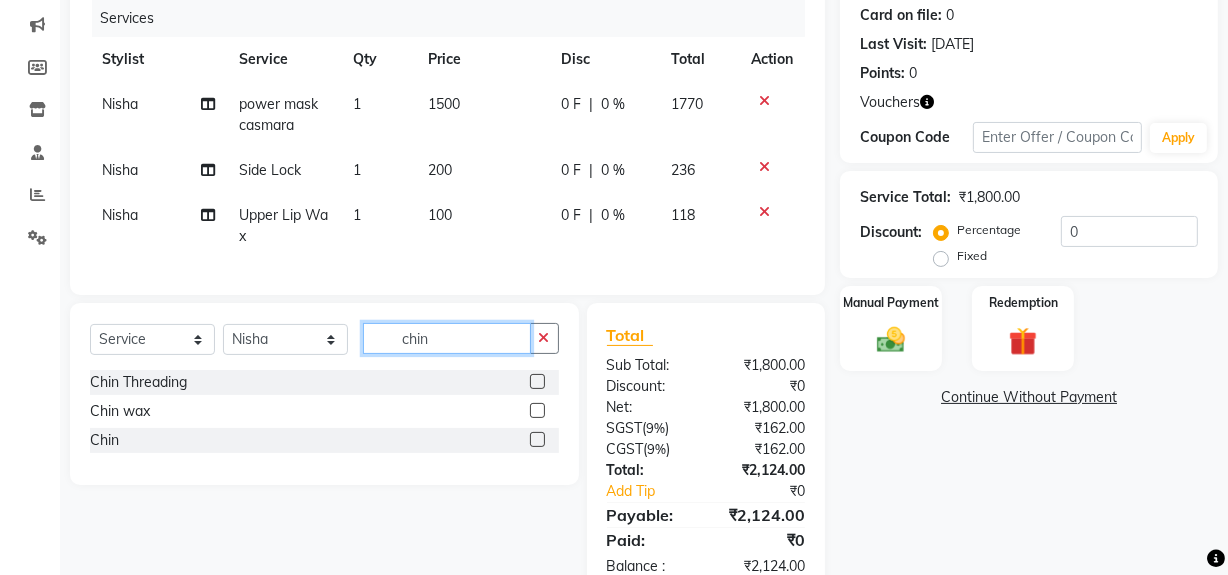 type on "chin" 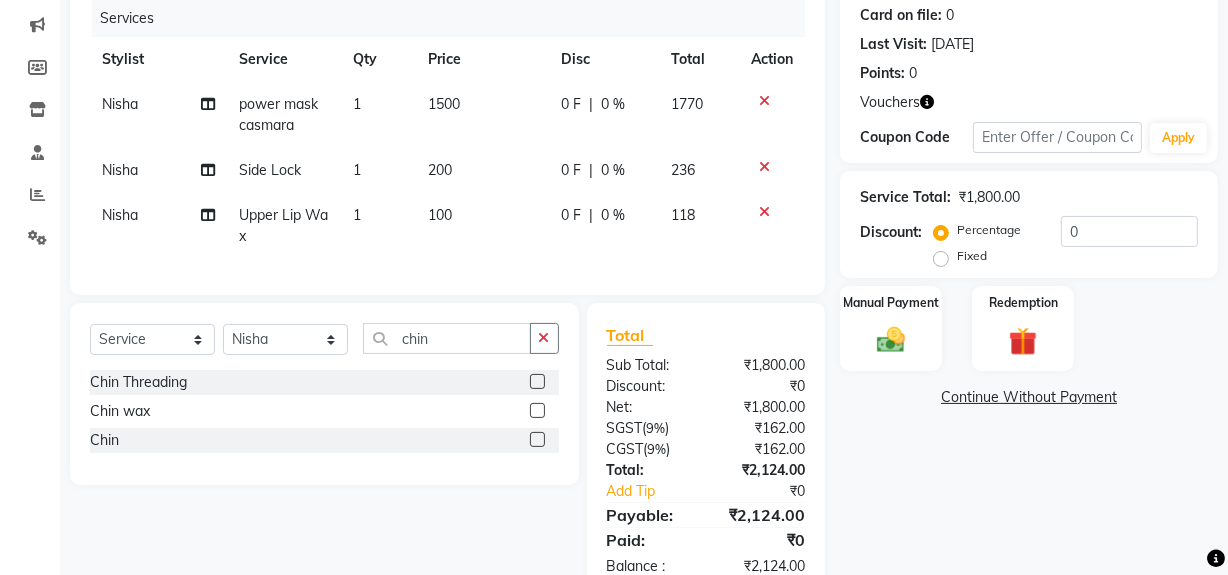 click on "Chin wax" 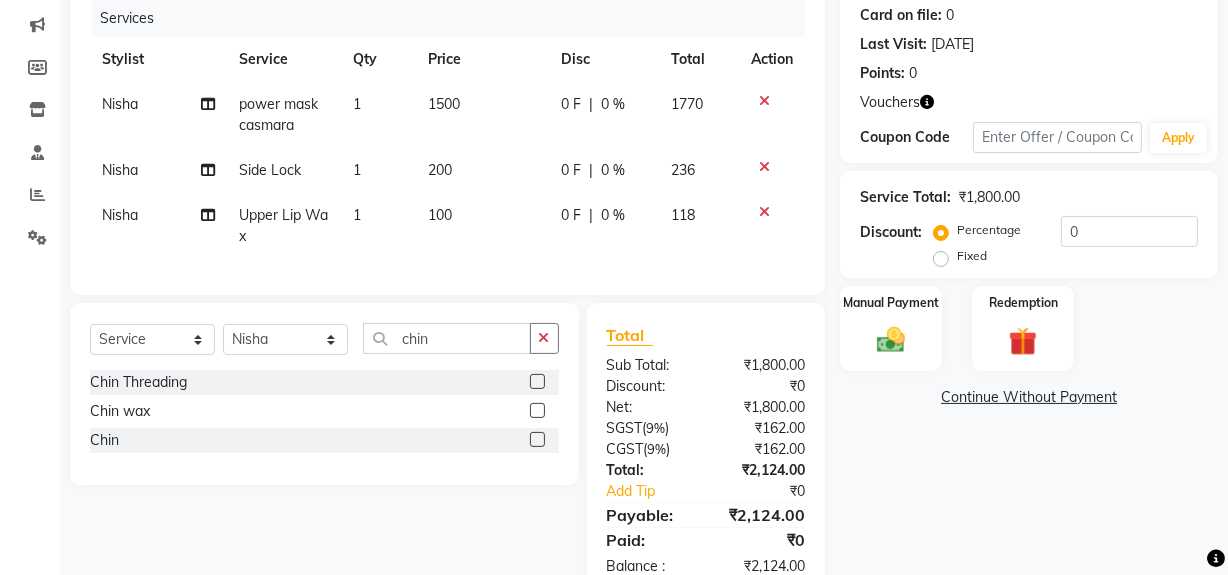 click at bounding box center [536, 411] 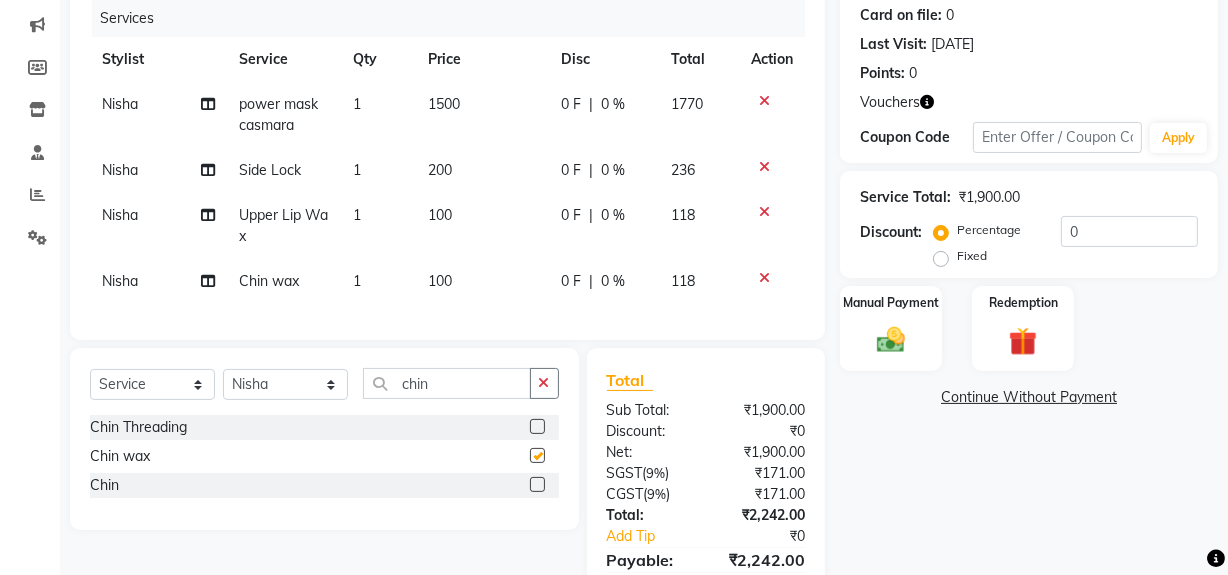 checkbox on "false" 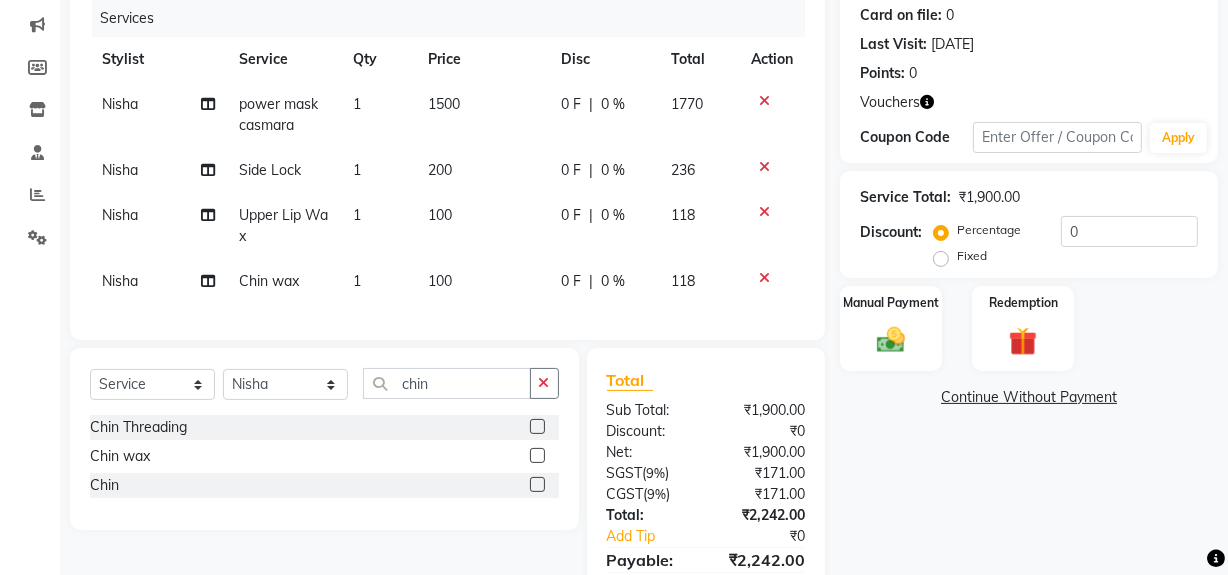 click on "200" 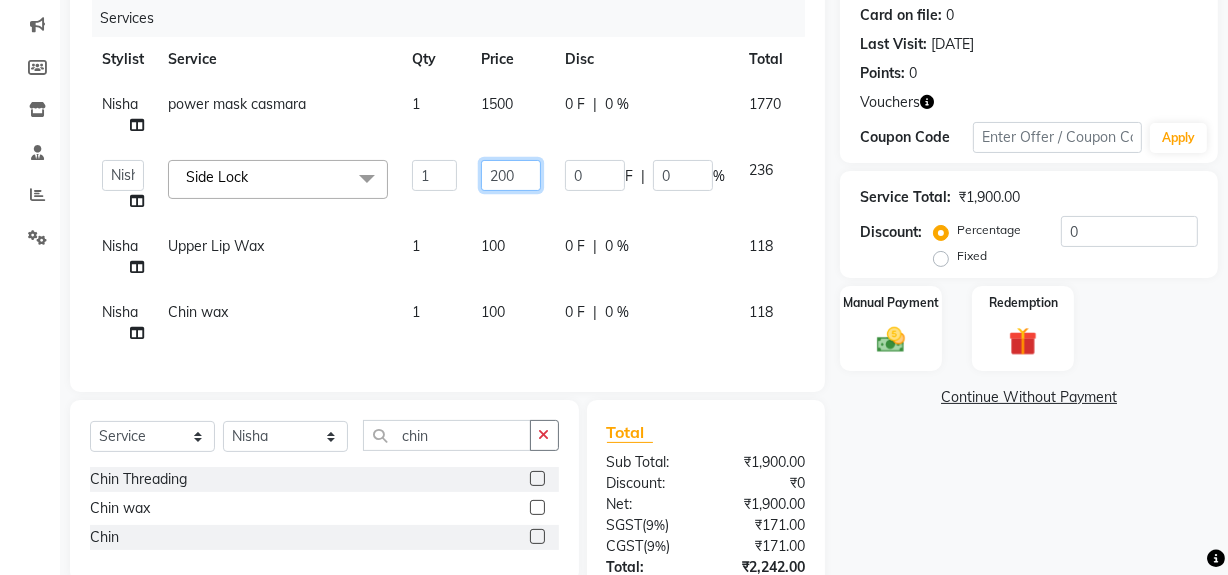 click on "200" 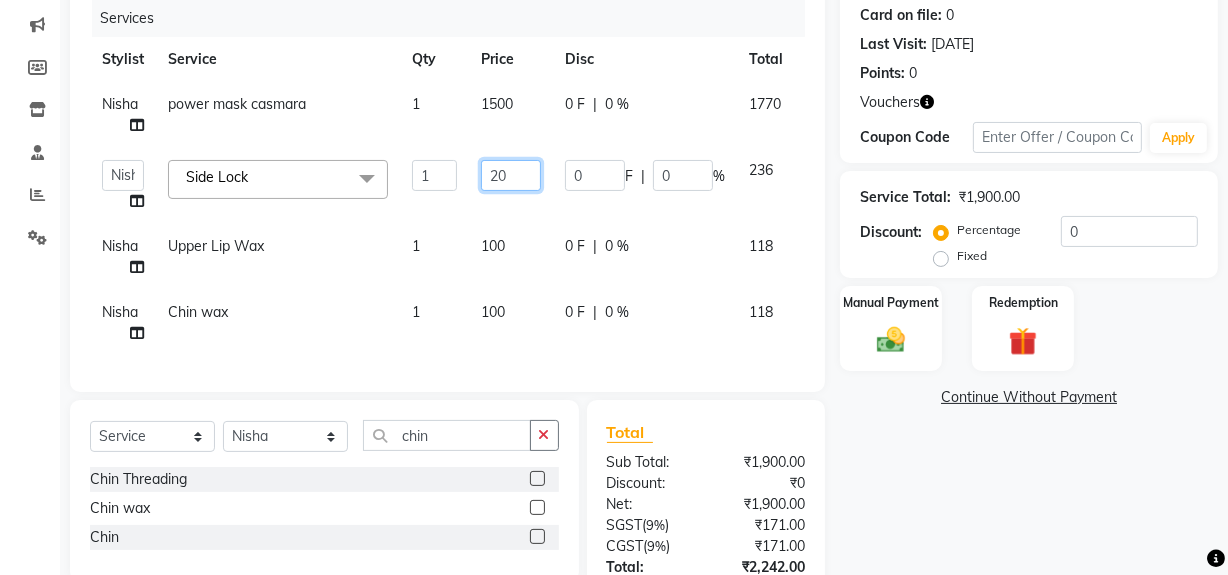 type on "250" 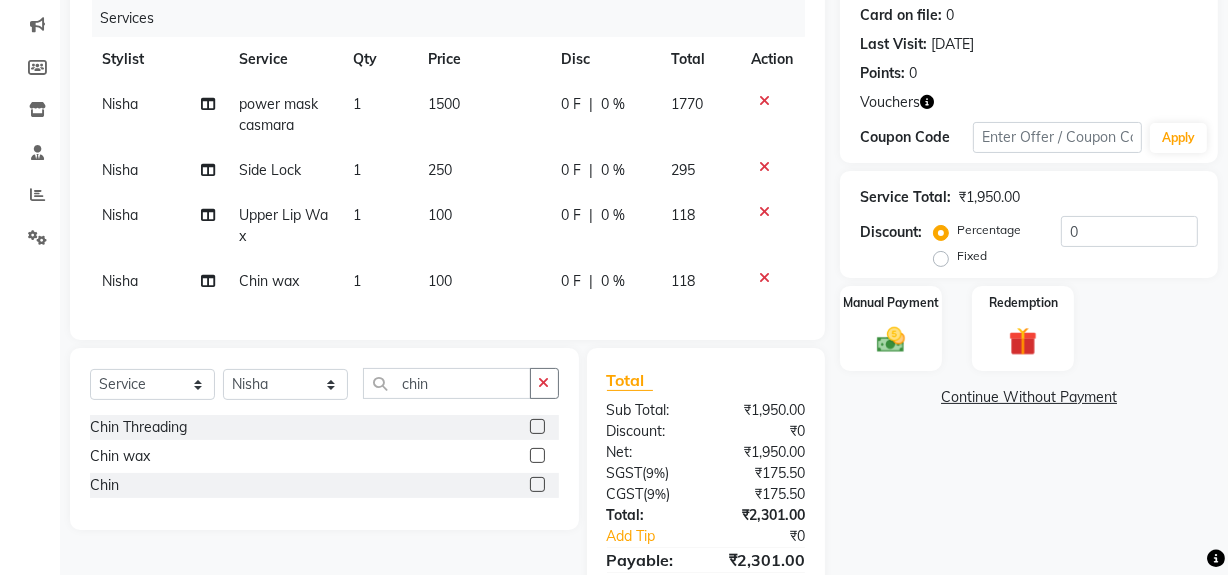 click on "Name: Rashmi Nakra Membership:  No Active Membership  Total Visits:  28 Card on file:  0 Last Visit:   30-06-2025 Points:   0  Vouchers Coupon Code Apply Service Total:  ₹1,950.00  Discount:  Percentage   Fixed  0 Manual Payment Redemption  Continue Without Payment" 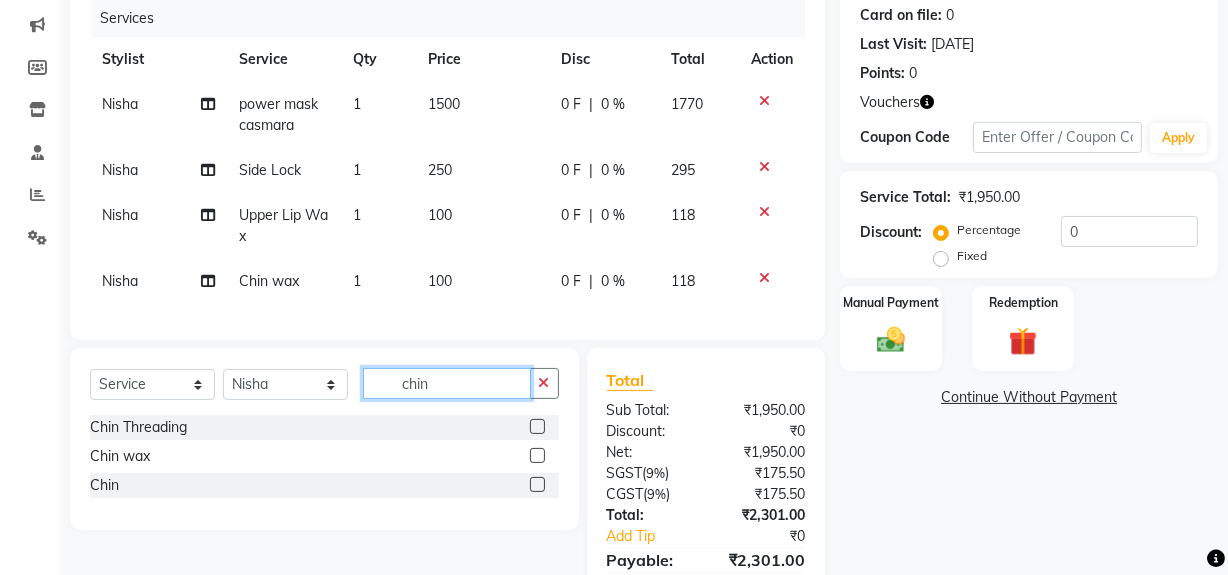 click on "chin" 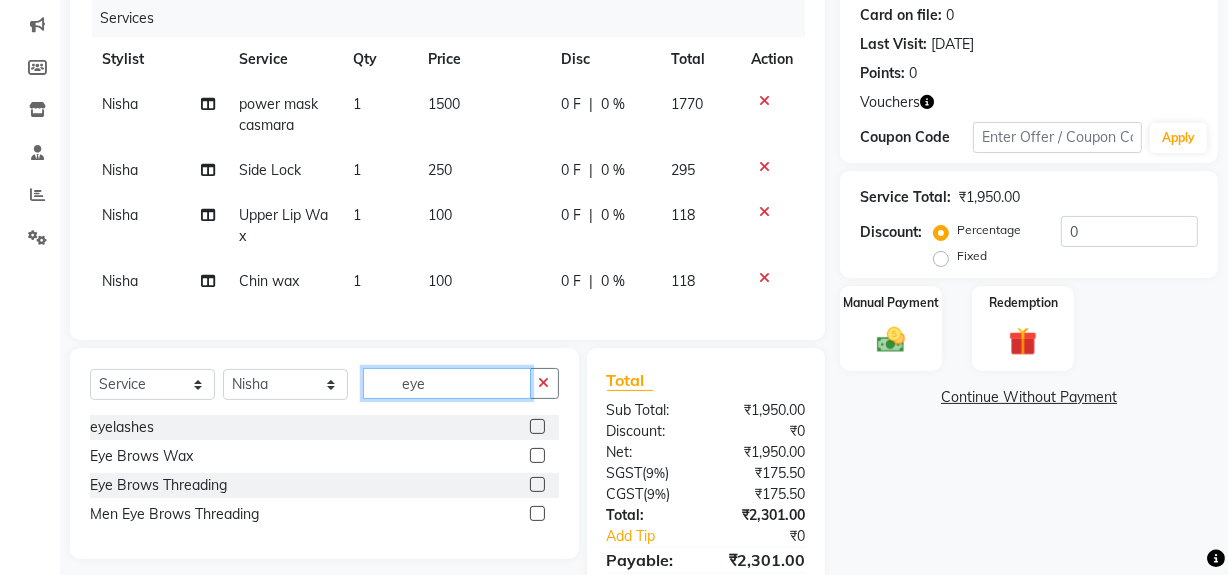 type on "eye" 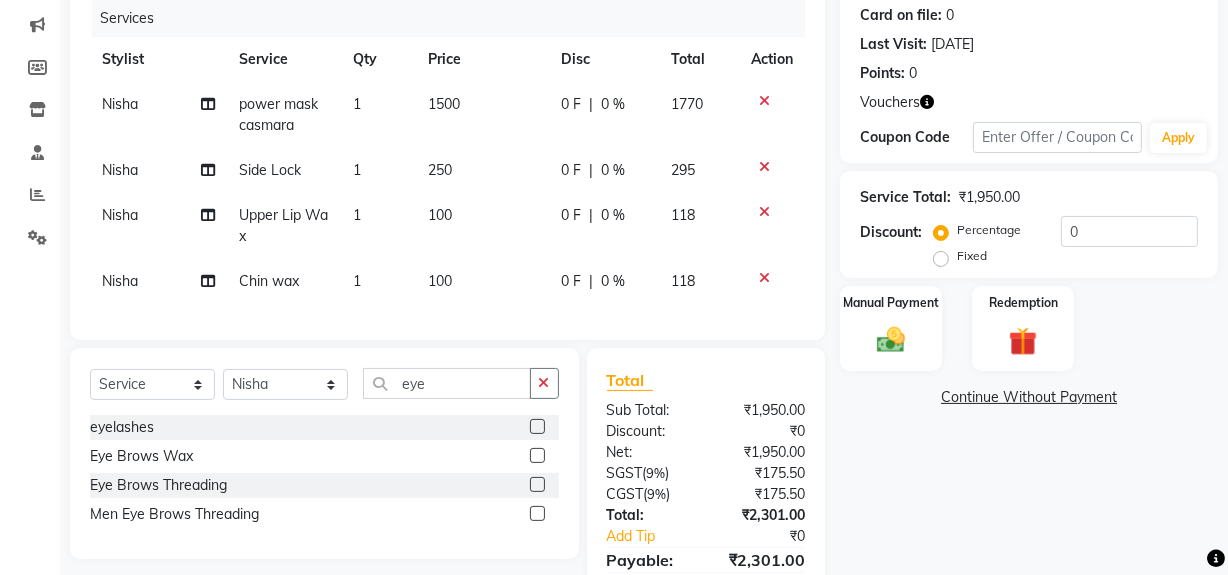 click 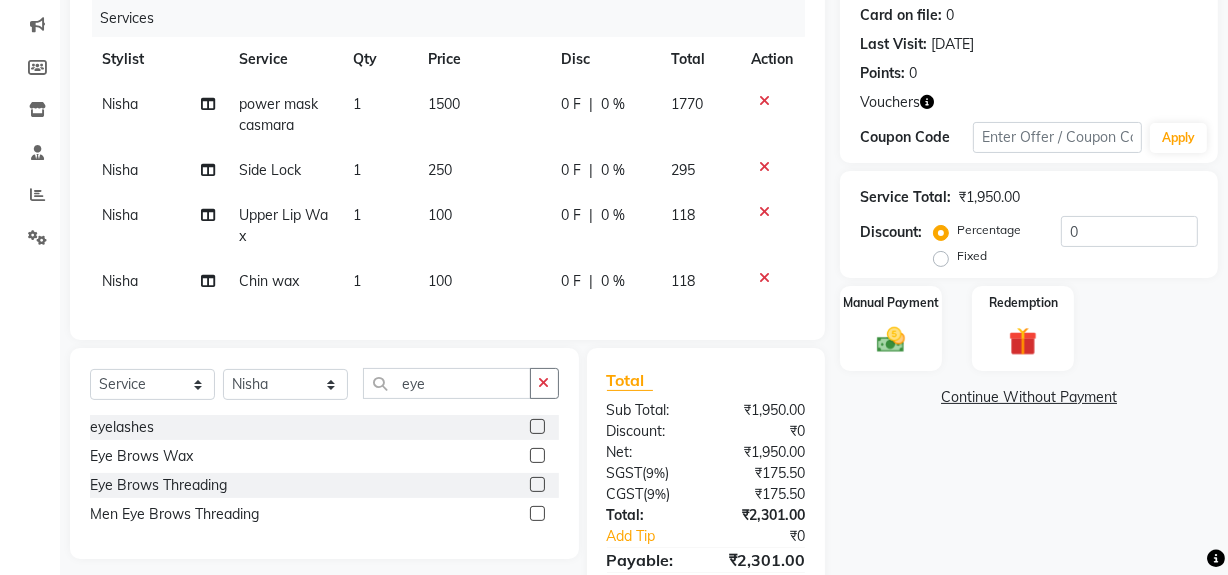 click at bounding box center [536, 485] 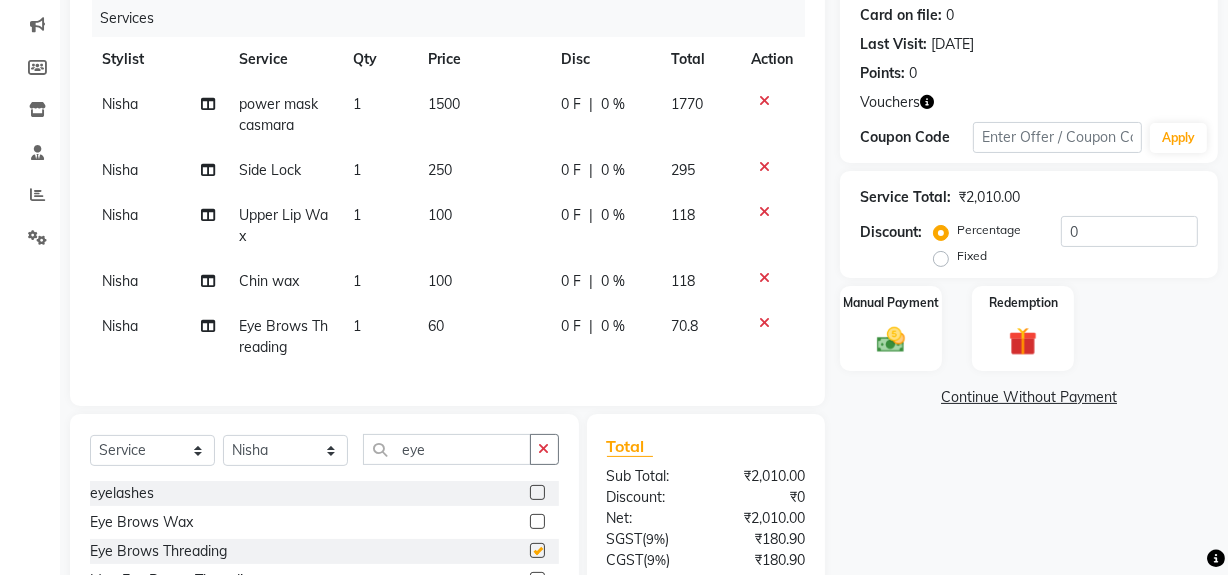checkbox on "false" 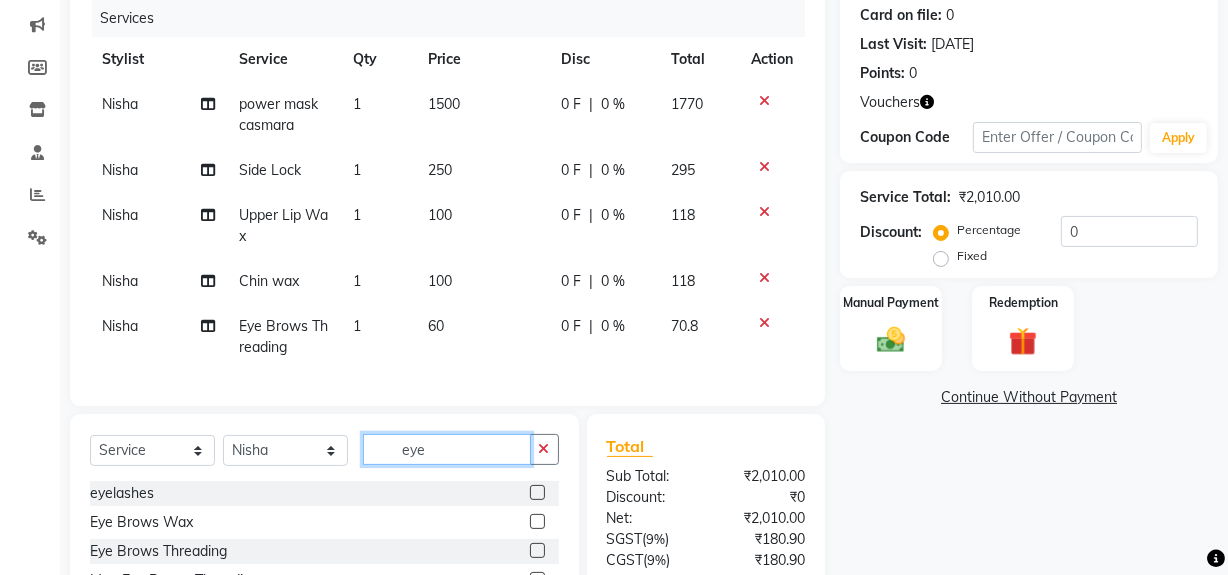 click on "eye" 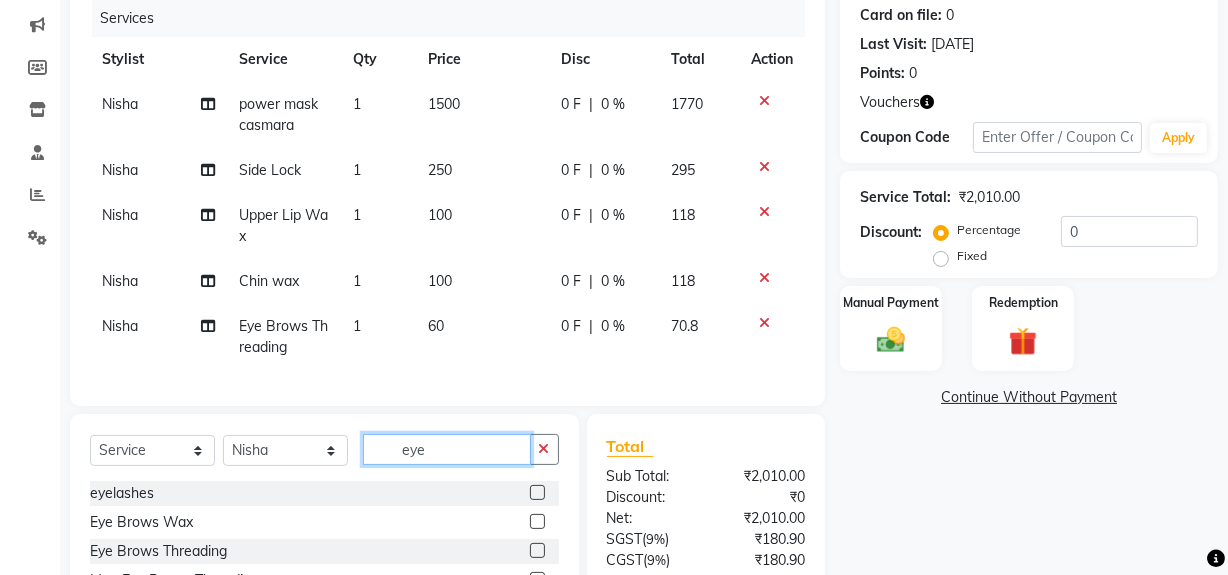 click on "eye" 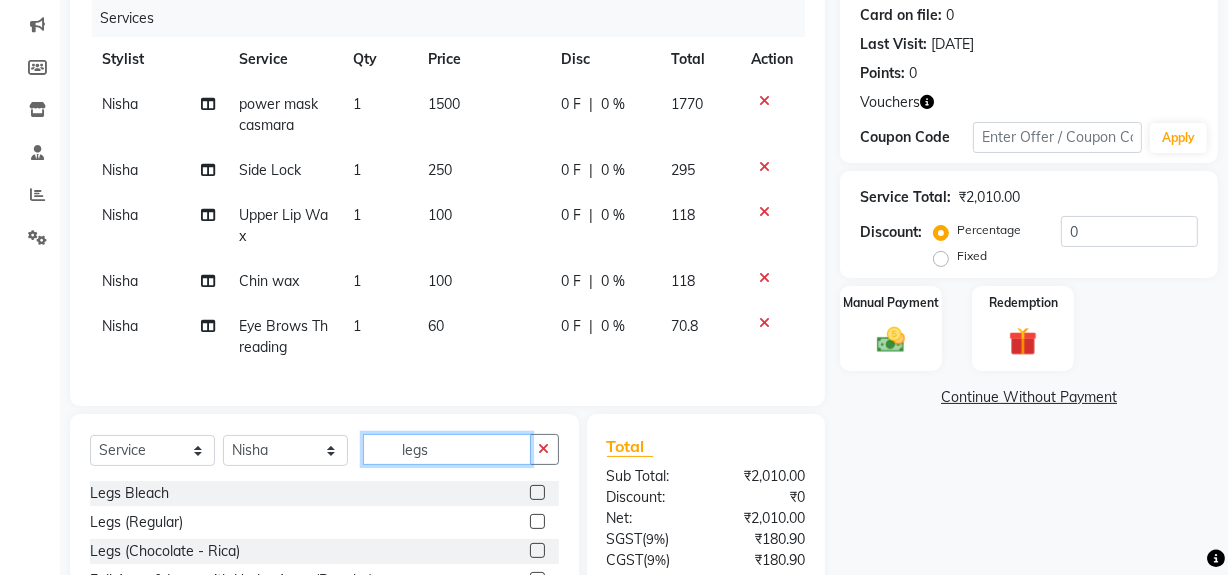 scroll, scrollTop: 425, scrollLeft: 0, axis: vertical 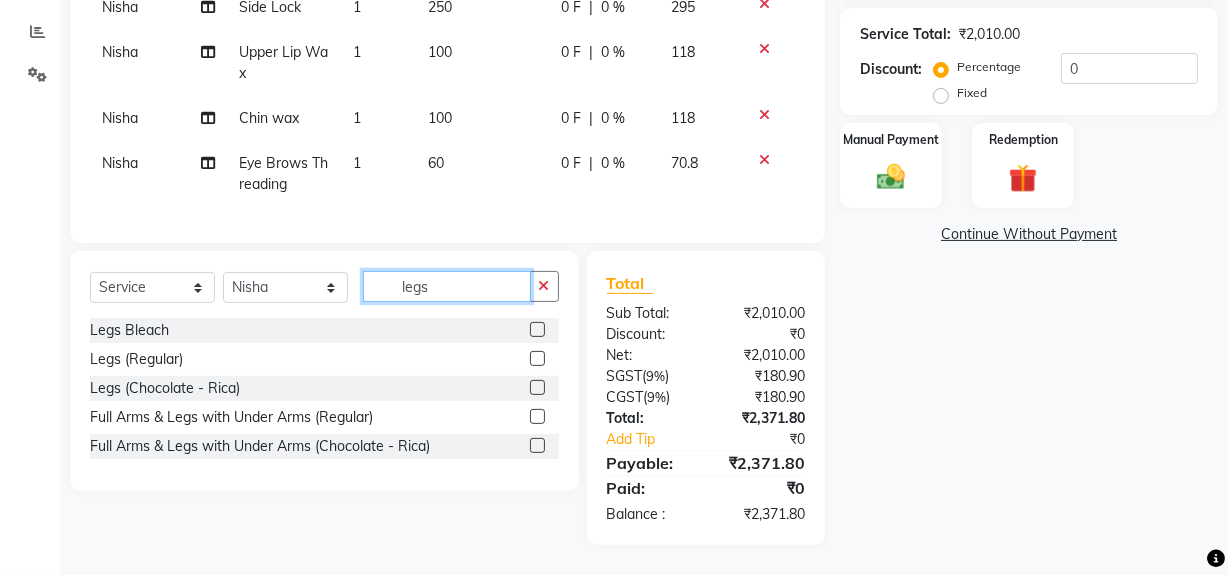 type on "legs" 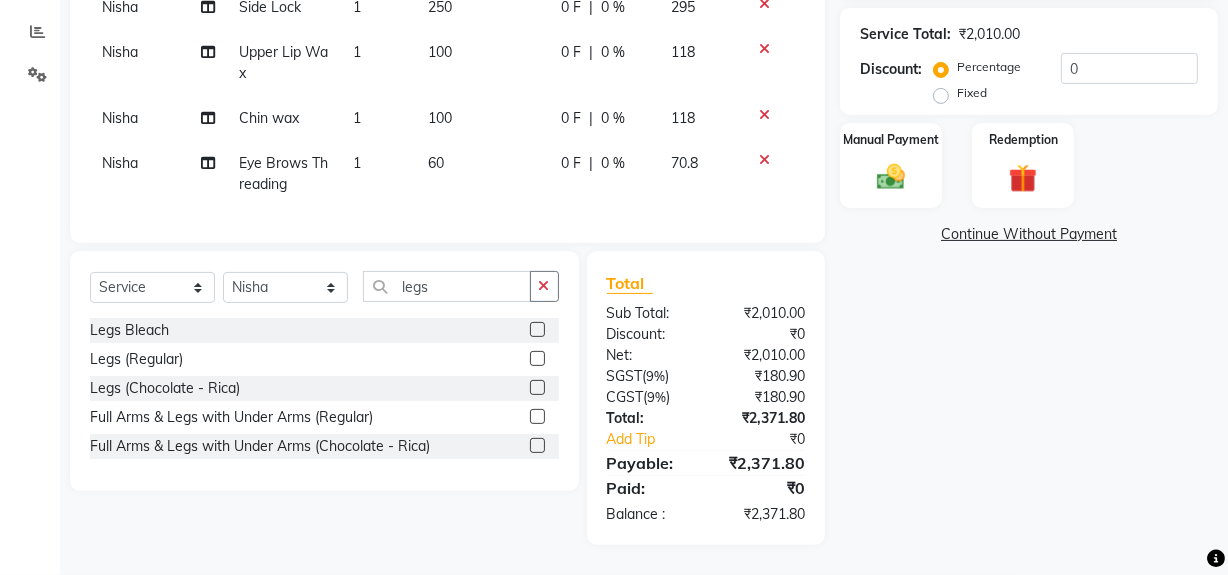 click 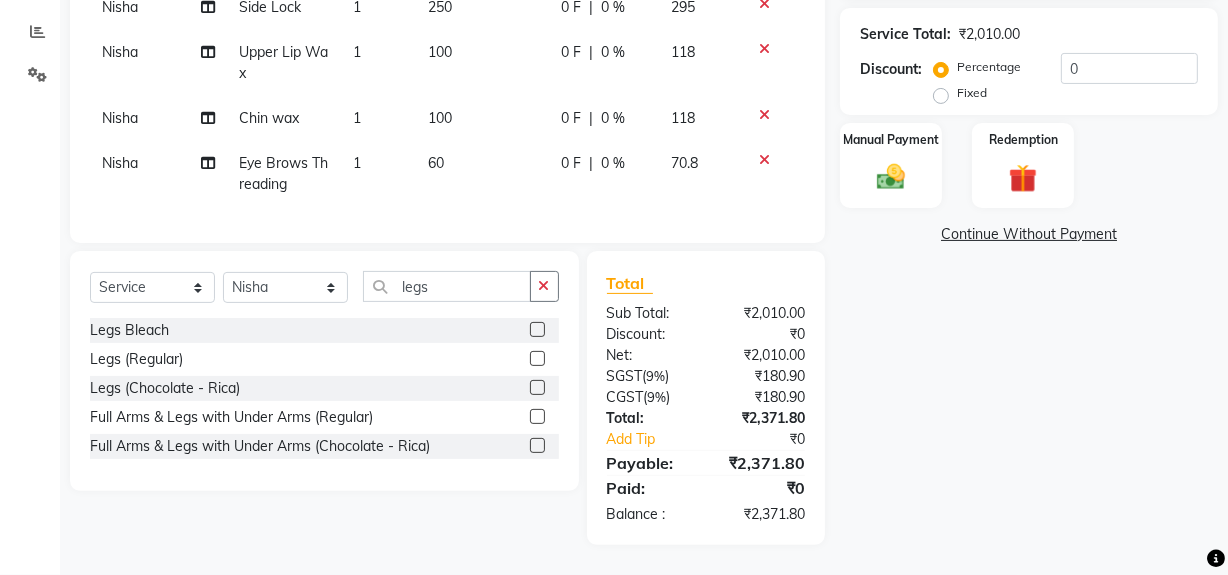 click at bounding box center [536, 446] 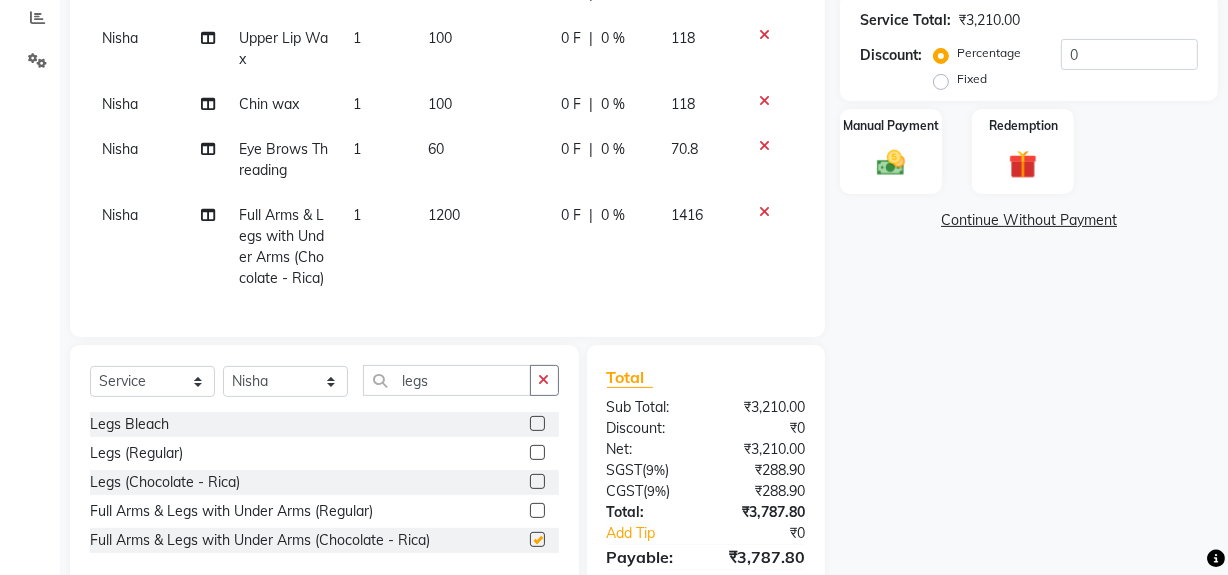 checkbox on "false" 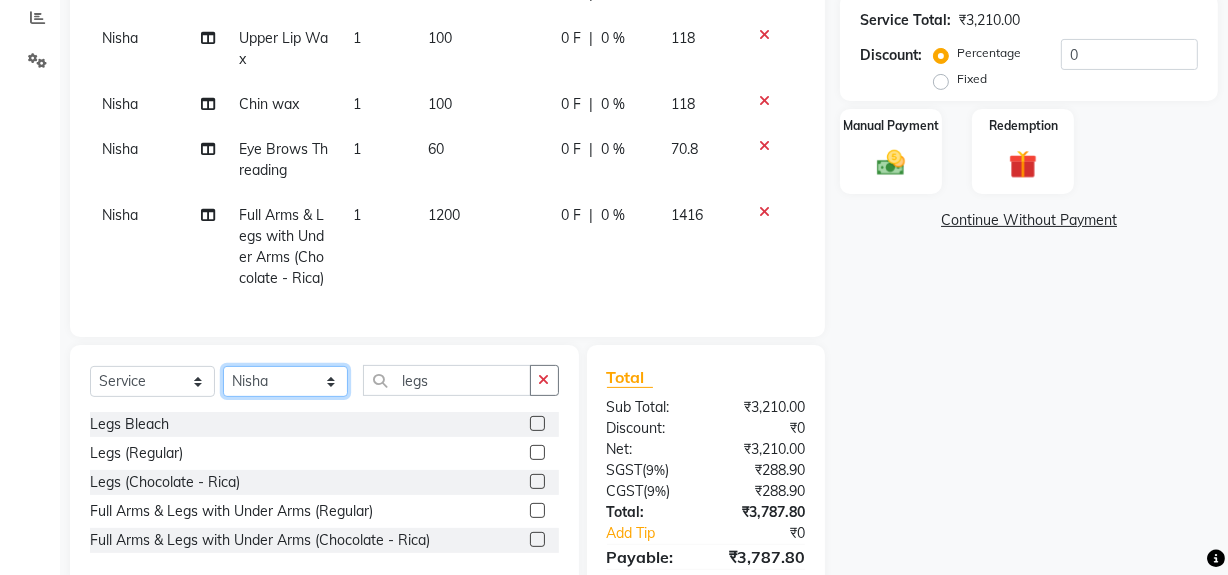 click on "Select Stylist Abdul Ahmed Arif Harun House Sale Jyoti Nisha Rehaan Ujjwal Umesh Veer vikram mehta Vishal" 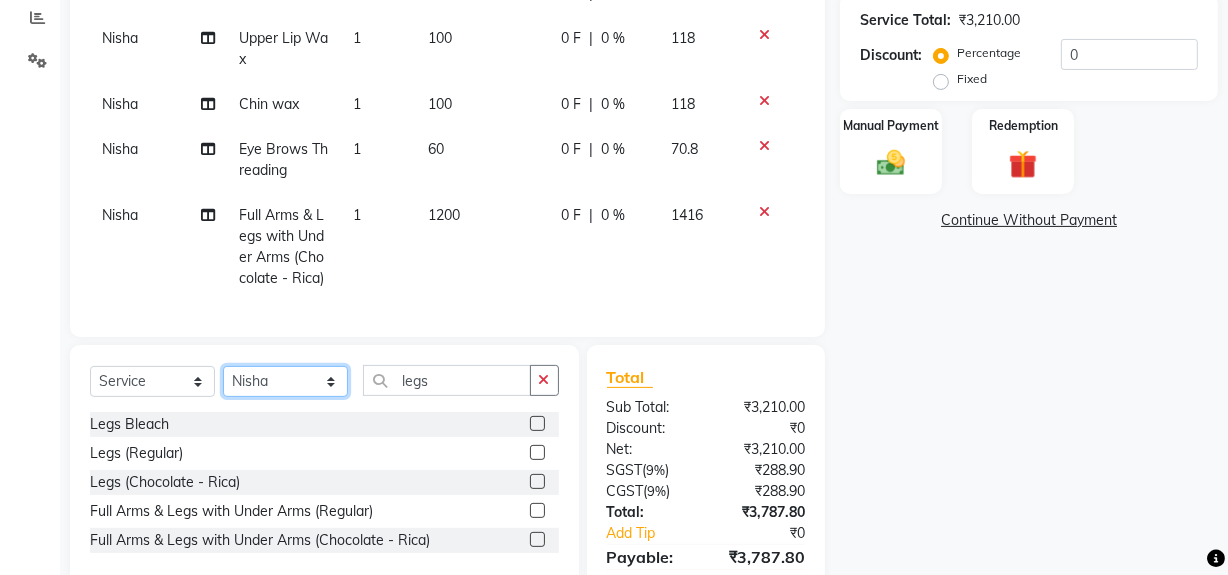 select on "83149" 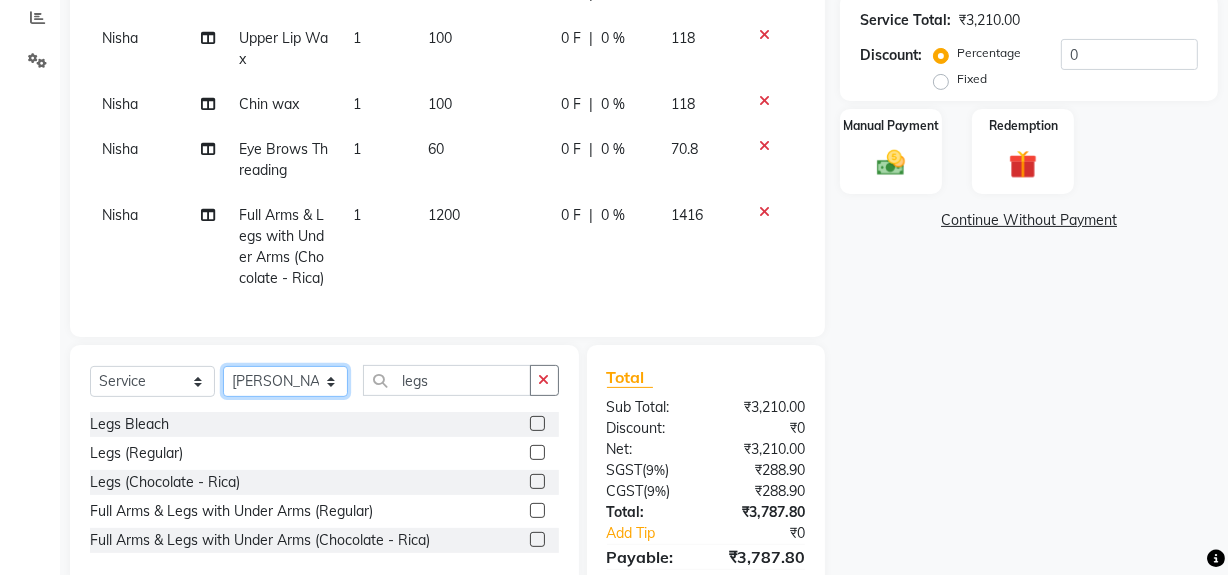 click on "Select Stylist Abdul Ahmed Arif Harun House Sale Jyoti Nisha Rehaan Ujjwal Umesh Veer vikram mehta Vishal" 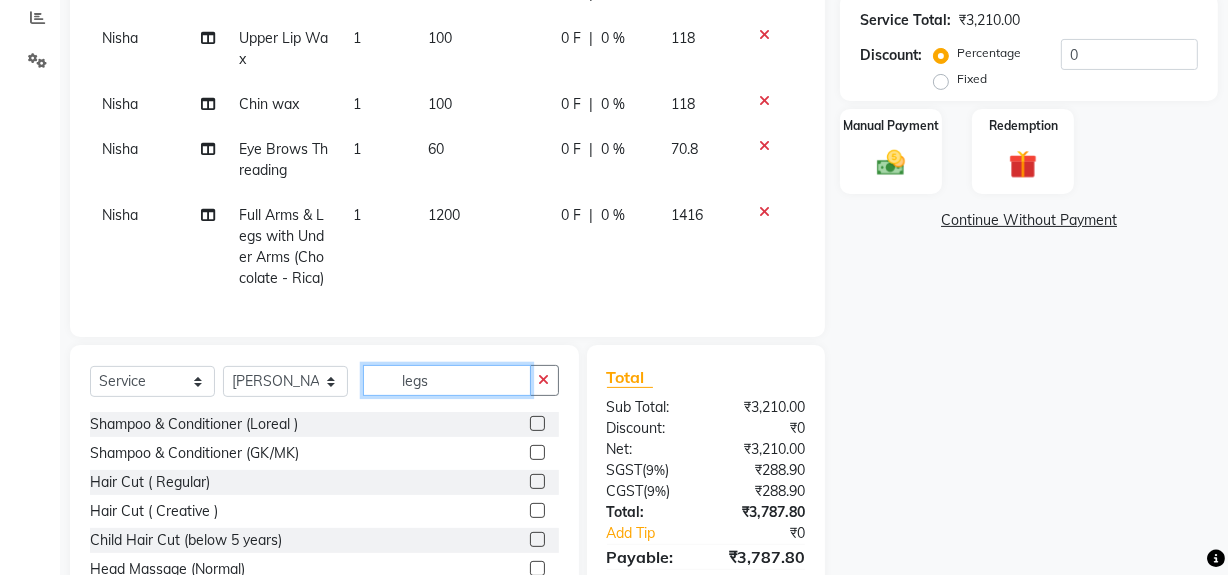 click on "legs" 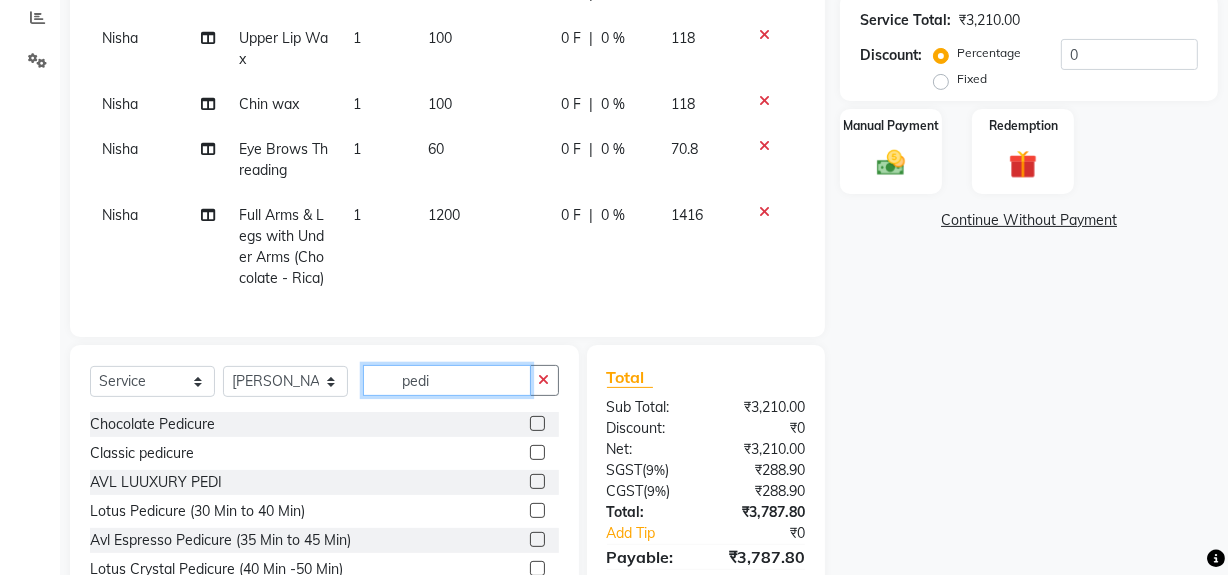 scroll, scrollTop: 526, scrollLeft: 0, axis: vertical 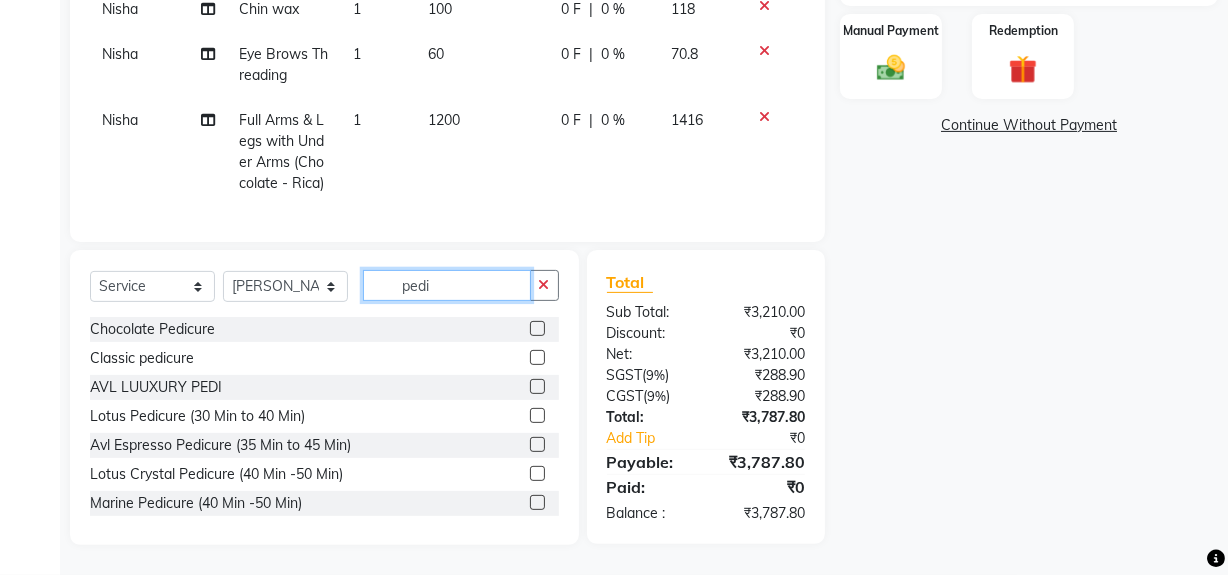 type on "pedi" 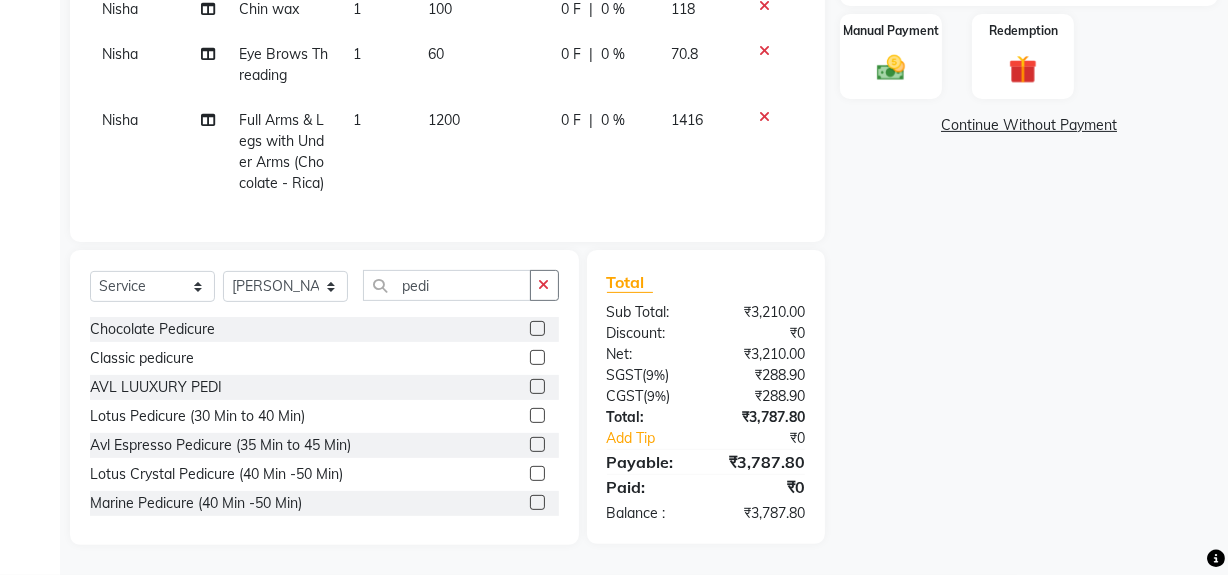 click 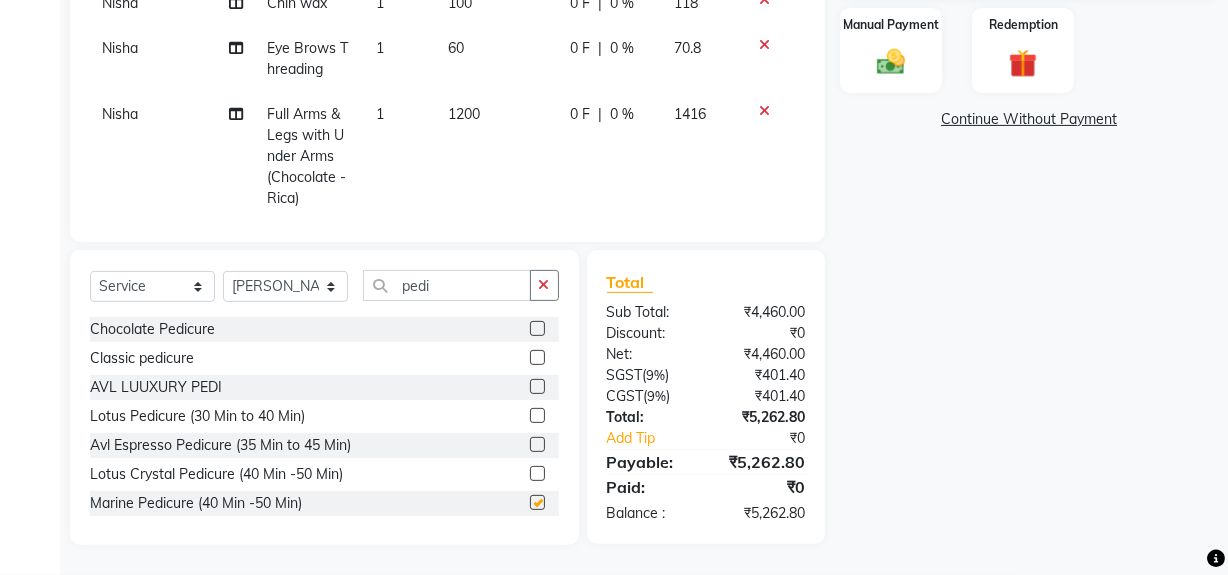 checkbox on "false" 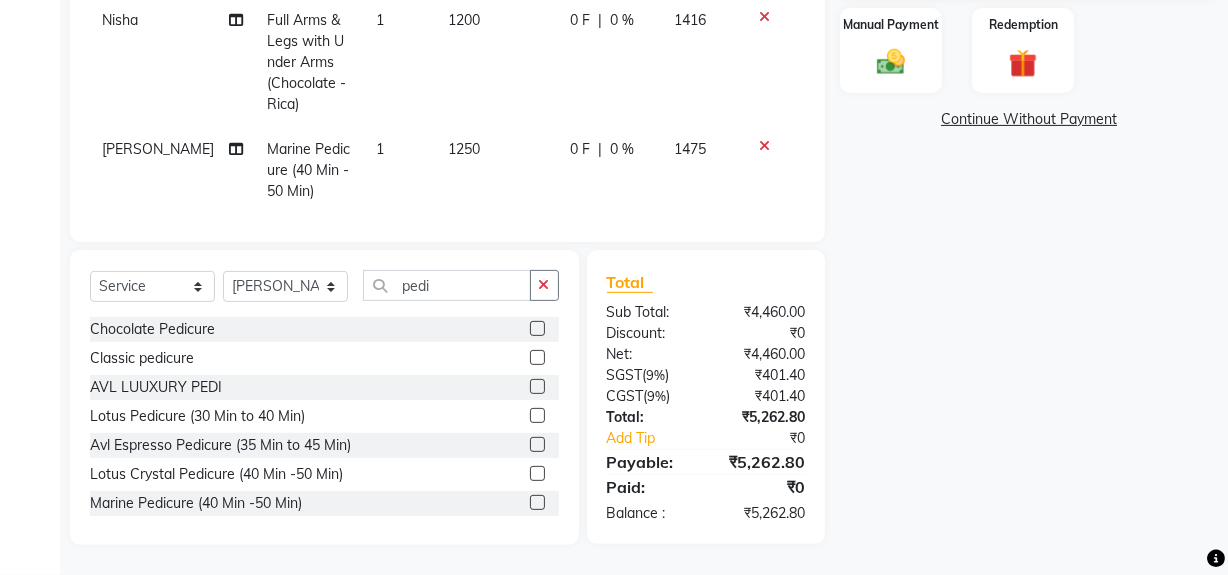 click on "1250" 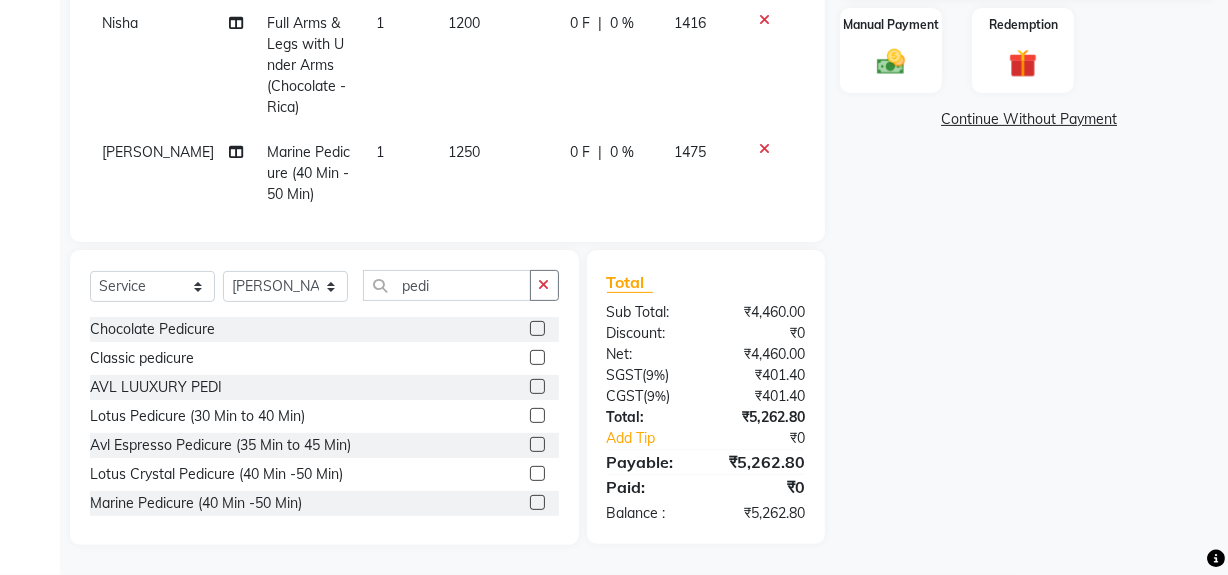 select on "83149" 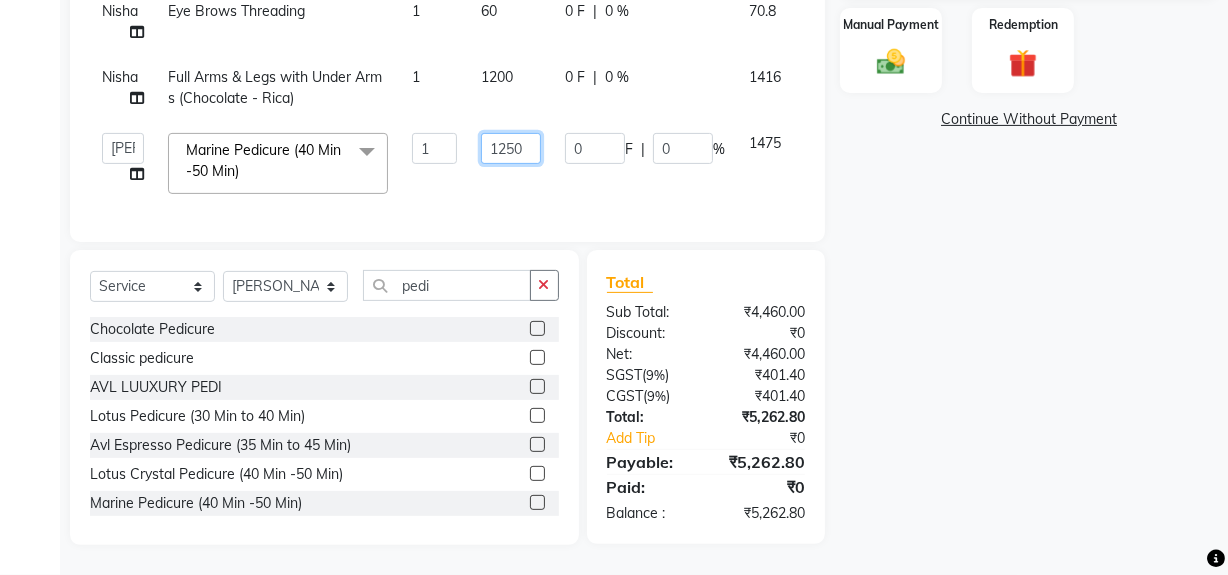 click on "1250" 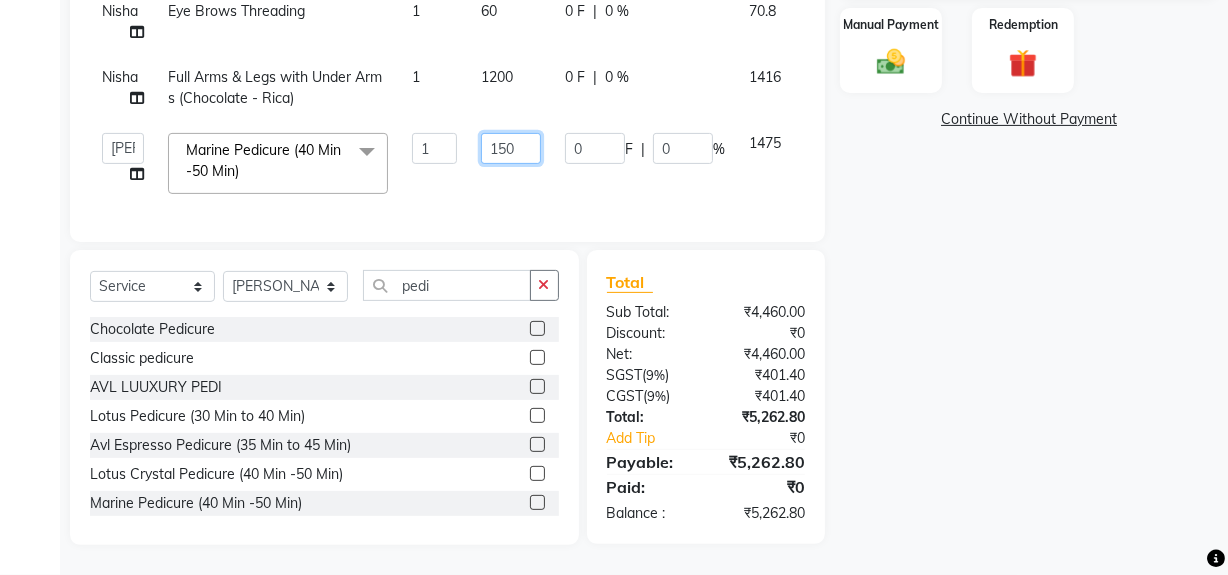 type on "1850" 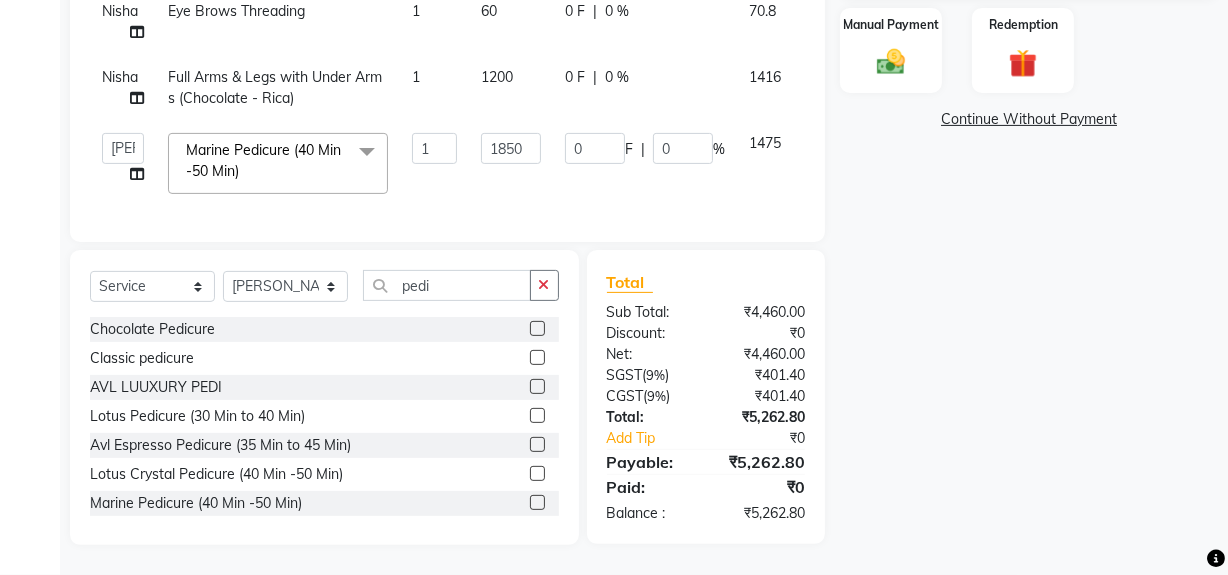 click on "Name: Rashmi Nakra Membership:  No Active Membership  Total Visits:  28 Card on file:  0 Last Visit:   30-06-2025 Points:   0  Vouchers Coupon Code Apply Service Total:  ₹4,460.00  Discount:  Percentage   Fixed  0 Manual Payment Redemption  Continue Without Payment" 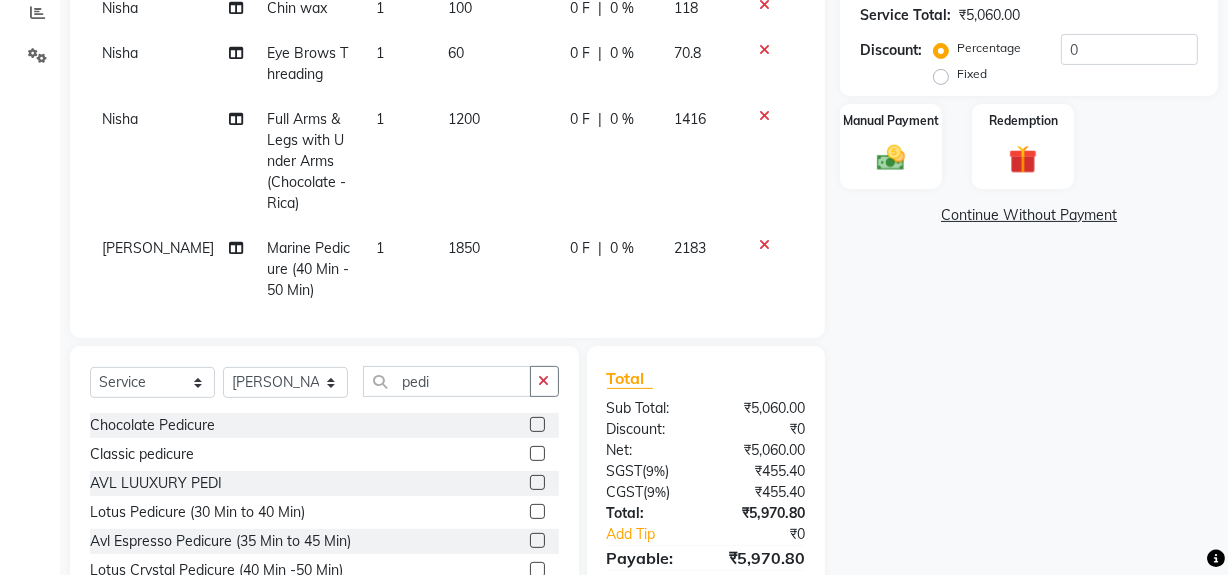 scroll, scrollTop: 422, scrollLeft: 0, axis: vertical 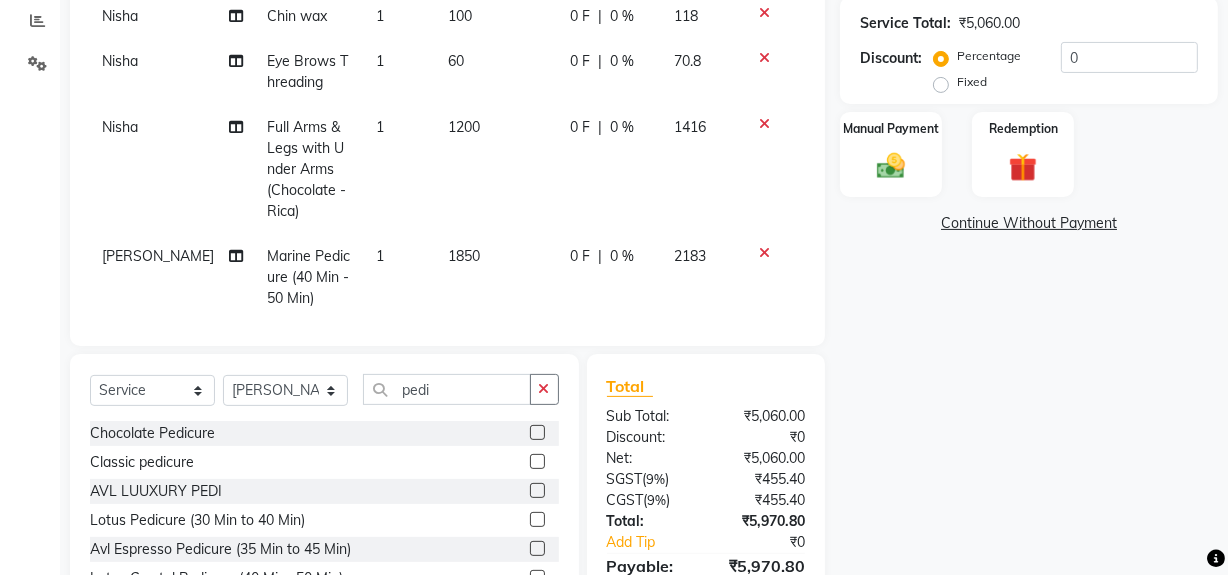 drag, startPoint x: 888, startPoint y: 135, endPoint x: 970, endPoint y: 191, distance: 99.29753 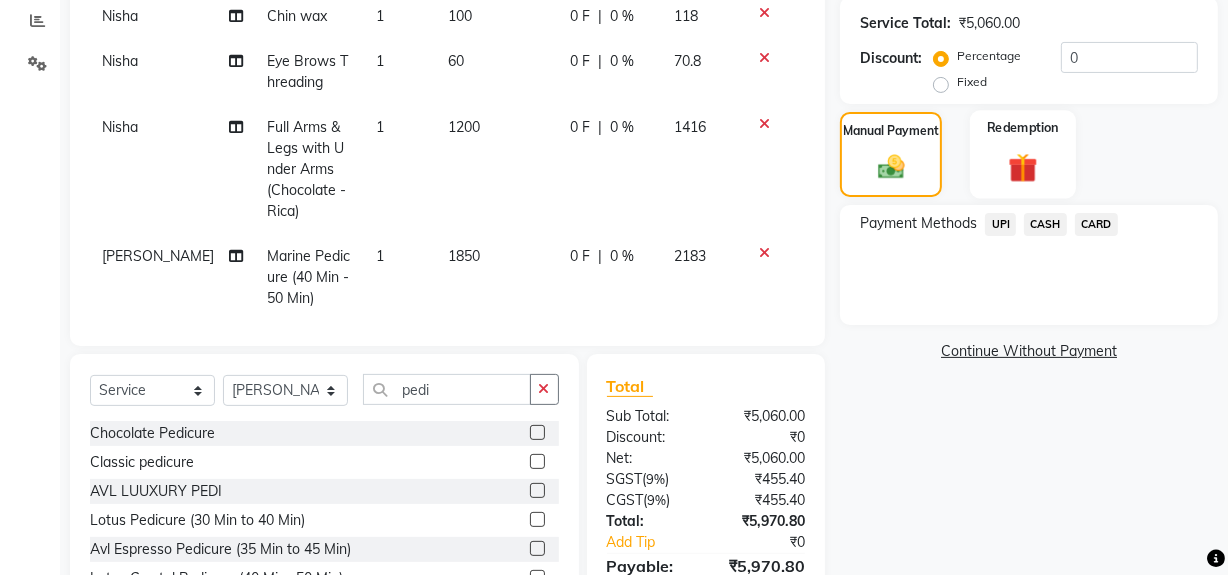 drag, startPoint x: 1030, startPoint y: 146, endPoint x: 1050, endPoint y: 196, distance: 53.851646 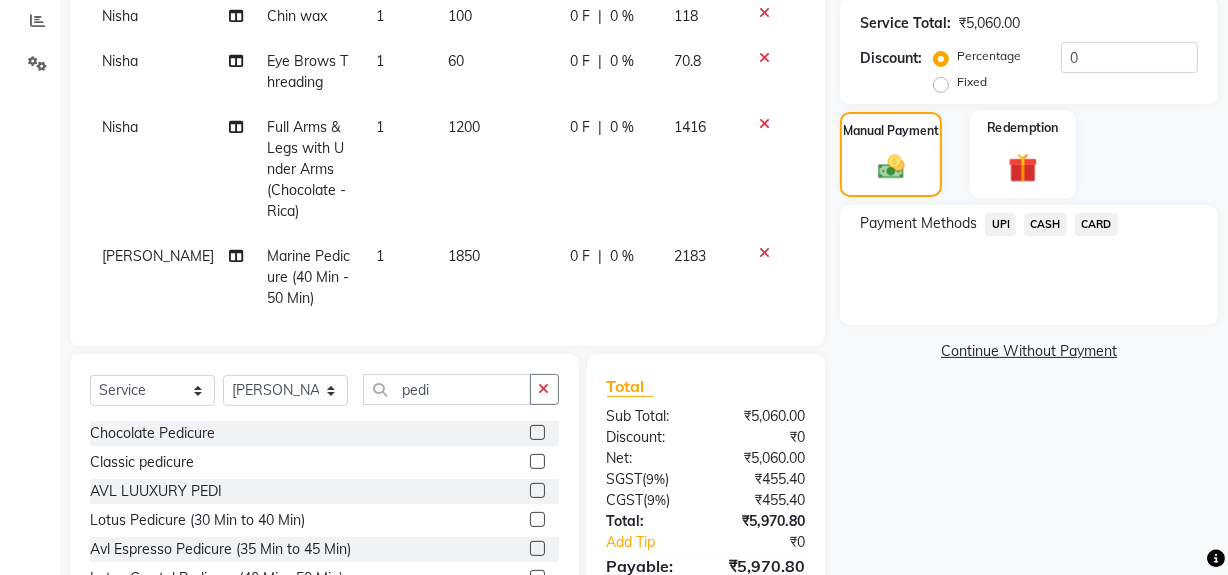 click on "Redemption" 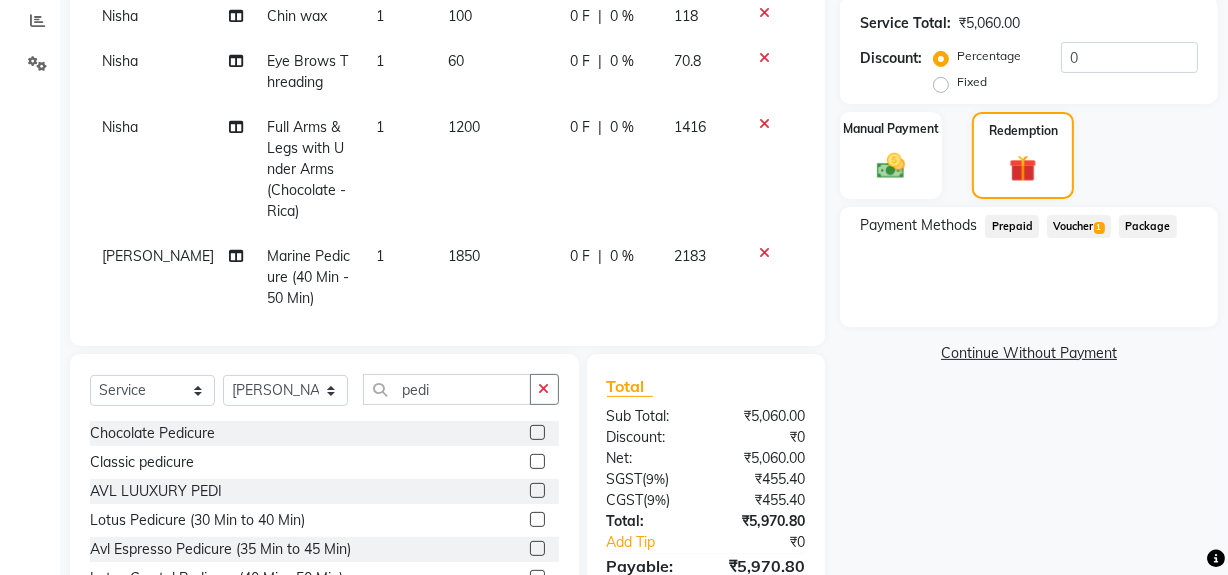click on "Voucher  1" 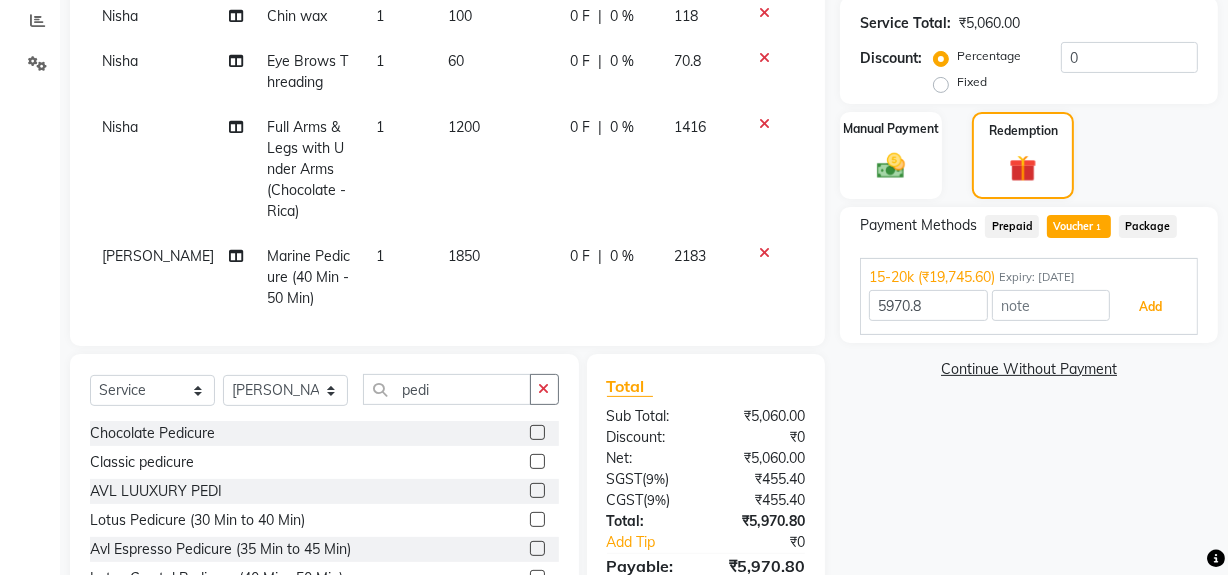 drag, startPoint x: 1151, startPoint y: 312, endPoint x: 1204, endPoint y: 316, distance: 53.15073 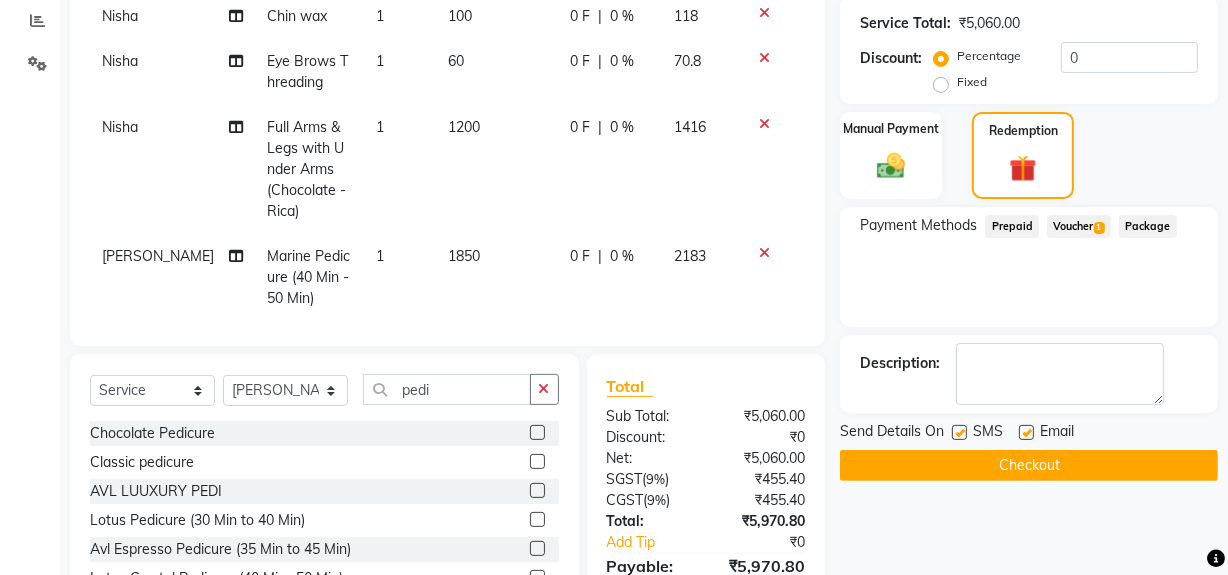 scroll, scrollTop: 567, scrollLeft: 0, axis: vertical 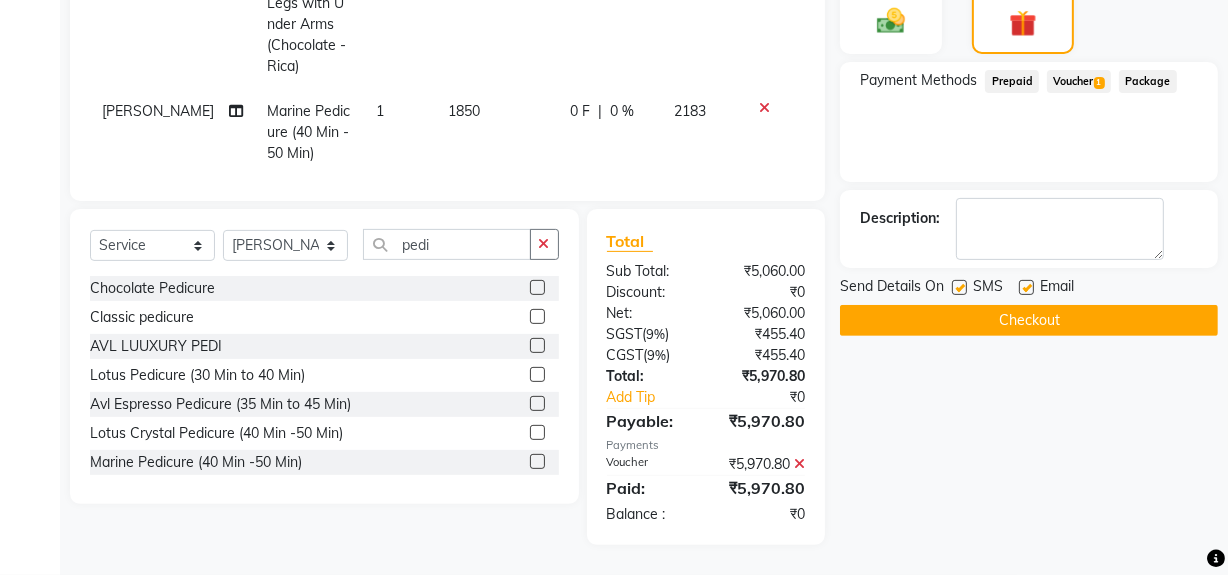 drag, startPoint x: 1023, startPoint y: 315, endPoint x: 1008, endPoint y: 318, distance: 15.297058 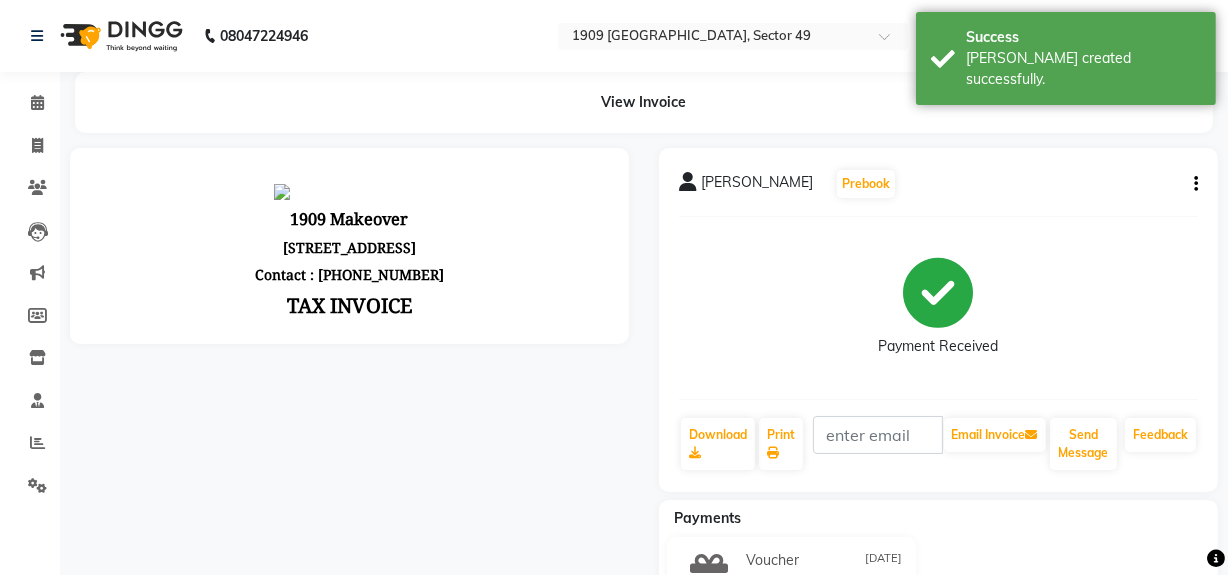 scroll, scrollTop: 0, scrollLeft: 0, axis: both 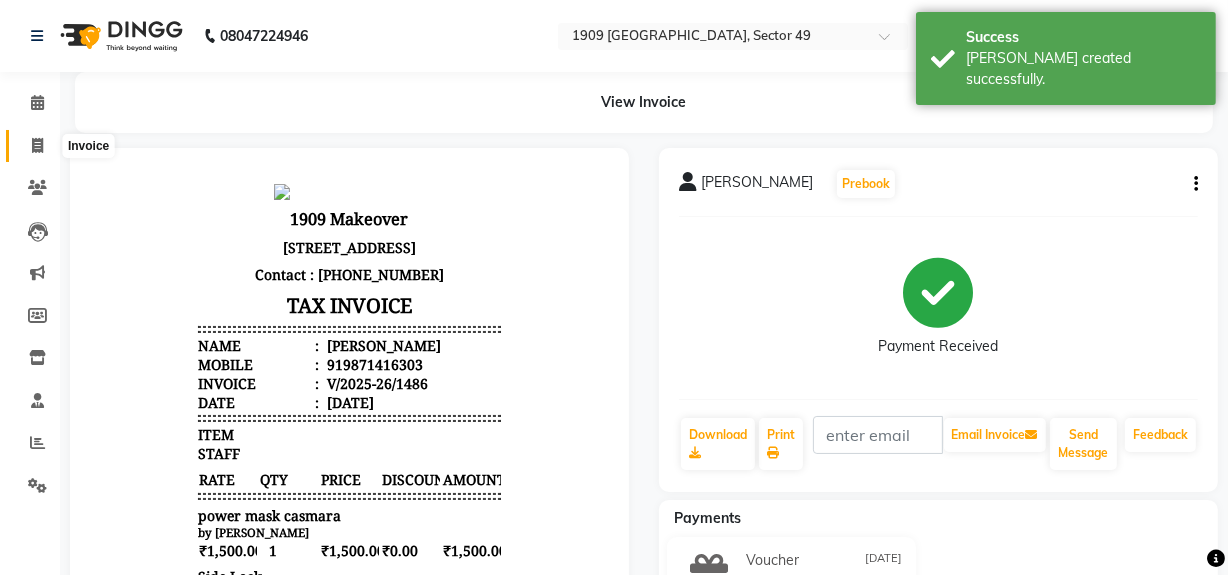 click 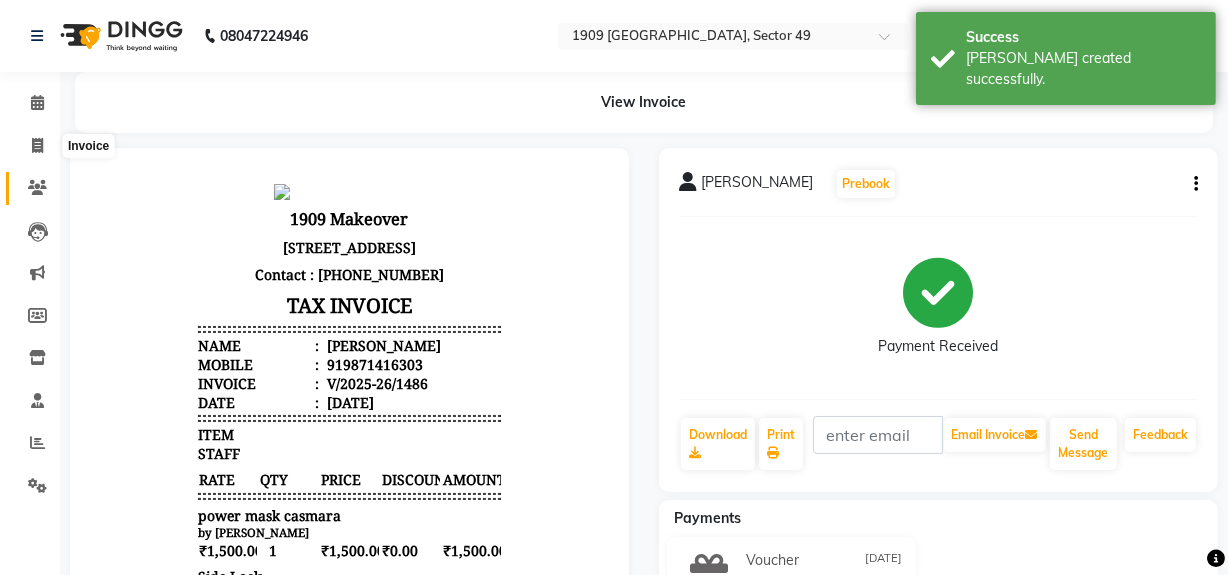 select on "6923" 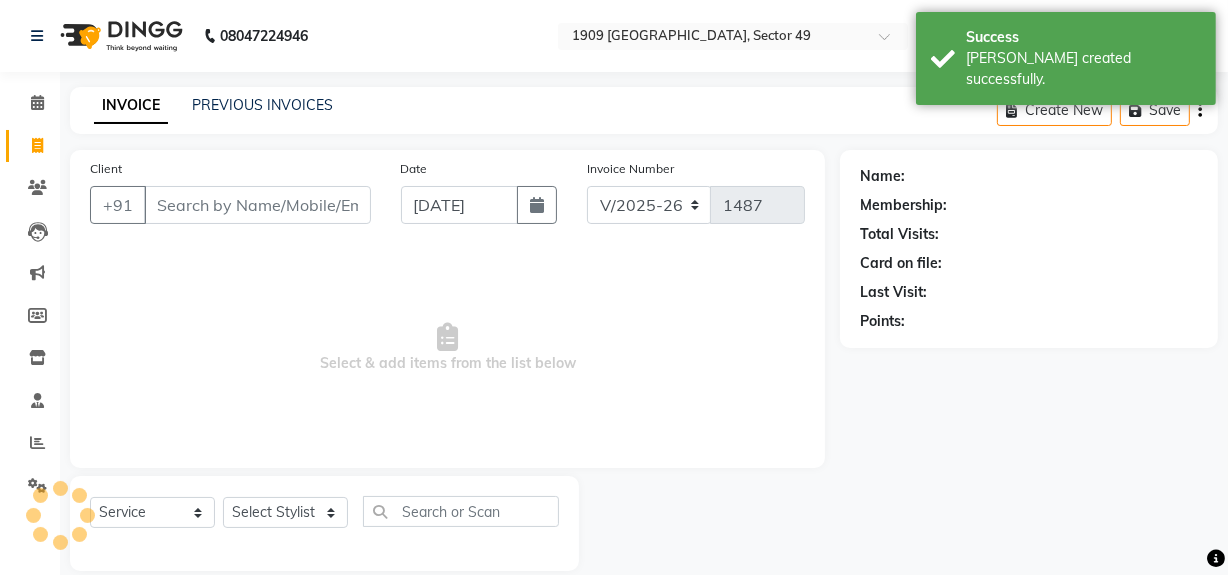 scroll, scrollTop: 26, scrollLeft: 0, axis: vertical 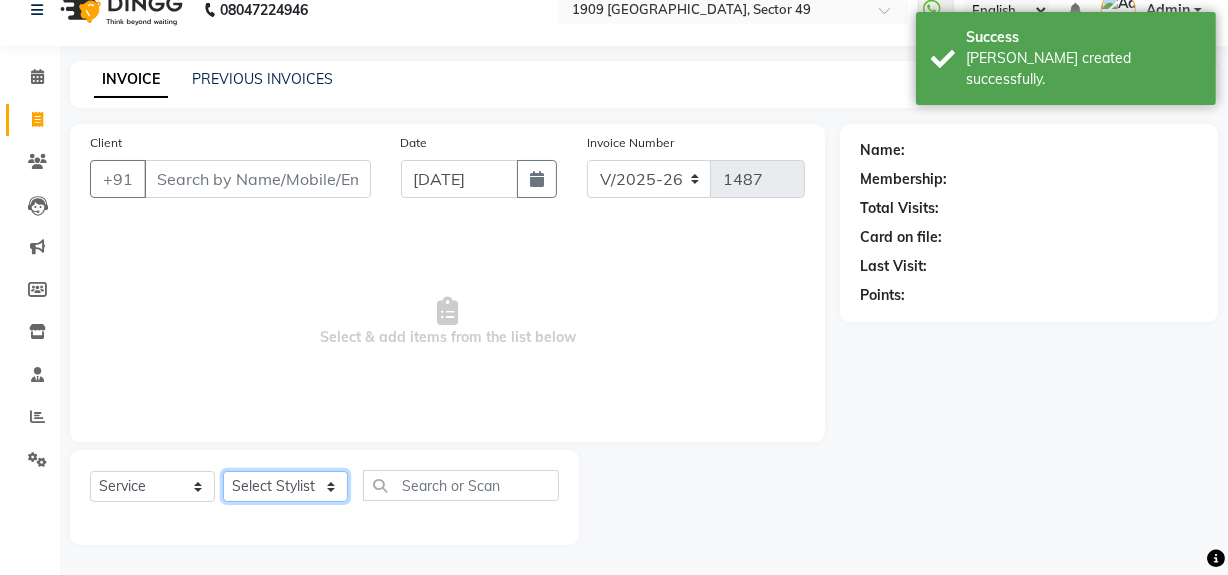click on "Select Stylist Abdul Ahmed Arif Harun House Sale Jyoti Nisha Rehaan Ujjwal Umesh Veer vikram mehta Vishal" 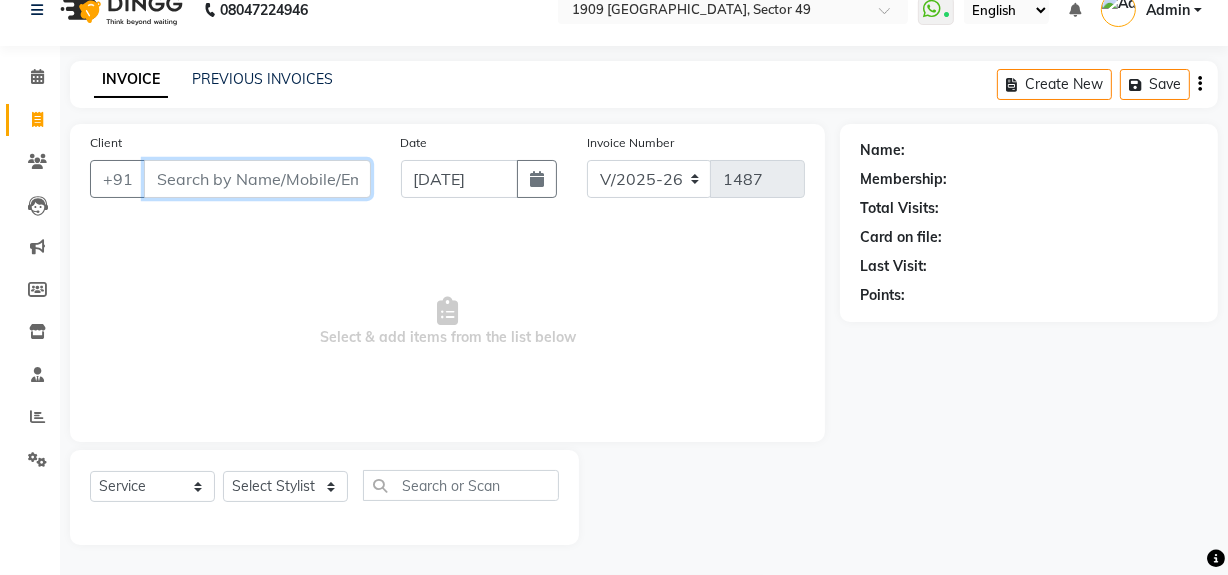 click on "Client" at bounding box center [257, 179] 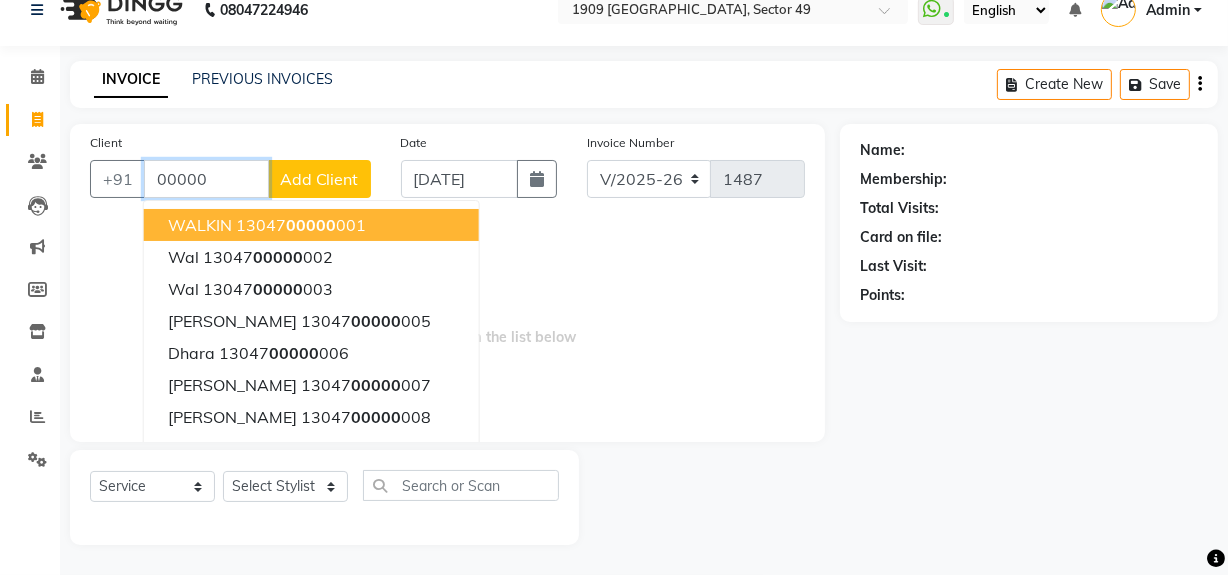 click on "WALKIN  13047 00000 001" at bounding box center [311, 225] 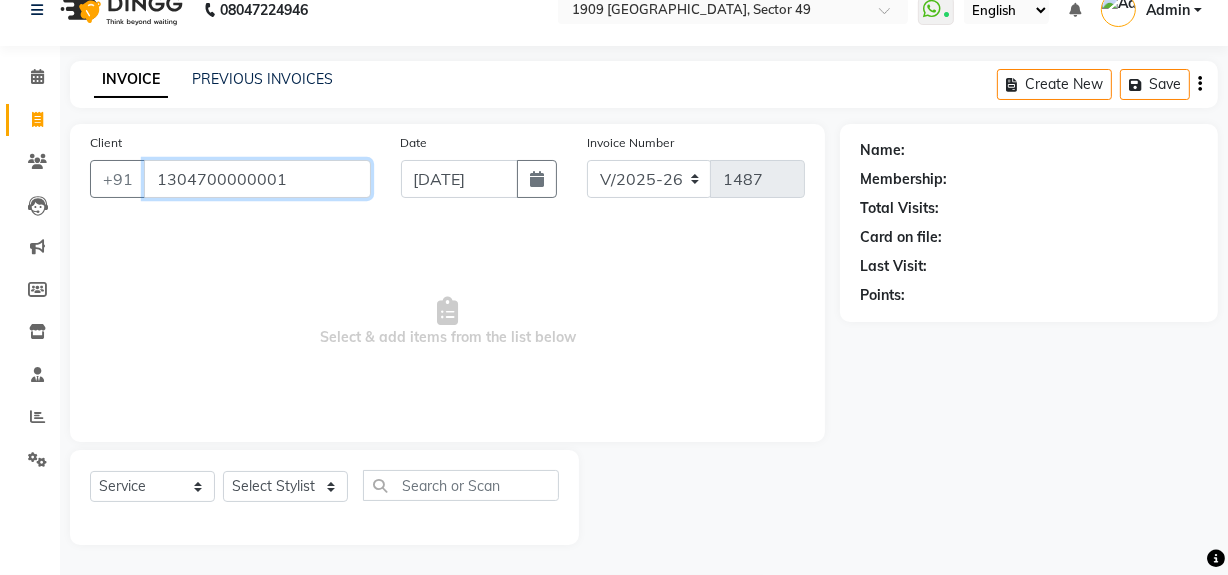 type on "1304700000001" 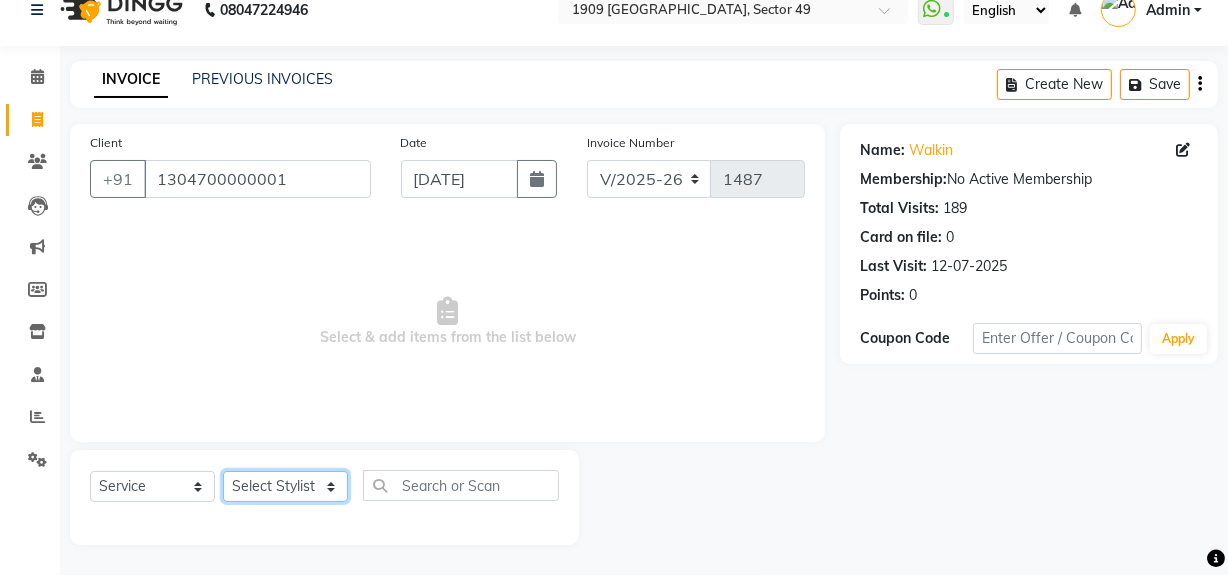 click on "Select Stylist Abdul Ahmed Arif Harun House Sale Jyoti Nisha Rehaan Ujjwal Umesh Veer vikram mehta Vishal" 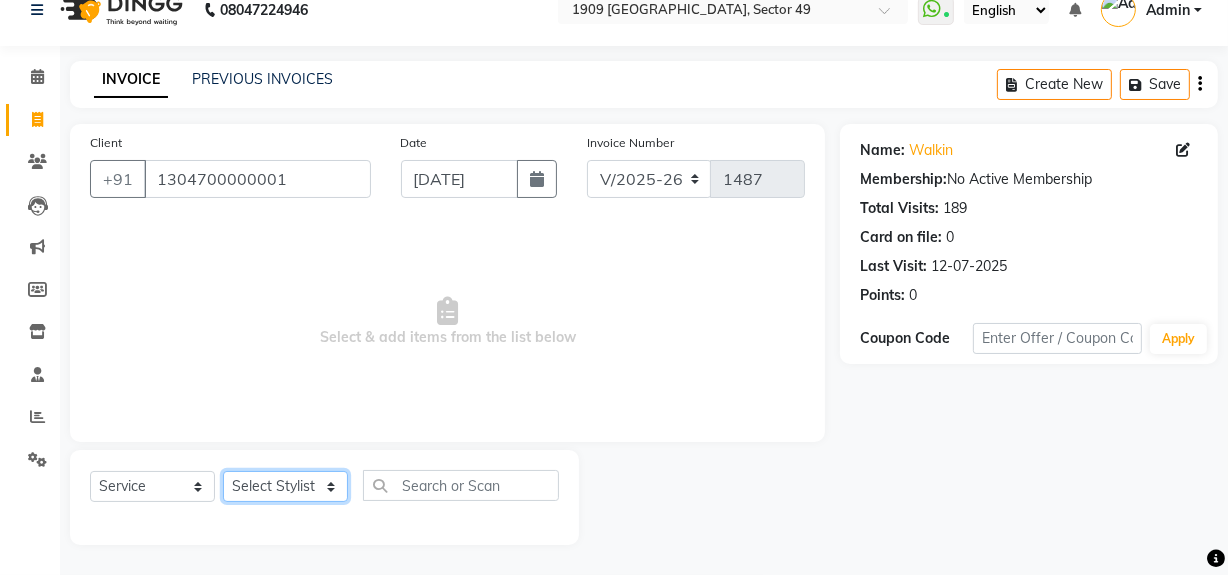 select on "79672" 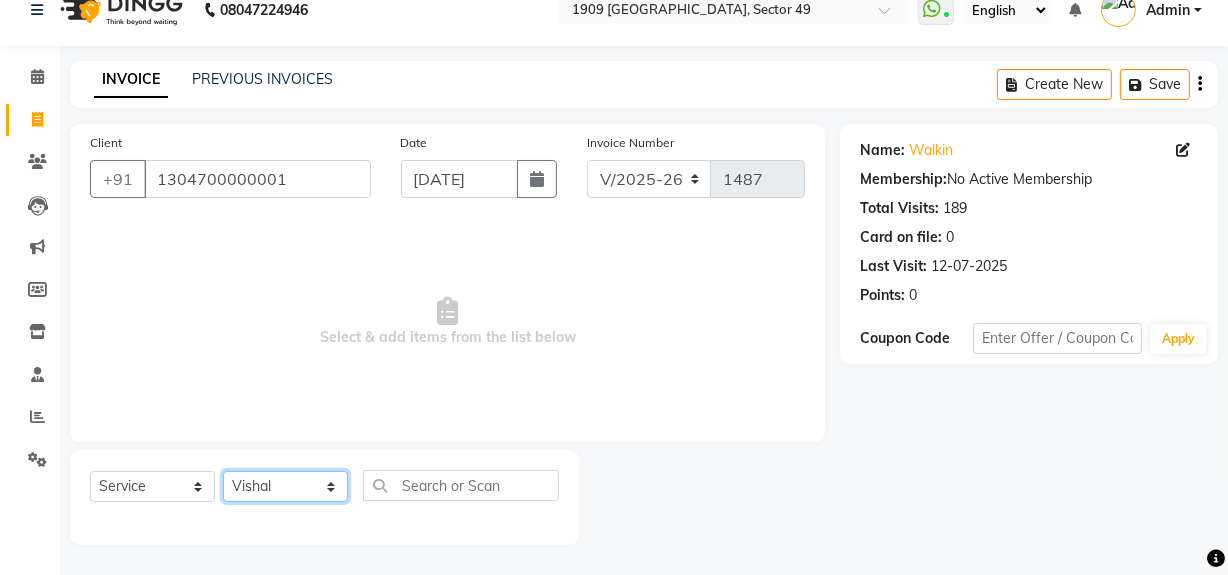 click on "Select Stylist Abdul Ahmed Arif Harun House Sale Jyoti Nisha Rehaan Ujjwal Umesh Veer vikram mehta Vishal" 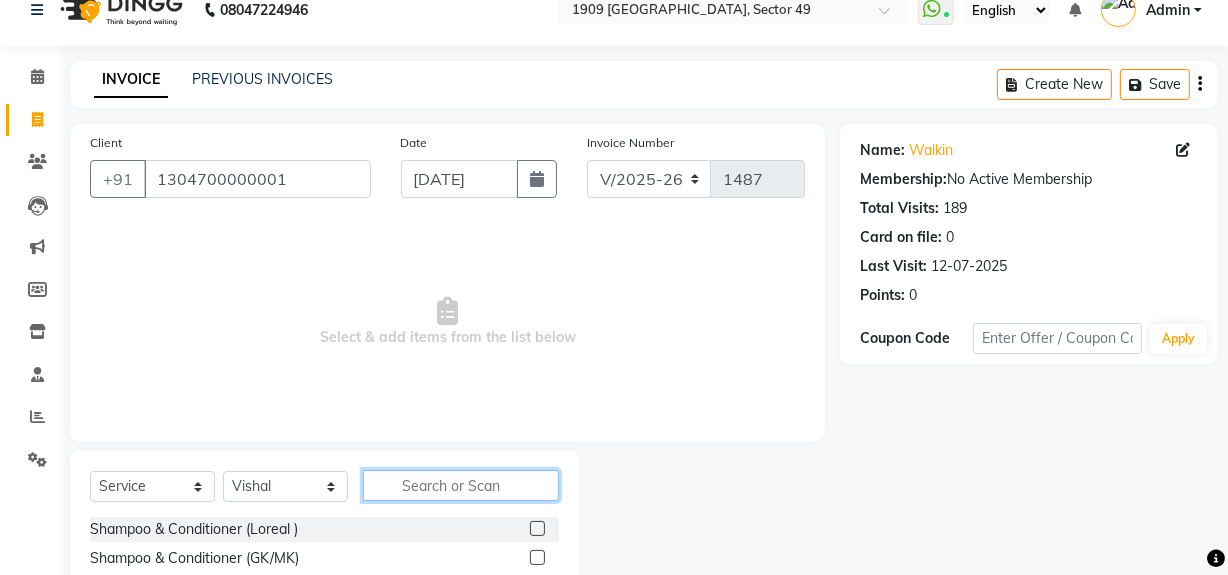 click 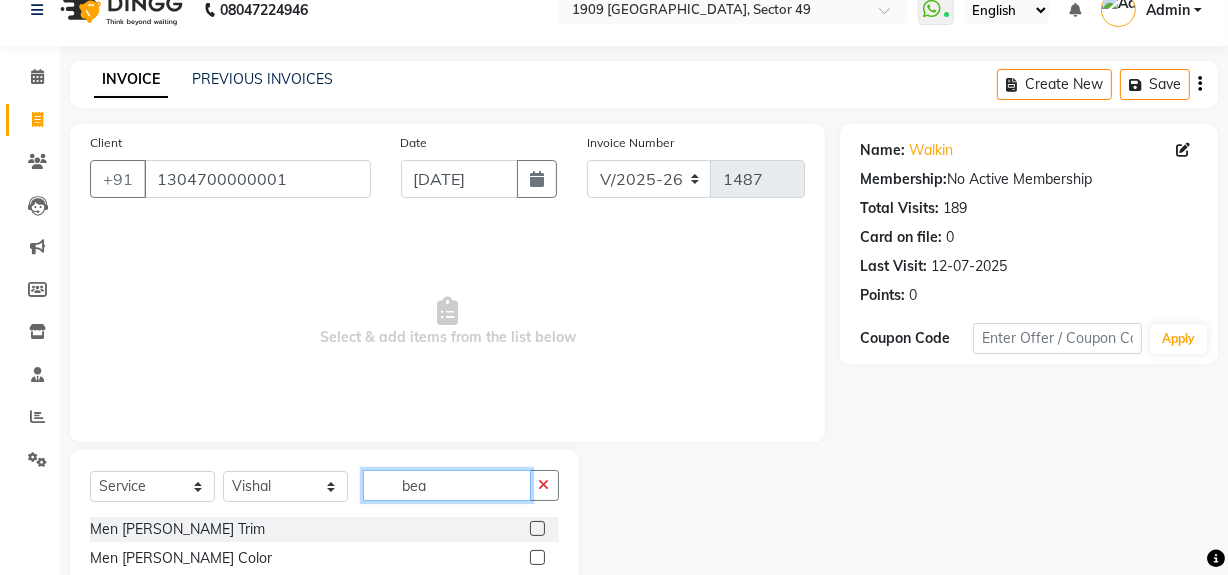 type on "bea" 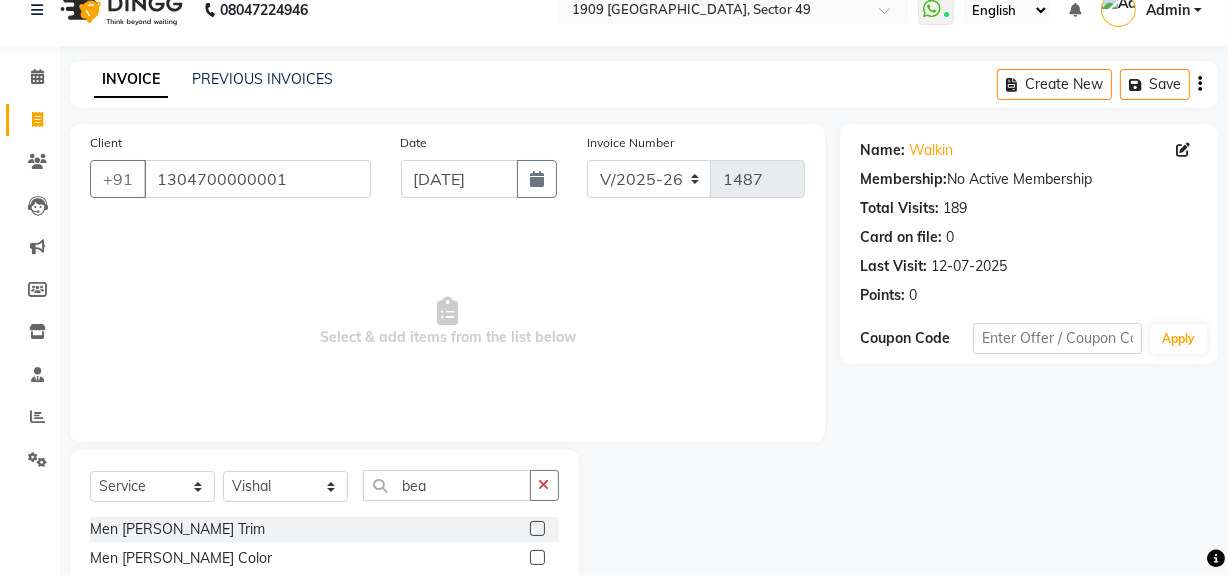 click 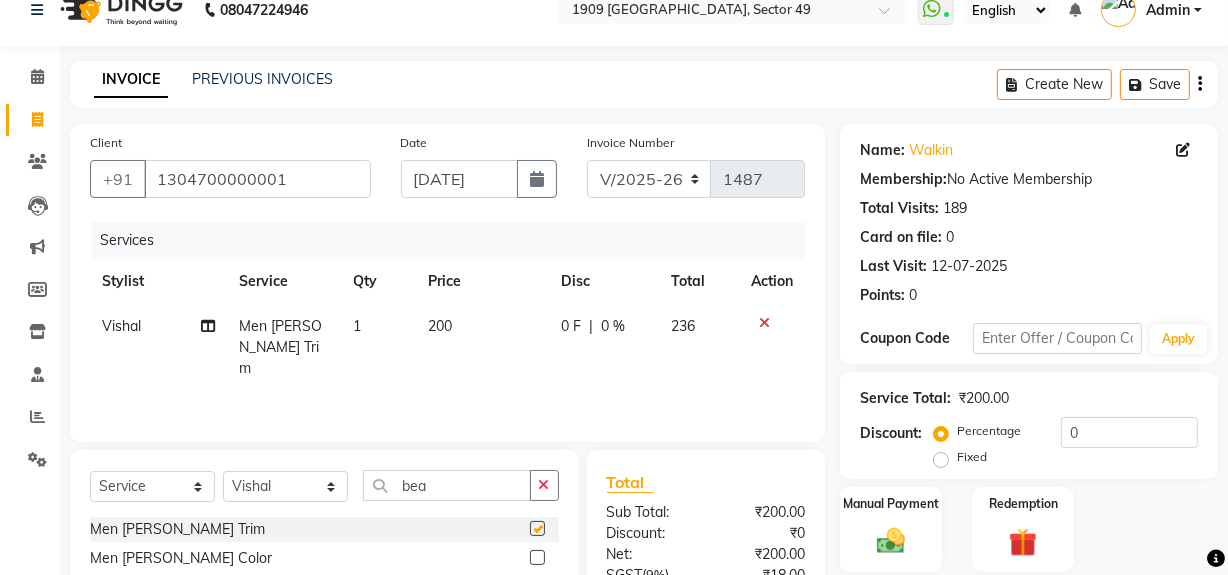 checkbox on "false" 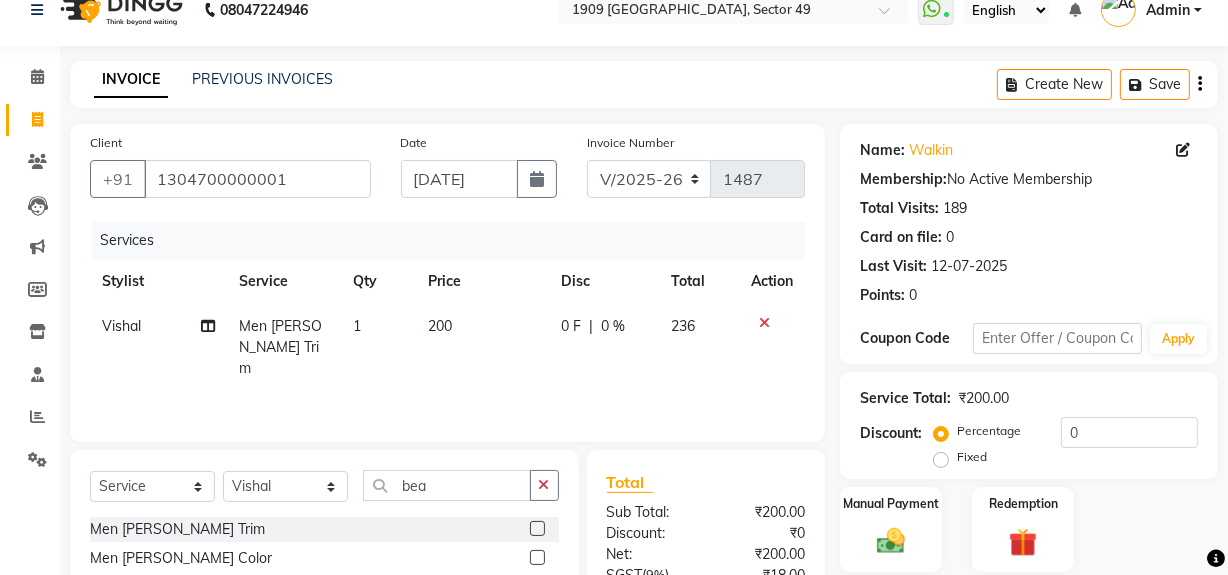 drag, startPoint x: 429, startPoint y: 329, endPoint x: 464, endPoint y: 349, distance: 40.311287 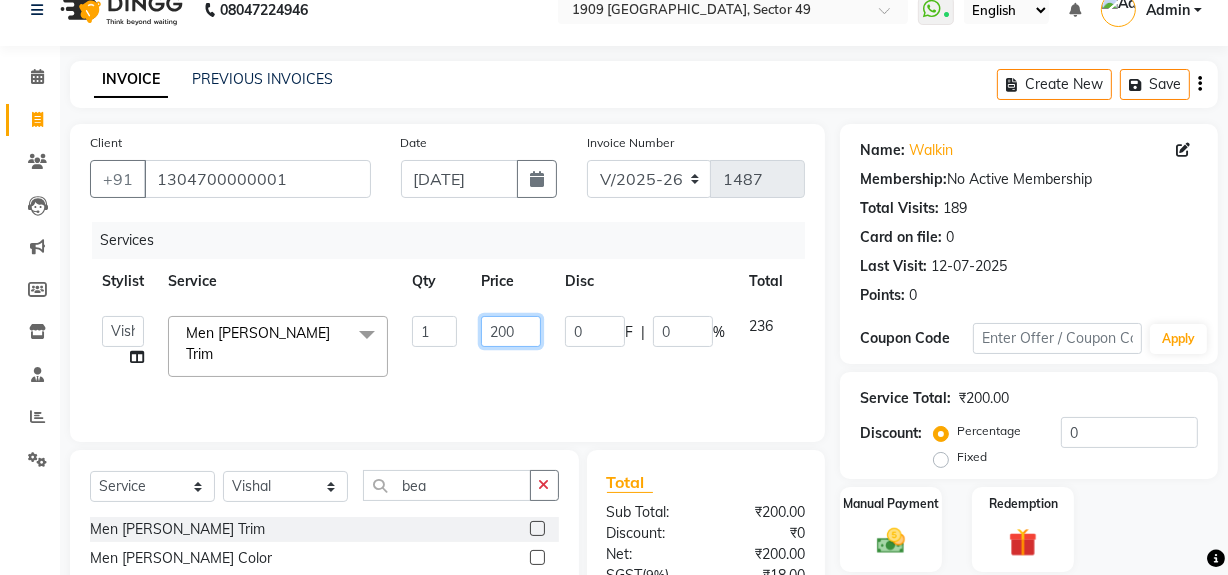 drag, startPoint x: 493, startPoint y: 325, endPoint x: 520, endPoint y: 325, distance: 27 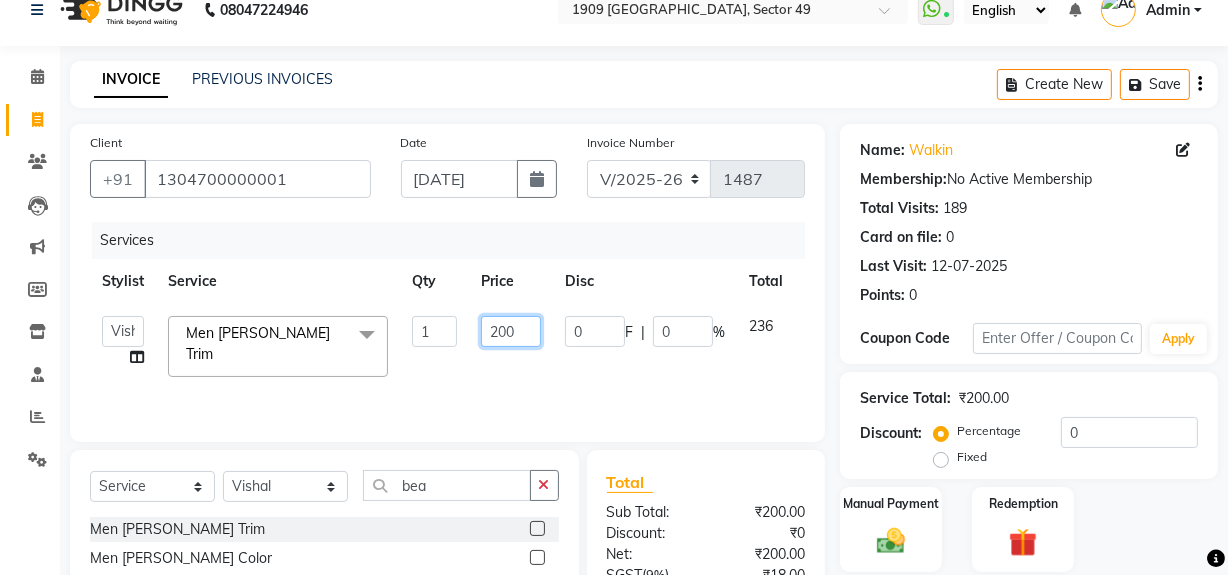 click on "200" 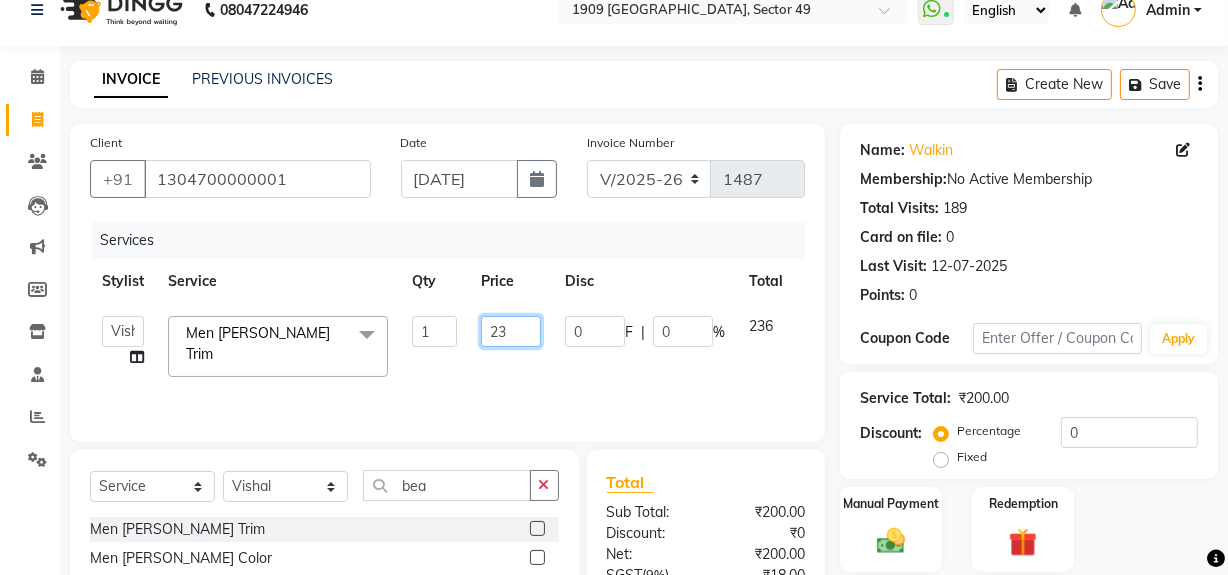 type on "236" 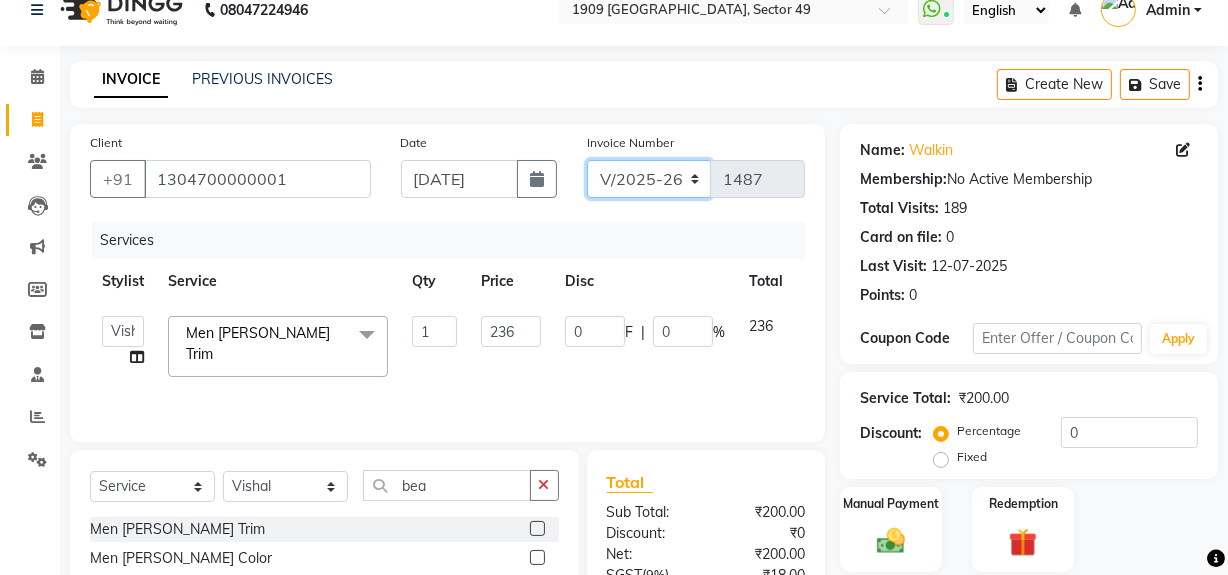 drag, startPoint x: 665, startPoint y: 175, endPoint x: 663, endPoint y: 195, distance: 20.09975 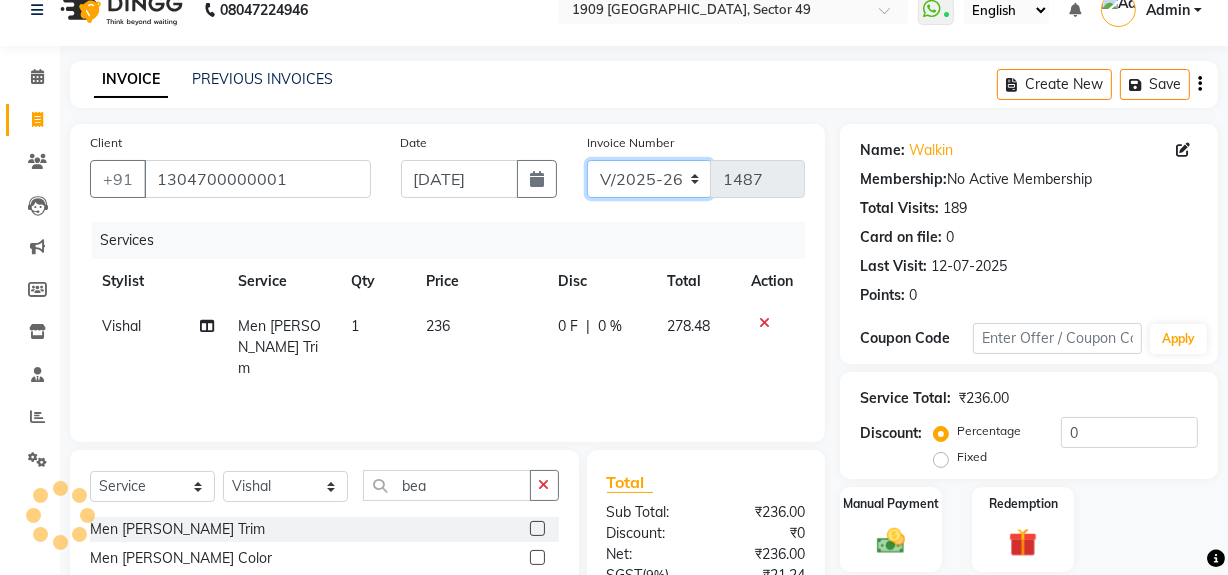 select on "6924" 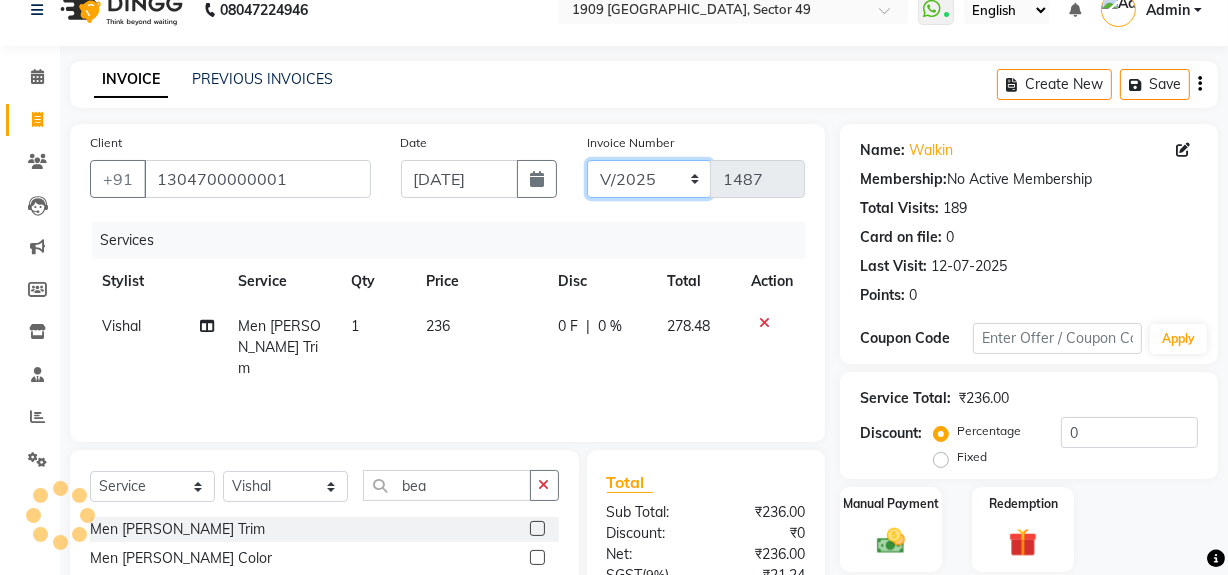 click on "V/2025 V/2025-26" 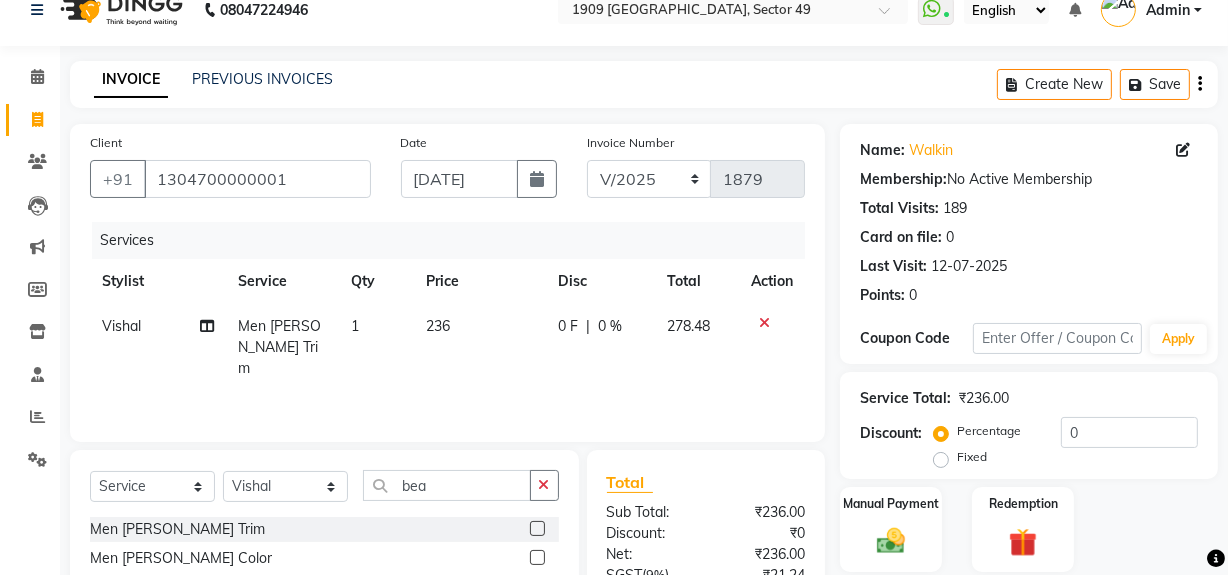 drag, startPoint x: 1200, startPoint y: 81, endPoint x: 1181, endPoint y: 110, distance: 34.669872 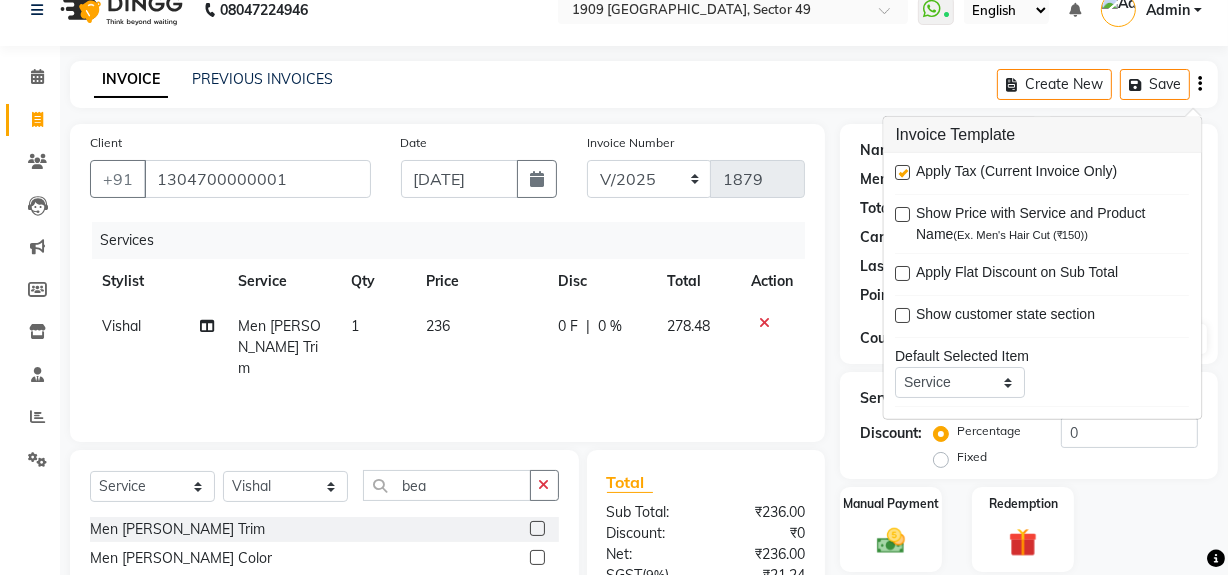 drag, startPoint x: 898, startPoint y: 170, endPoint x: 908, endPoint y: 176, distance: 11.661903 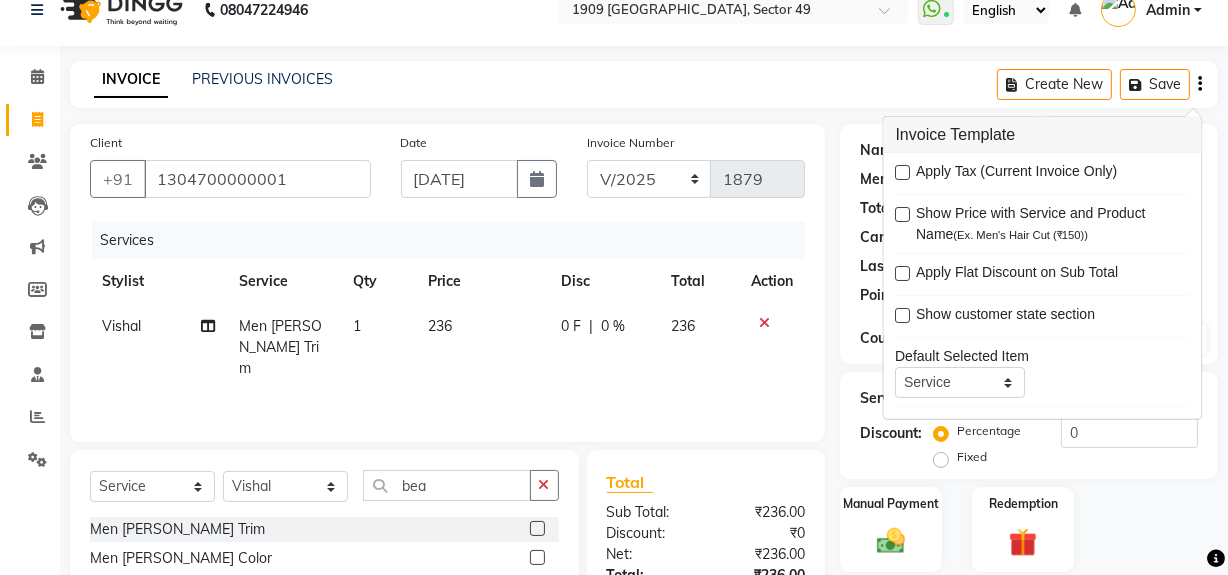 scroll, scrollTop: 182, scrollLeft: 0, axis: vertical 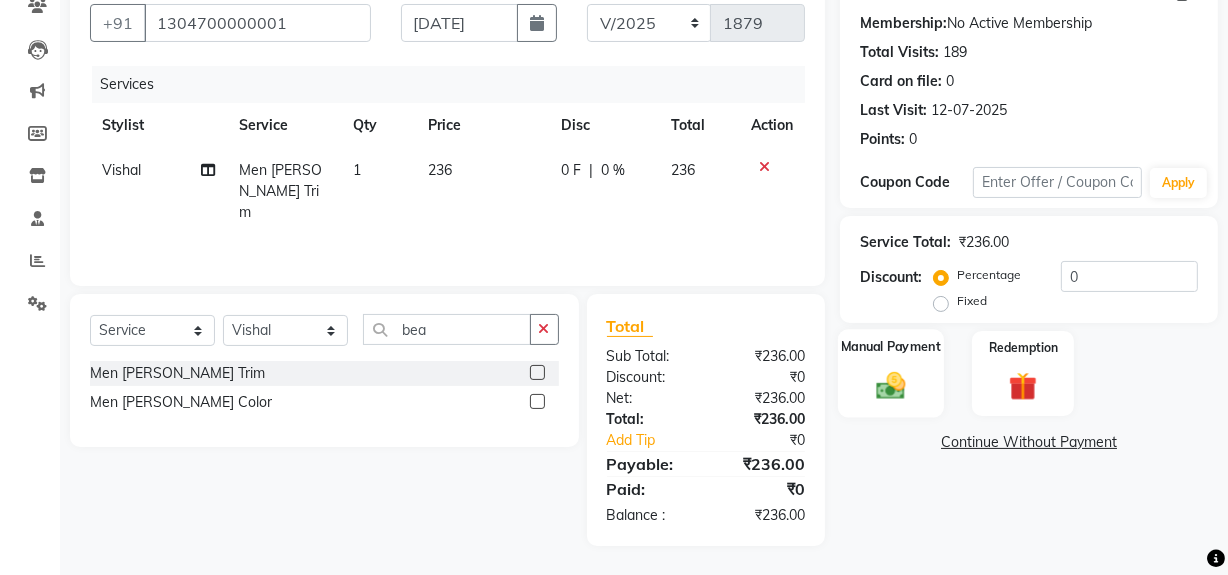 click on "Manual Payment" 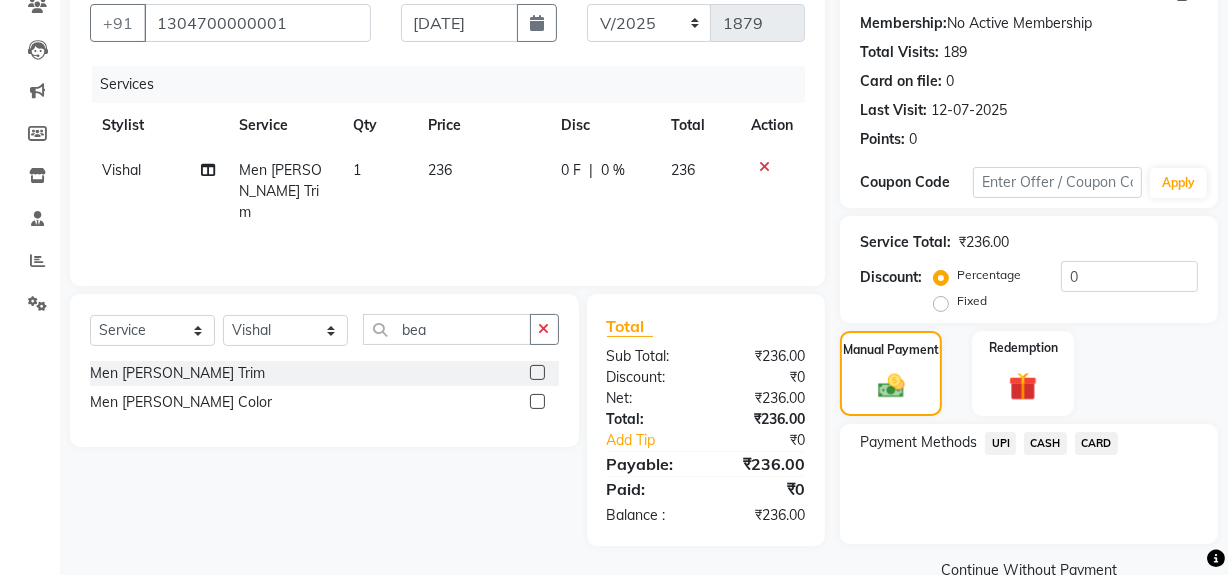drag, startPoint x: 1004, startPoint y: 442, endPoint x: 1029, endPoint y: 458, distance: 29.681644 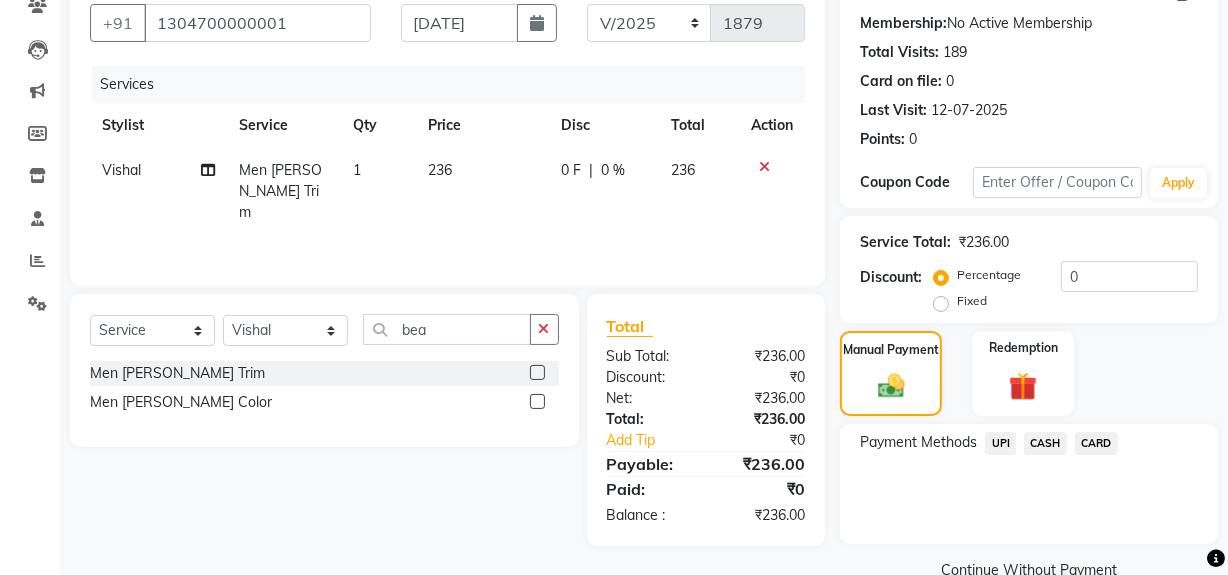 click on "UPI" 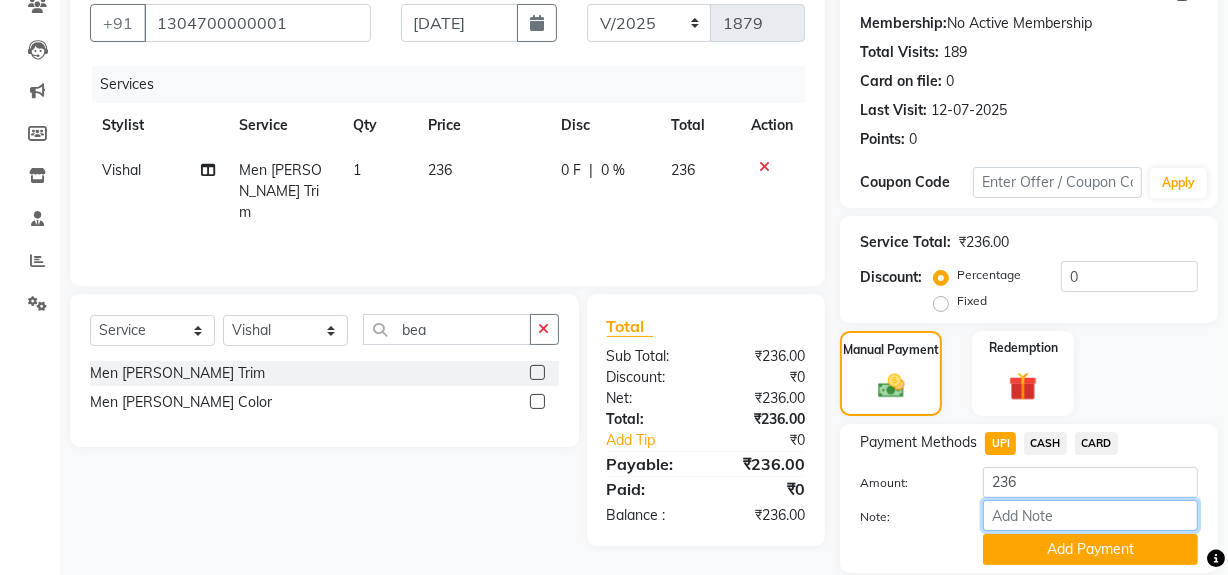 drag, startPoint x: 1110, startPoint y: 526, endPoint x: 1127, endPoint y: 502, distance: 29.410883 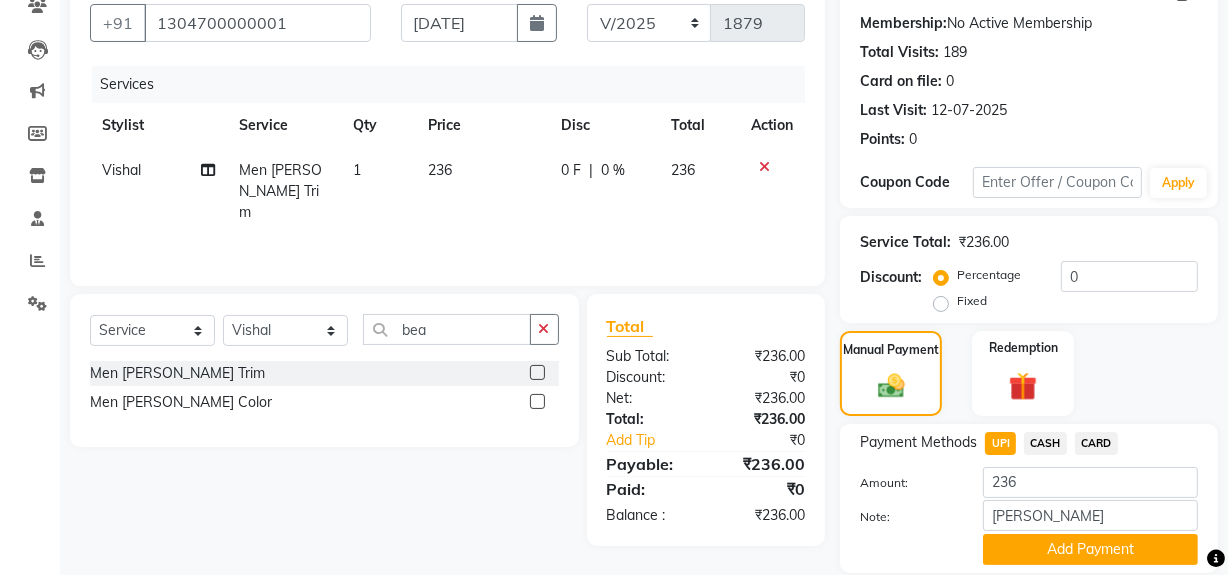 drag, startPoint x: 1130, startPoint y: 546, endPoint x: 1240, endPoint y: 434, distance: 156.98407 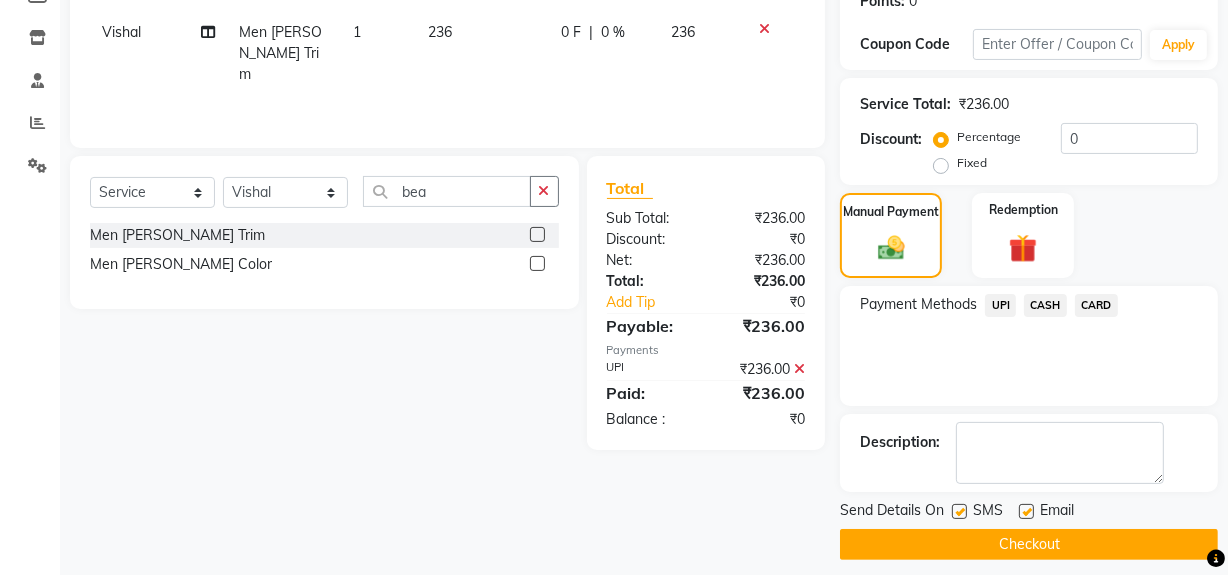 scroll, scrollTop: 333, scrollLeft: 0, axis: vertical 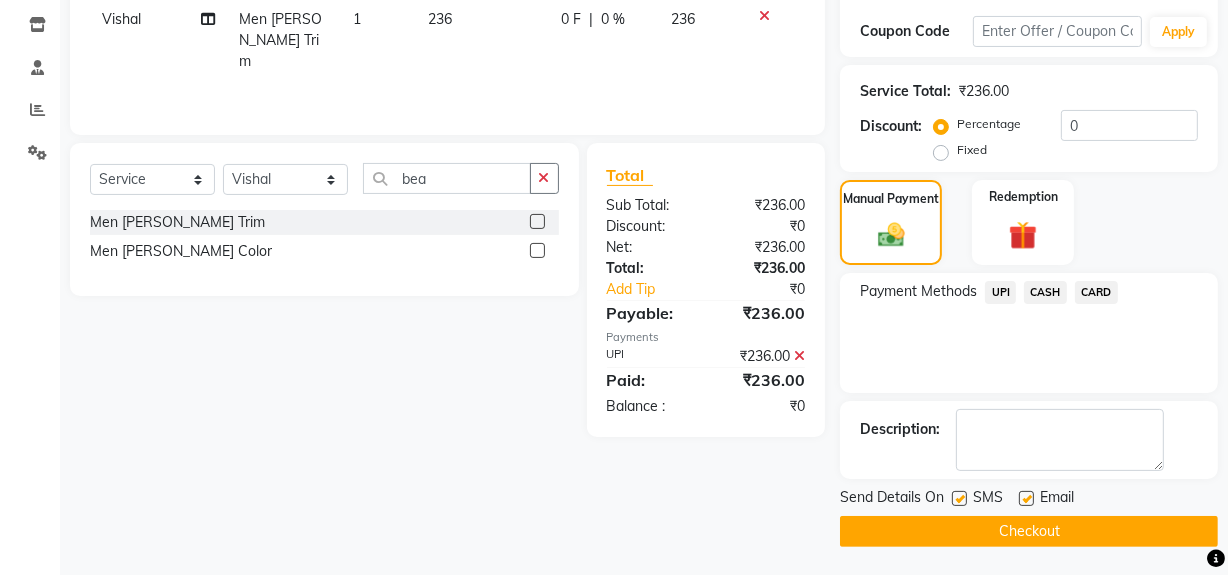 click 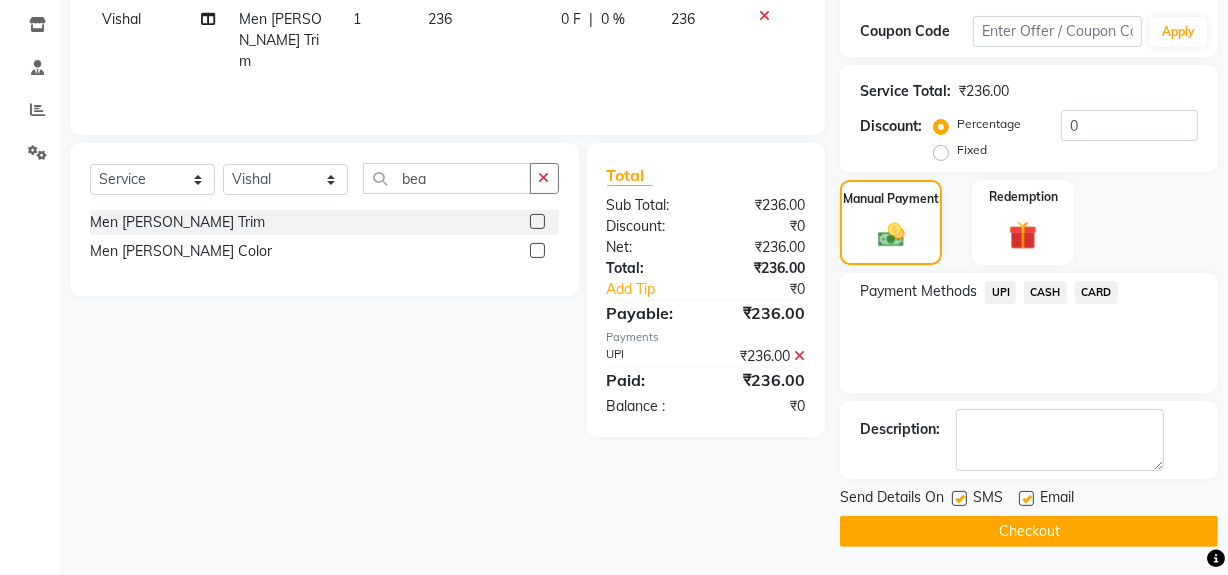 click at bounding box center (958, 499) 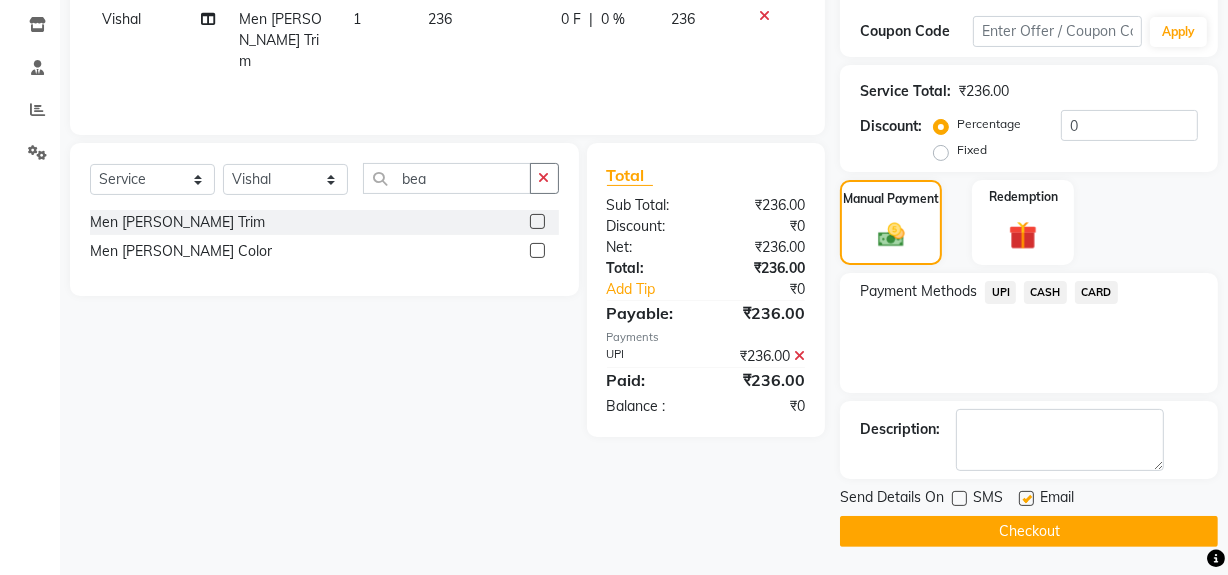 drag, startPoint x: 952, startPoint y: 539, endPoint x: 934, endPoint y: 534, distance: 18.681541 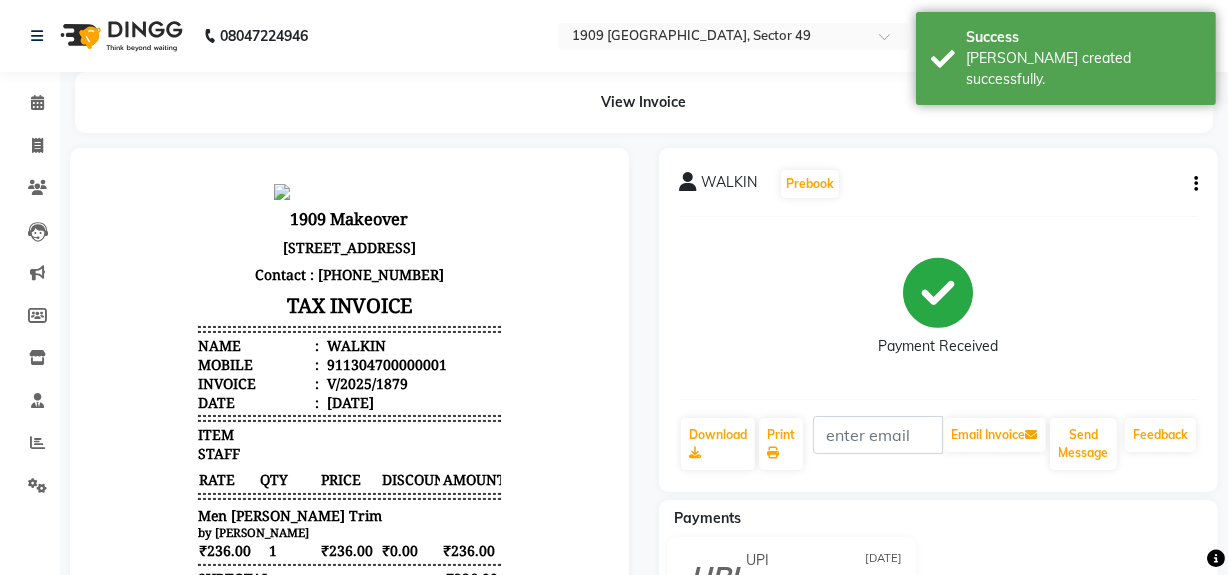 scroll, scrollTop: 0, scrollLeft: 0, axis: both 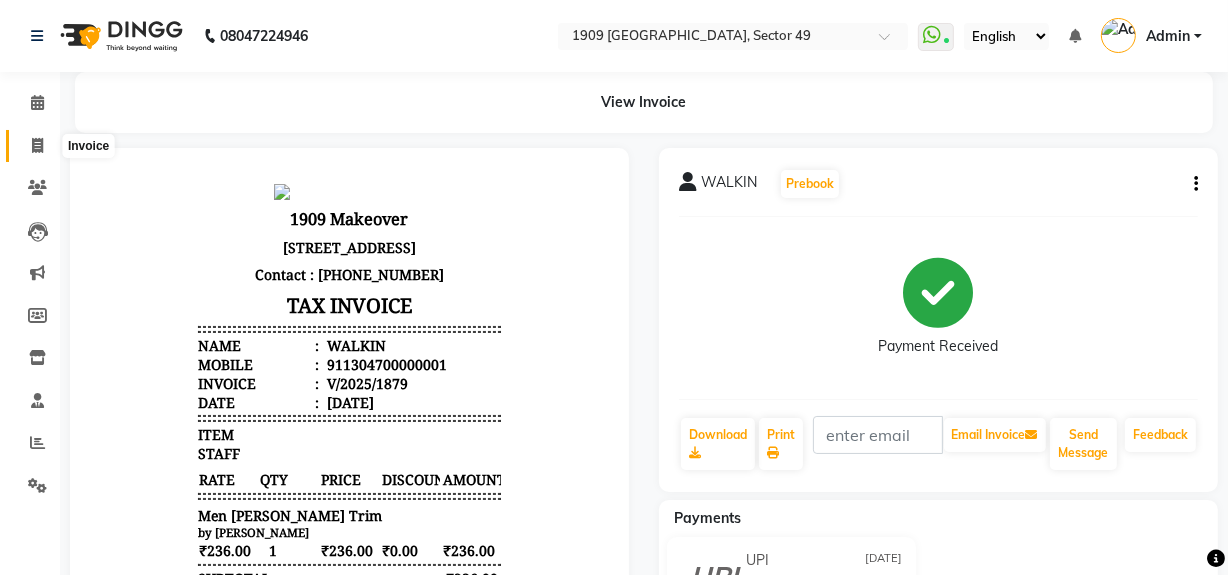 click 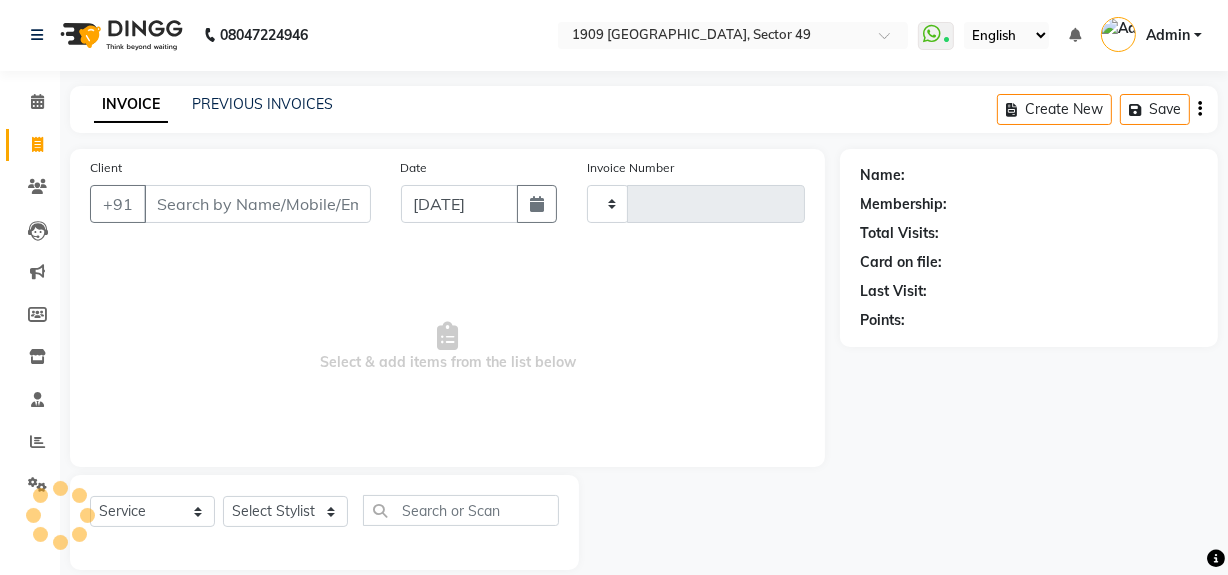 type on "1487" 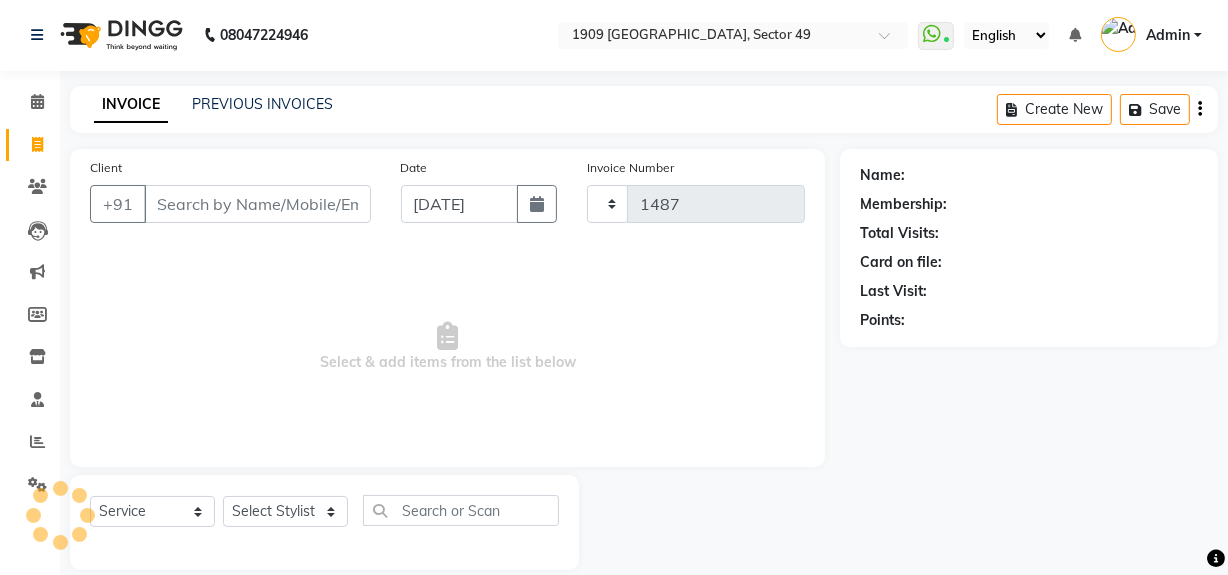 select on "6923" 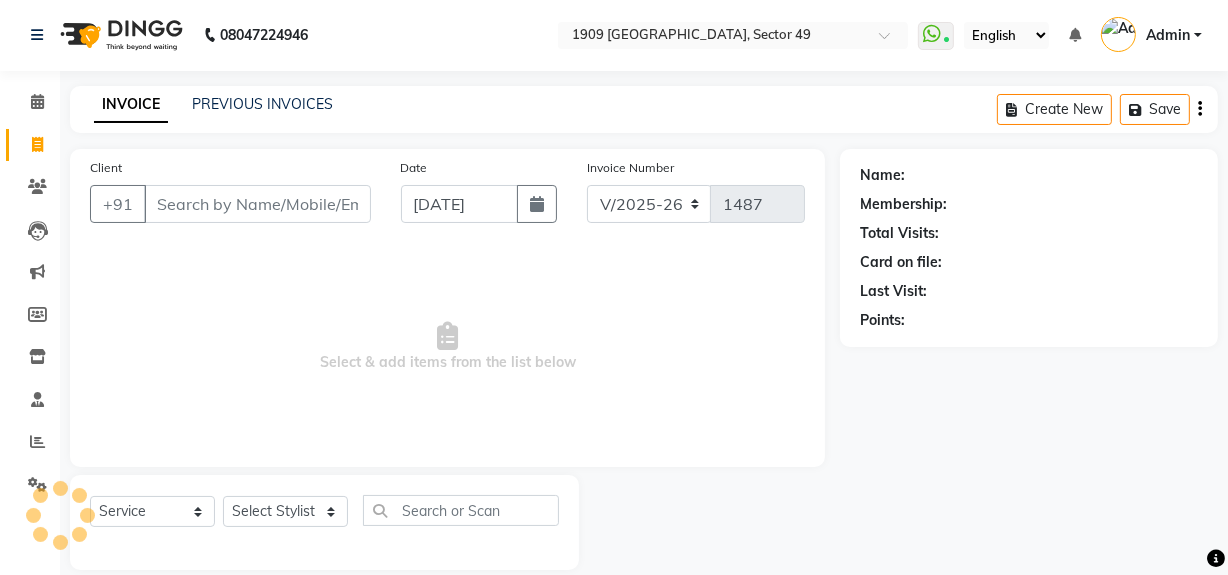 scroll, scrollTop: 26, scrollLeft: 0, axis: vertical 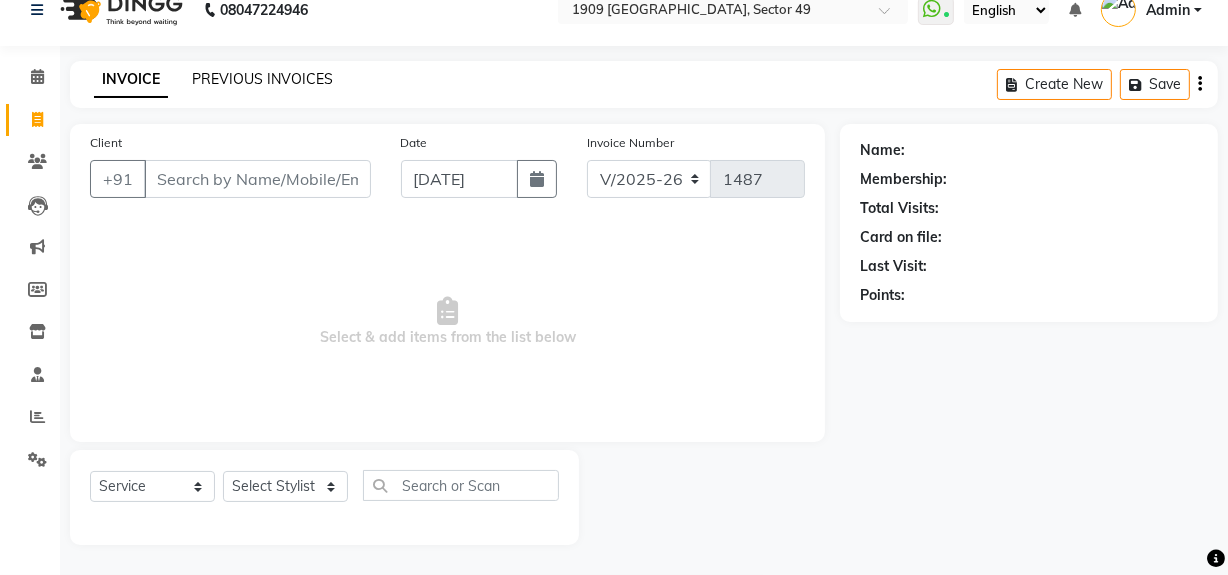click on "PREVIOUS INVOICES" 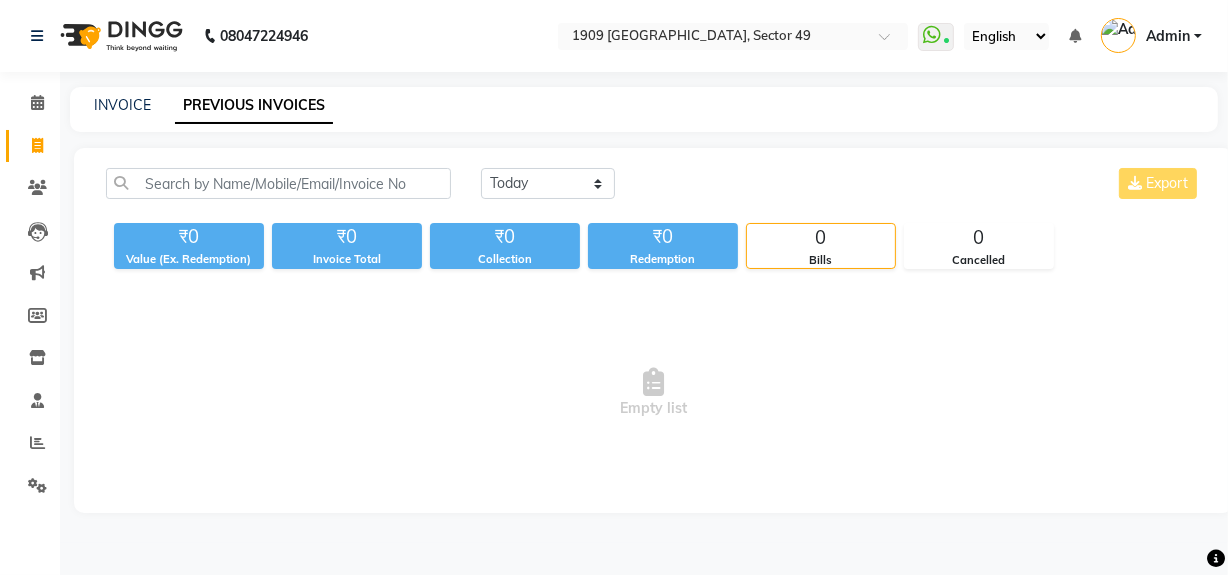 scroll, scrollTop: 0, scrollLeft: 0, axis: both 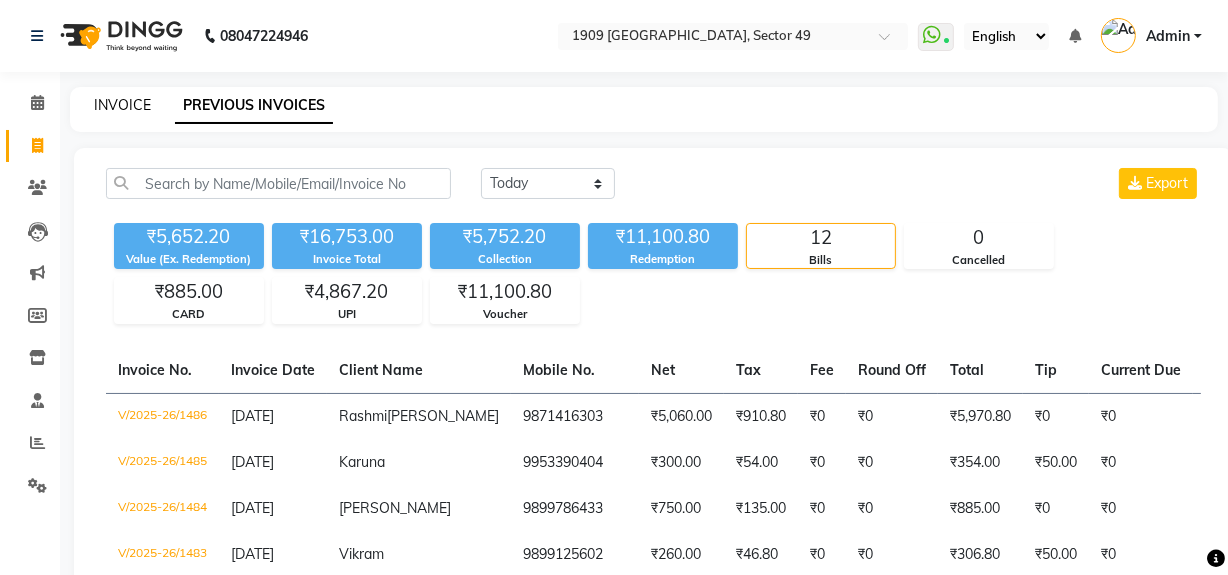 click on "INVOICE" 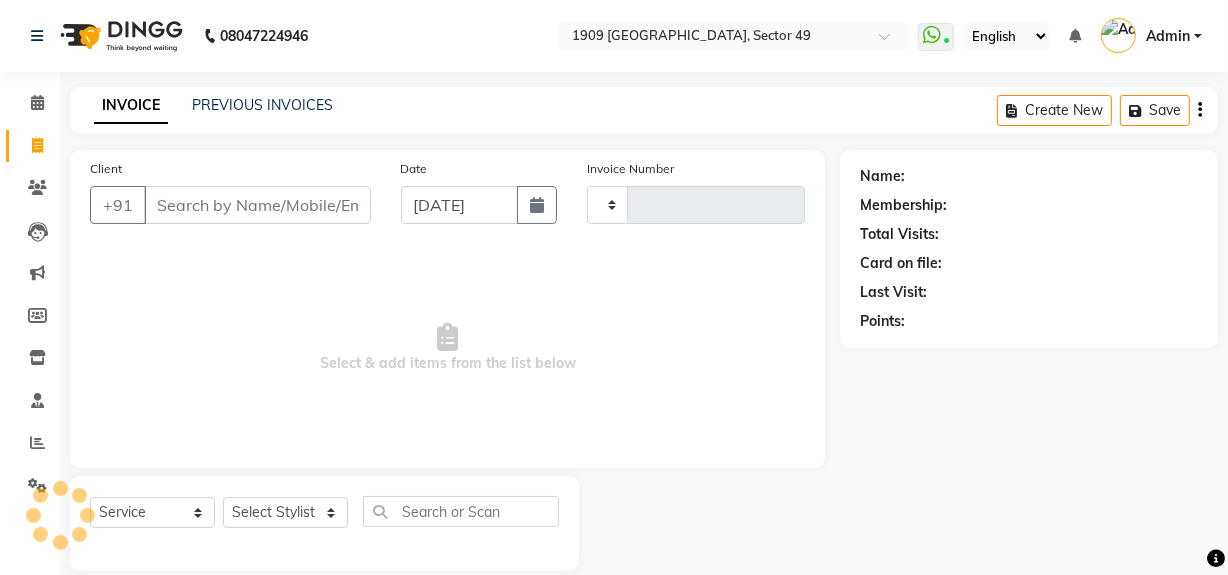 scroll, scrollTop: 26, scrollLeft: 0, axis: vertical 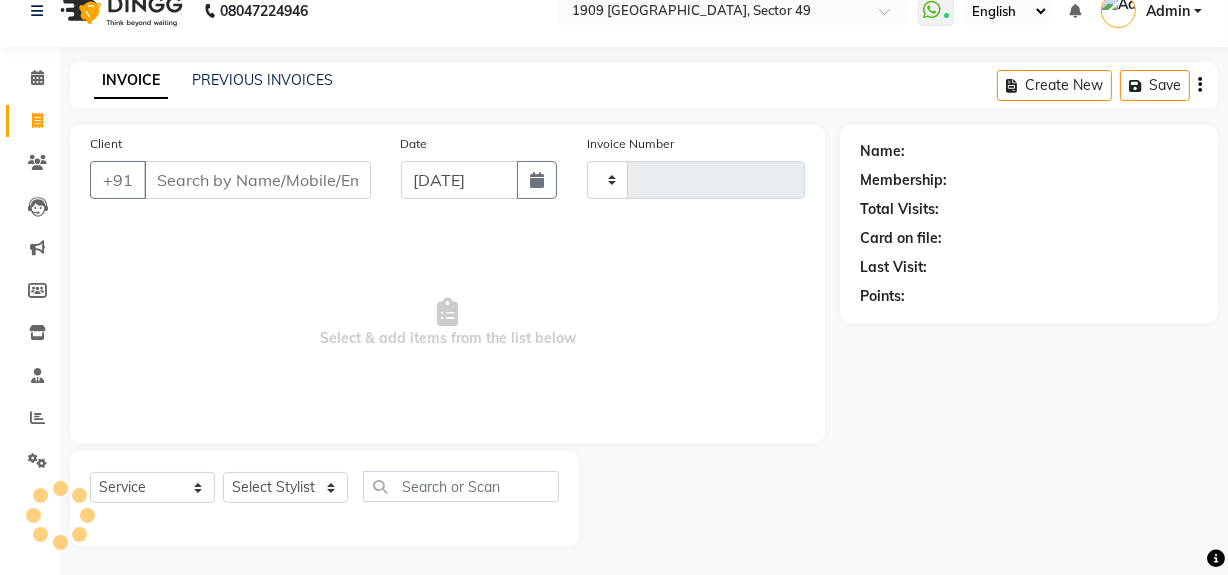 type on "1487" 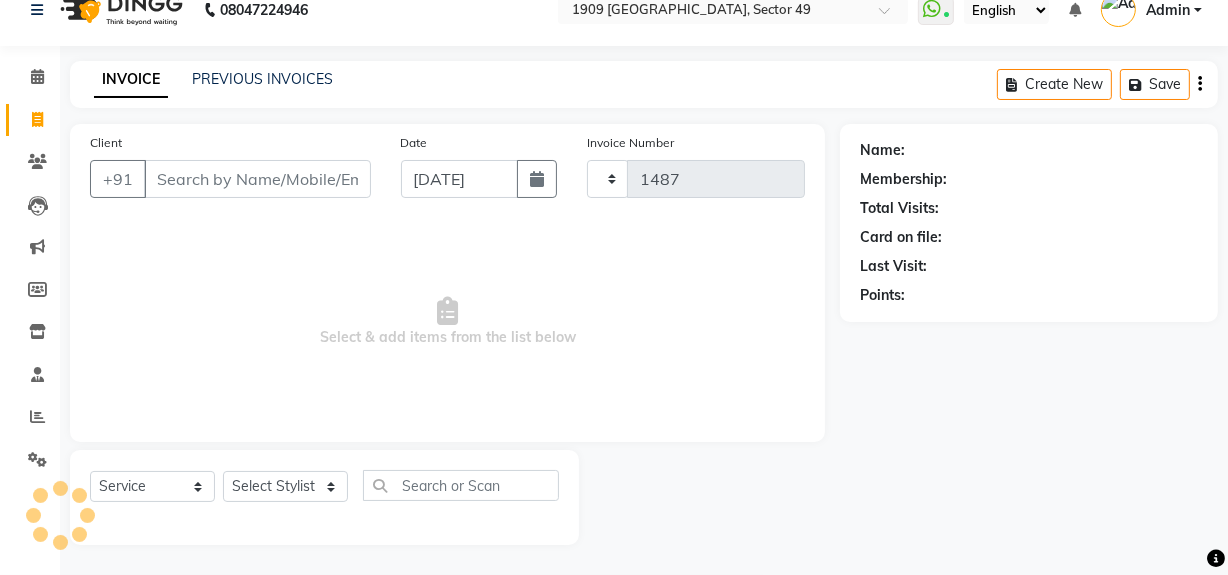 select on "6923" 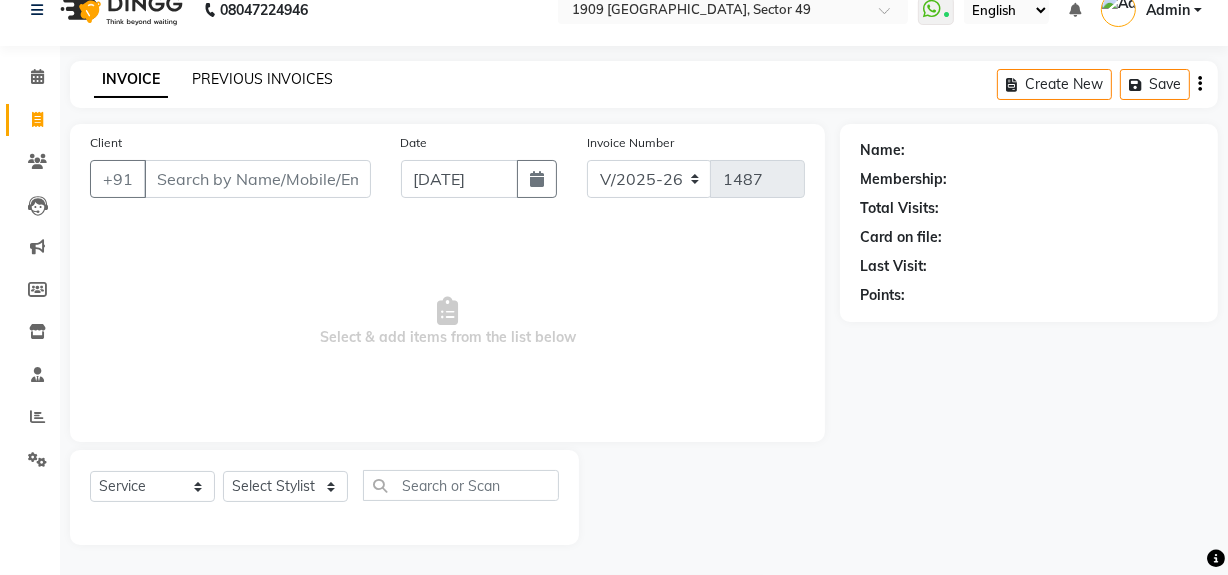 click on "PREVIOUS INVOICES" 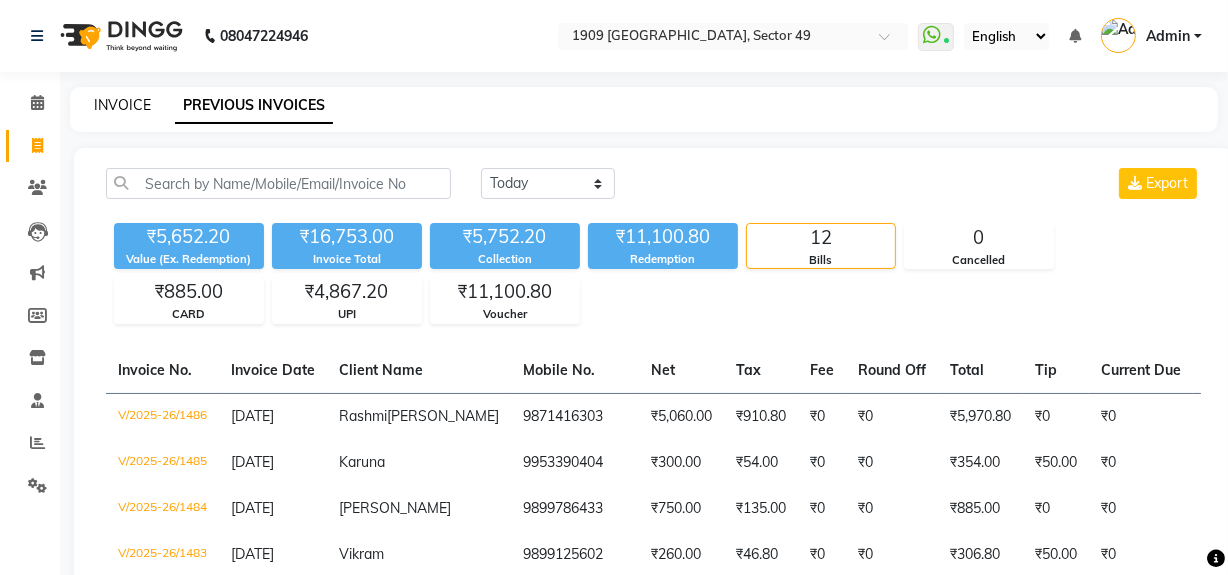 click on "INVOICE" 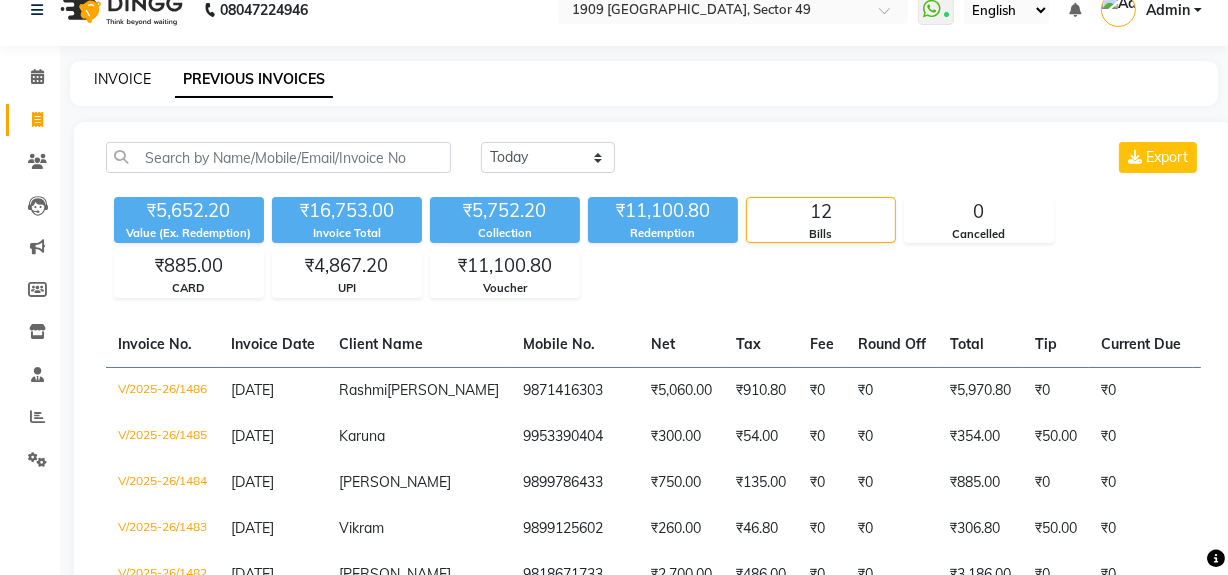 select on "6923" 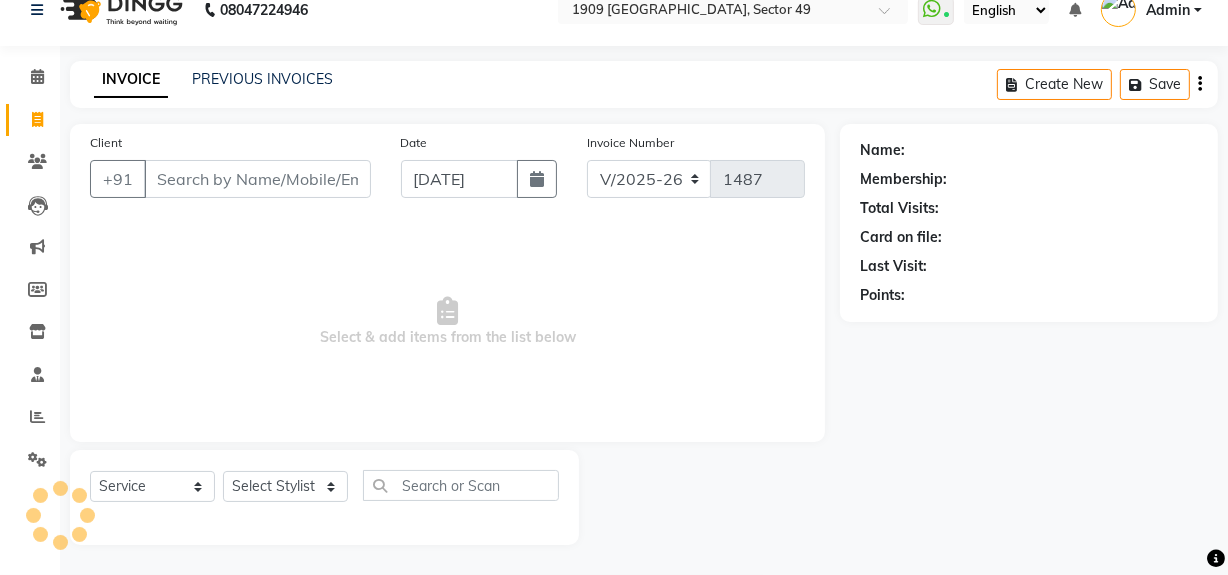 click on "Client" at bounding box center (257, 179) 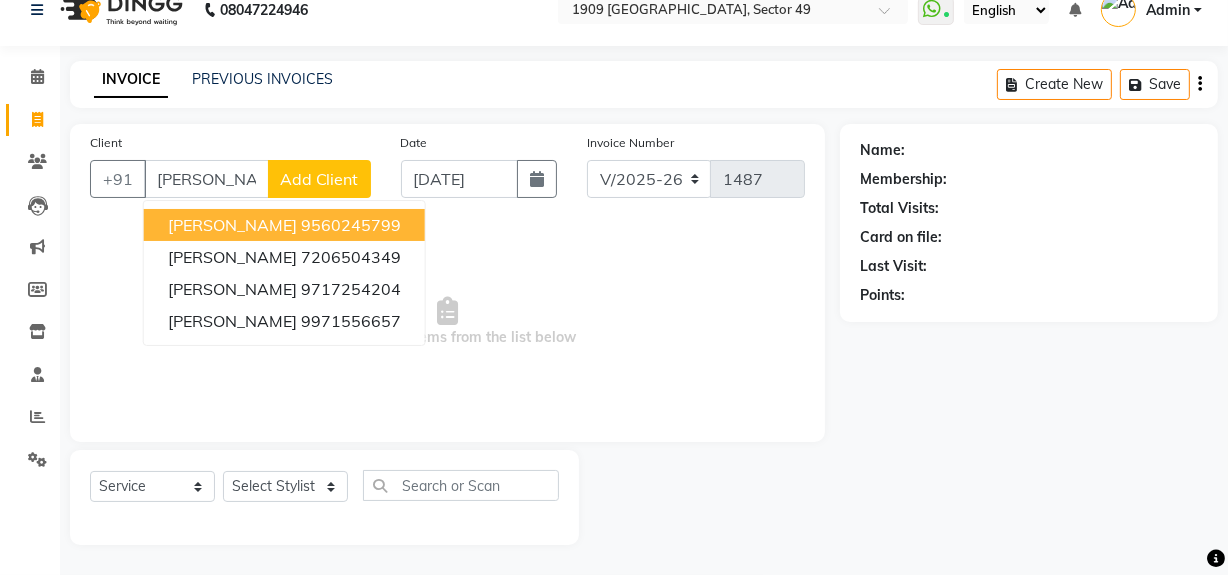 drag, startPoint x: 309, startPoint y: 220, endPoint x: 310, endPoint y: 231, distance: 11.045361 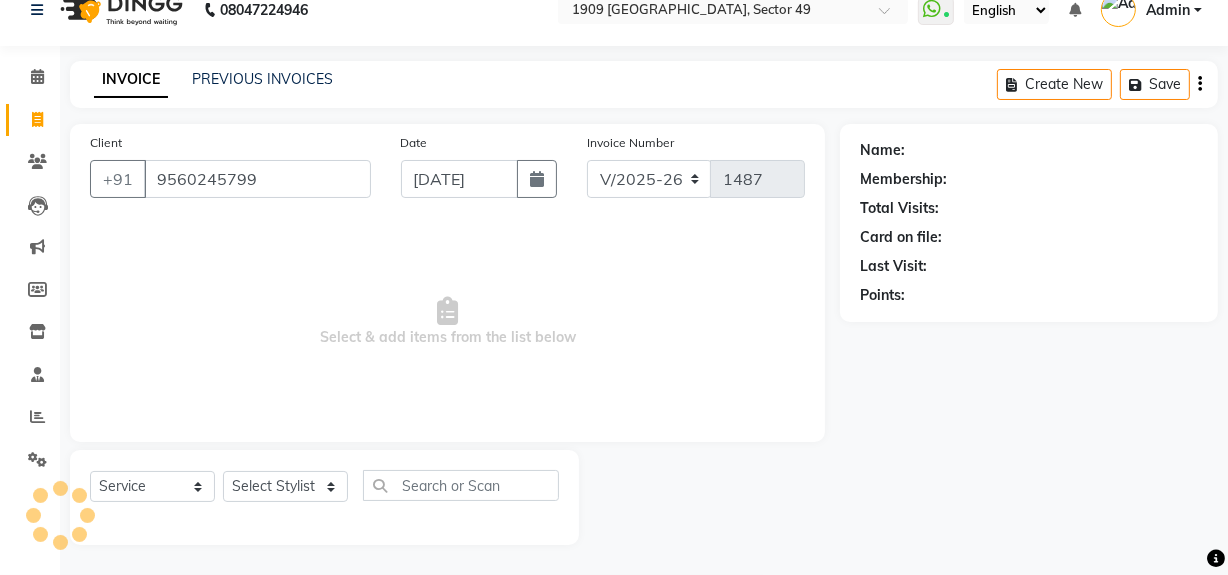 type on "9560245799" 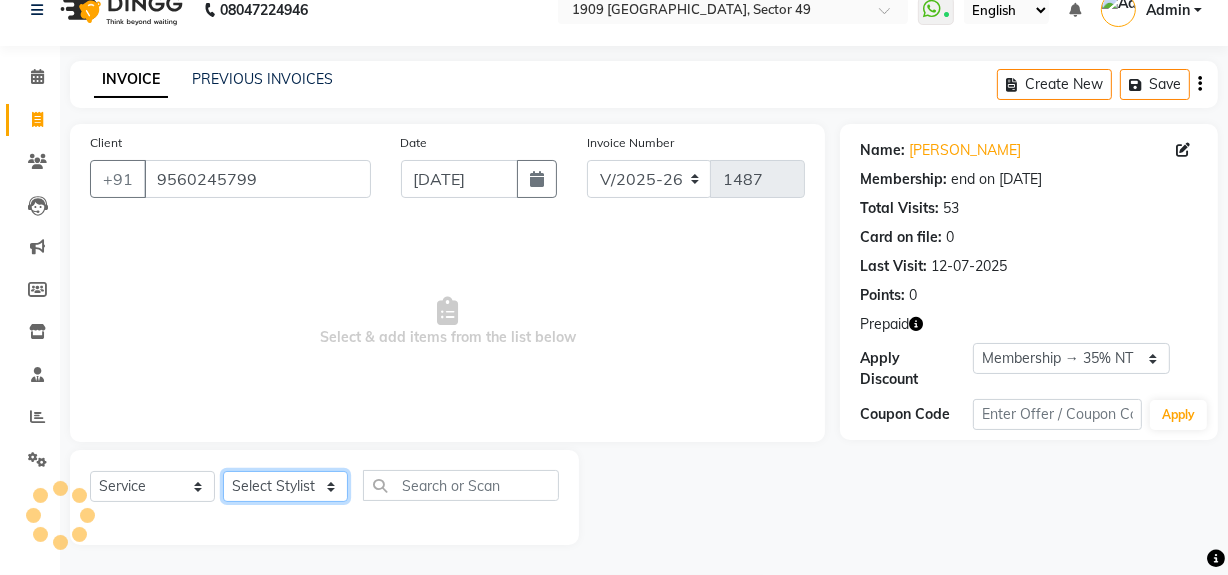 click on "Select Stylist Abdul Ahmed Arif Harun House Sale Jyoti Nisha Rehaan Ujjwal Umesh Veer vikram mehta Vishal" 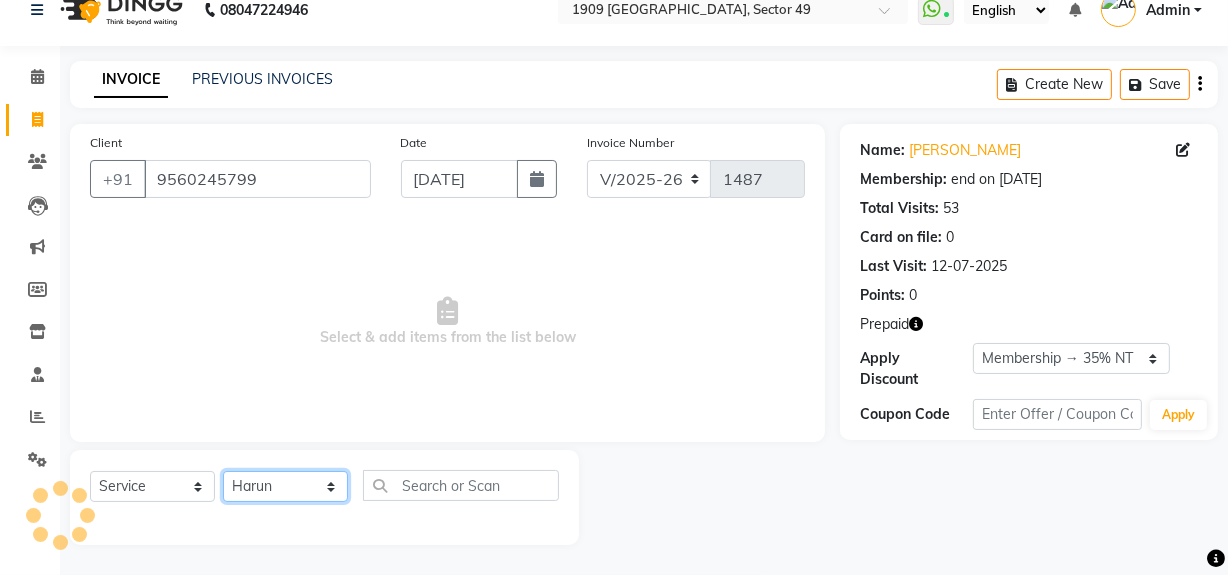 click on "Select Stylist Abdul Ahmed Arif Harun House Sale Jyoti Nisha Rehaan Ujjwal Umesh Veer vikram mehta Vishal" 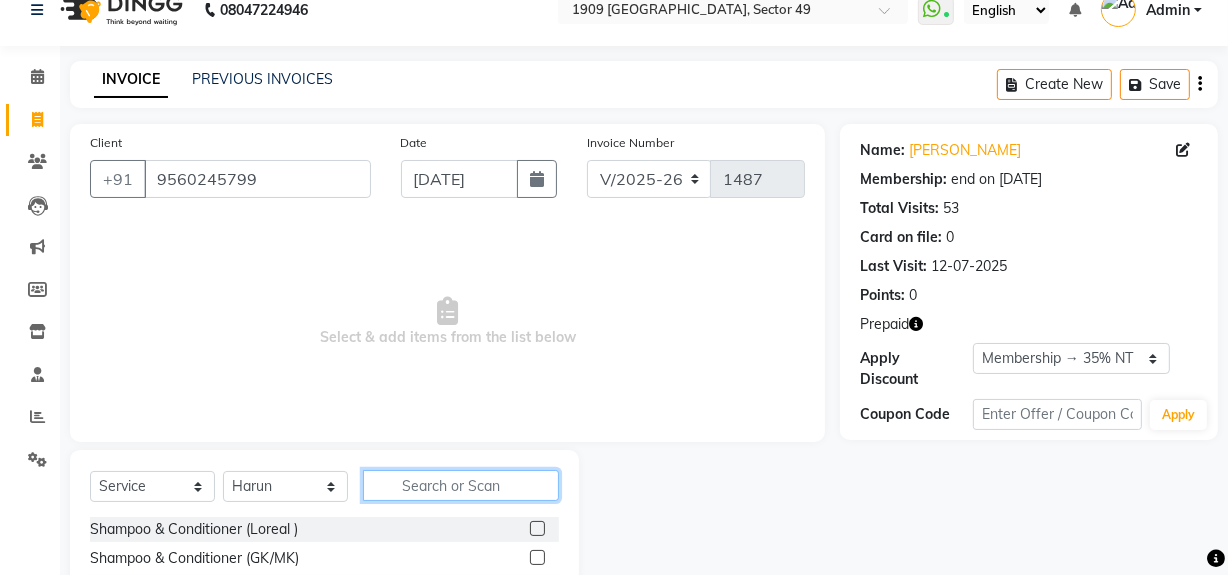 click 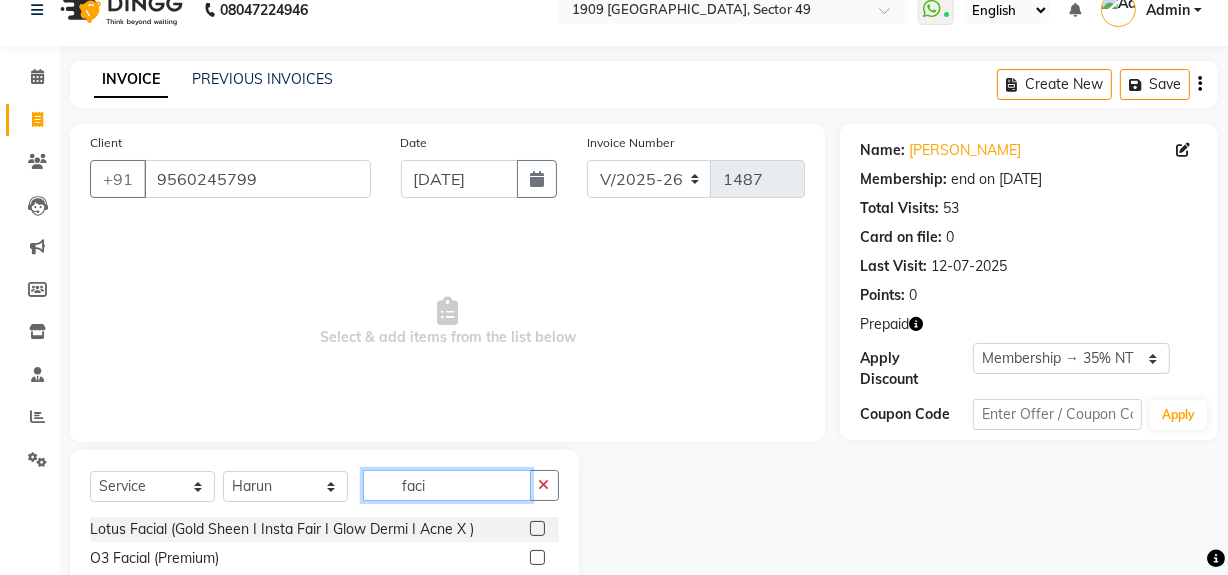 type on "faci" 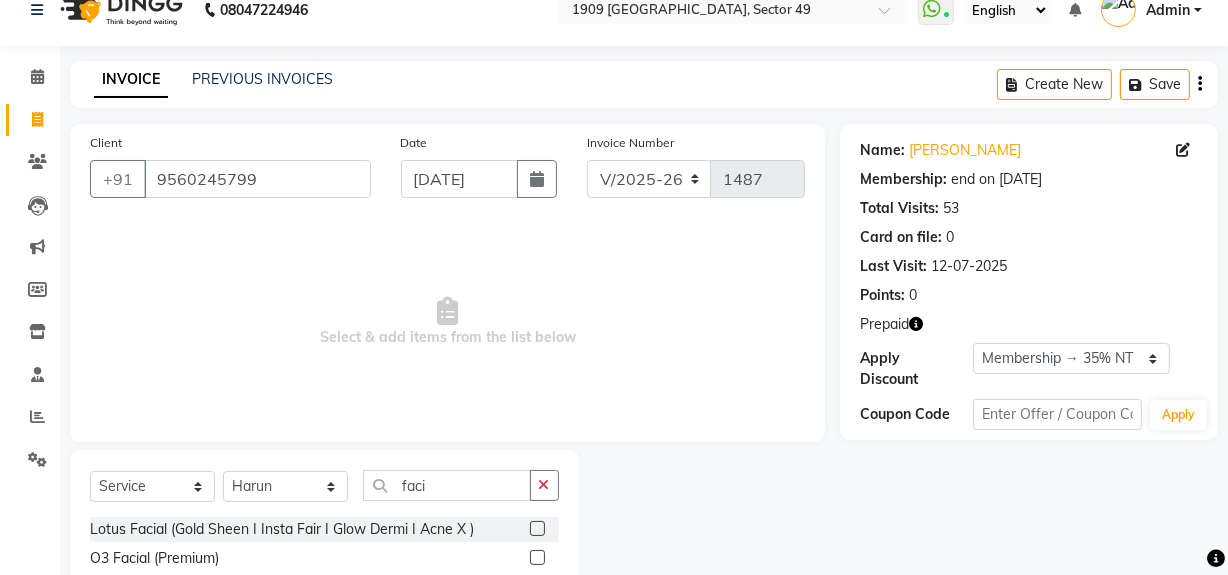 click 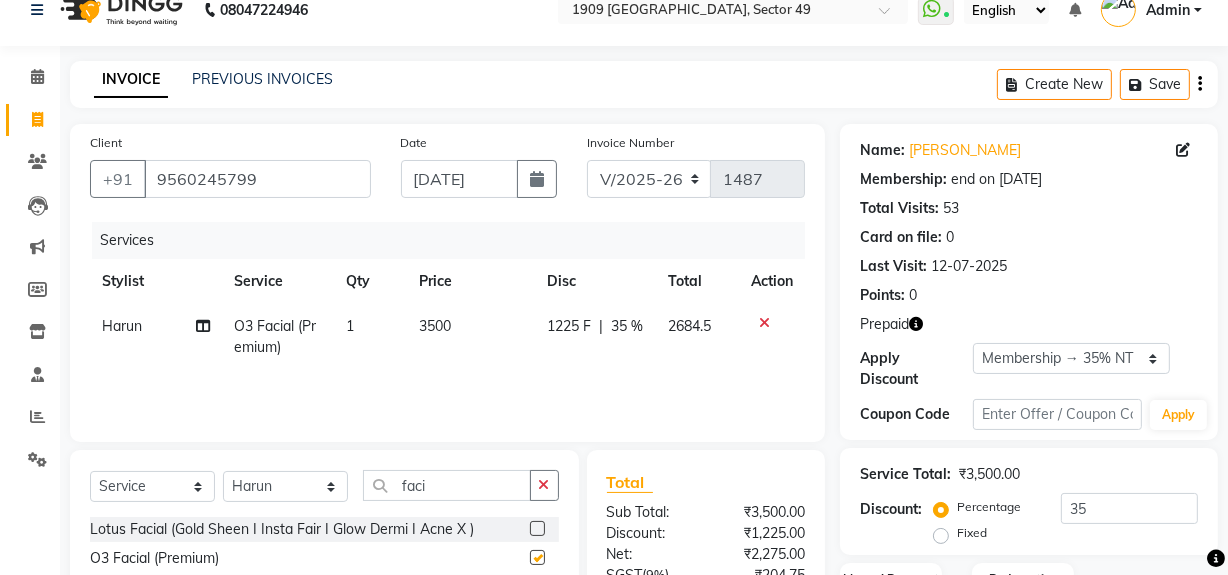 checkbox on "false" 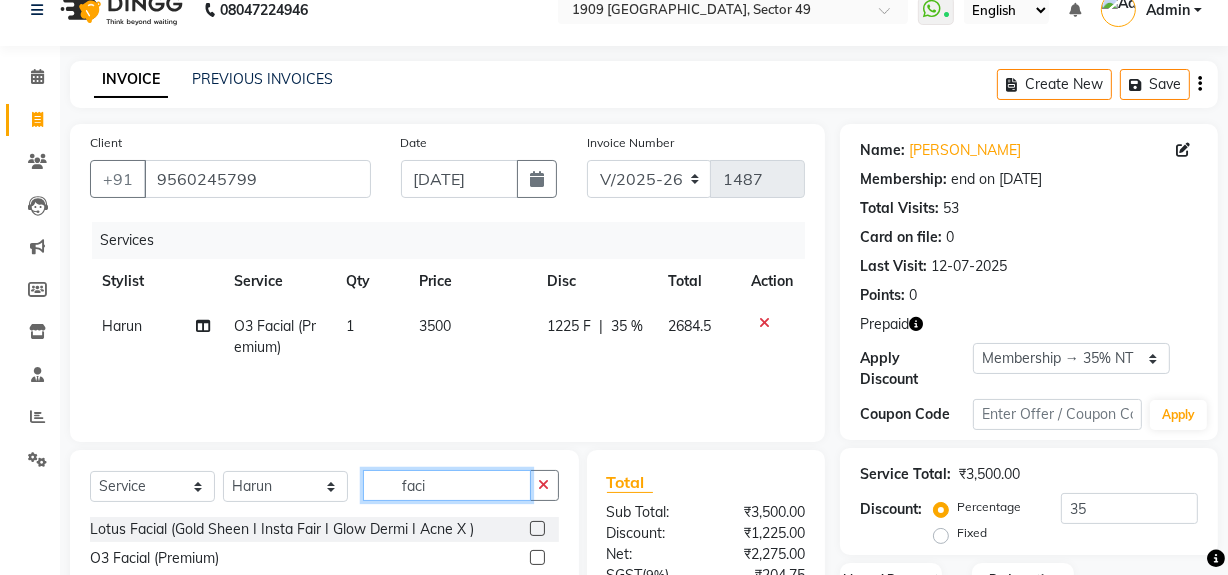 click on "faci" 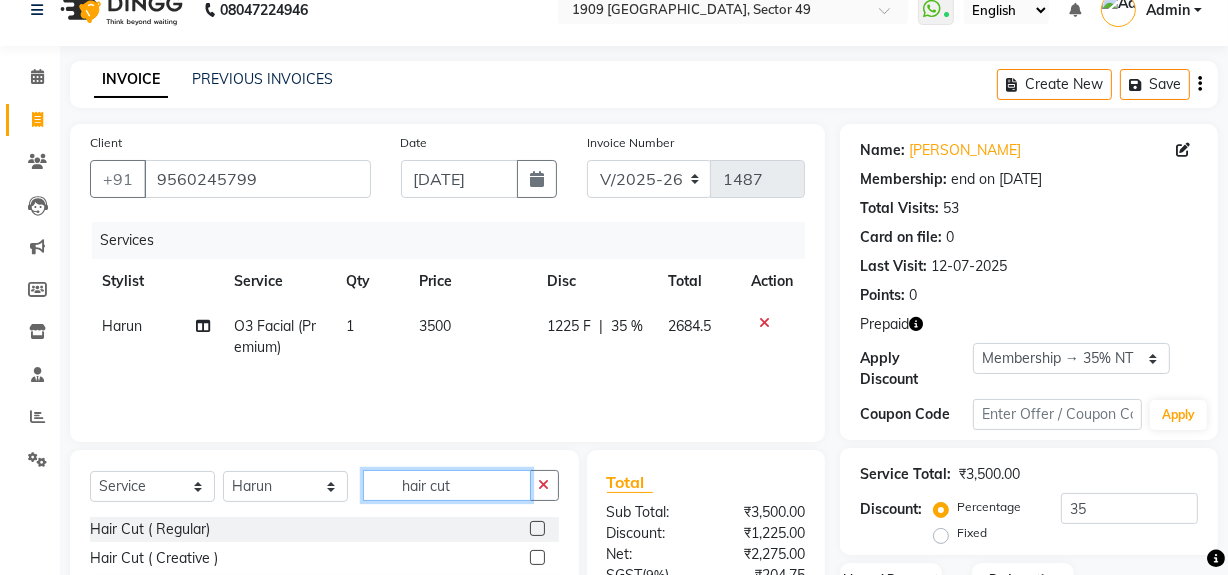 scroll, scrollTop: 225, scrollLeft: 0, axis: vertical 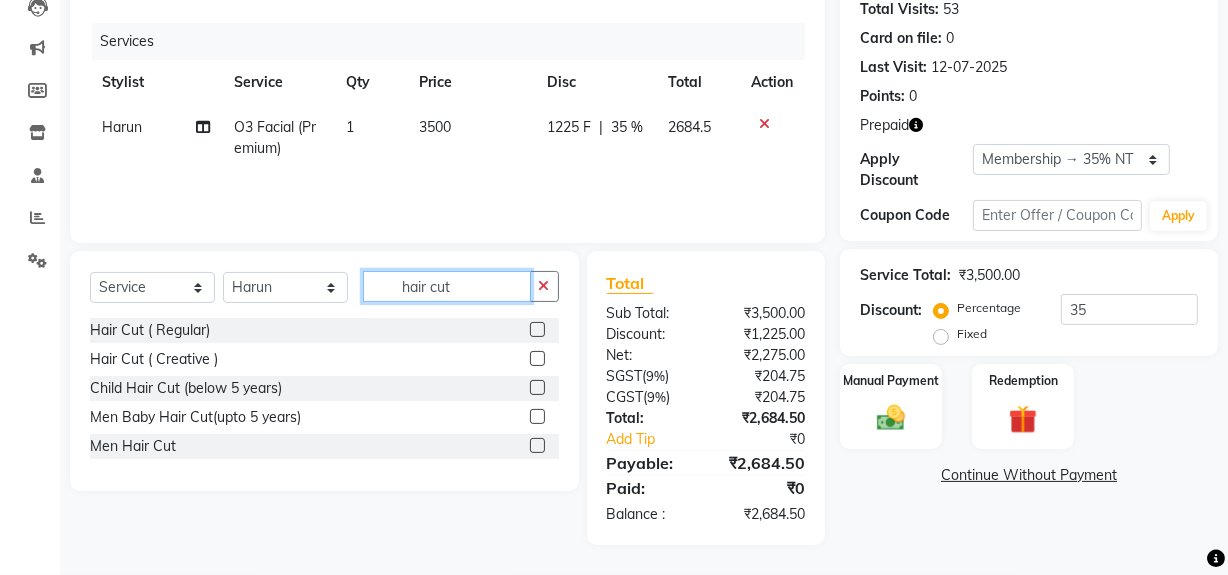 type on "hair cut" 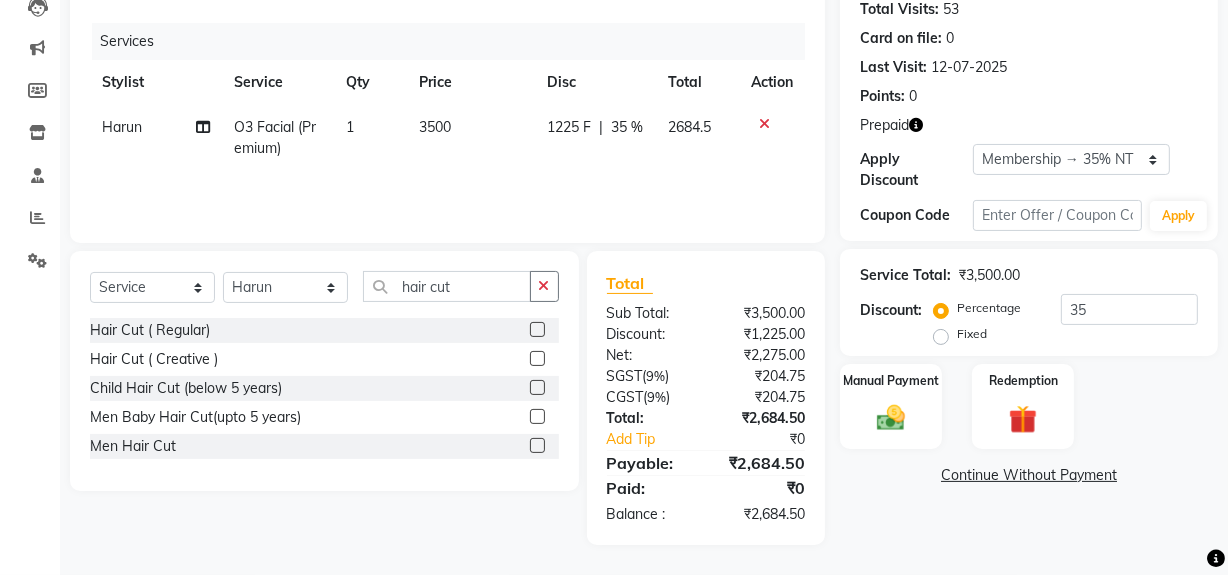 click 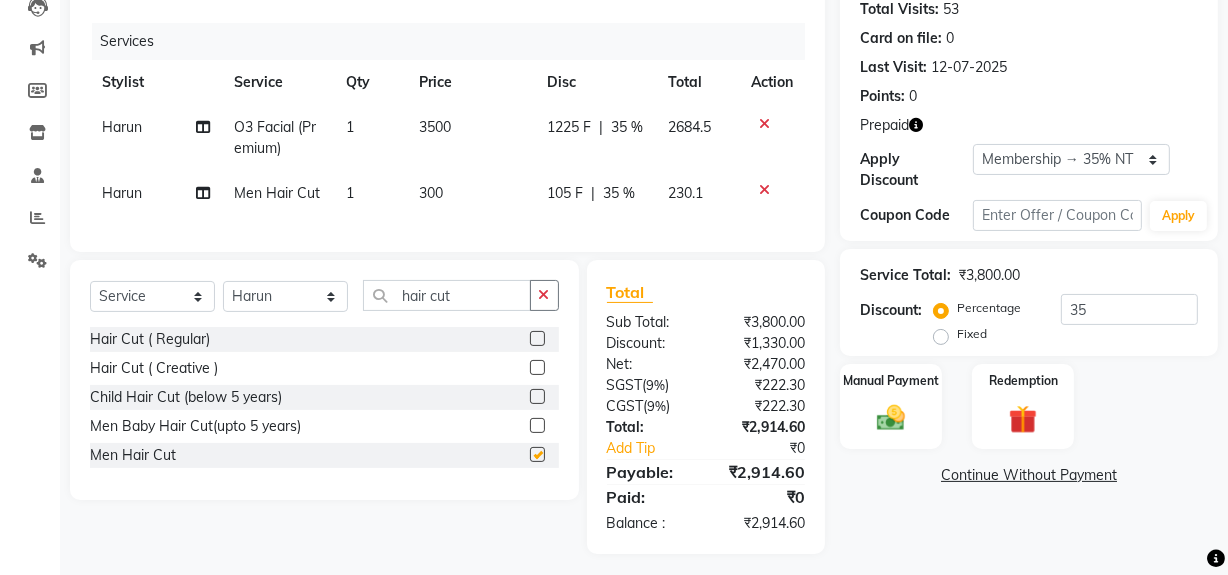 checkbox on "false" 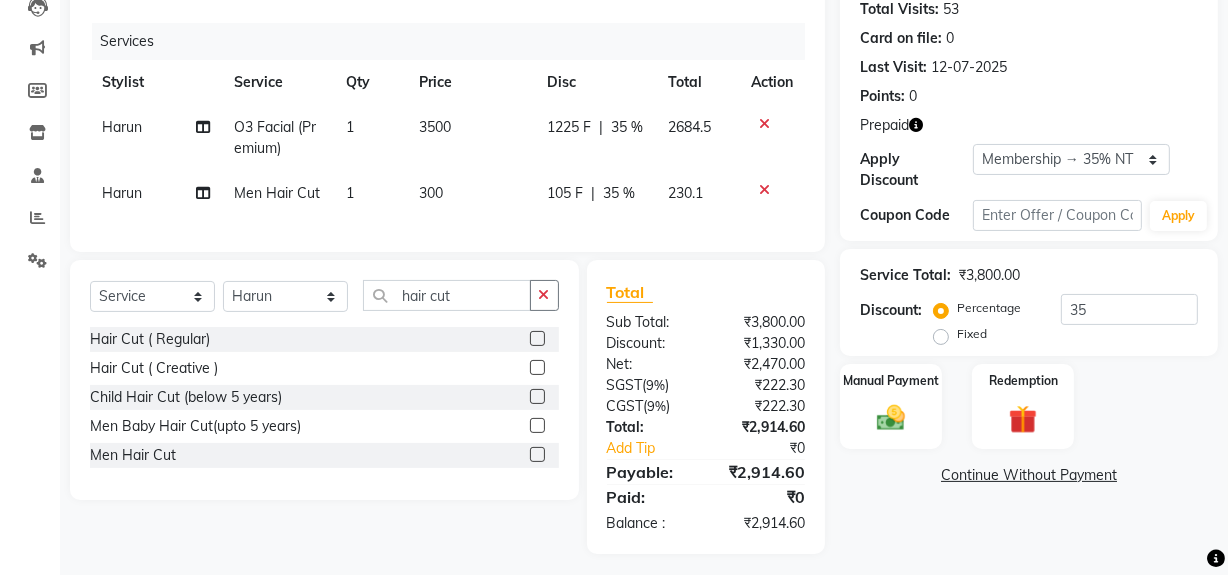 scroll, scrollTop: 0, scrollLeft: 0, axis: both 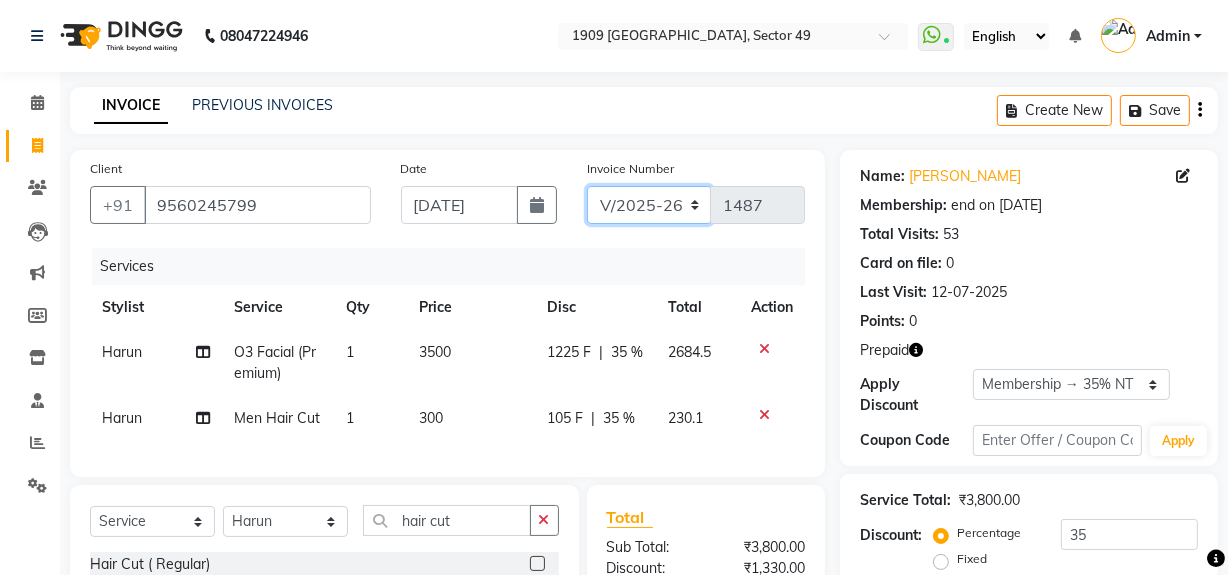 drag, startPoint x: 660, startPoint y: 205, endPoint x: 666, endPoint y: 221, distance: 17.088007 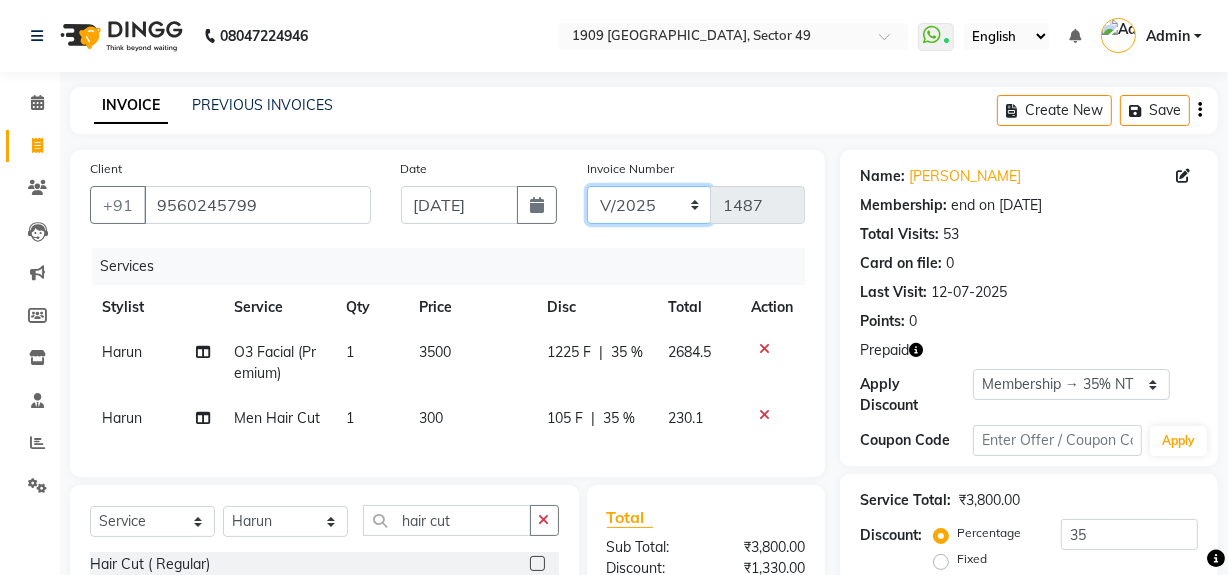click on "V/2025 V/2025-26" 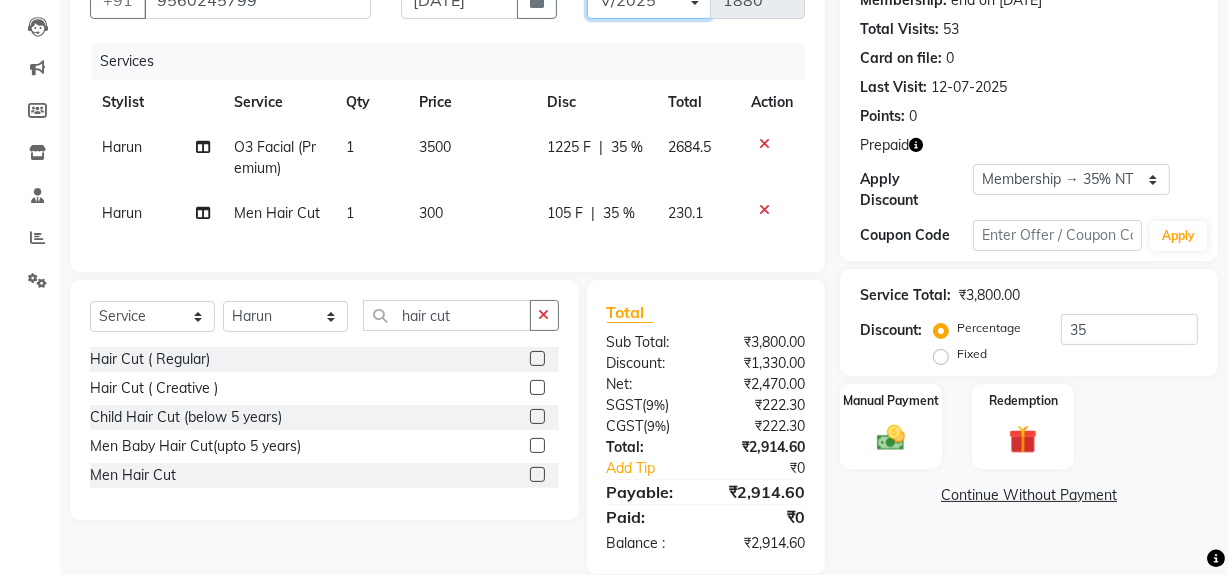 scroll, scrollTop: 237, scrollLeft: 0, axis: vertical 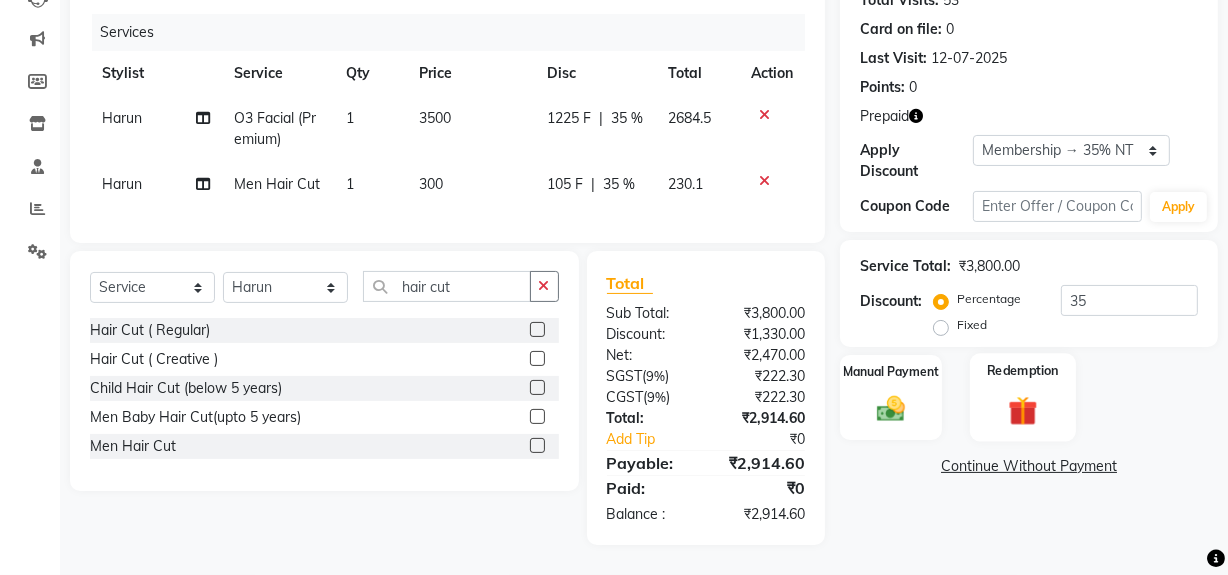 click on "Redemption" 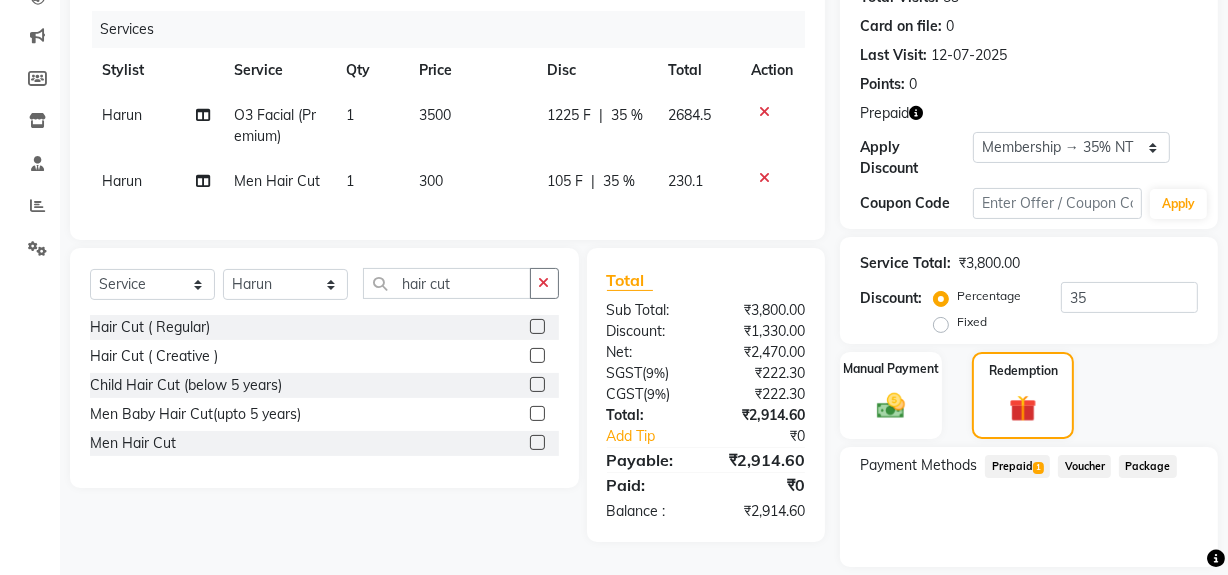 click on "Prepaid  1" 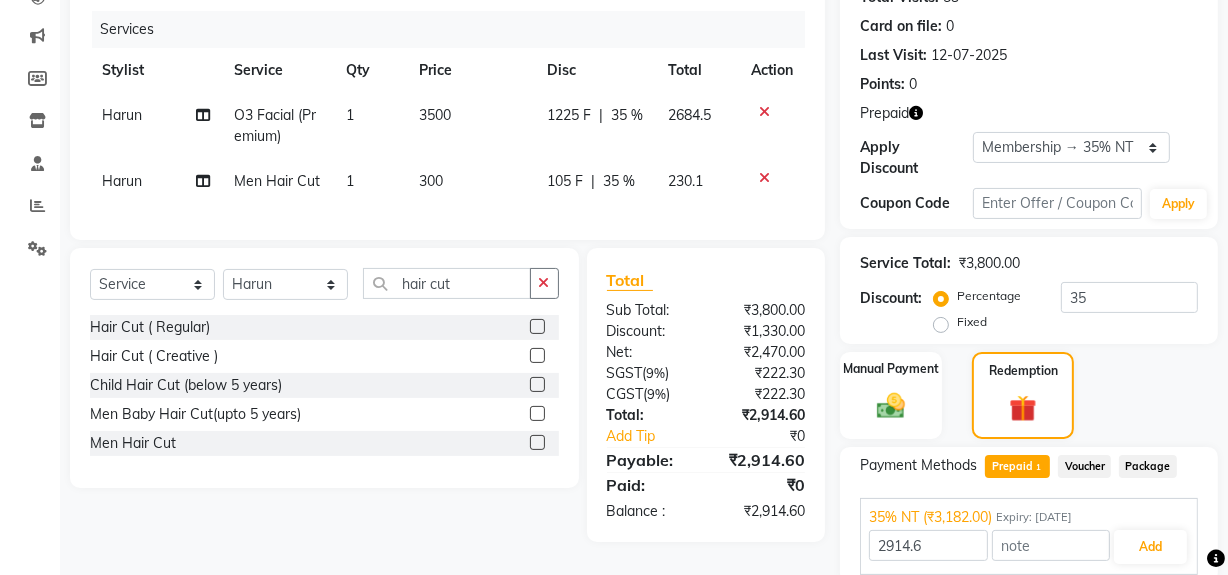 scroll, scrollTop: 314, scrollLeft: 0, axis: vertical 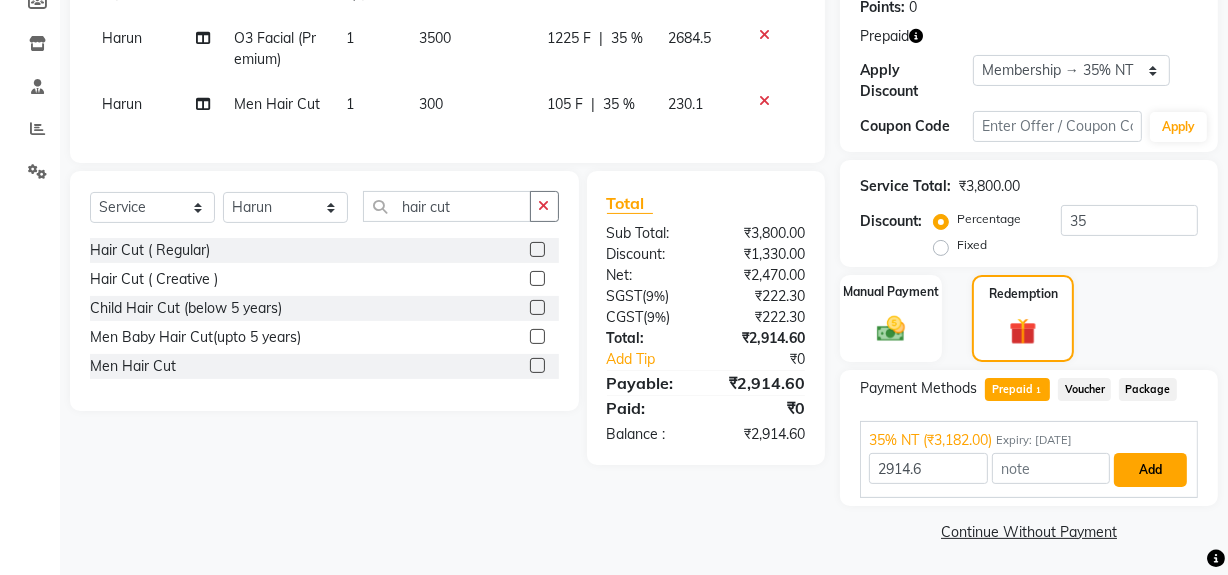 click on "Add" at bounding box center (1150, 470) 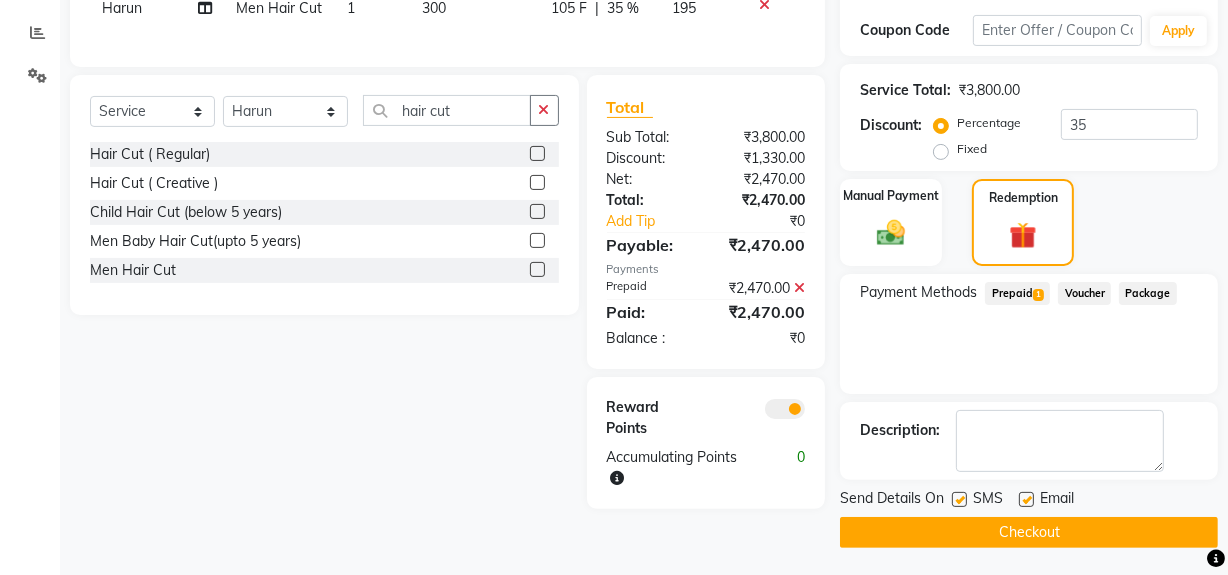 scroll, scrollTop: 411, scrollLeft: 0, axis: vertical 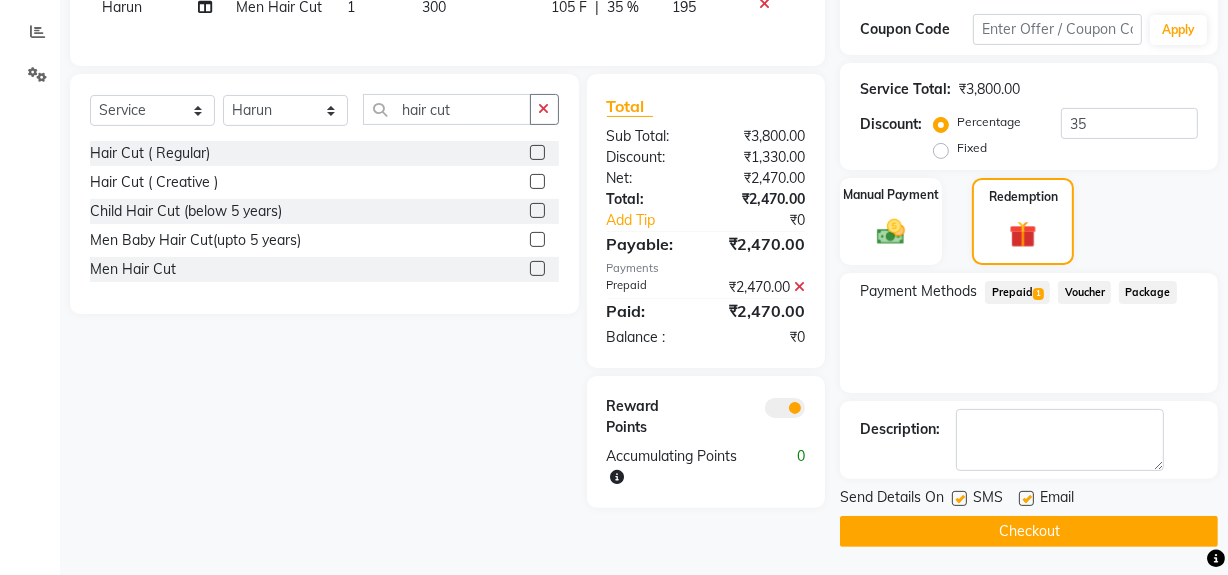click on "Checkout" 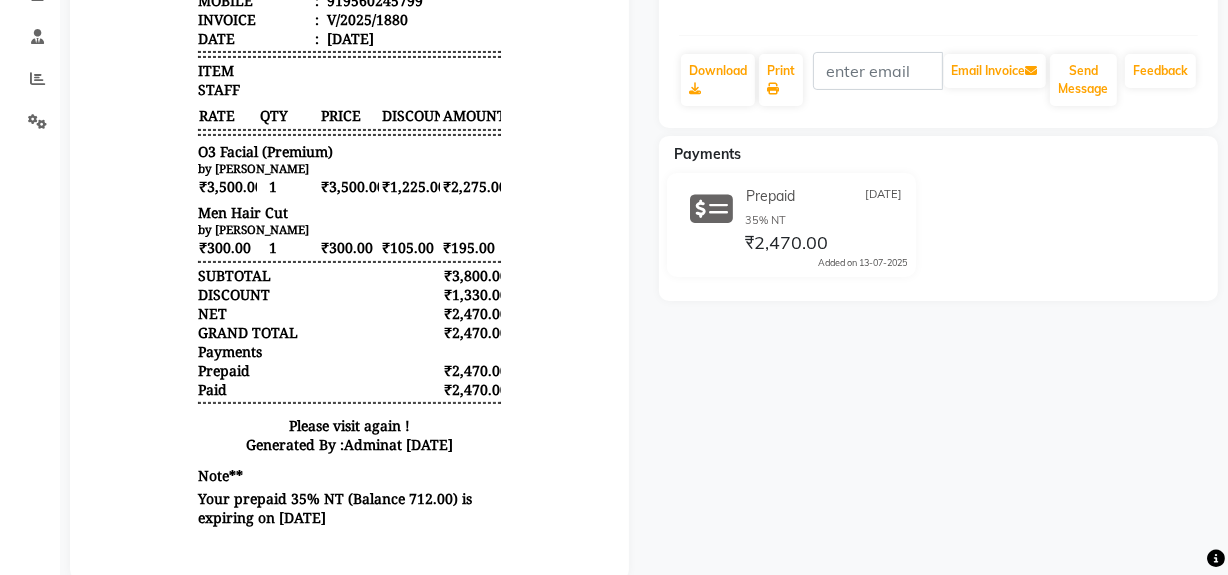 scroll, scrollTop: 400, scrollLeft: 0, axis: vertical 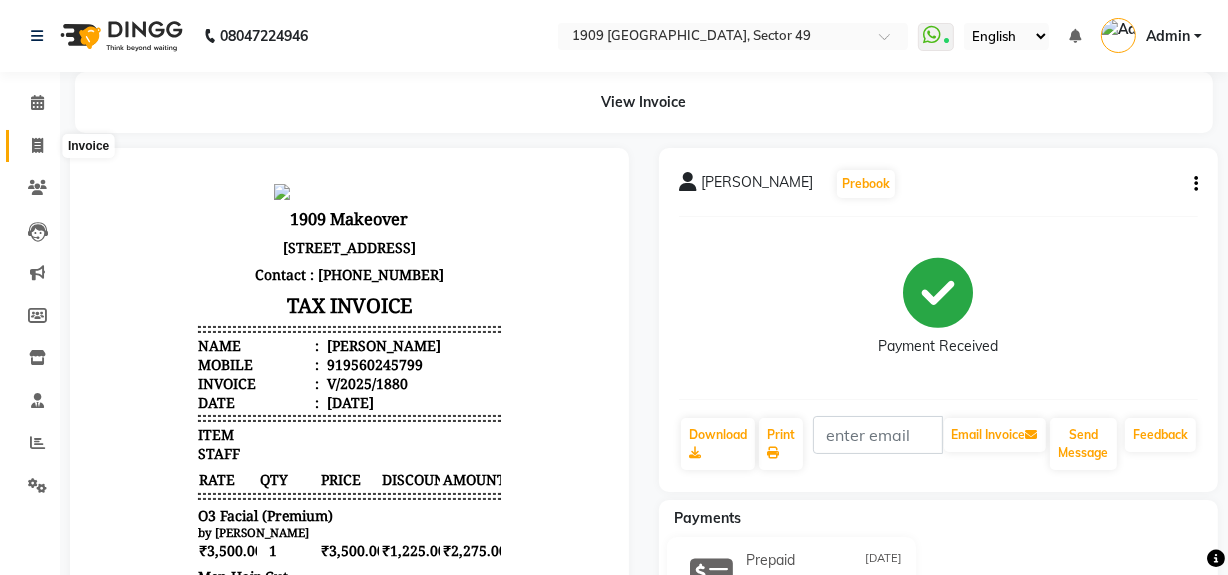 click 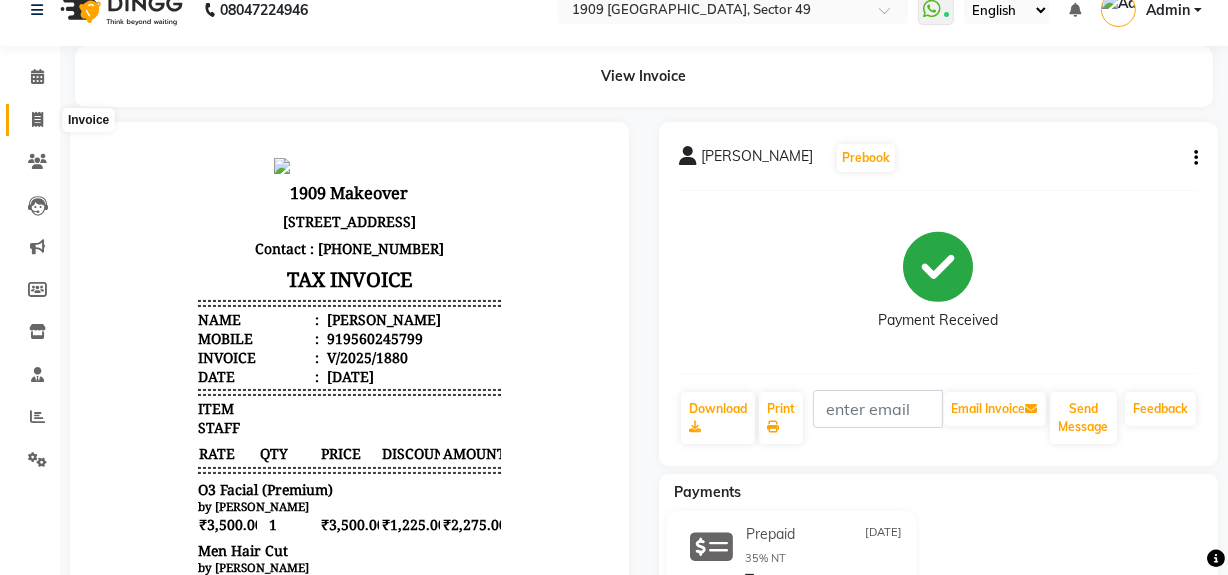 select on "service" 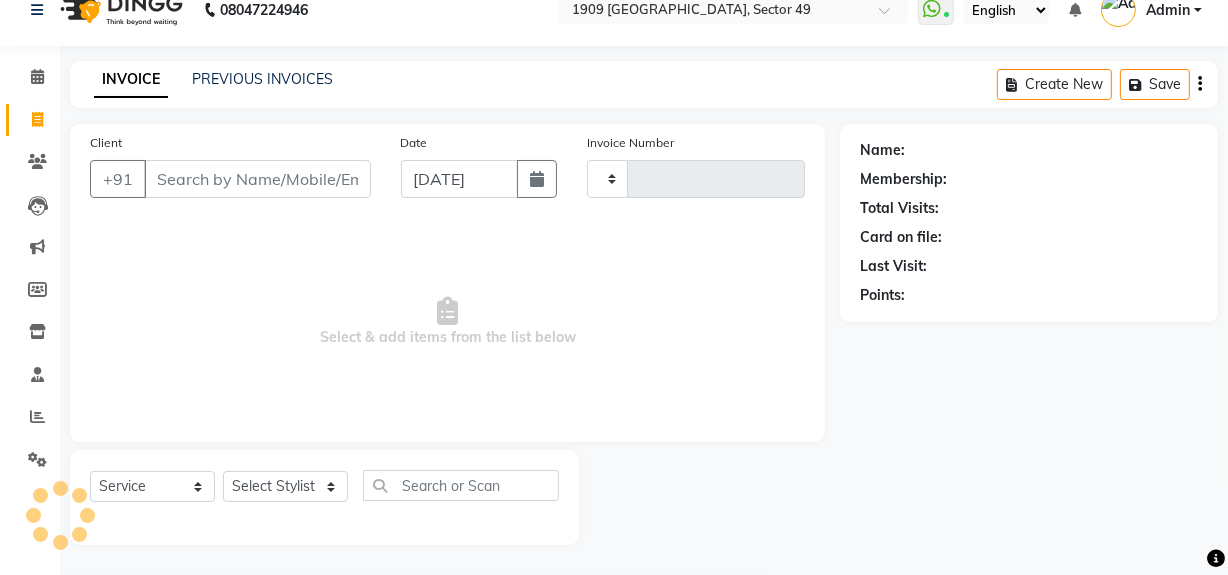 type on "1487" 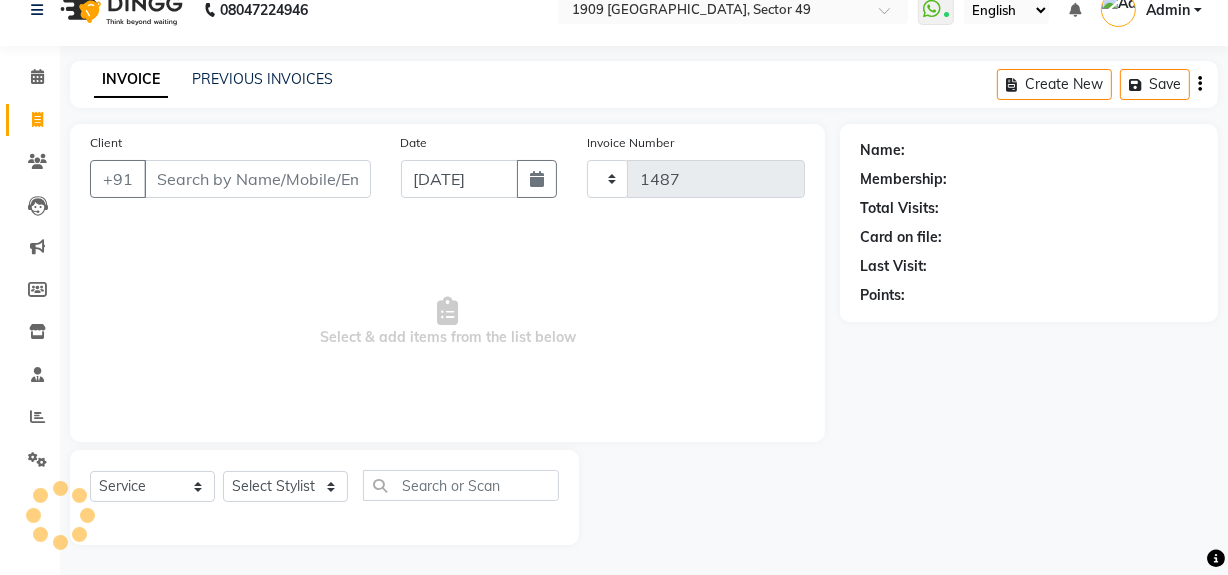 select on "6923" 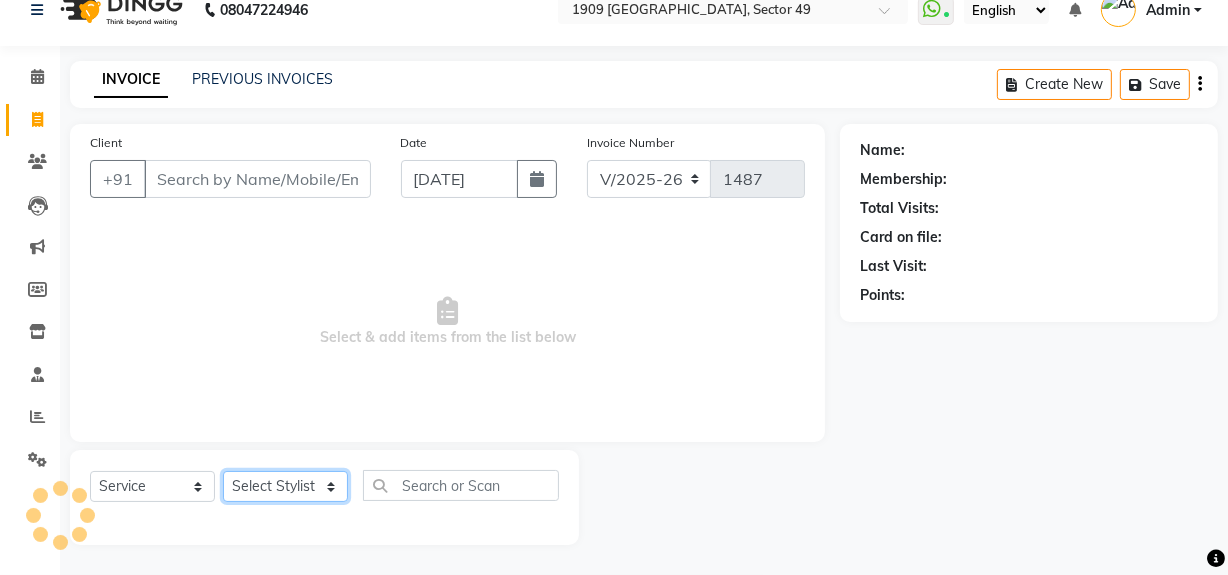 click on "Select Stylist Abdul Ahmed Arif Harun House Sale Jyoti Nisha Rehaan Ujjwal Umesh Veer vikram mehta Vishal" 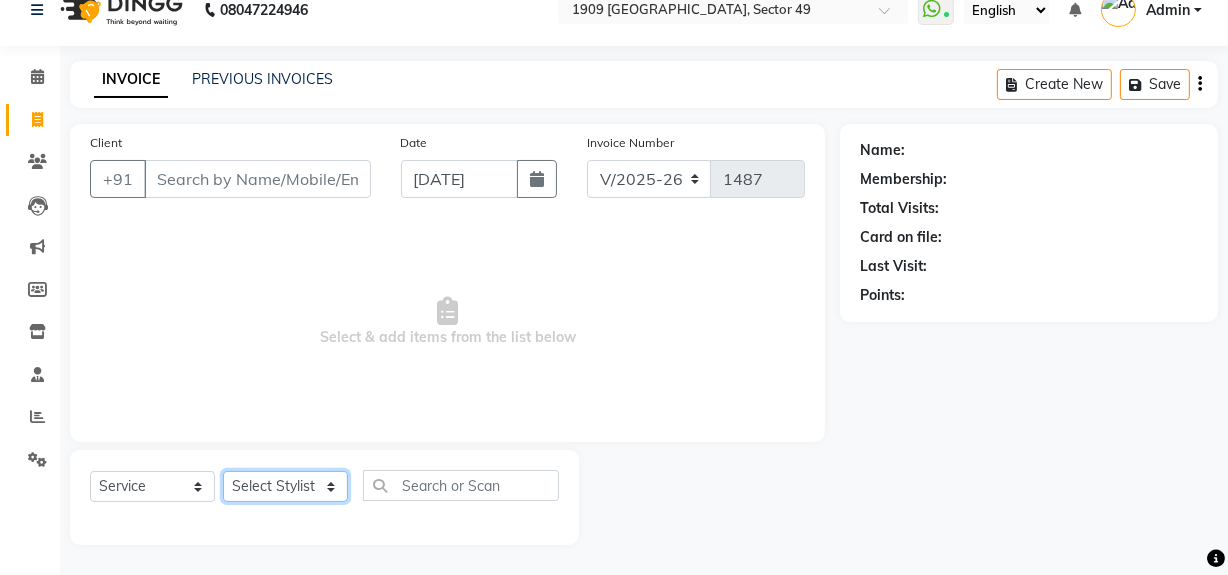 select on "79672" 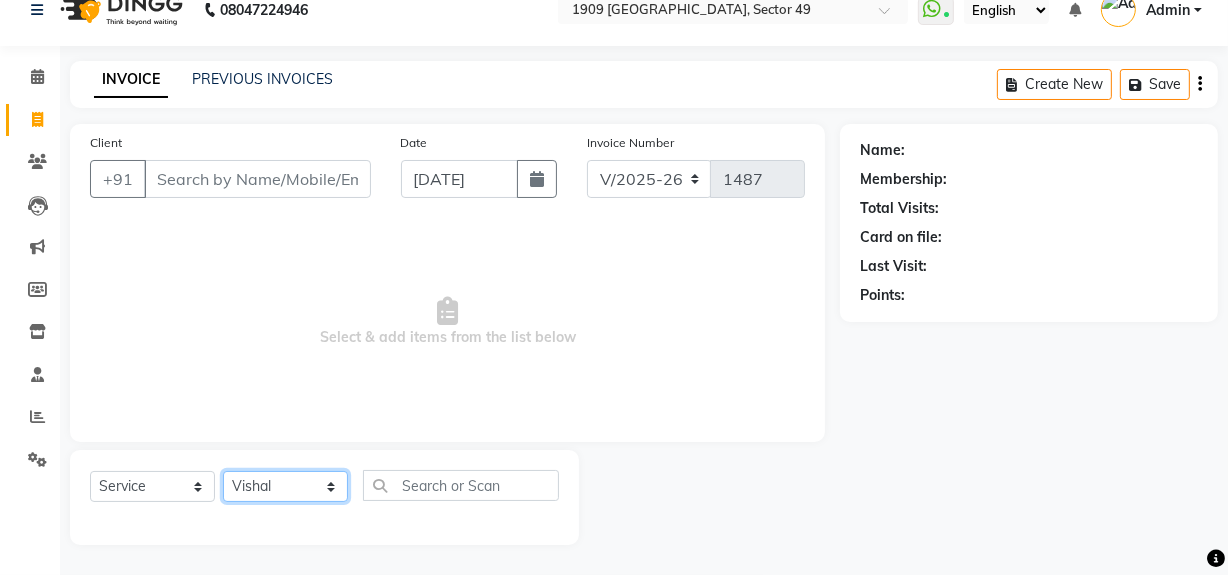 click on "Select Stylist Abdul Ahmed Arif Harun House Sale Jyoti Nisha Rehaan Ujjwal Umesh Veer vikram mehta Vishal" 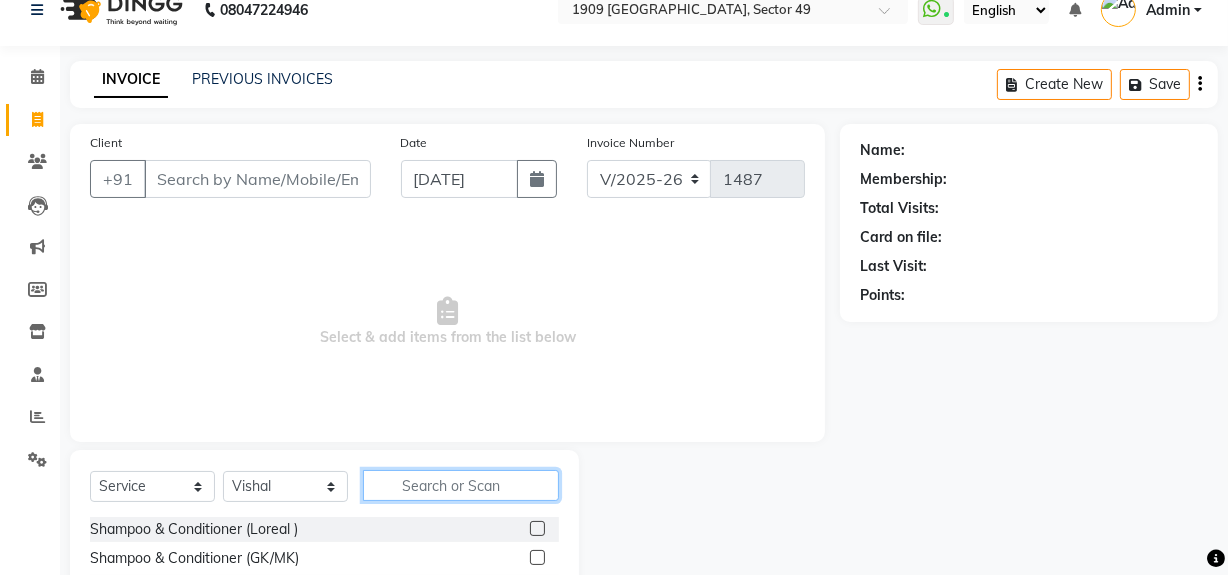 click 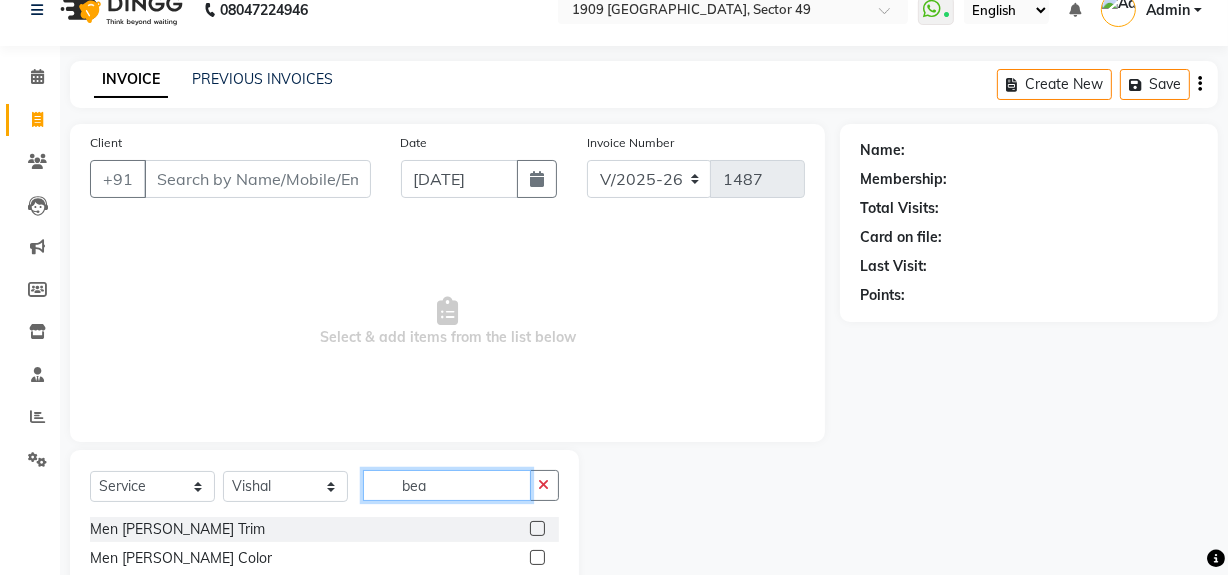 type on "bea" 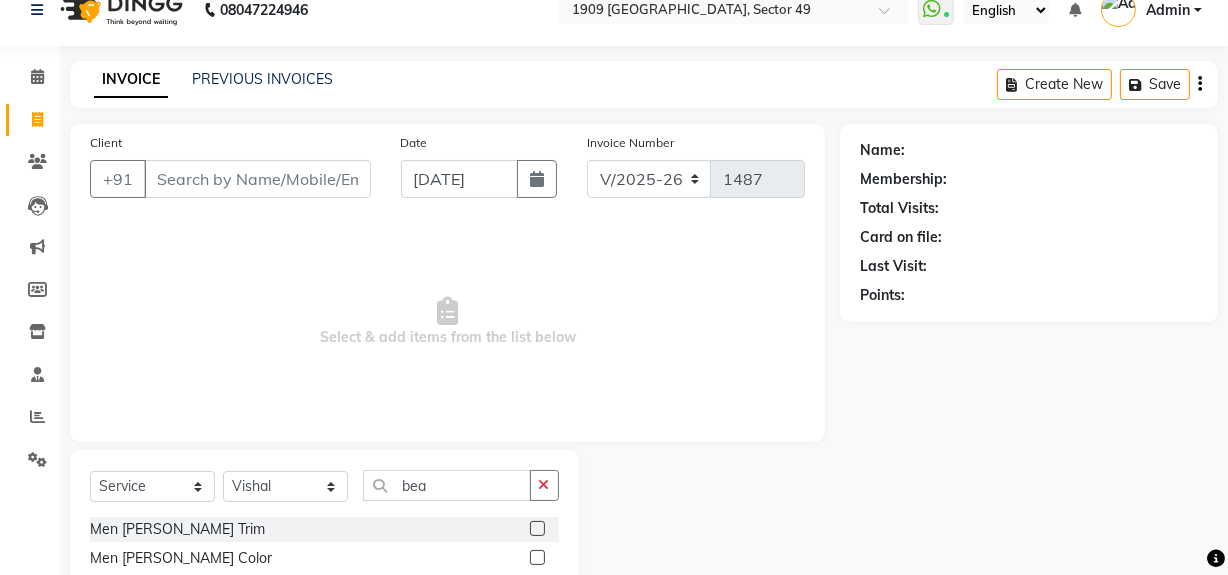 click 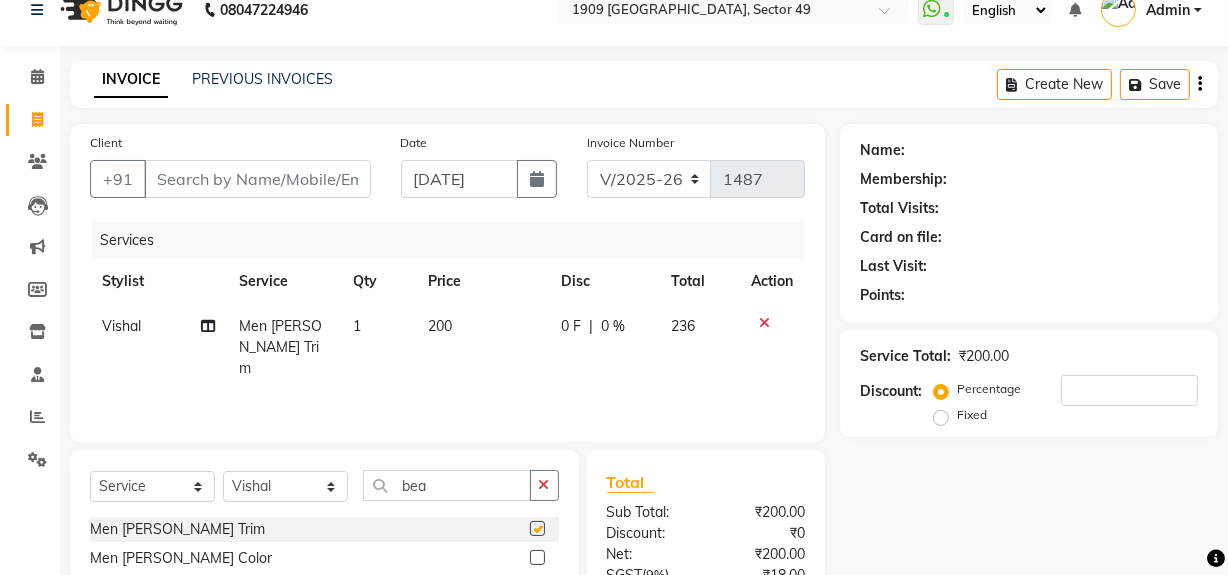checkbox on "false" 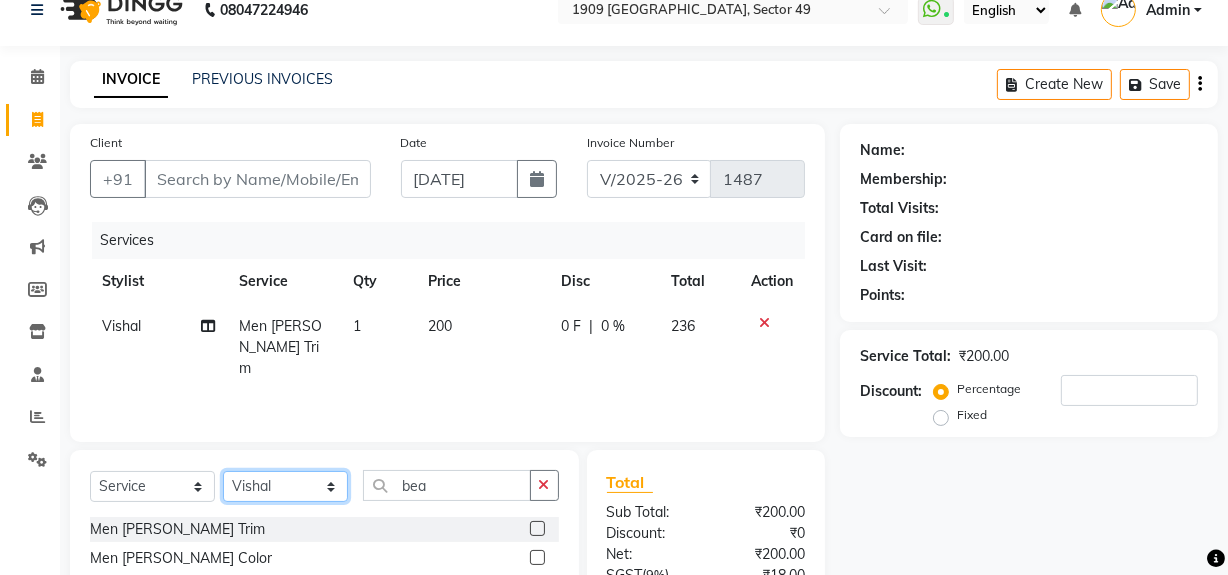 click on "Select Stylist Abdul Ahmed Arif Harun House Sale Jyoti Nisha Rehaan Ujjwal Umesh Veer vikram mehta Vishal" 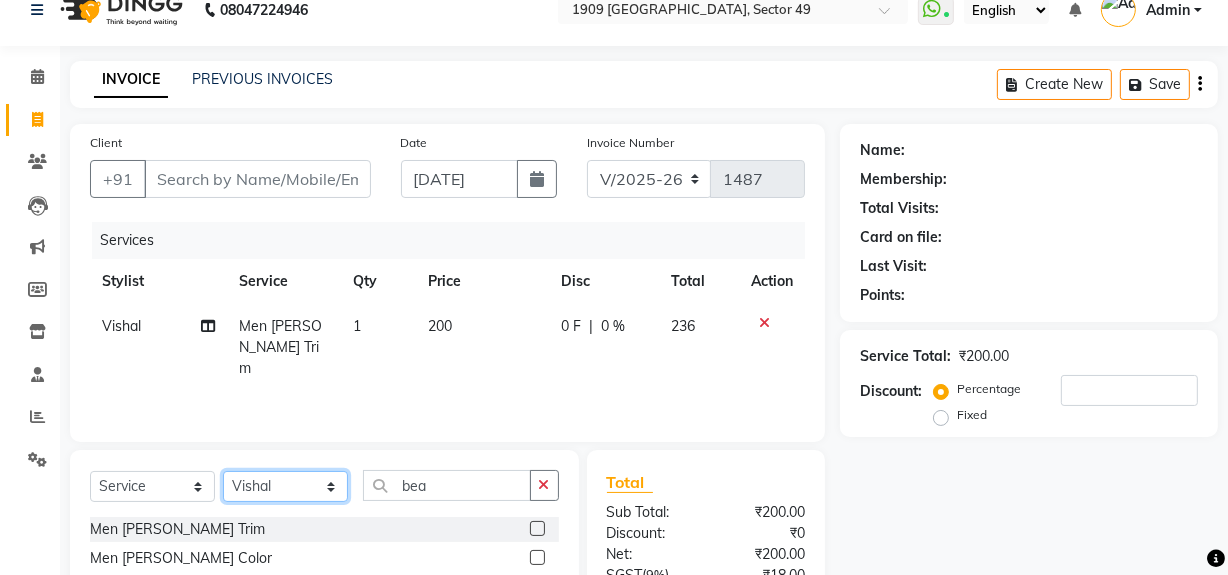 select on "57114" 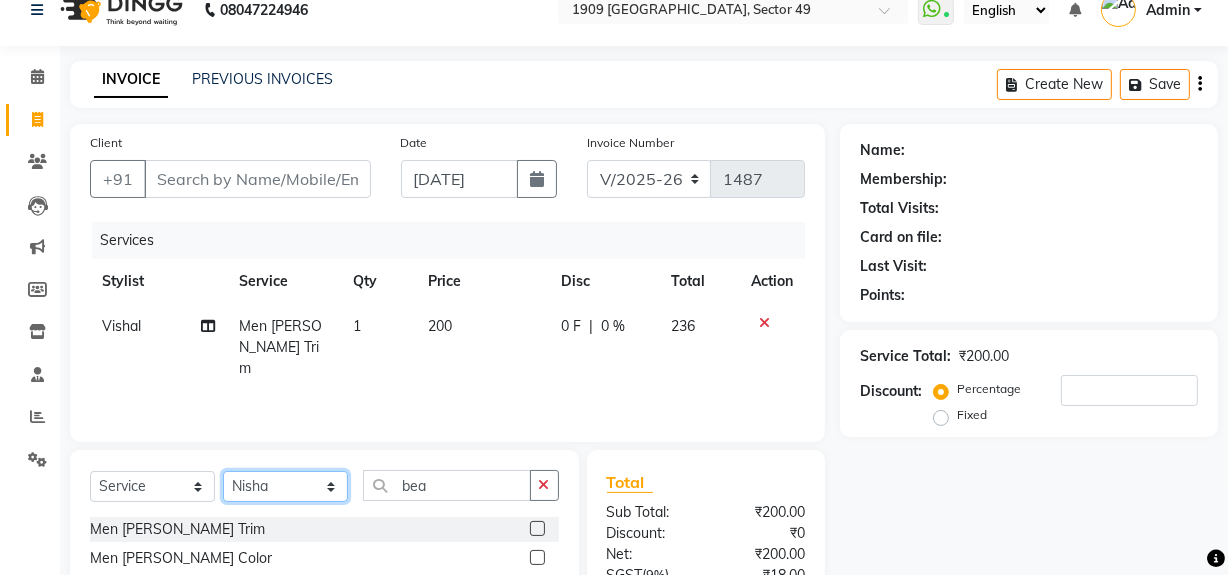 click on "Select Stylist Abdul Ahmed Arif Harun House Sale Jyoti Nisha Rehaan Ujjwal Umesh Veer vikram mehta Vishal" 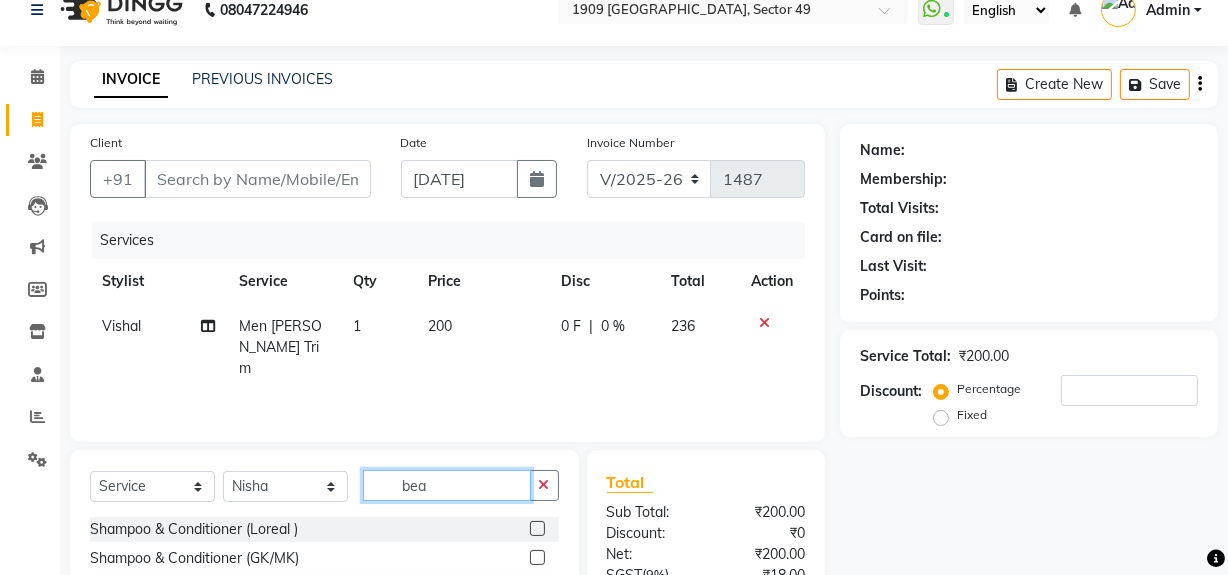 click on "bea" 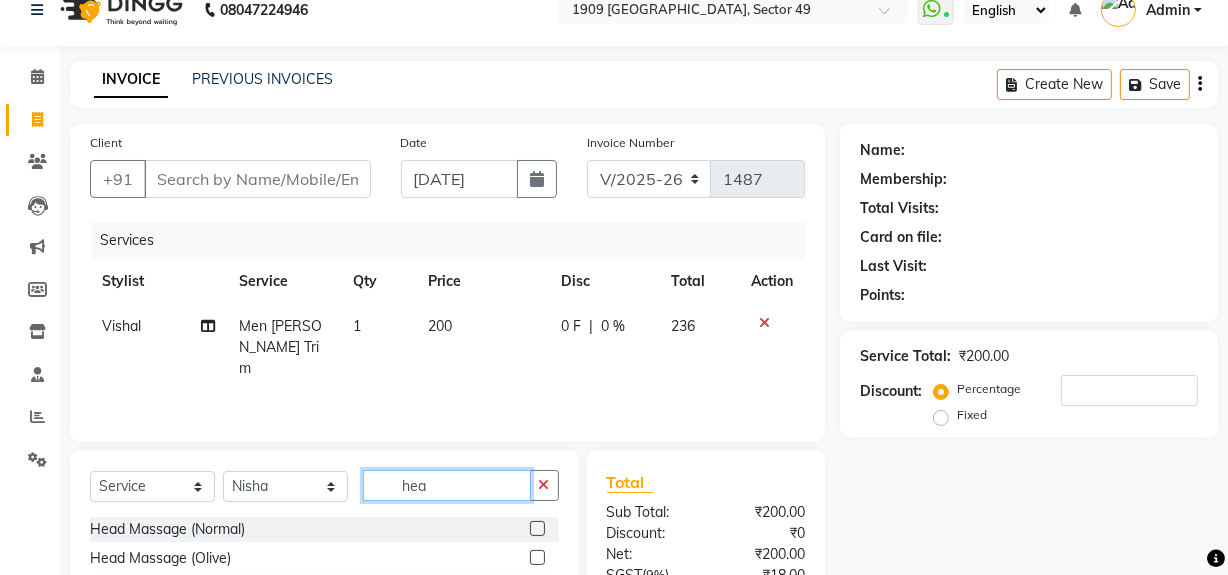 scroll, scrollTop: 226, scrollLeft: 0, axis: vertical 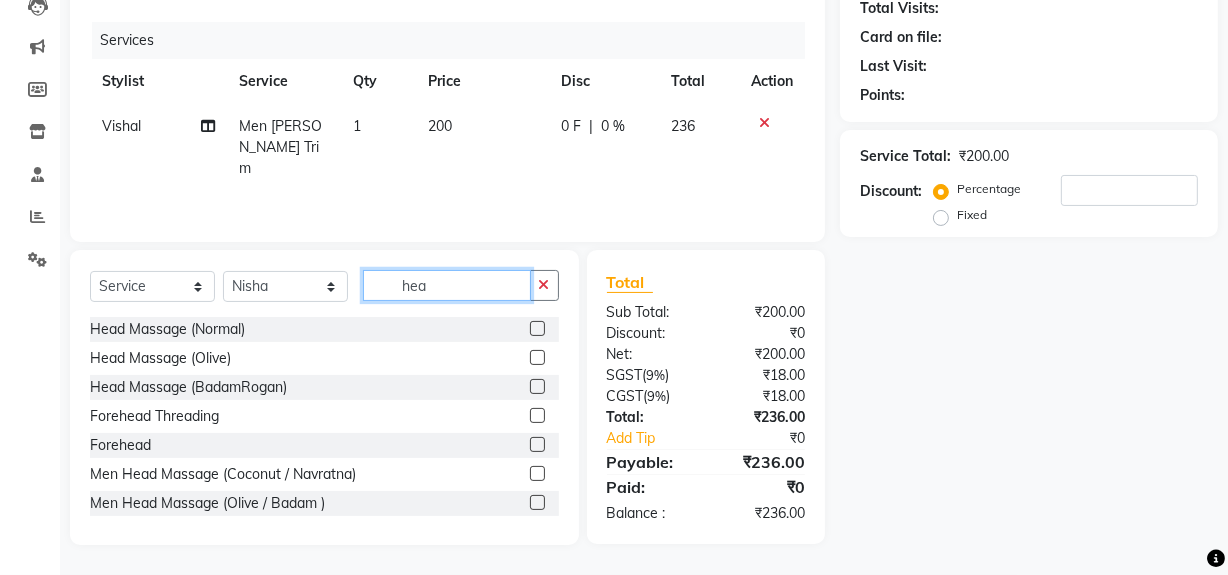 type on "hea" 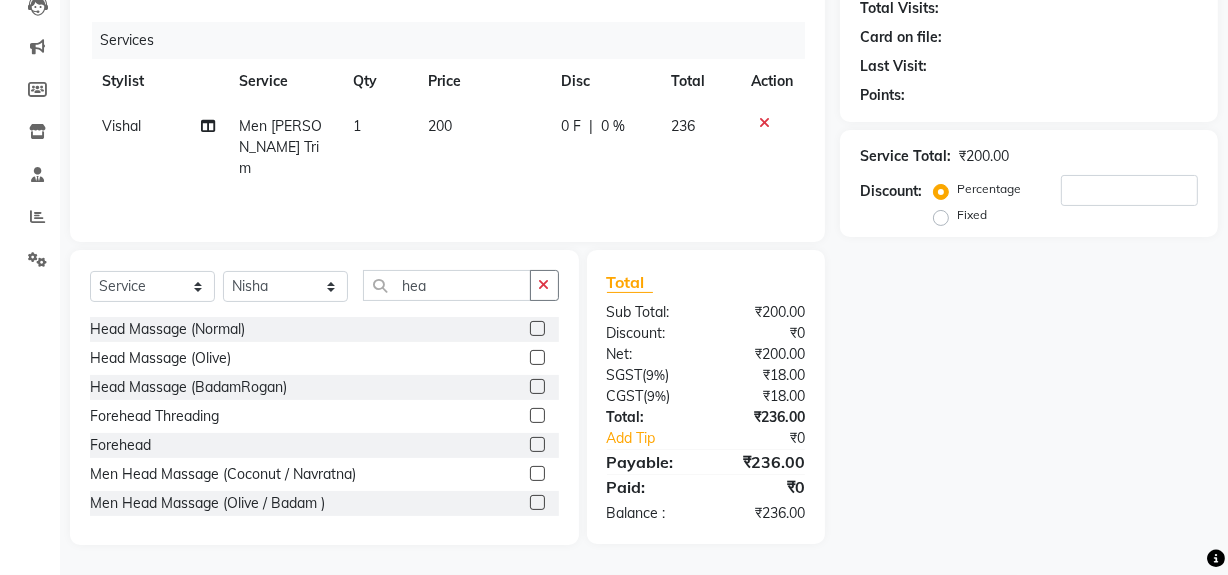 click 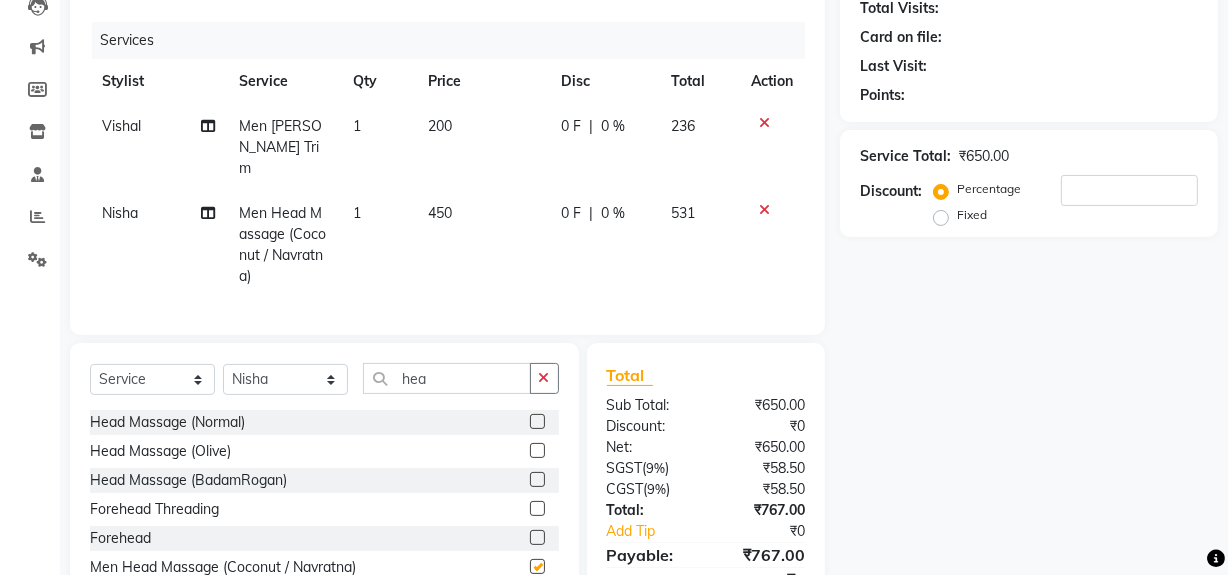 checkbox on "false" 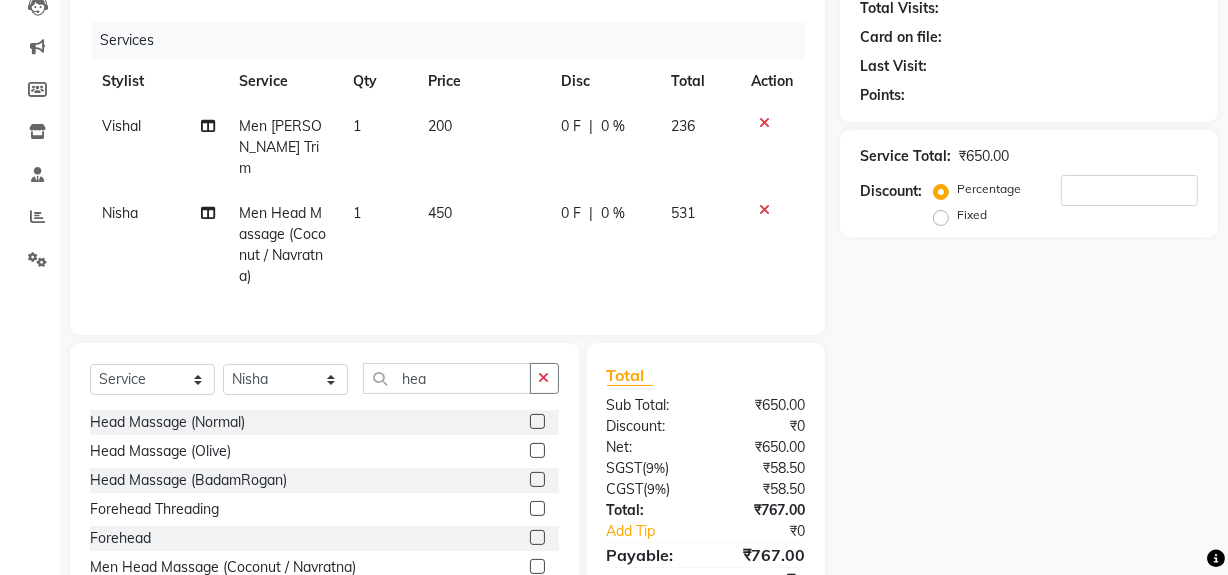 scroll, scrollTop: 0, scrollLeft: 0, axis: both 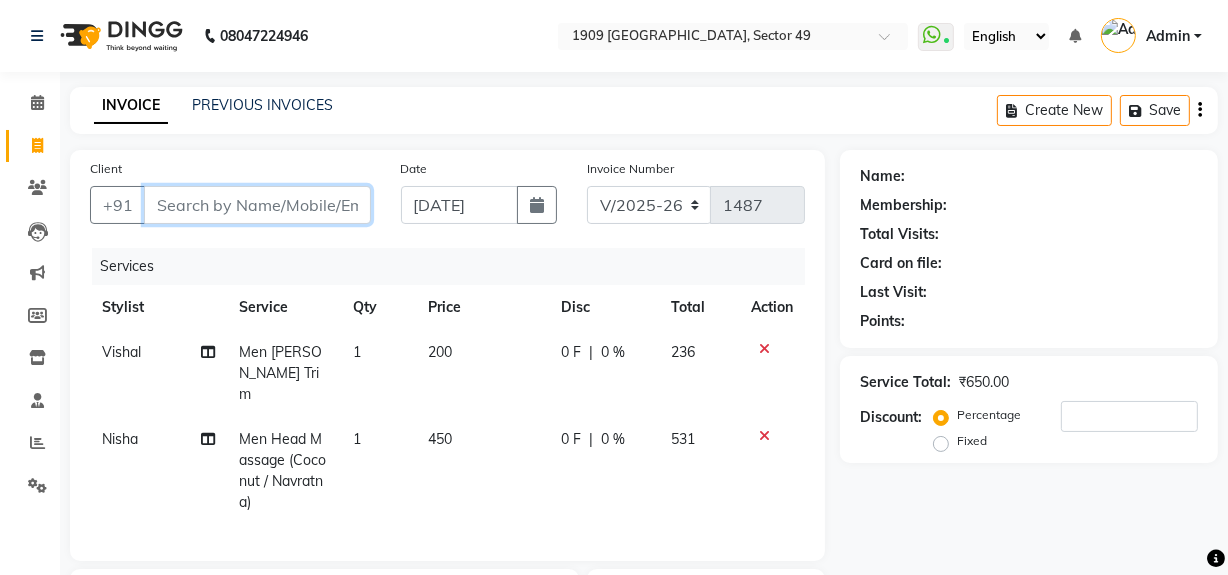 click on "Client" at bounding box center [257, 205] 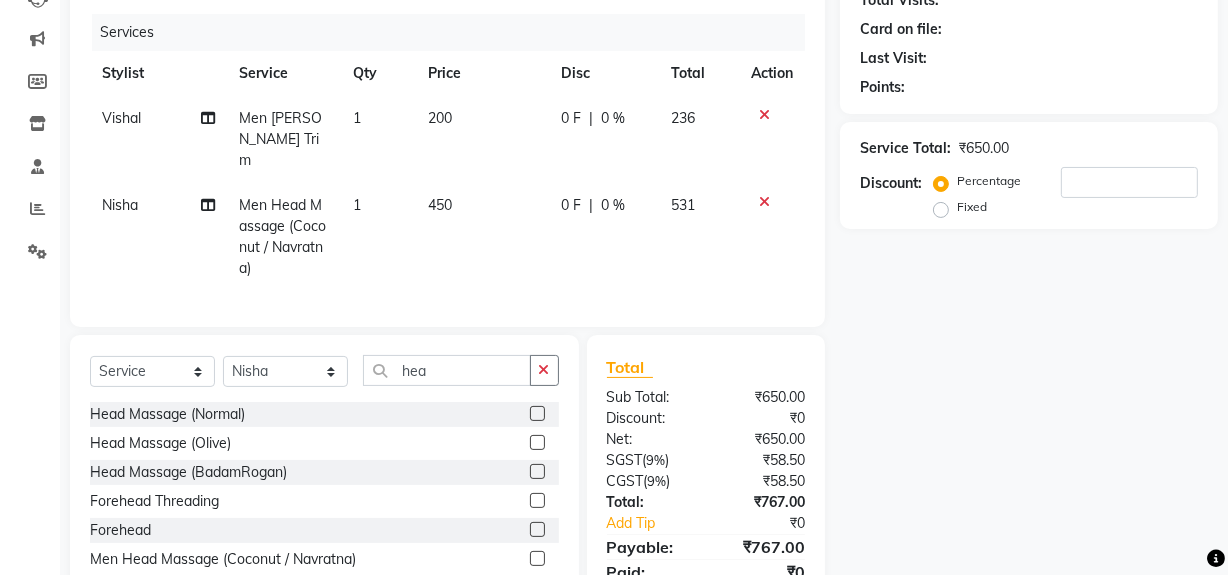scroll, scrollTop: 311, scrollLeft: 0, axis: vertical 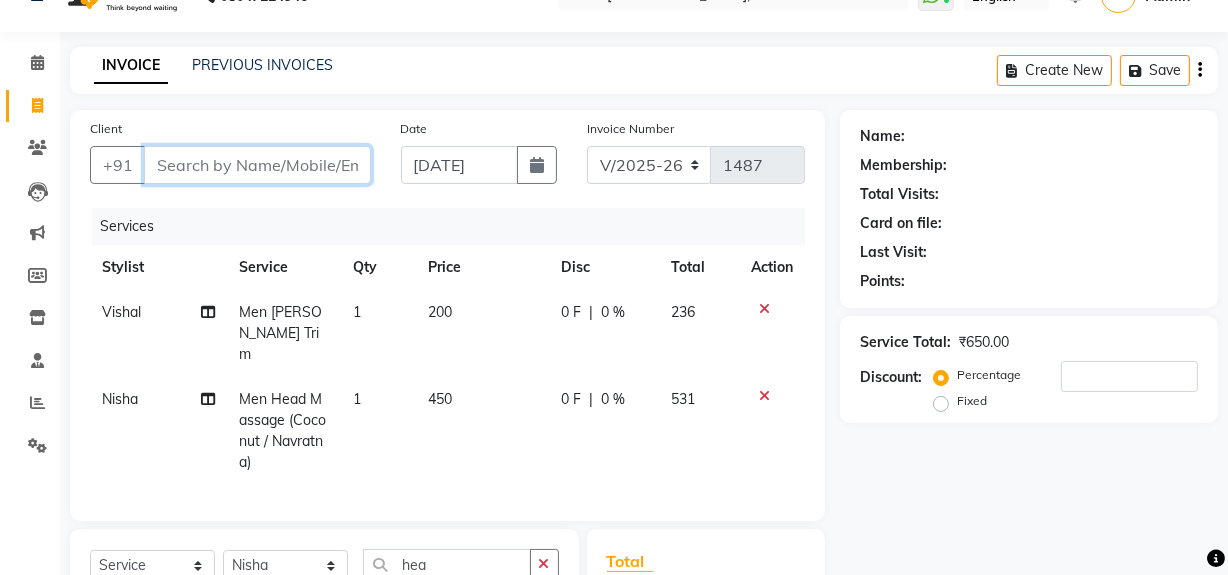 click on "Client" at bounding box center [257, 165] 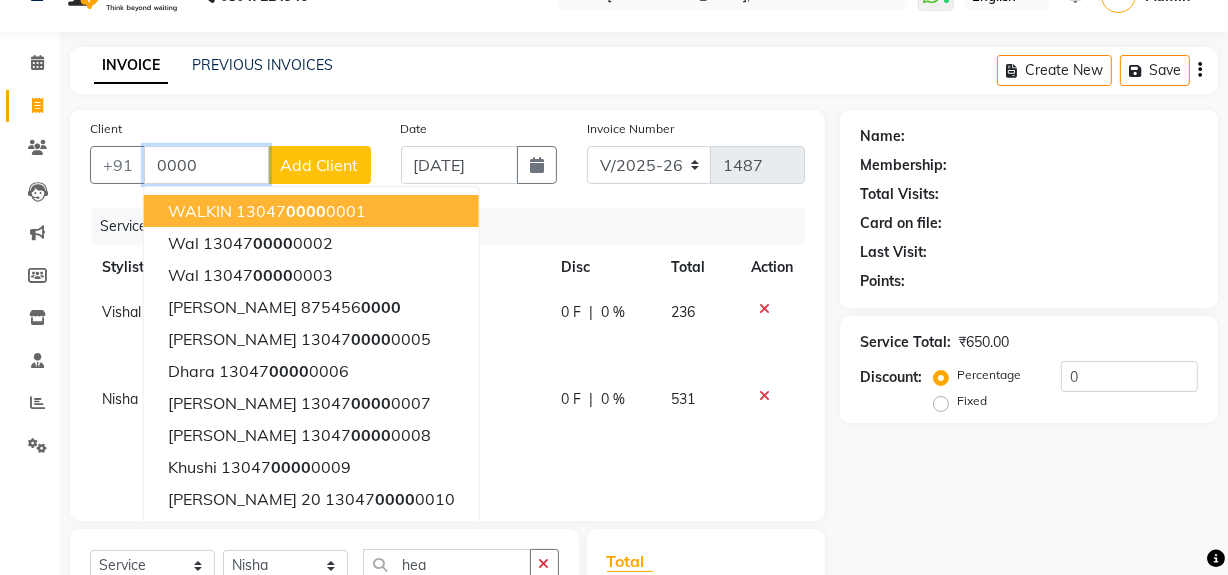 click on "0000" at bounding box center [306, 211] 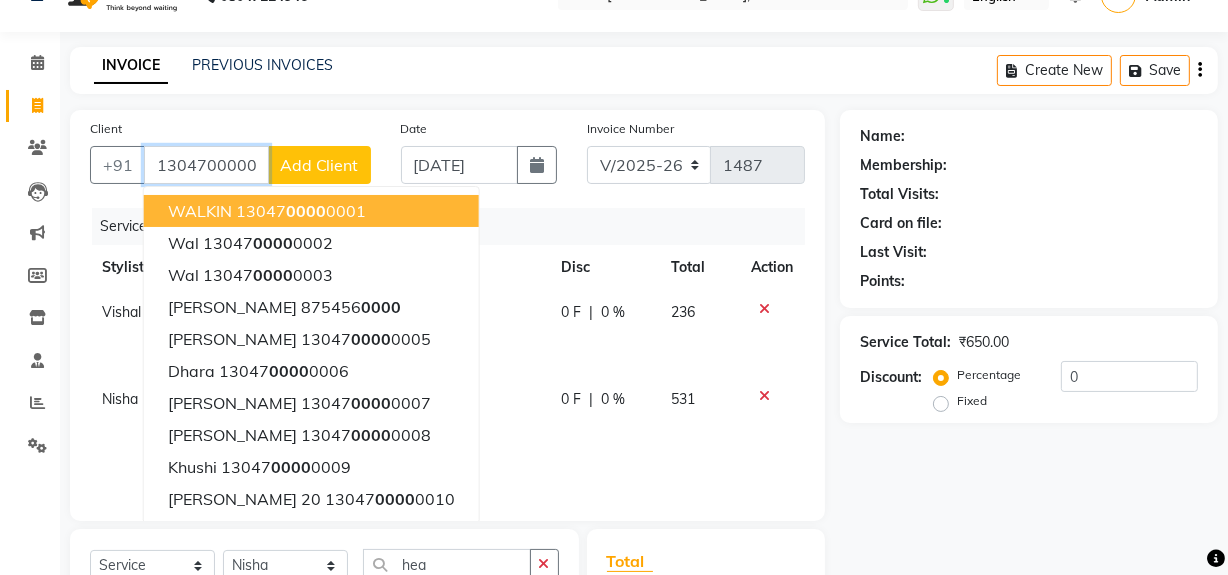 type on "1304700000001" 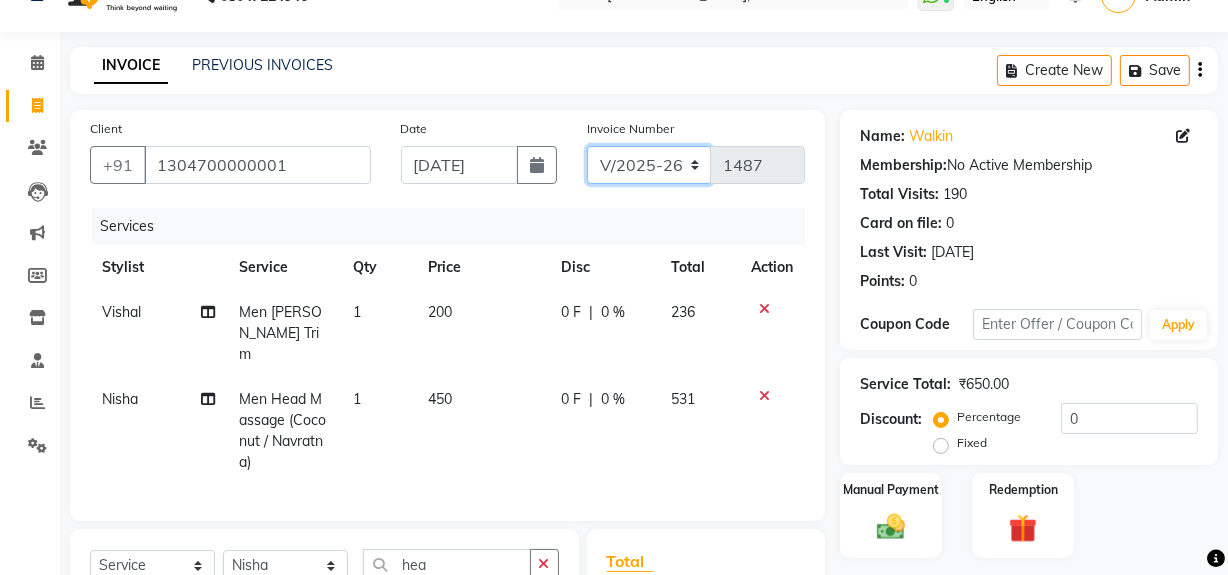 drag, startPoint x: 657, startPoint y: 164, endPoint x: 656, endPoint y: 183, distance: 19.026299 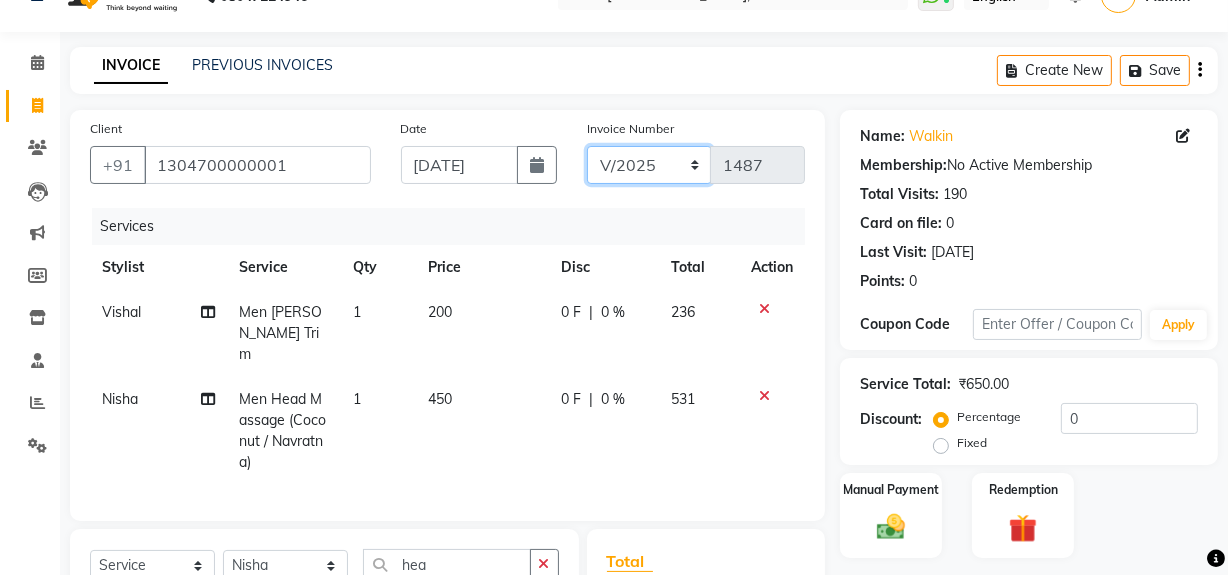 click on "V/2025 V/2025-26" 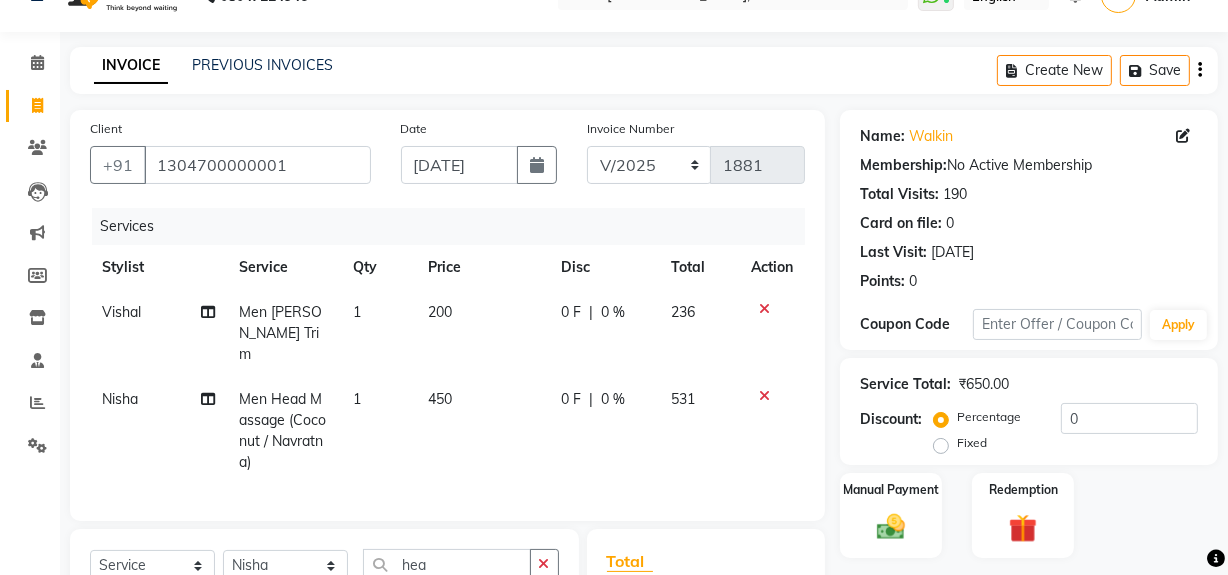 click on "200" 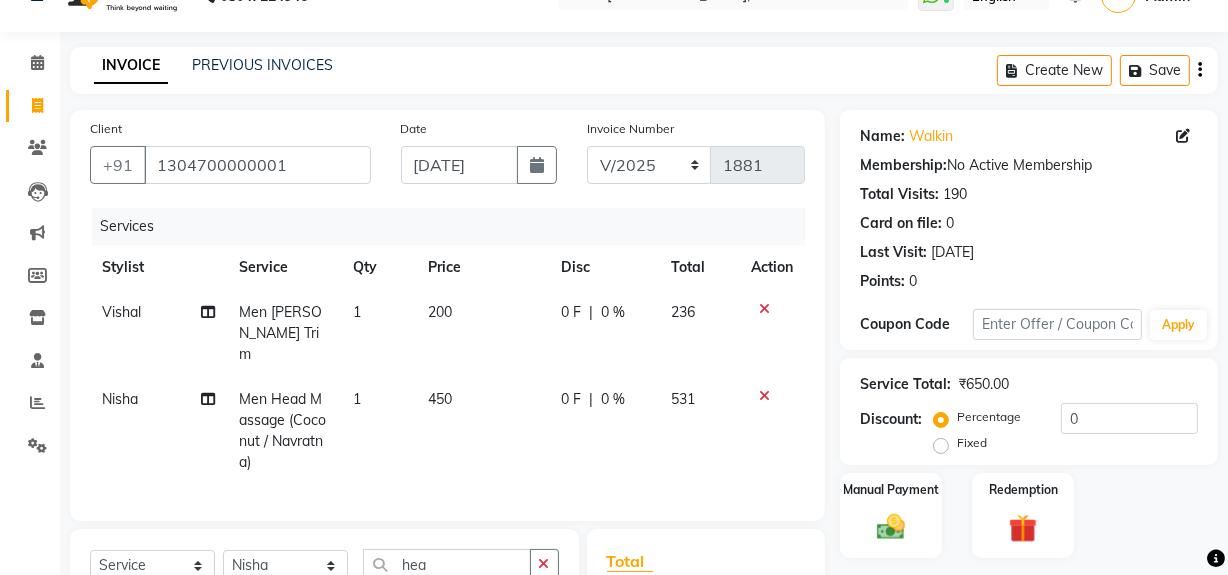 select on "79672" 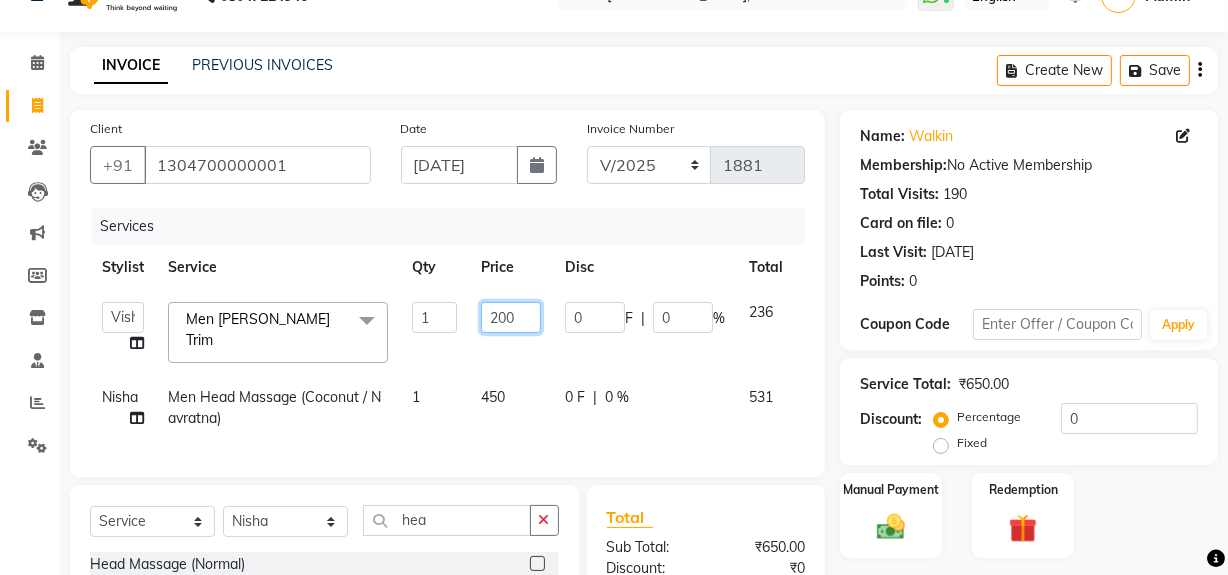 drag, startPoint x: 496, startPoint y: 313, endPoint x: 536, endPoint y: 321, distance: 40.792156 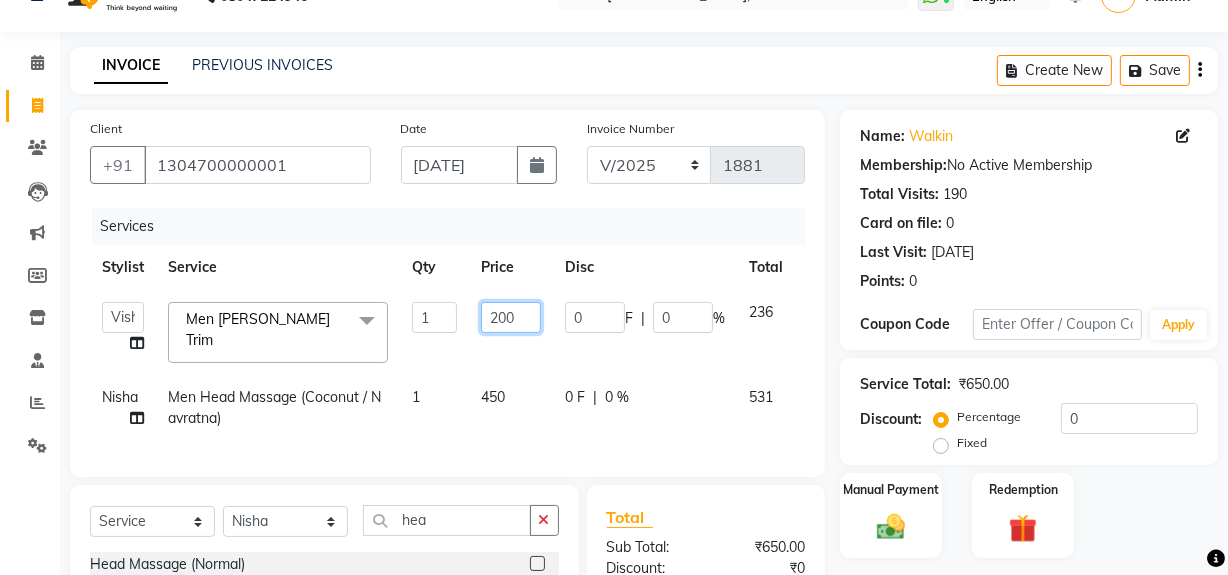 drag, startPoint x: 490, startPoint y: 311, endPoint x: 527, endPoint y: 320, distance: 38.078865 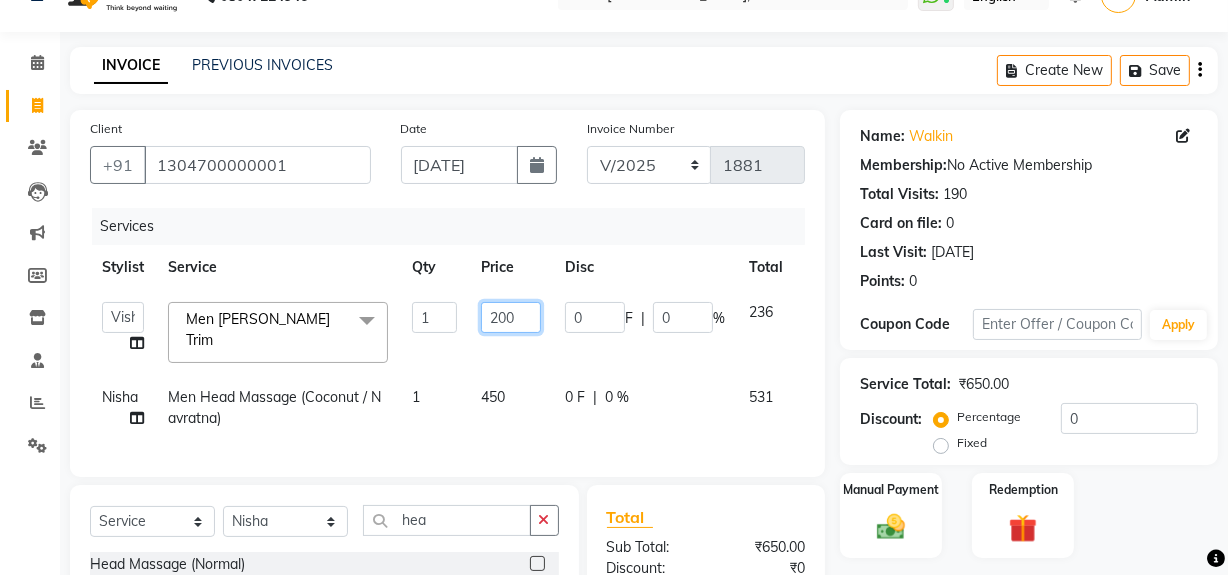 click on "200" 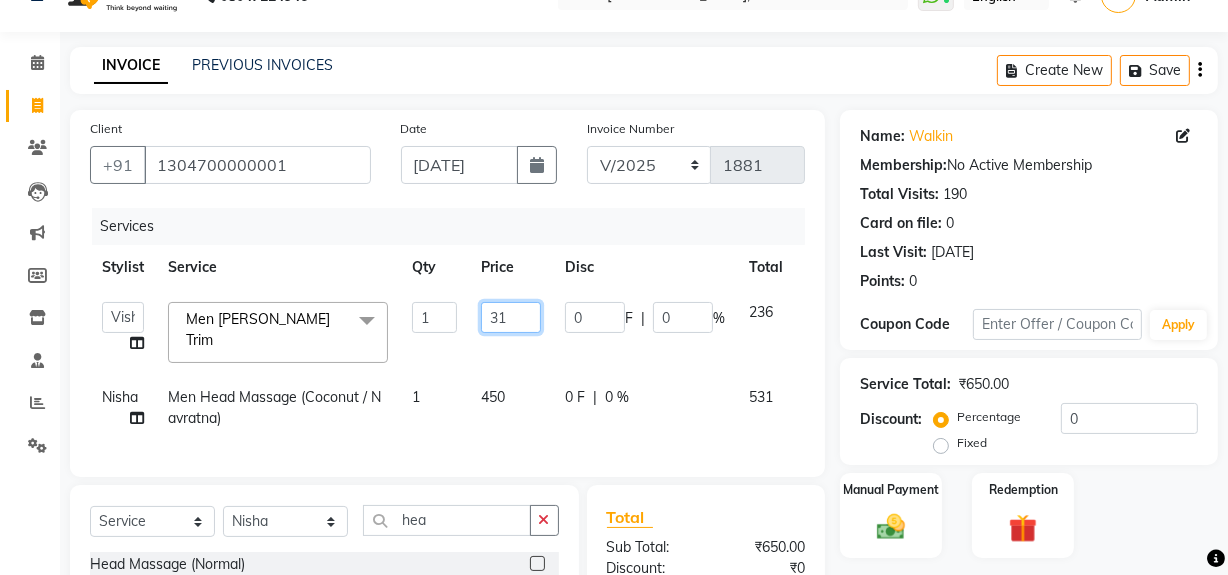 type on "317" 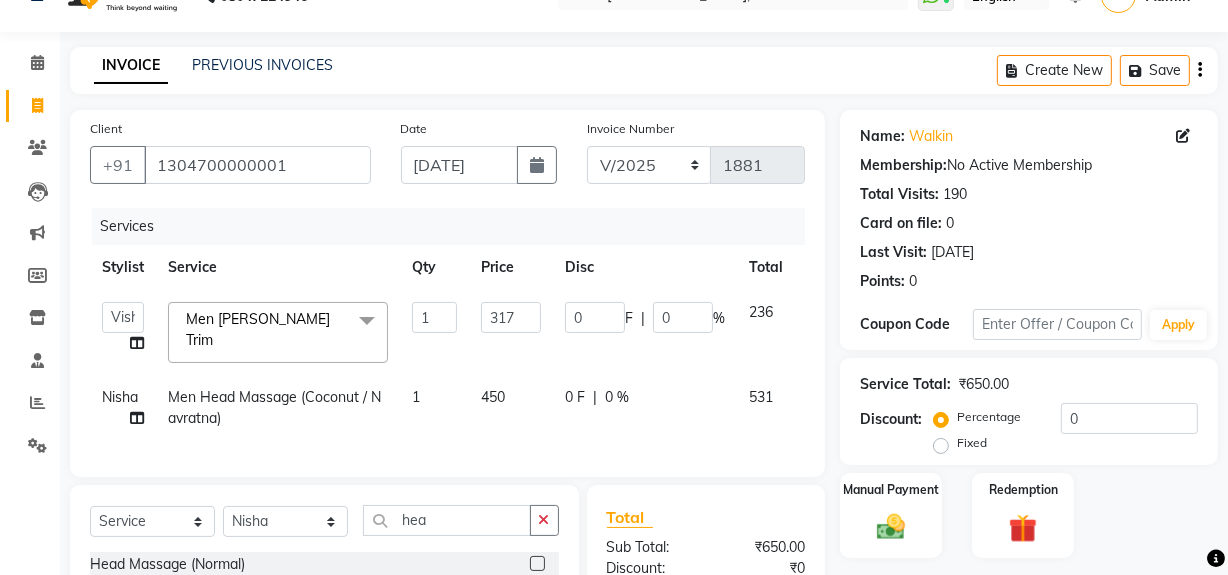 click on "Stylist Service Qty Price Disc Total Action" 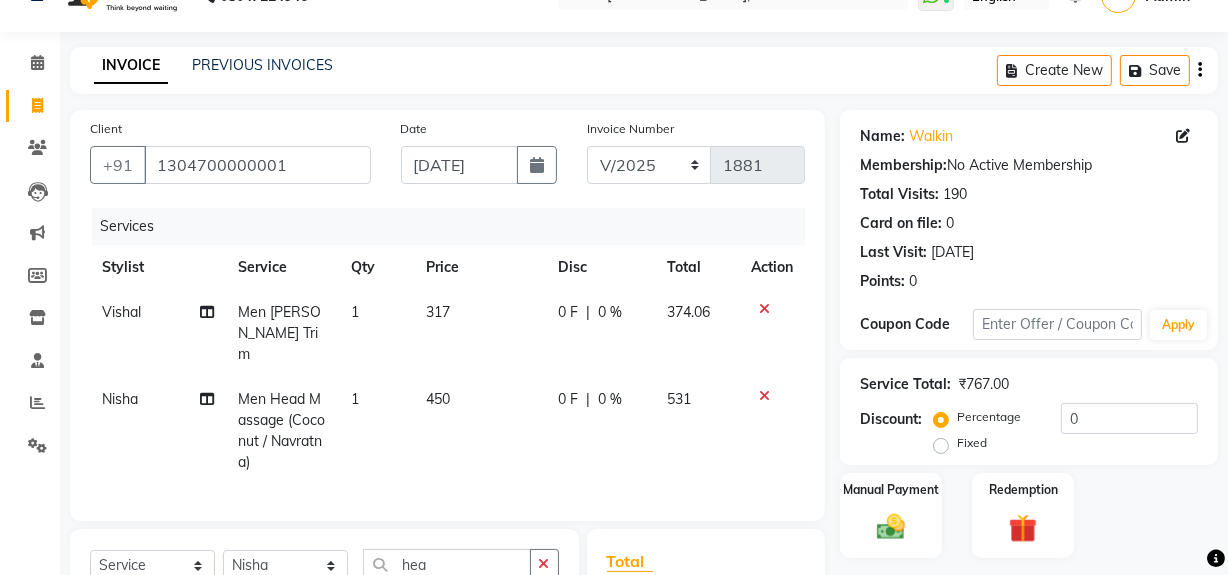 click 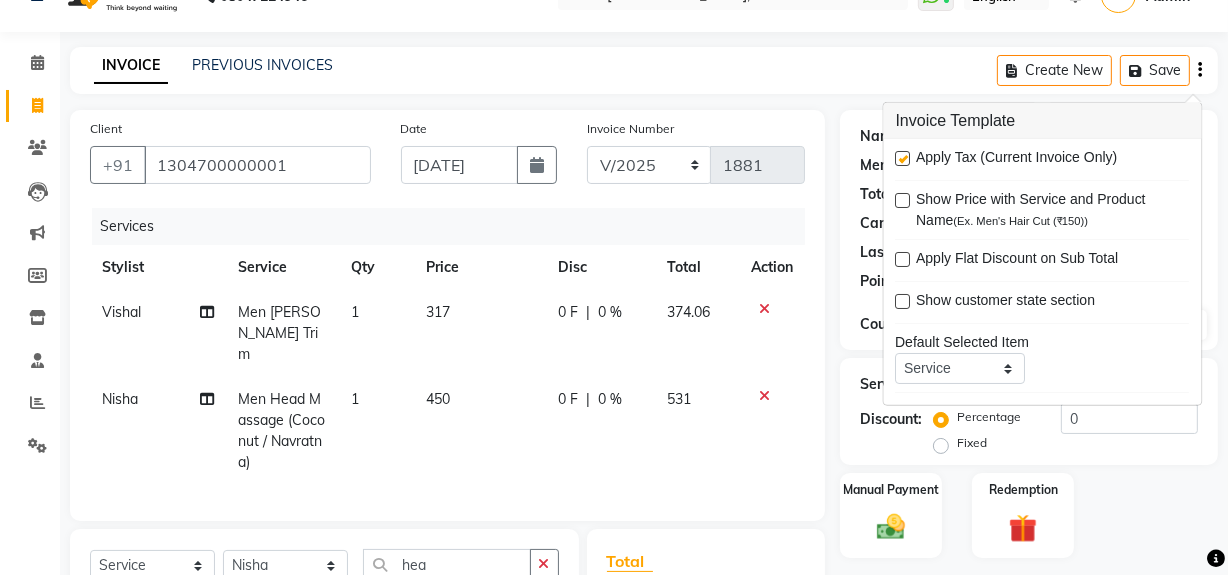 click at bounding box center [903, 158] 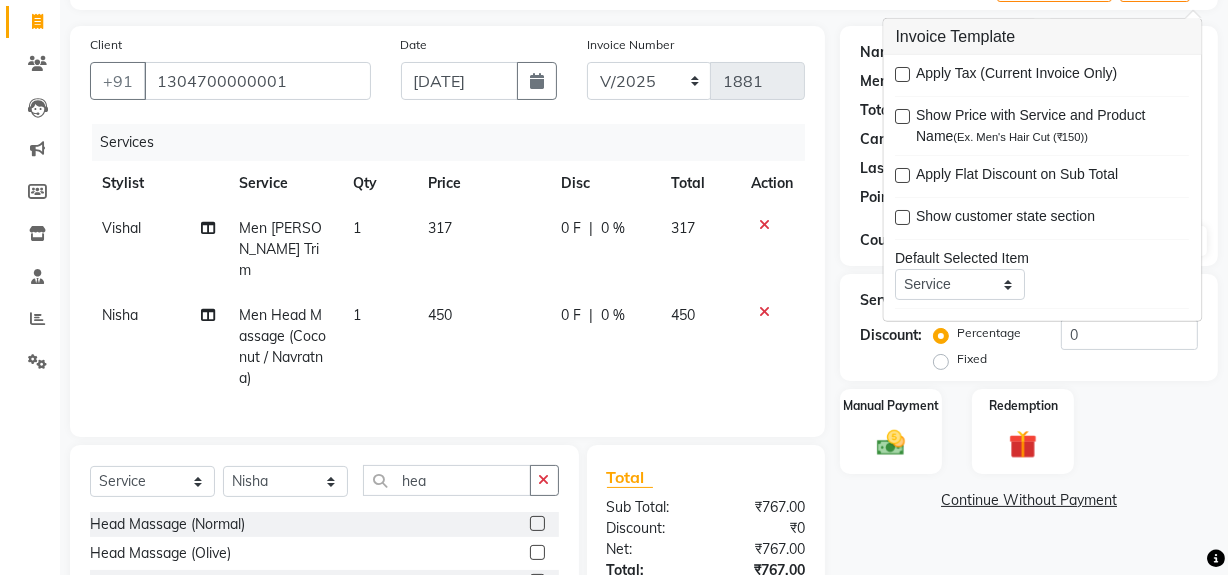 scroll, scrollTop: 311, scrollLeft: 0, axis: vertical 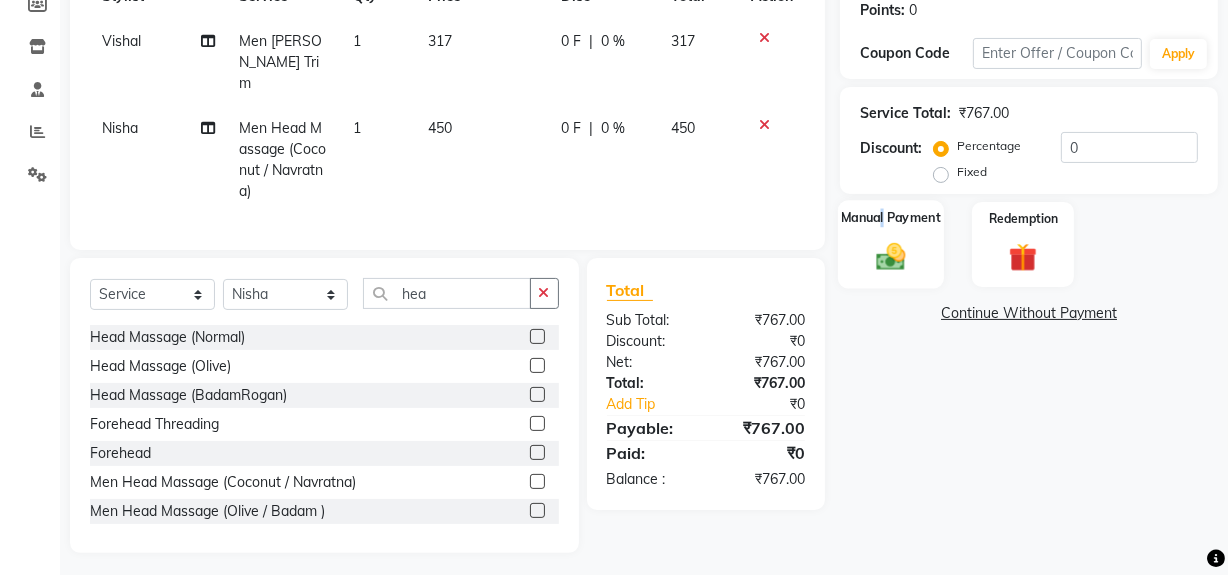 click on "Manual Payment" 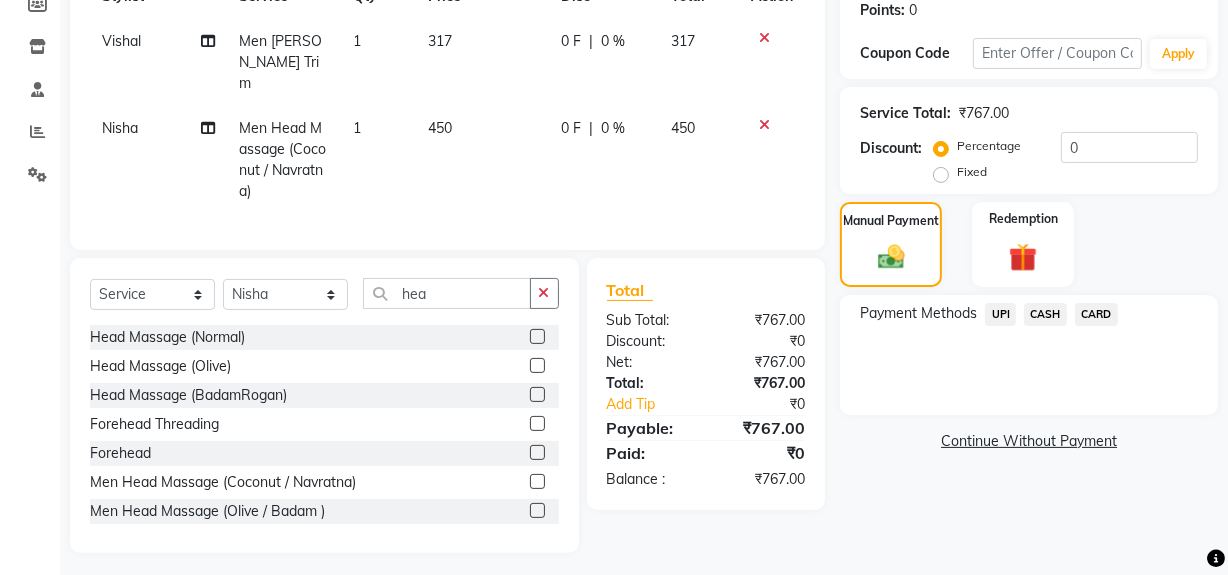 click on "UPI" 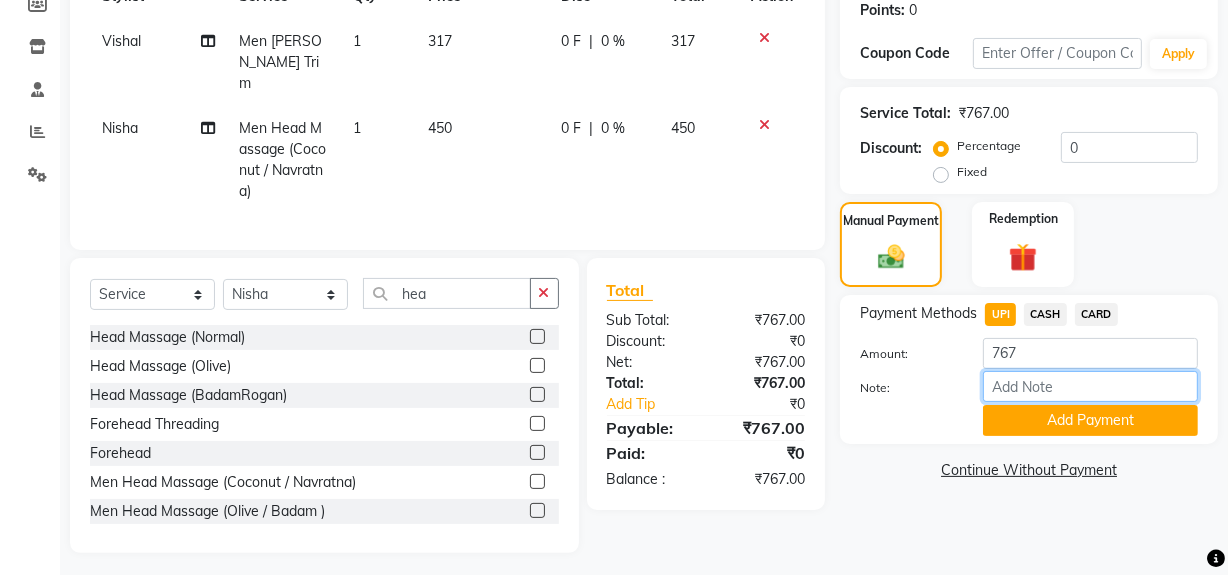 drag, startPoint x: 1019, startPoint y: 379, endPoint x: 1034, endPoint y: 390, distance: 18.601076 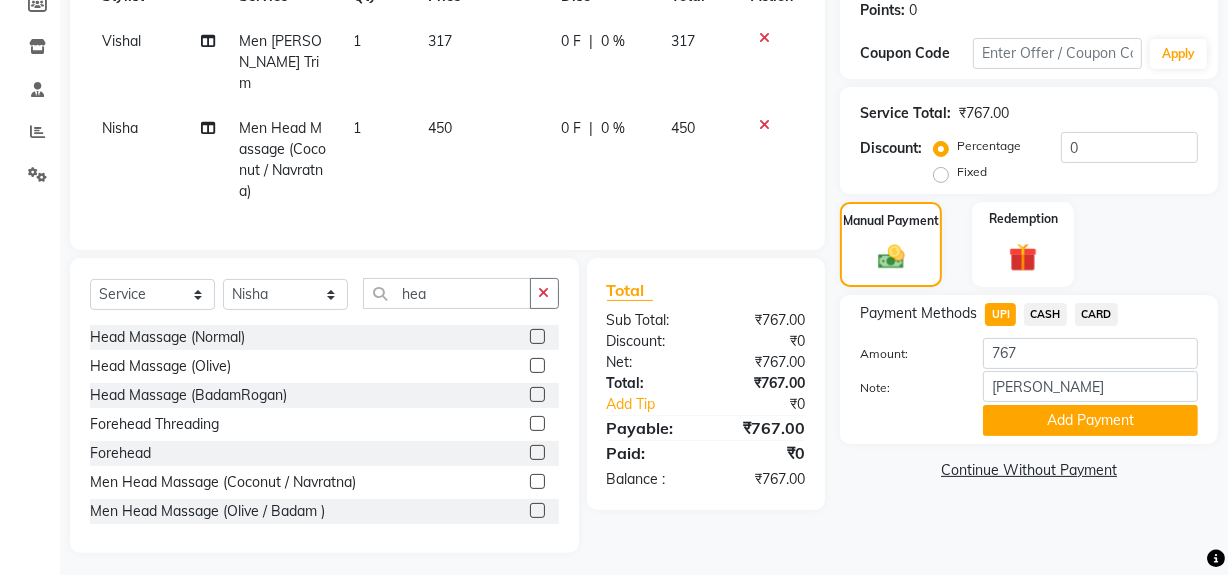 click on "Payment Methods  UPI   CASH   CARD  Amount: 767 Note: vikram mehta Add Payment" 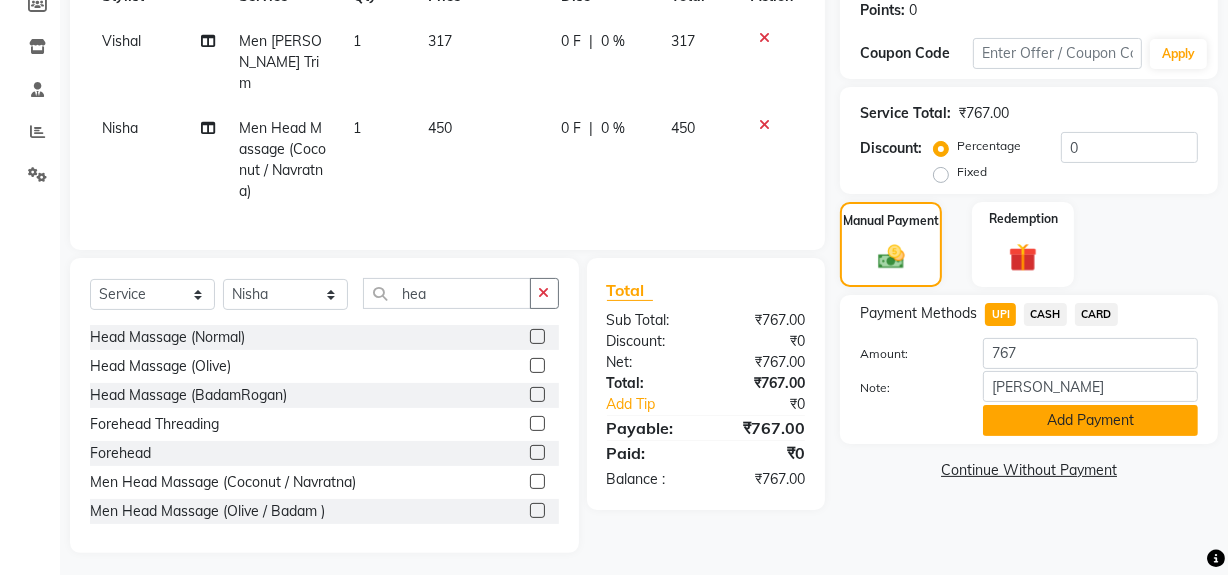 drag, startPoint x: 1214, startPoint y: 400, endPoint x: 1111, endPoint y: 432, distance: 107.856384 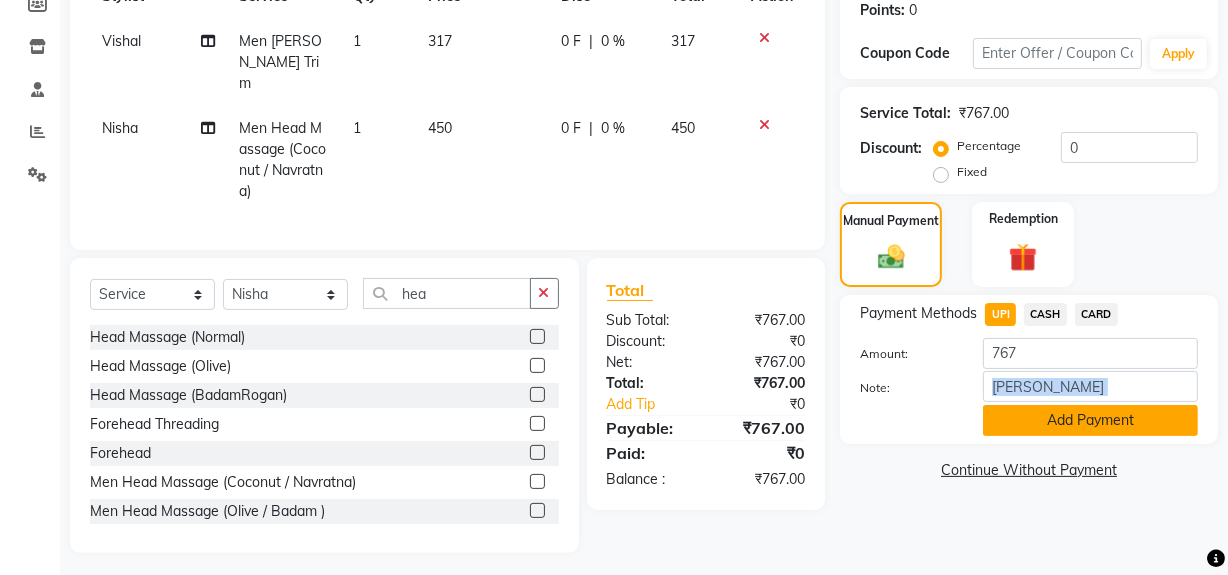click on "Add Payment" 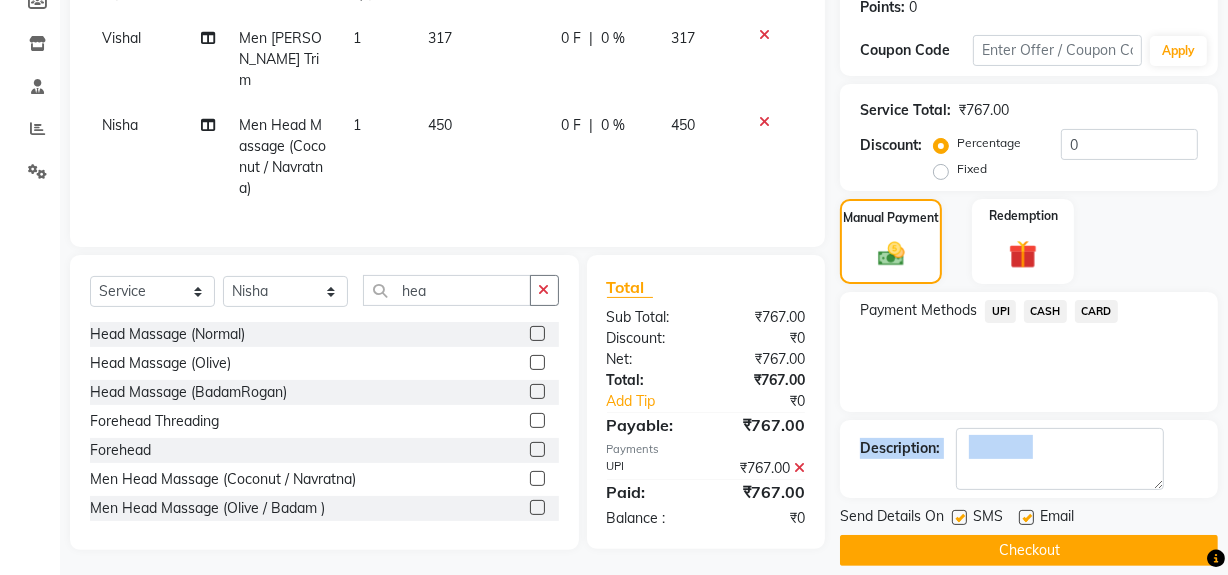 scroll, scrollTop: 333, scrollLeft: 0, axis: vertical 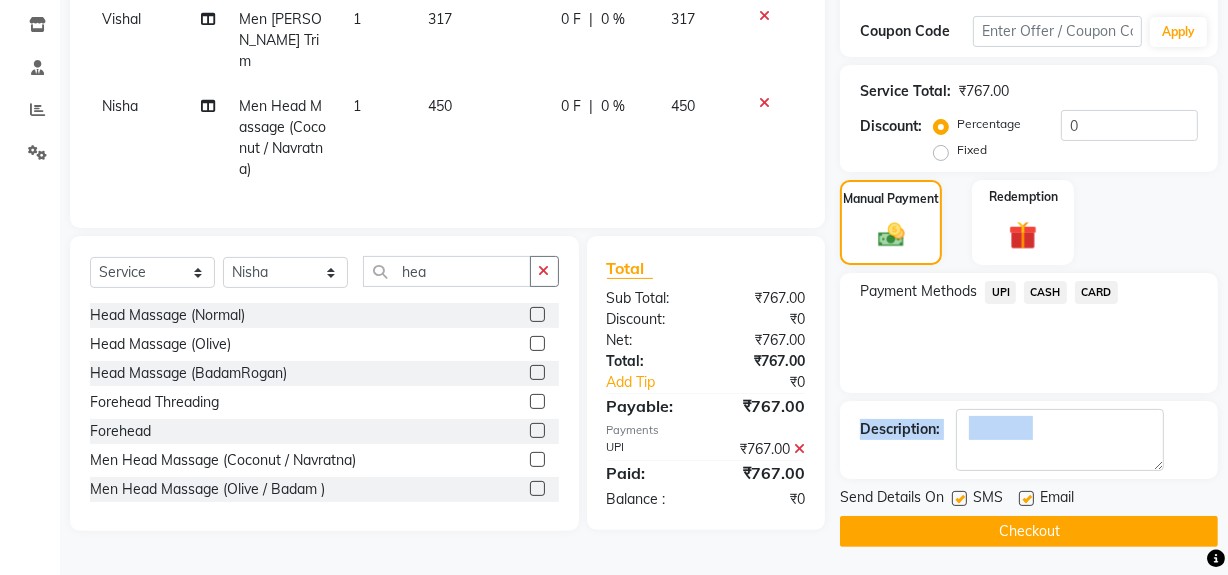 click on "Payment Methods  UPI   CASH   CARD" 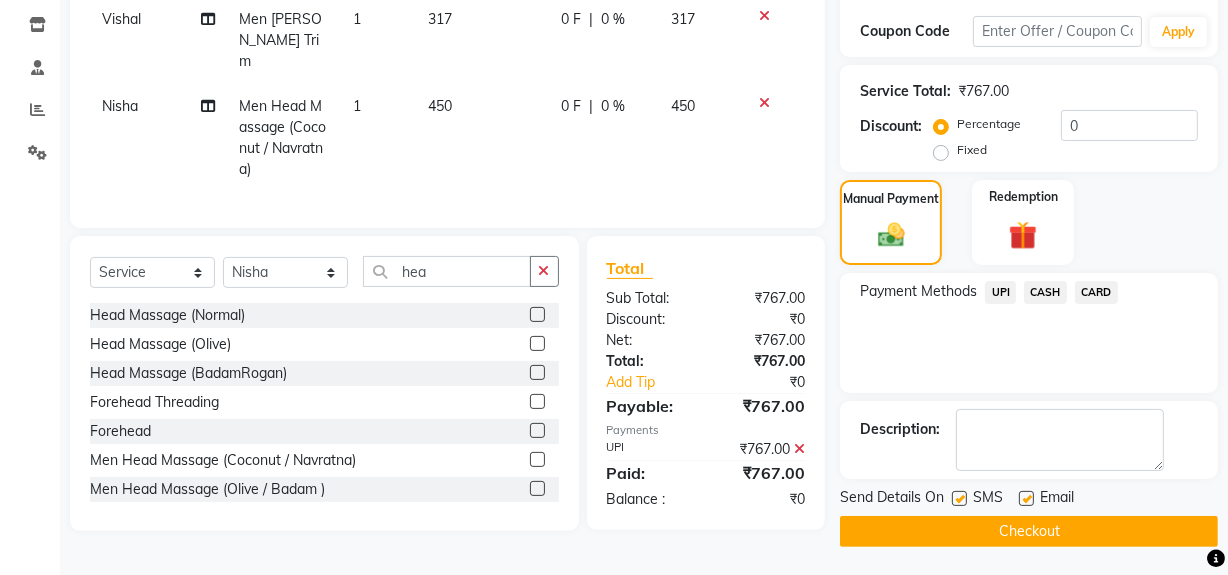drag, startPoint x: 1076, startPoint y: 521, endPoint x: 946, endPoint y: 545, distance: 132.19682 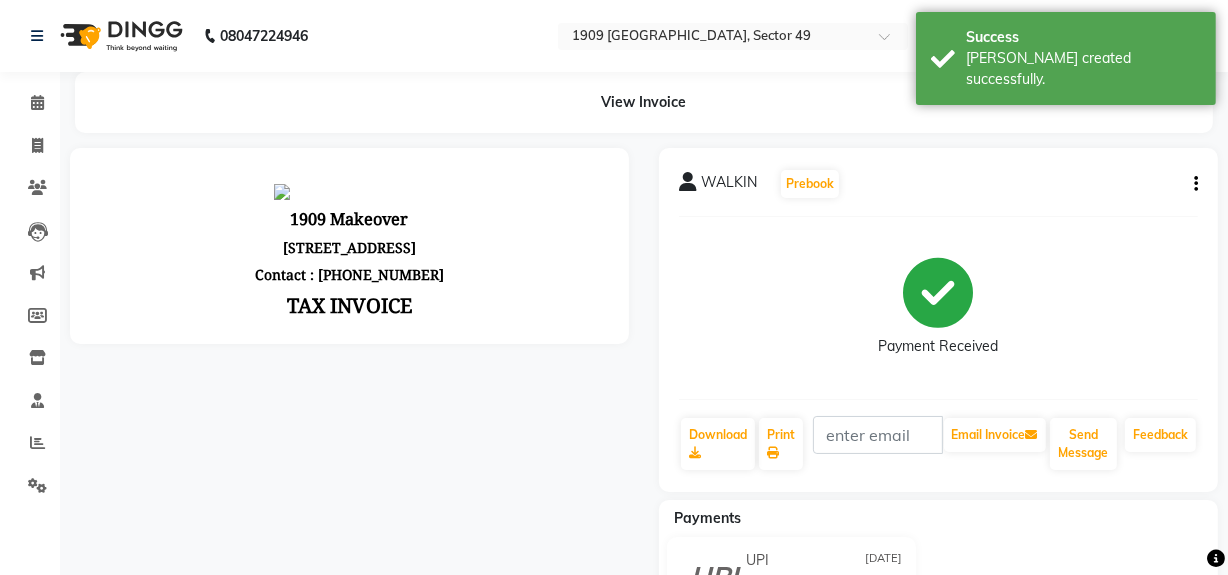 scroll, scrollTop: 0, scrollLeft: 0, axis: both 